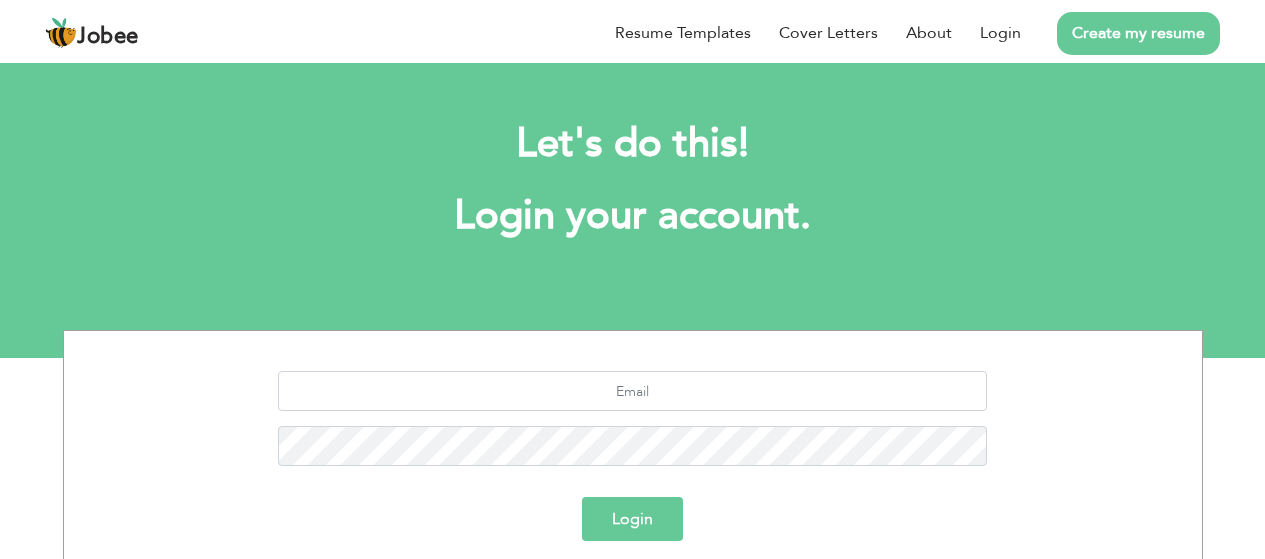 scroll, scrollTop: 0, scrollLeft: 0, axis: both 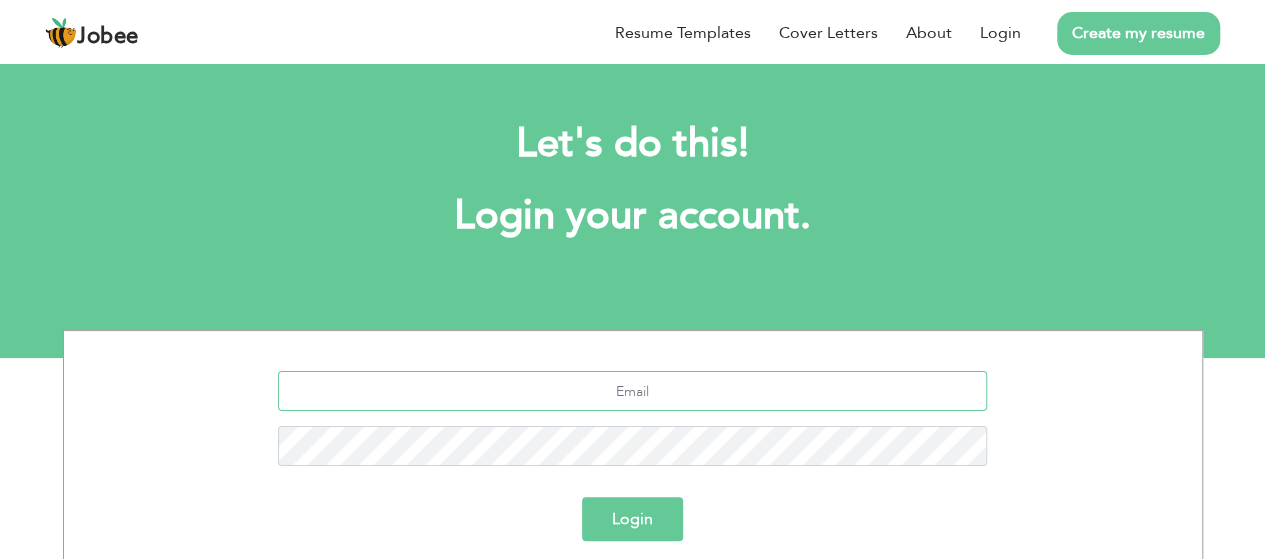 click at bounding box center (632, 391) 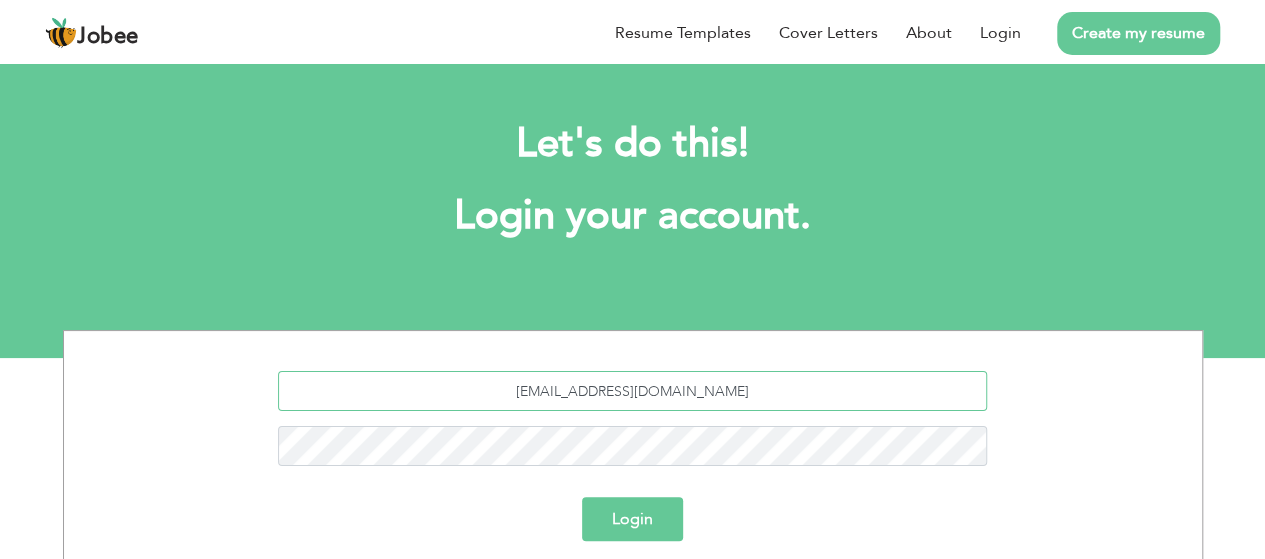 type on "kaynatgul99@gmail.com" 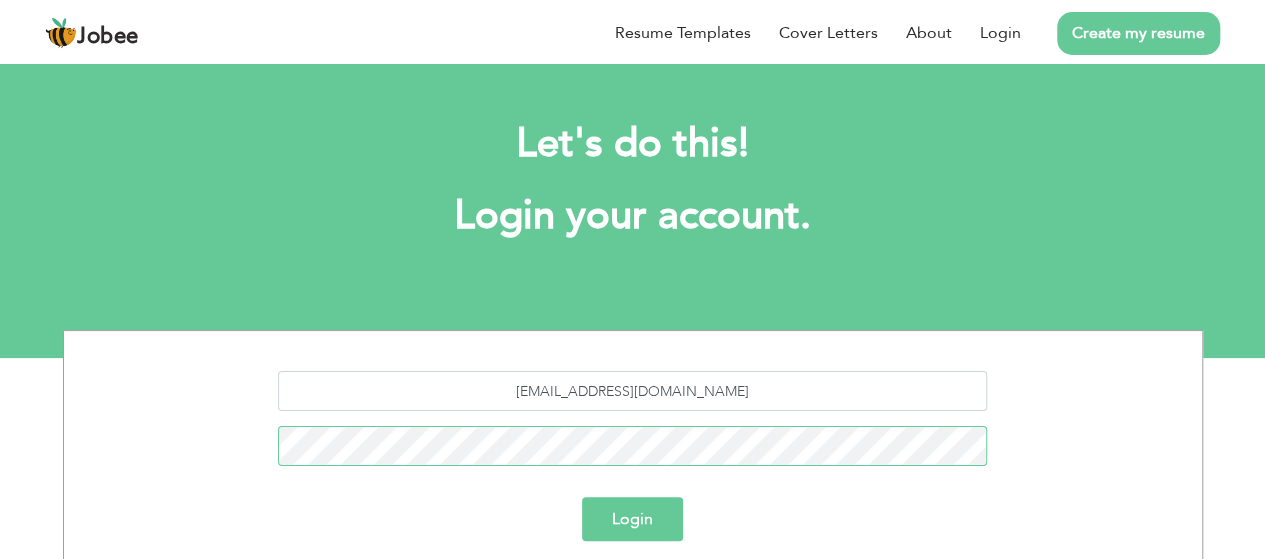 click on "Login" at bounding box center [632, 519] 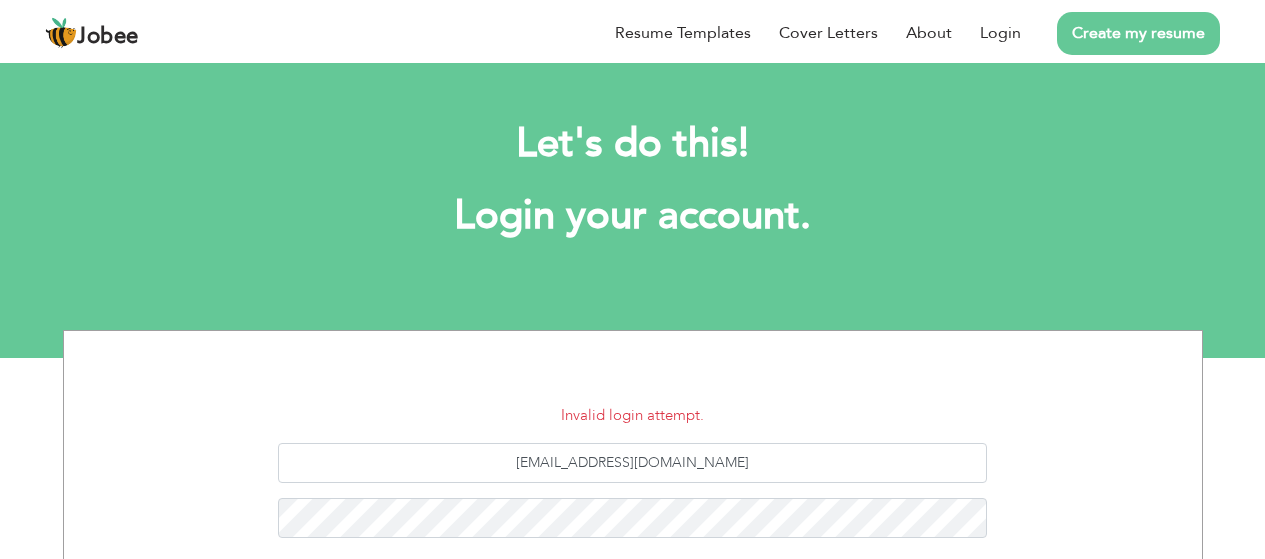 scroll, scrollTop: 0, scrollLeft: 0, axis: both 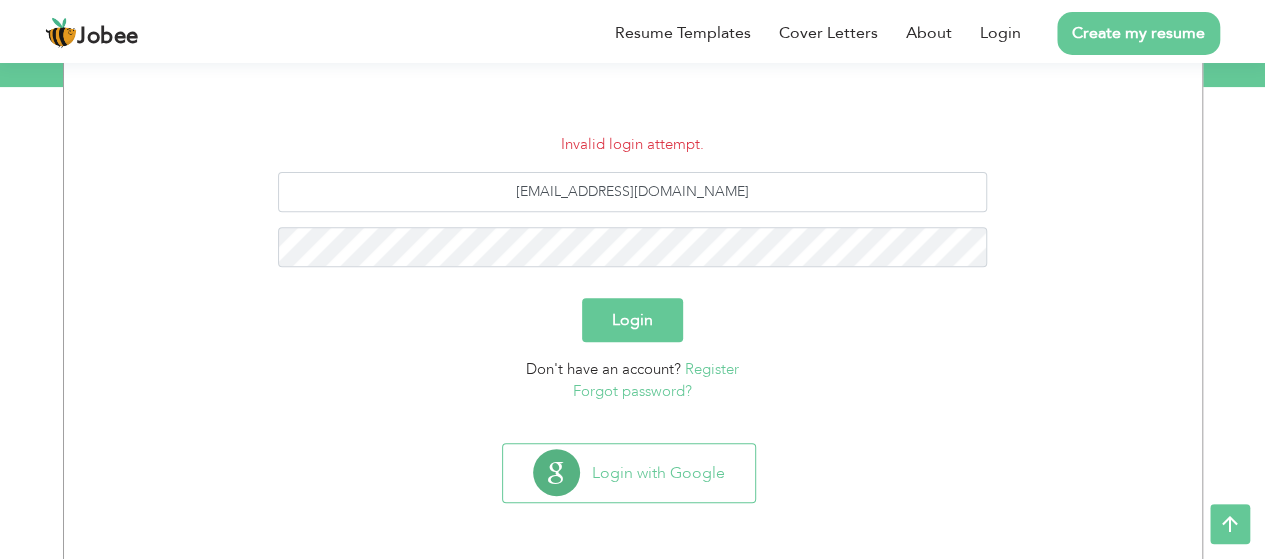 click on "Forgot password?" at bounding box center [632, 391] 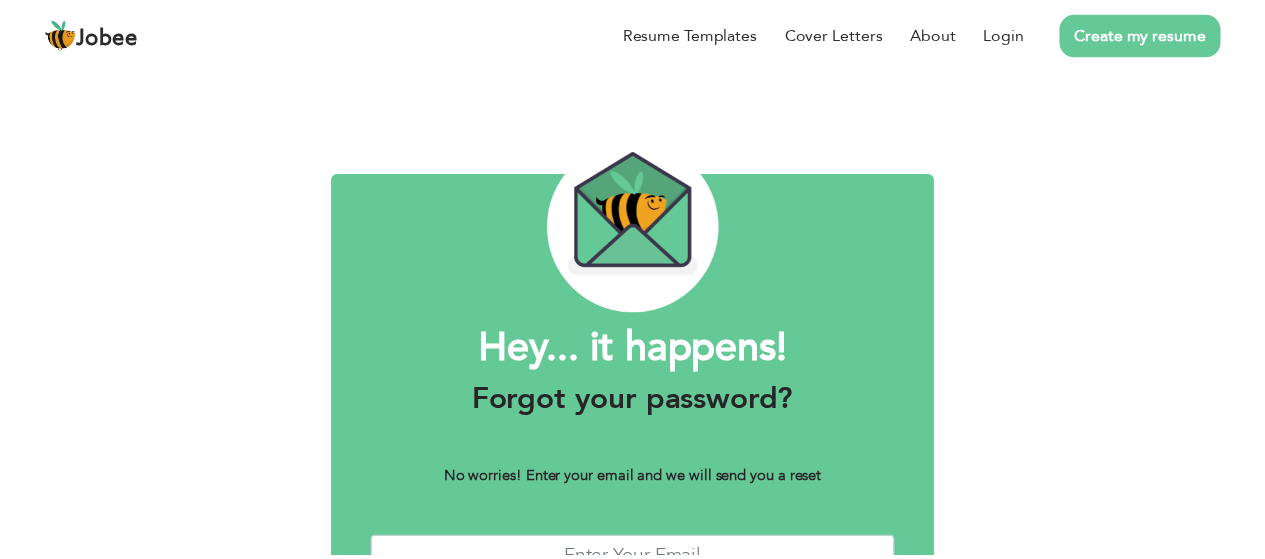 scroll, scrollTop: 0, scrollLeft: 0, axis: both 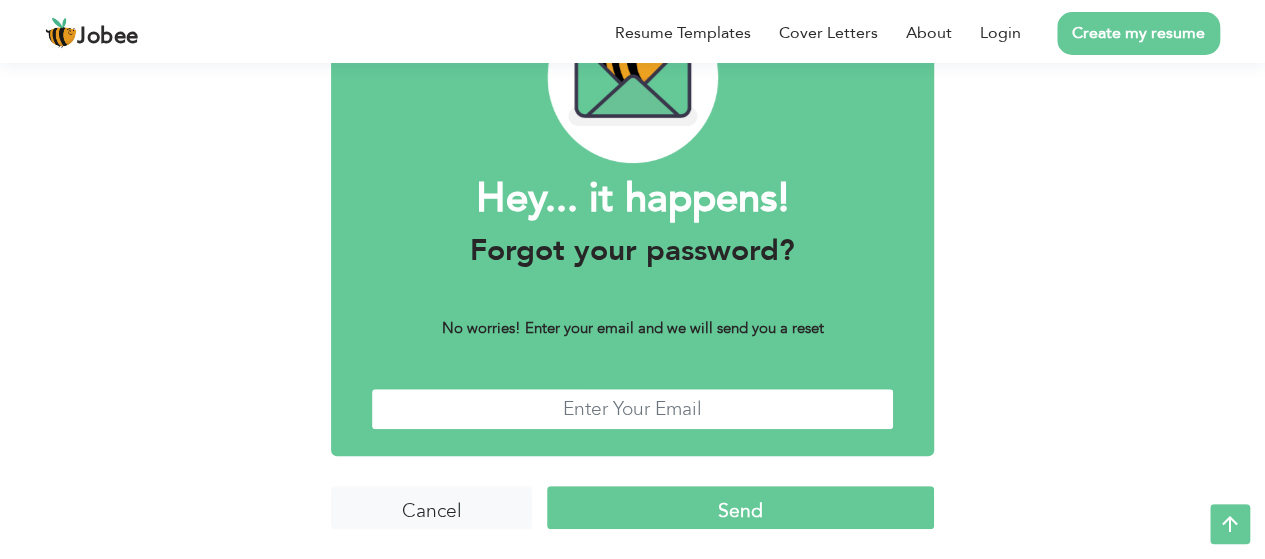 click at bounding box center (632, 409) 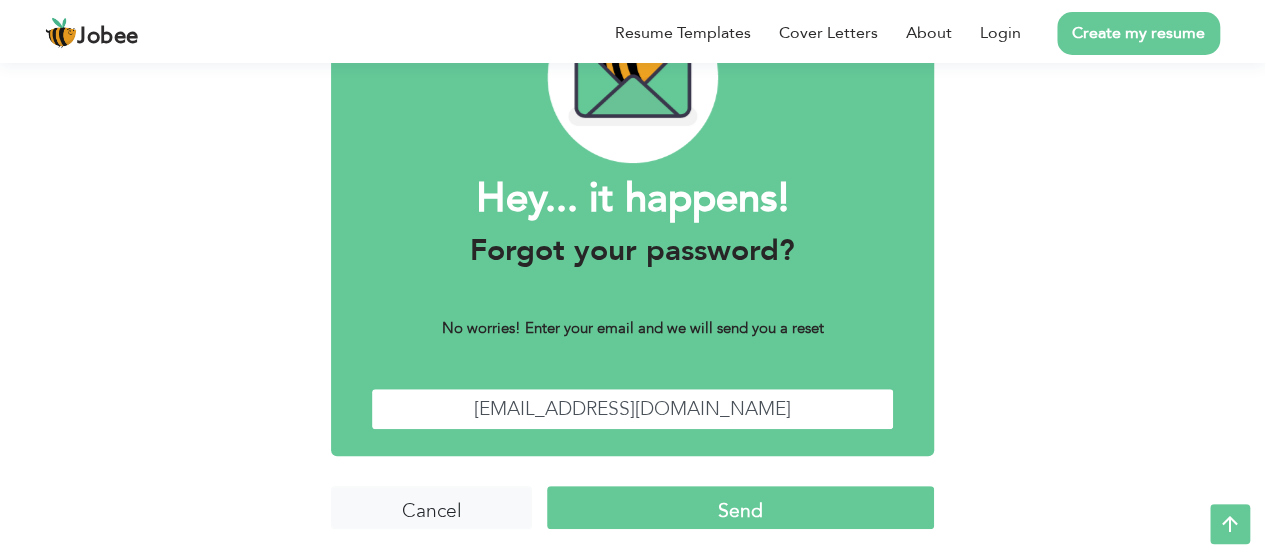 type on "kaynatgul99@gmail.com" 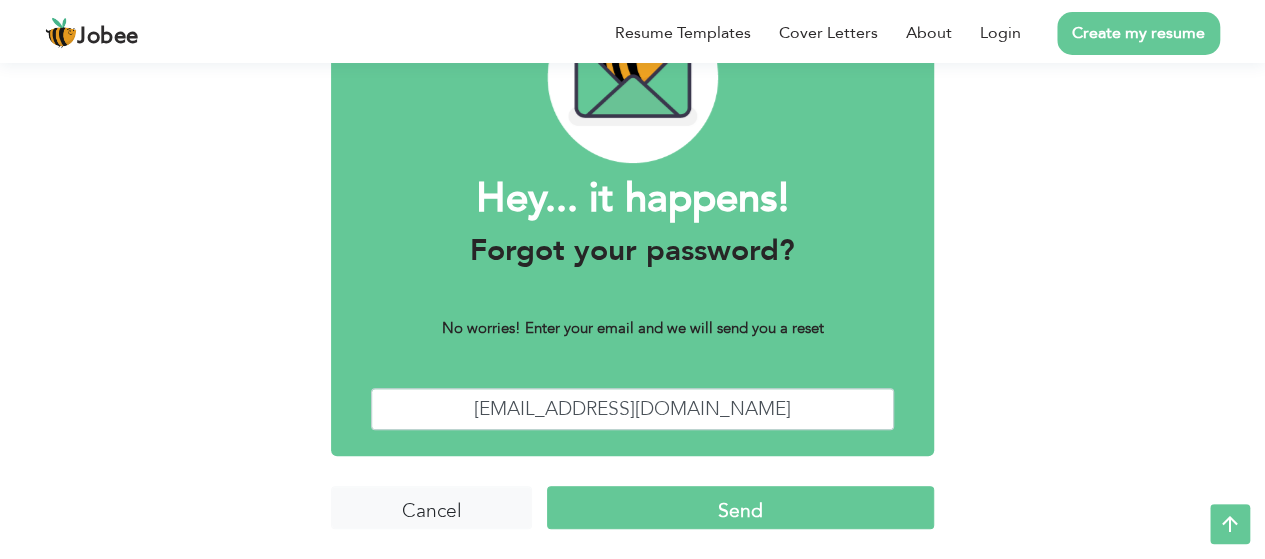 click on "Send" at bounding box center (740, 507) 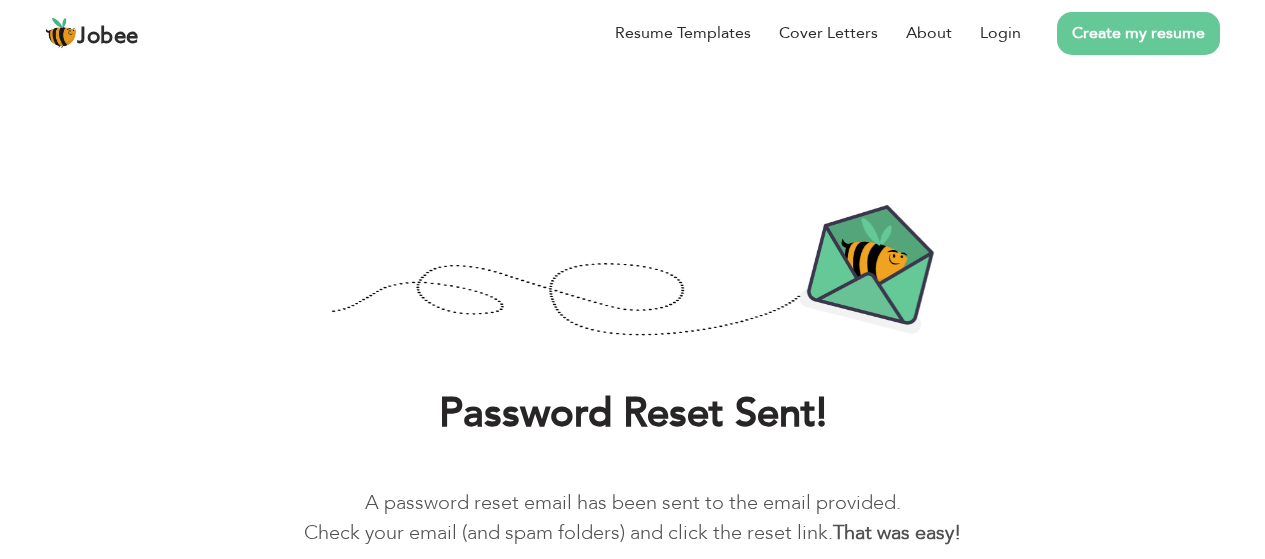 scroll, scrollTop: 0, scrollLeft: 0, axis: both 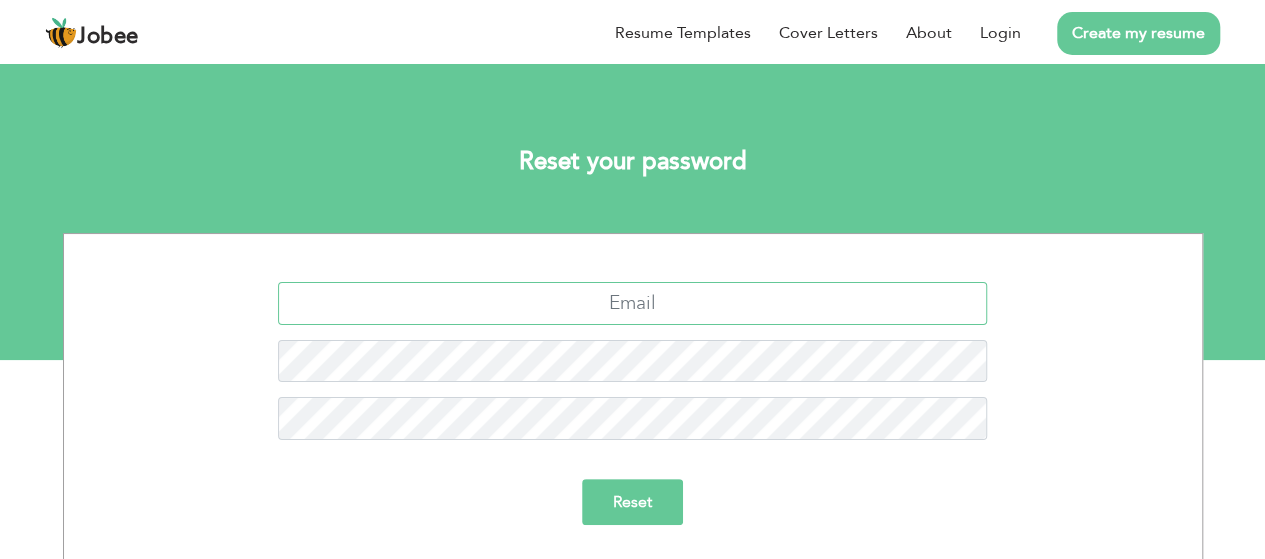 click at bounding box center [632, 303] 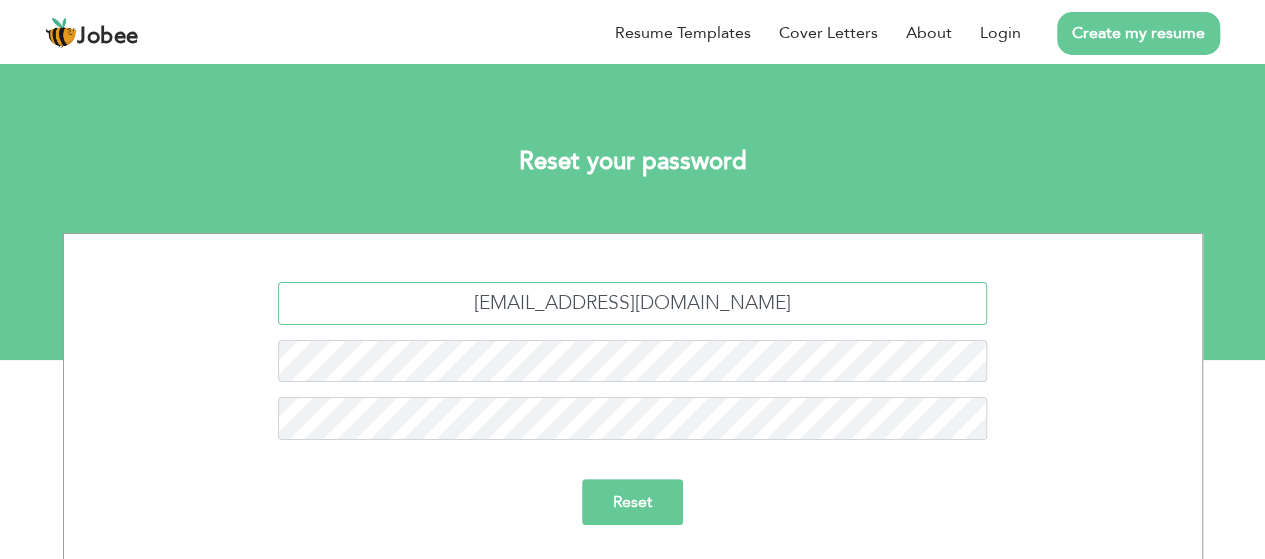 type on "[EMAIL_ADDRESS][DOMAIN_NAME]" 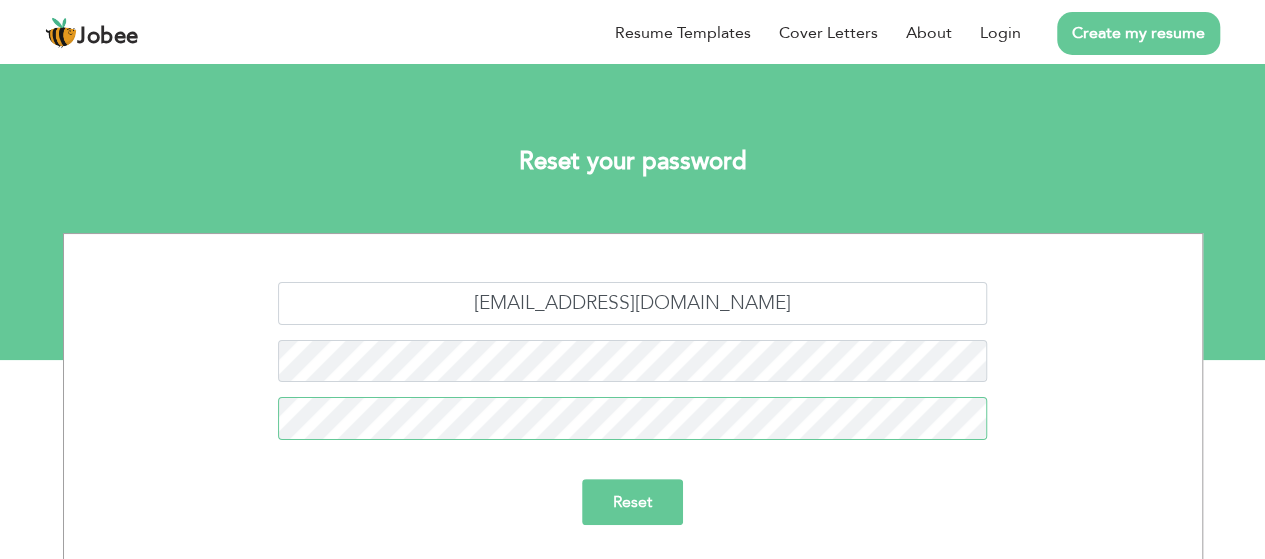 click on "Reset" at bounding box center [632, 502] 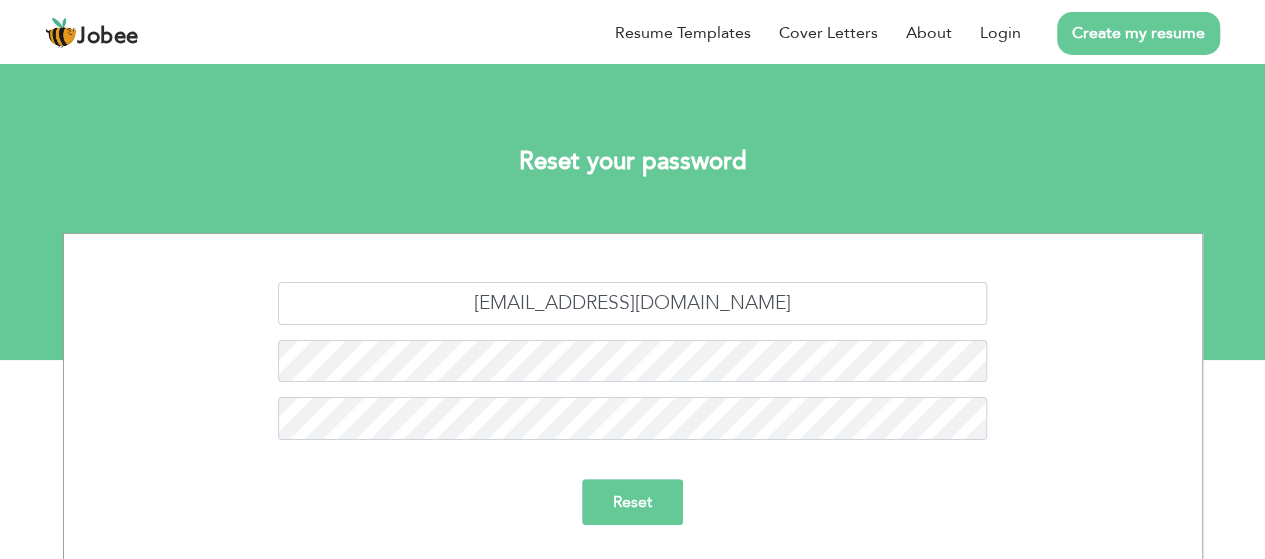 click on "Reset" at bounding box center [632, 502] 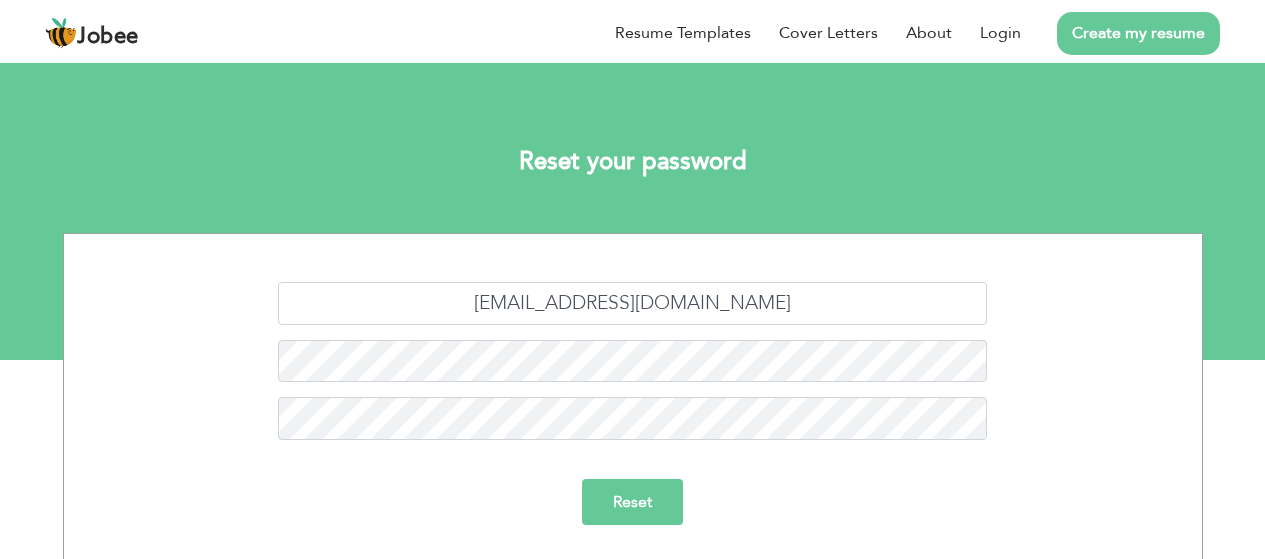 scroll, scrollTop: 0, scrollLeft: 0, axis: both 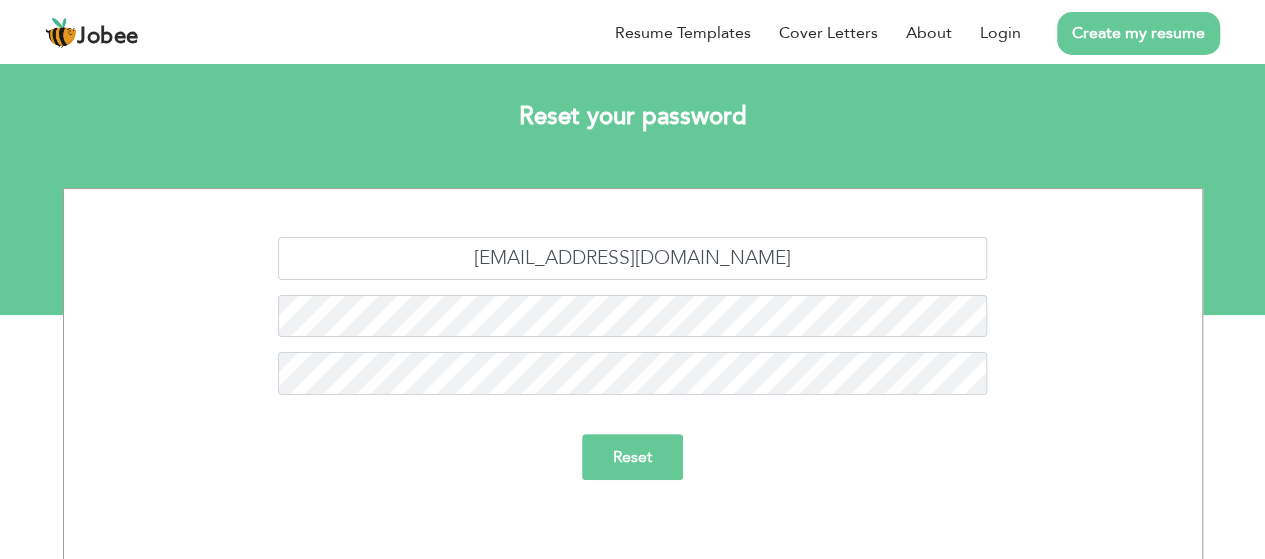 click on "Reset" at bounding box center [632, 457] 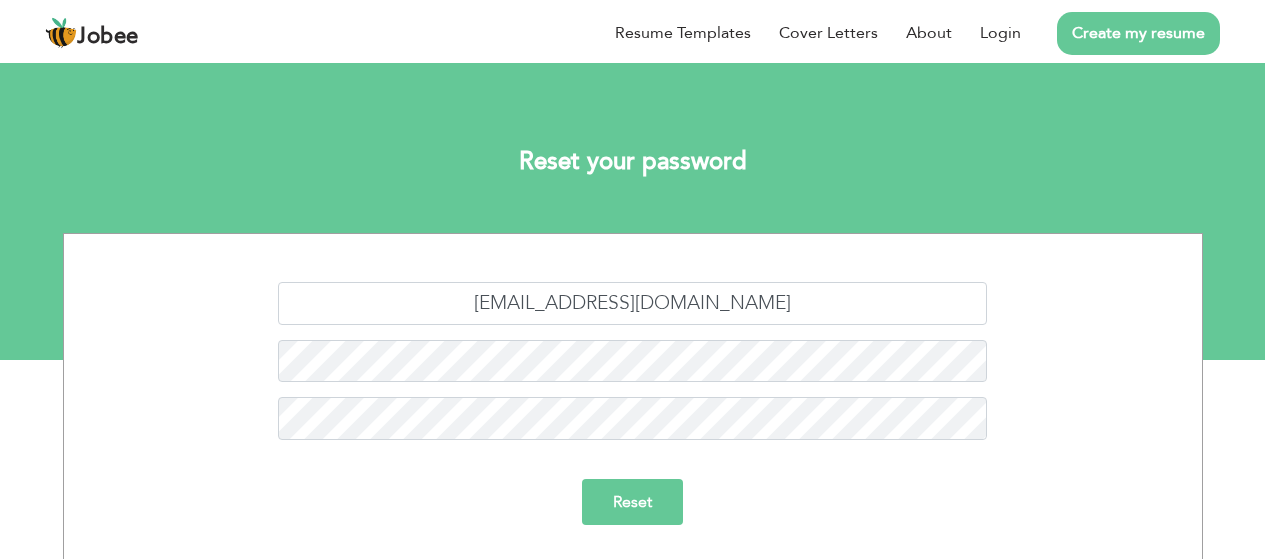 scroll, scrollTop: 0, scrollLeft: 0, axis: both 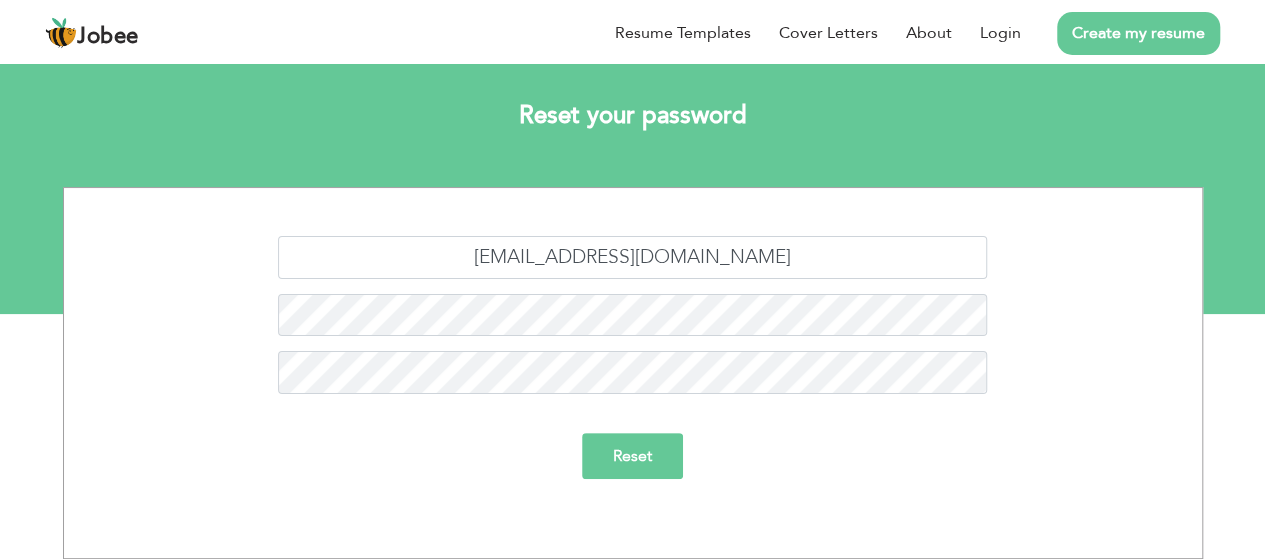 click on "Reset" at bounding box center (632, 456) 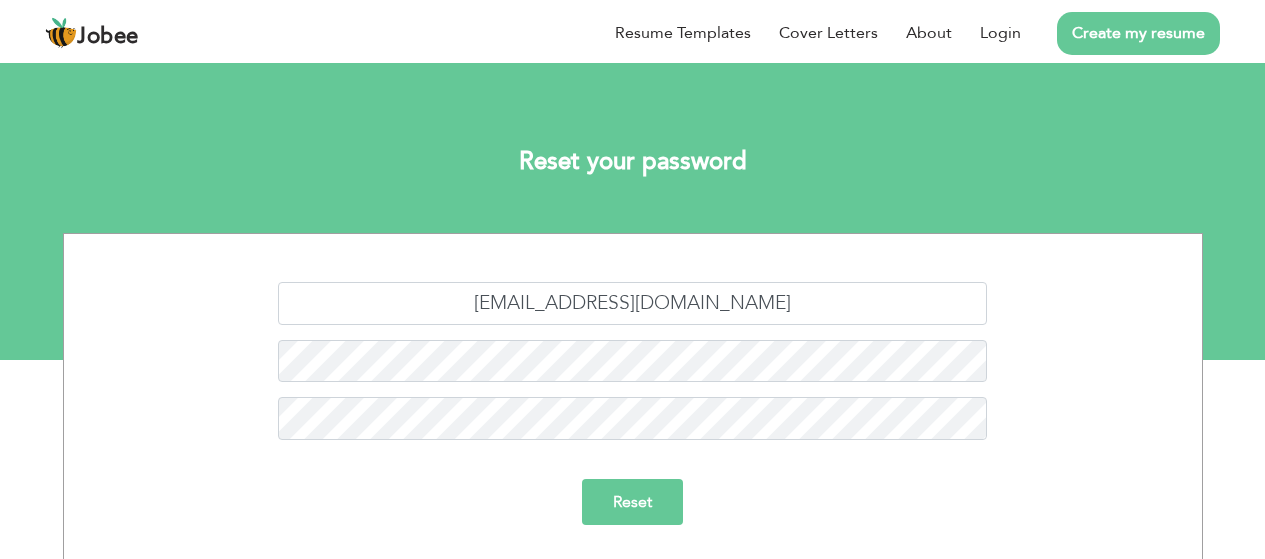 scroll, scrollTop: 0, scrollLeft: 0, axis: both 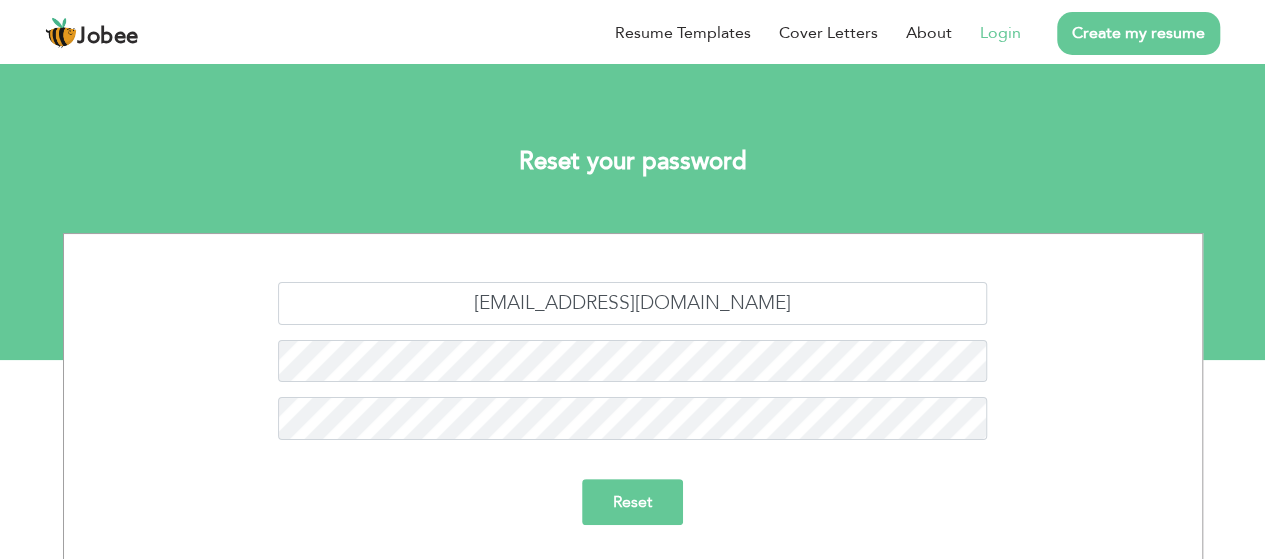 click on "Login" at bounding box center [1000, 33] 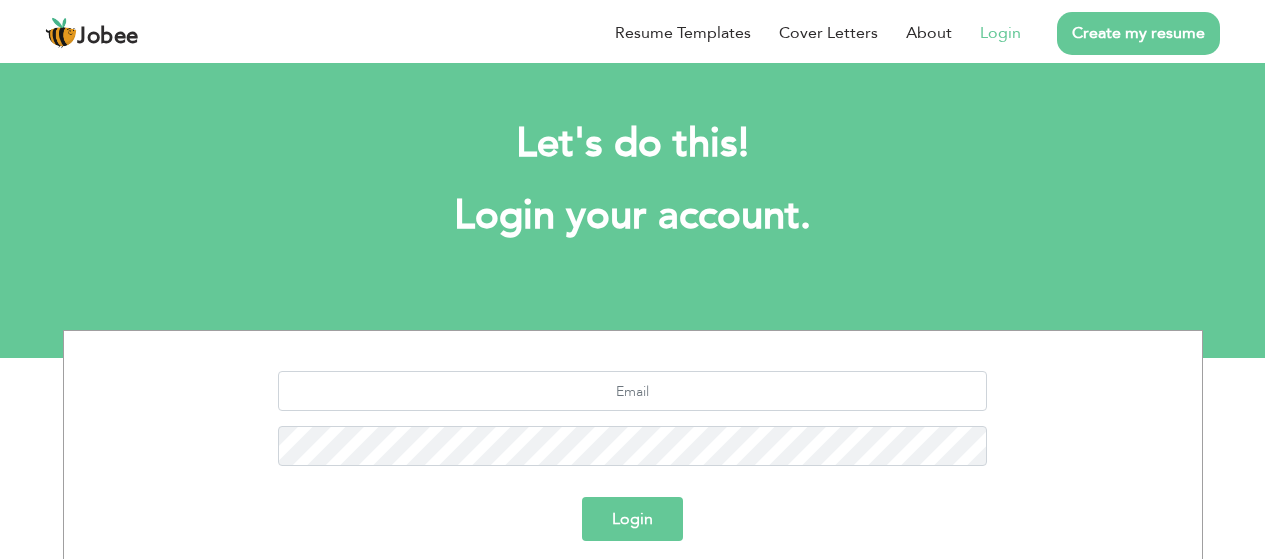 scroll, scrollTop: 0, scrollLeft: 0, axis: both 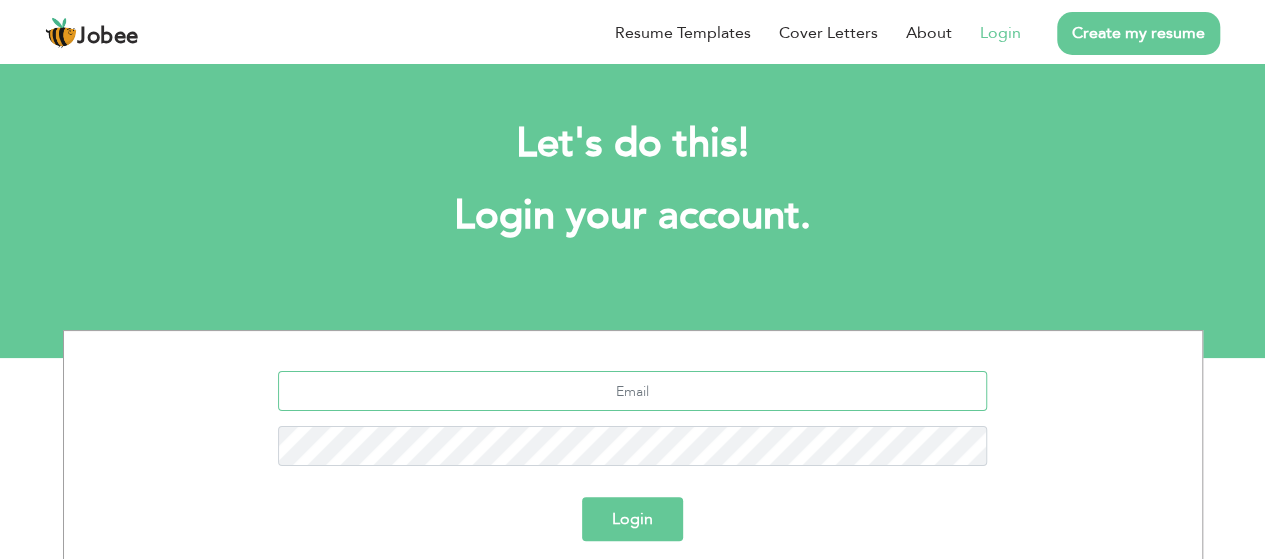 click at bounding box center [632, 391] 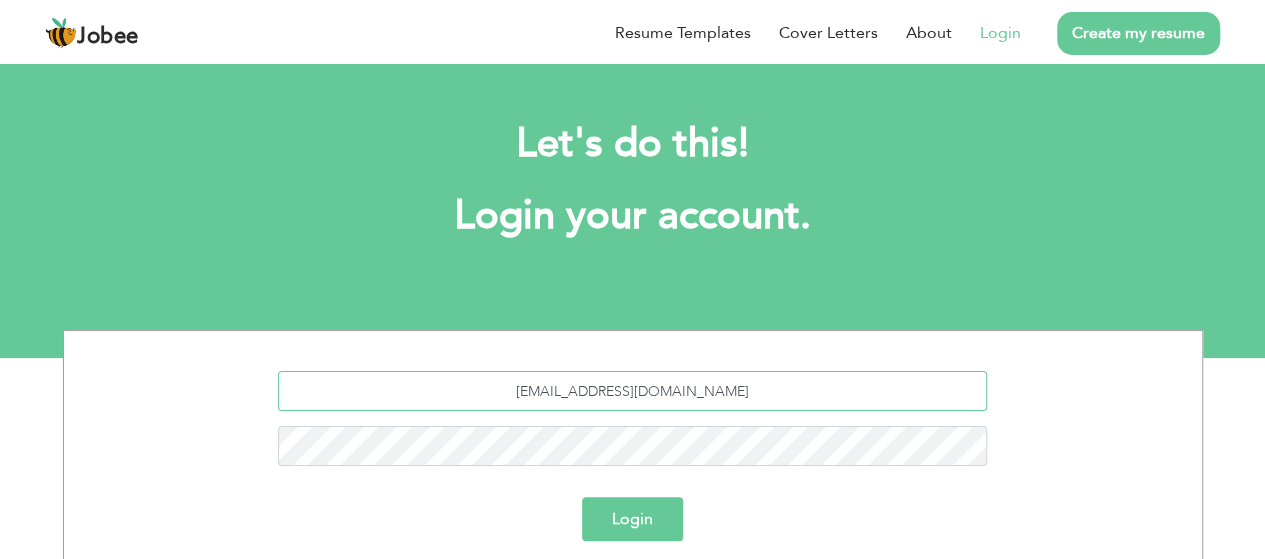 type on "[EMAIL_ADDRESS][DOMAIN_NAME]" 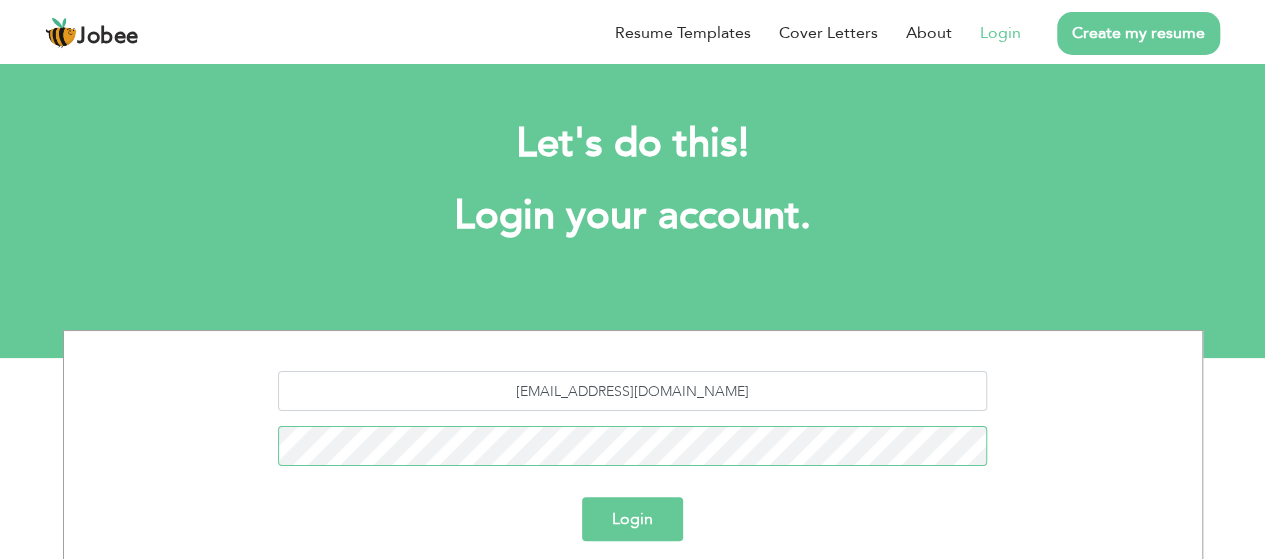 click on "Login" at bounding box center (632, 519) 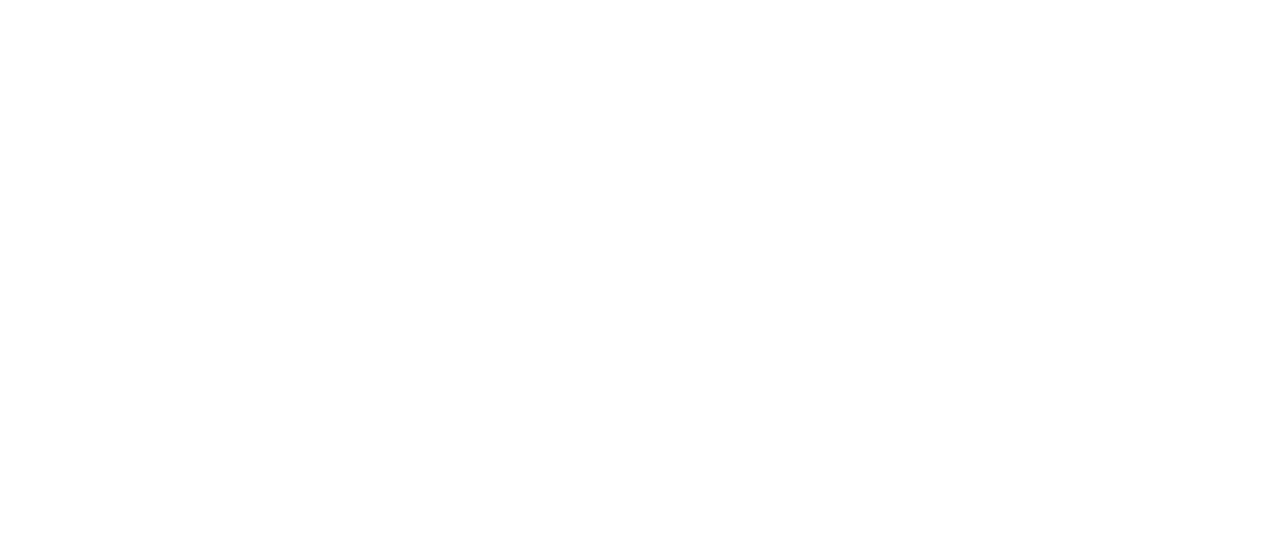 scroll, scrollTop: 0, scrollLeft: 0, axis: both 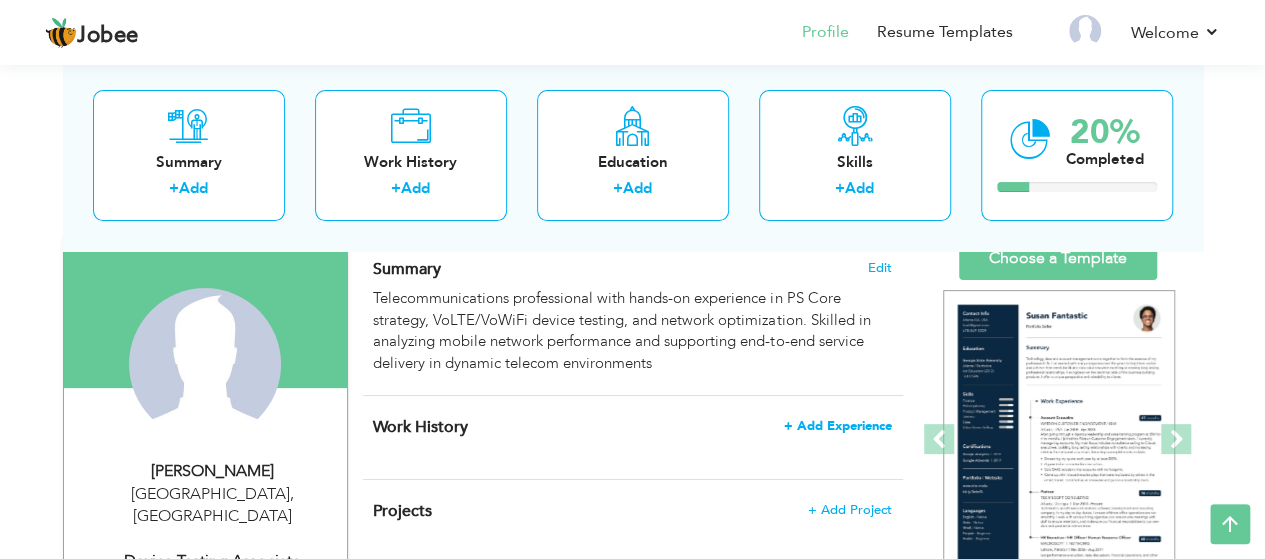click on "+ Add Experience" at bounding box center (838, 426) 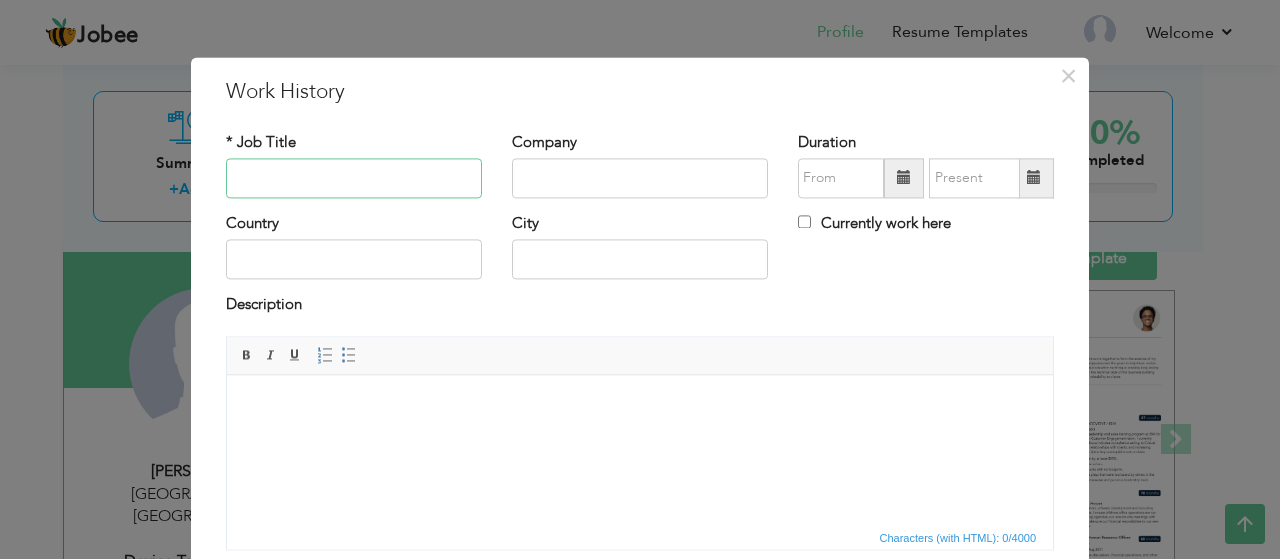 click at bounding box center (354, 178) 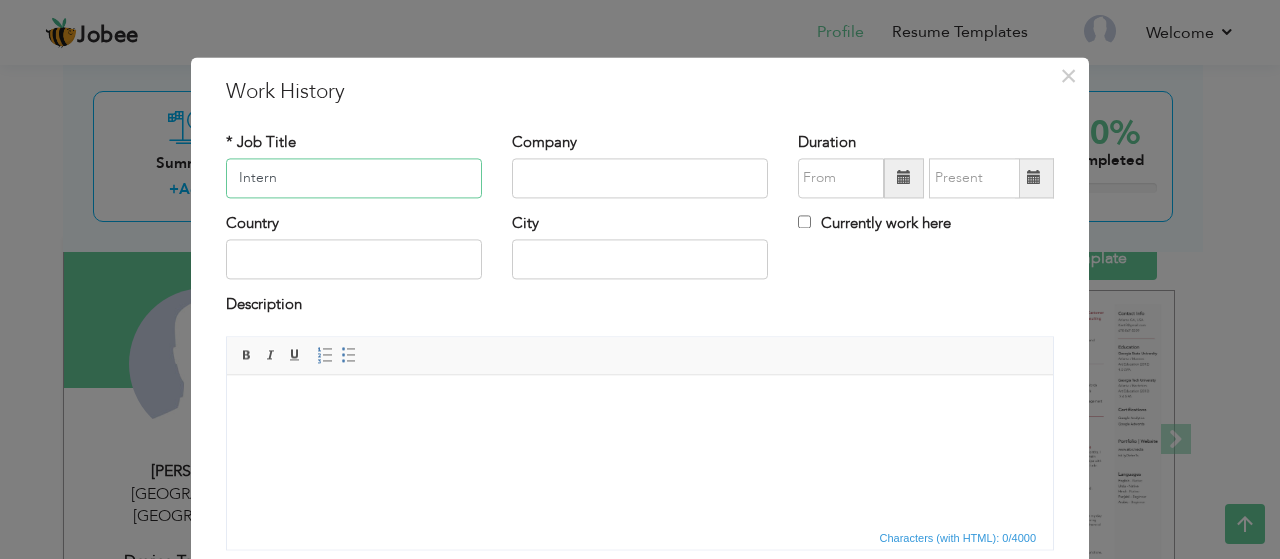 type on "Intern" 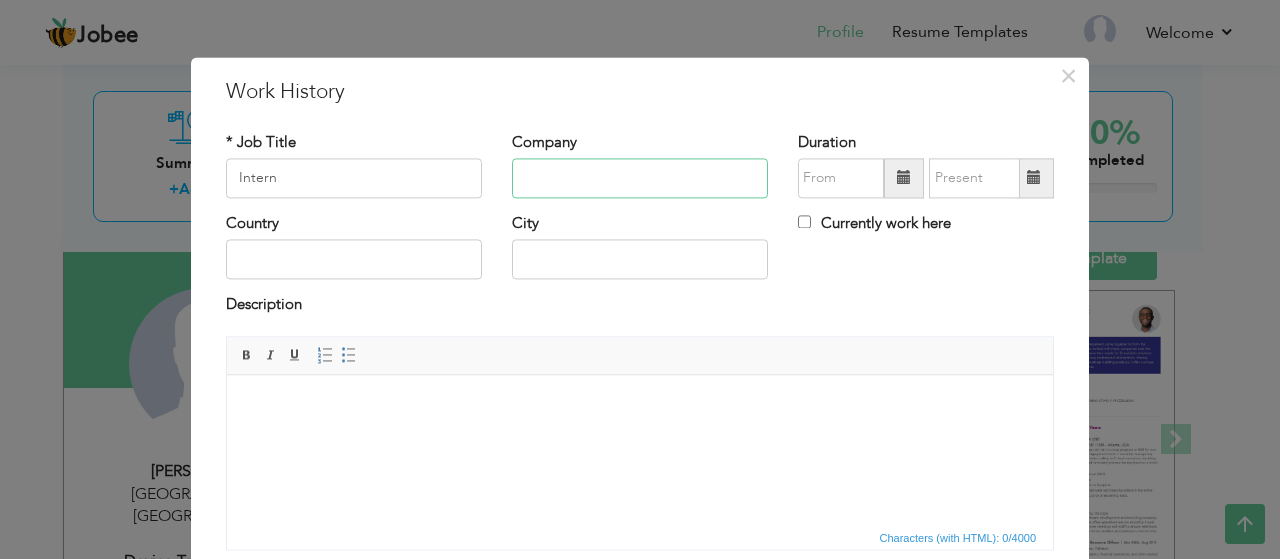 click at bounding box center (640, 178) 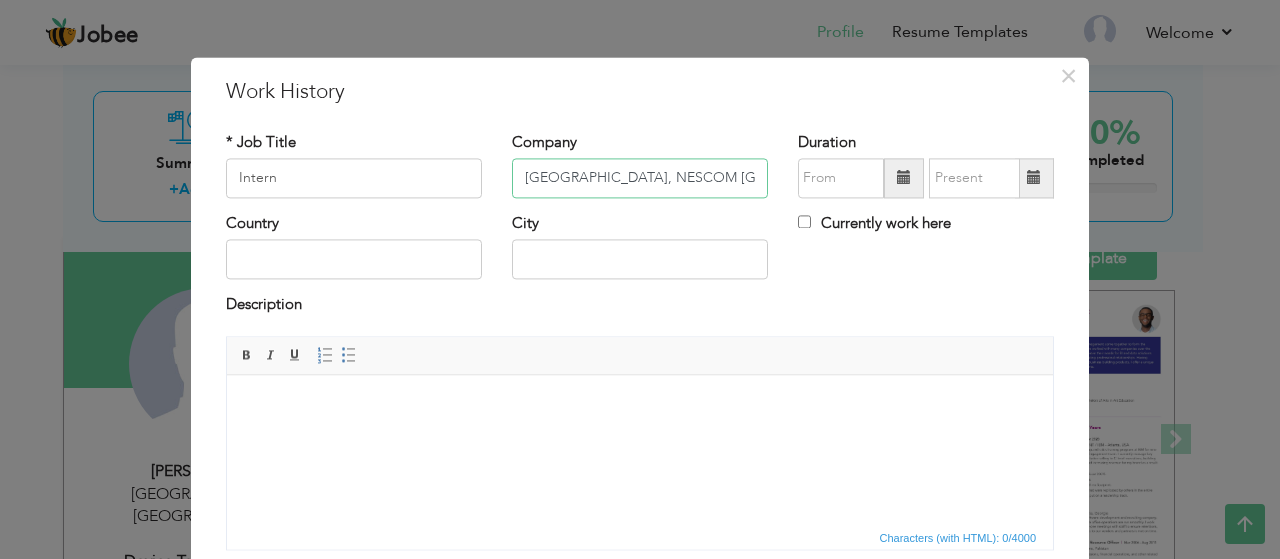scroll, scrollTop: 0, scrollLeft: 106, axis: horizontal 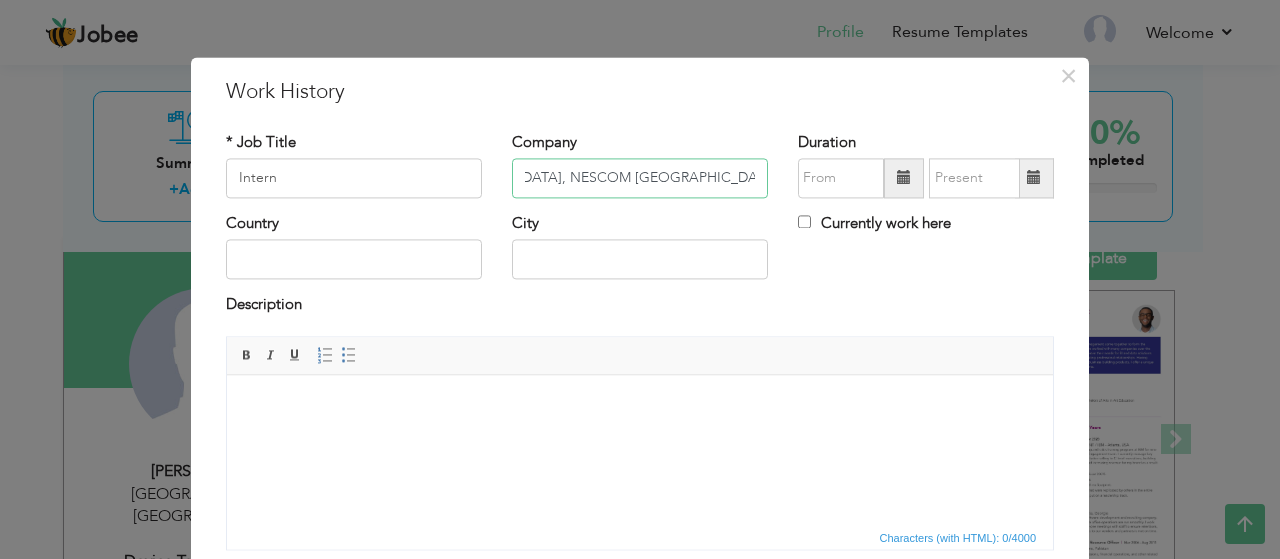 type on "[GEOGRAPHIC_DATA], NESCOM [GEOGRAPHIC_DATA]" 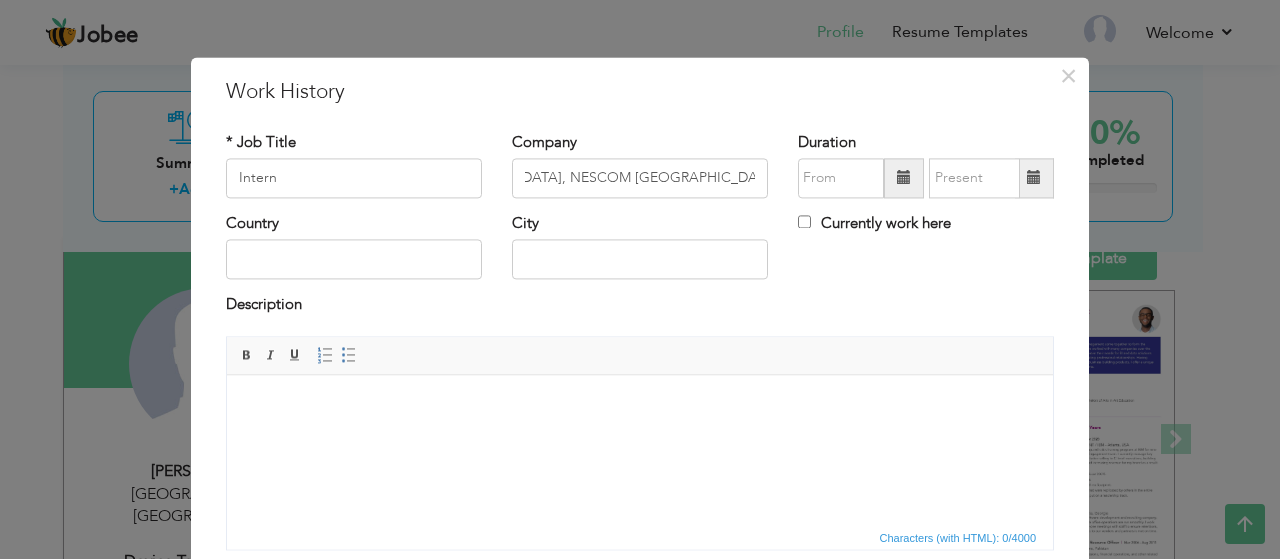 scroll, scrollTop: 0, scrollLeft: 0, axis: both 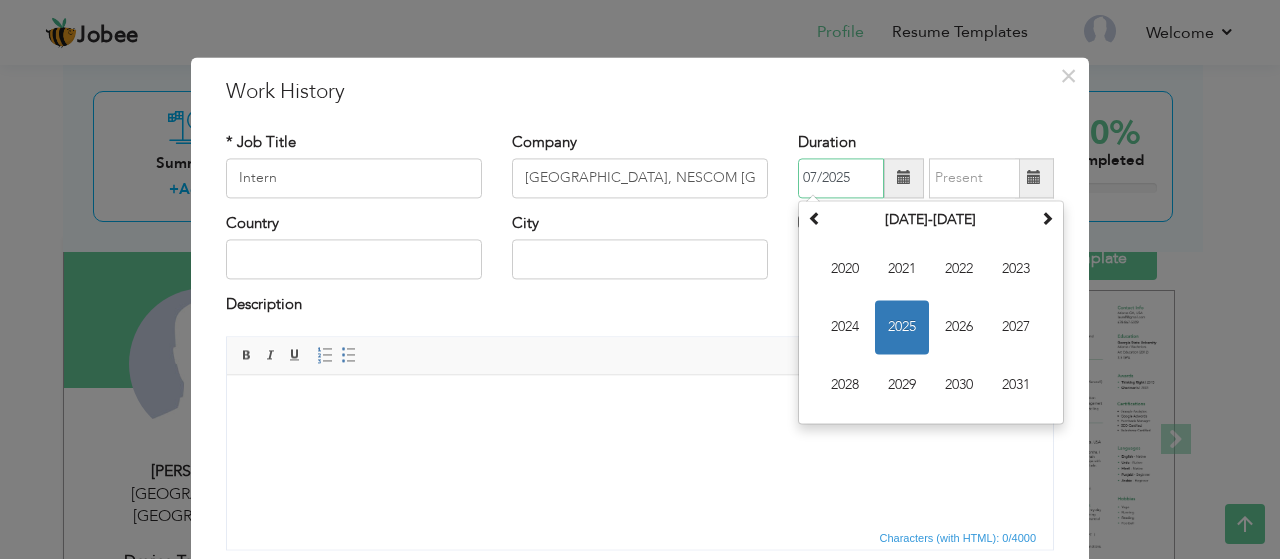 click on "07/2025" at bounding box center [841, 178] 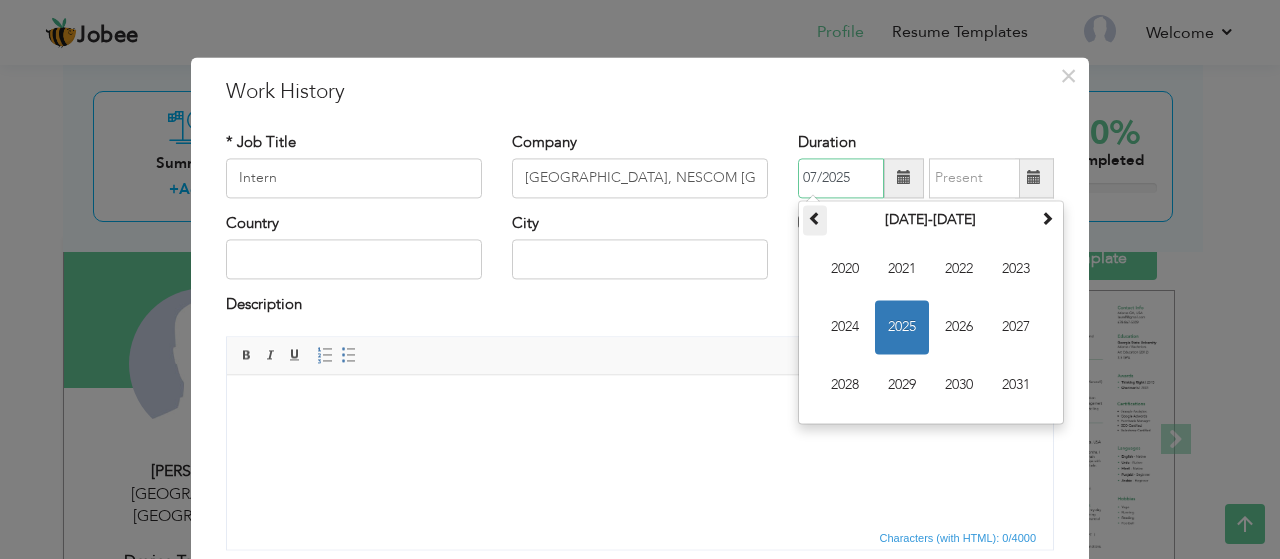 click at bounding box center [815, 218] 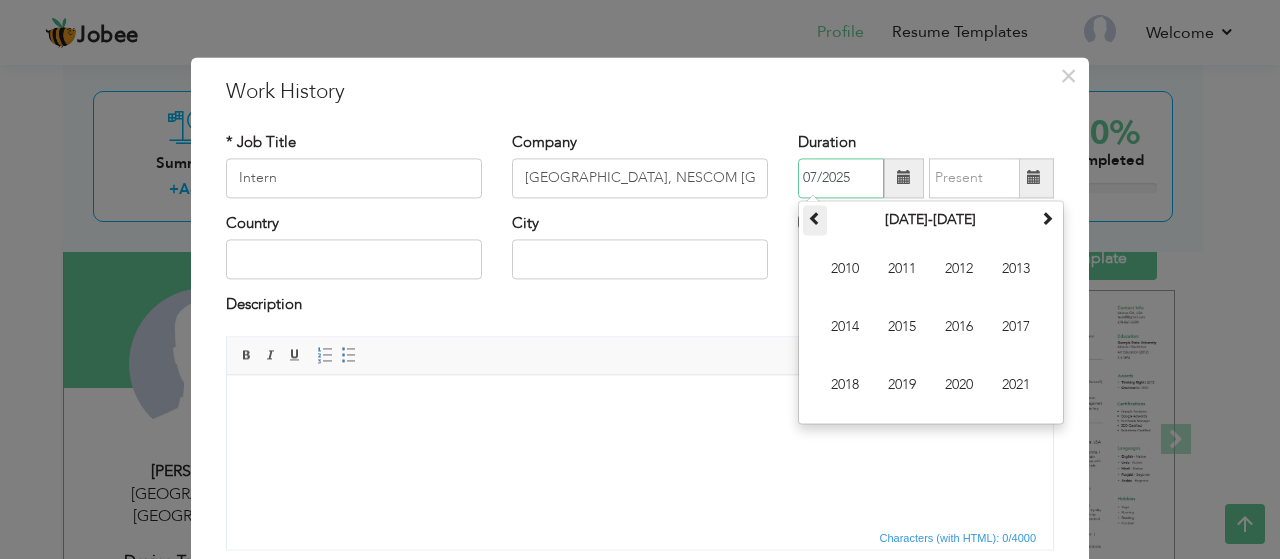 click at bounding box center (815, 218) 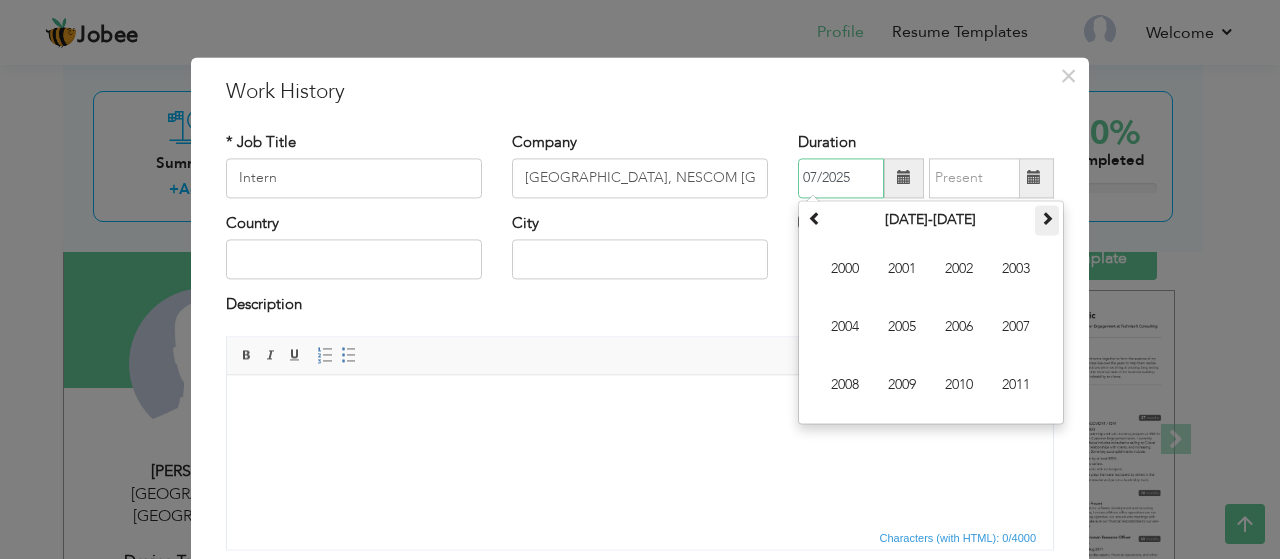 click at bounding box center [1047, 218] 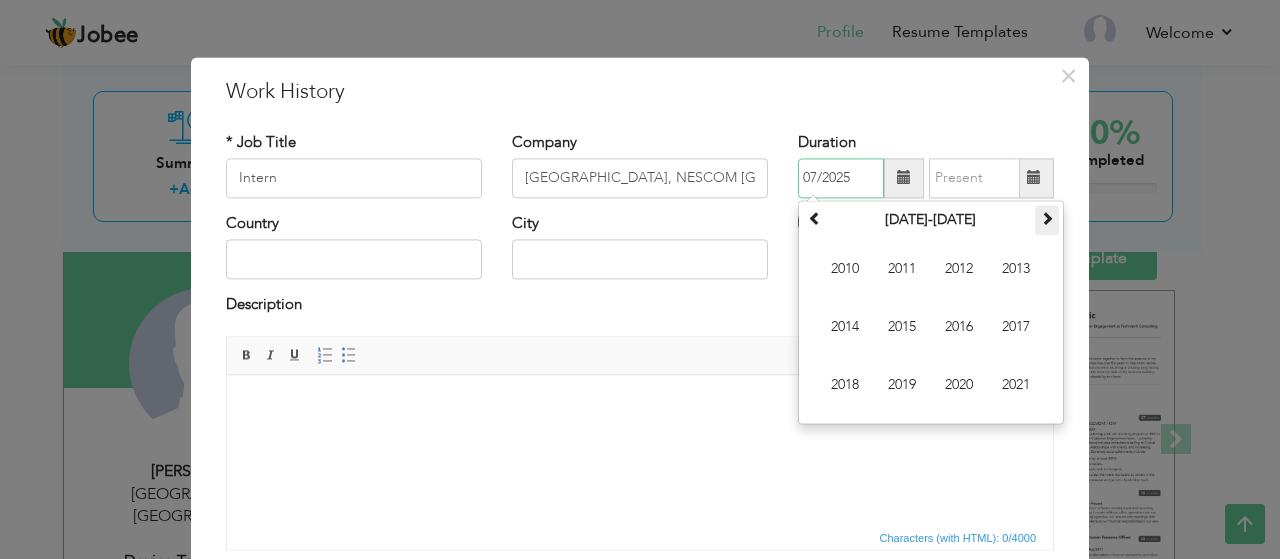 click at bounding box center [1047, 218] 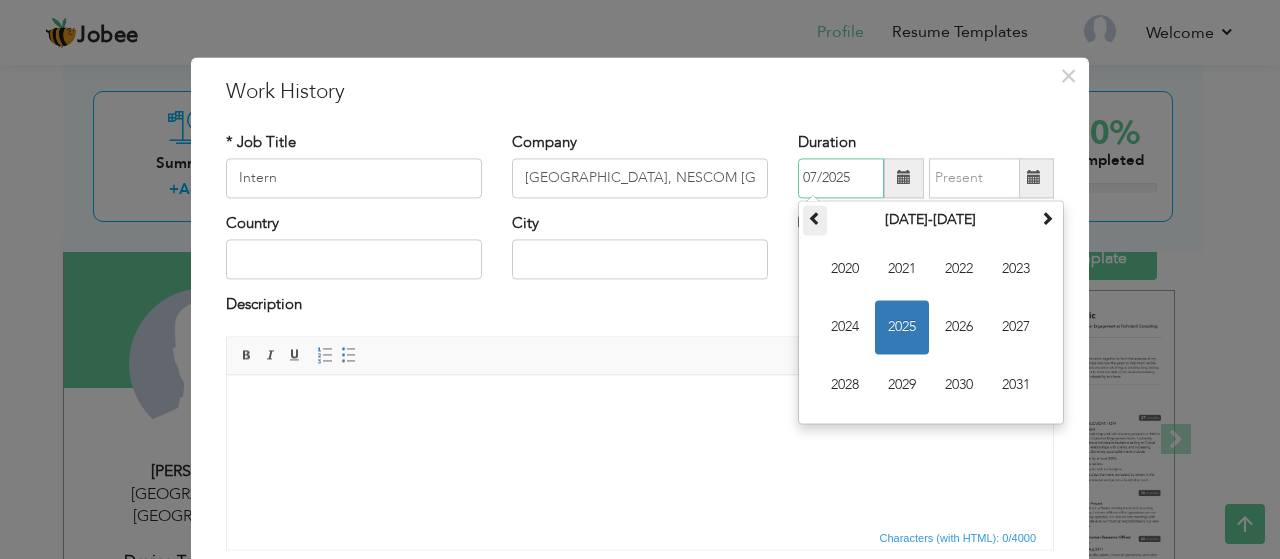 click at bounding box center (815, 218) 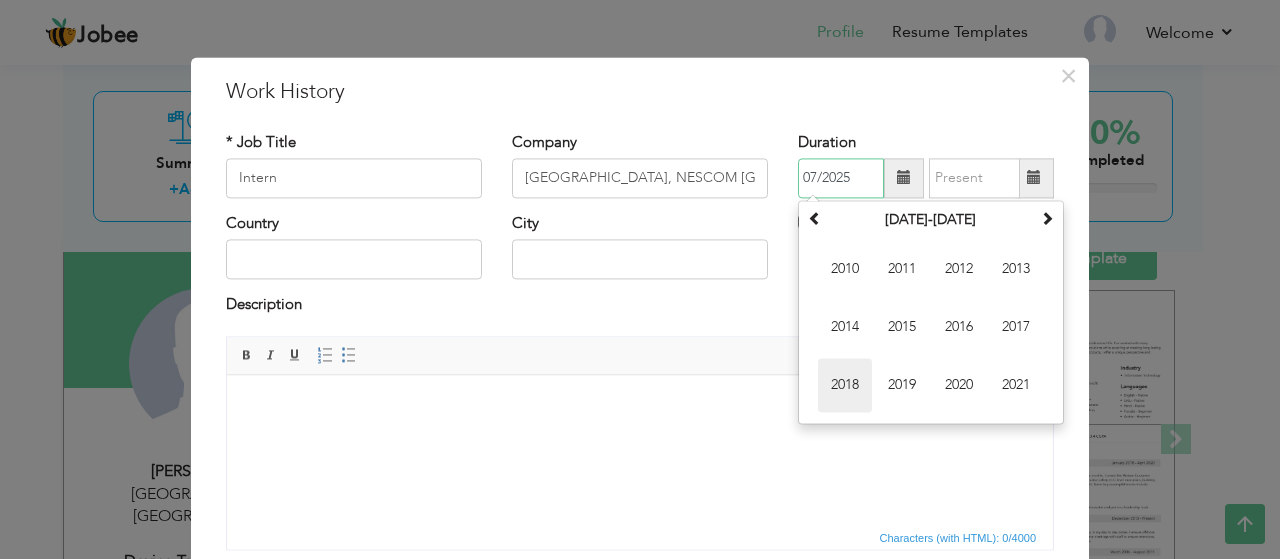 click on "2018" at bounding box center (845, 385) 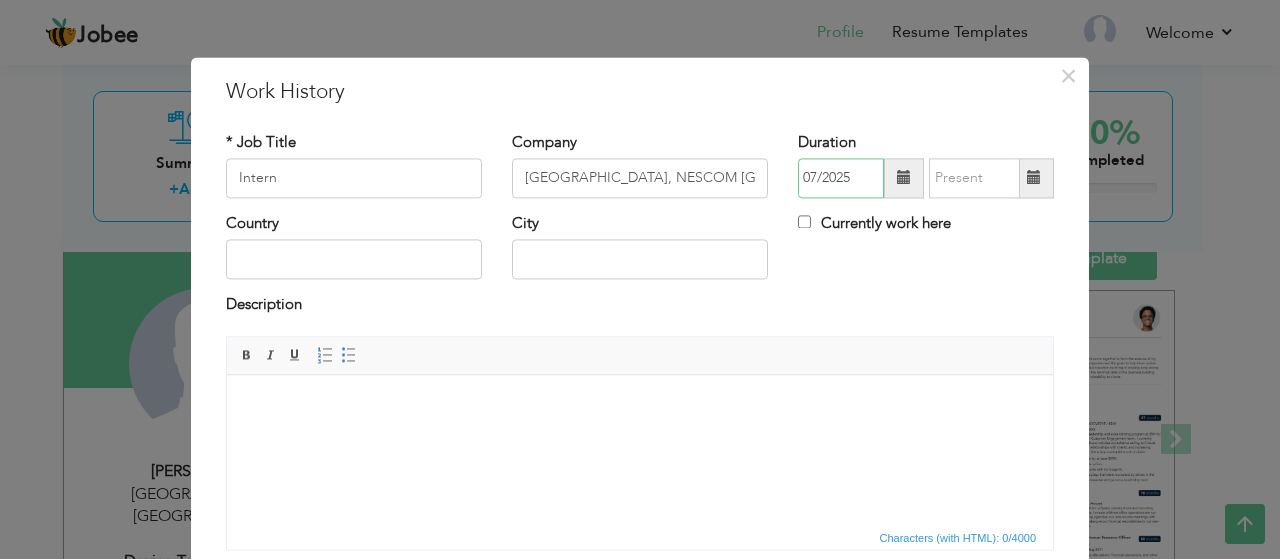 click on "07/2025" at bounding box center [841, 178] 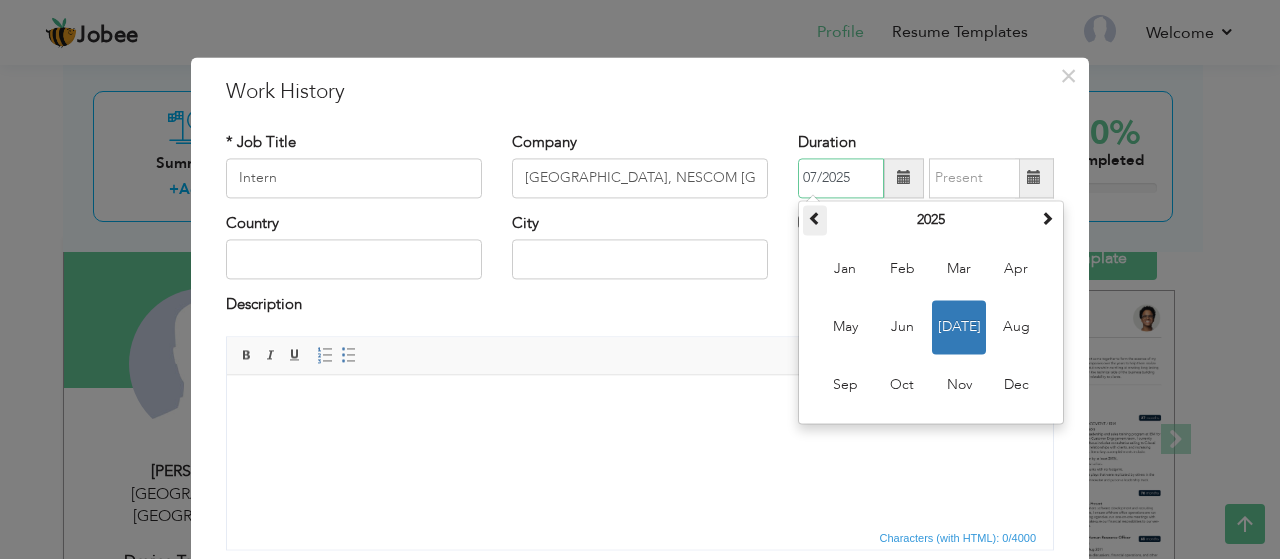 click at bounding box center [815, 218] 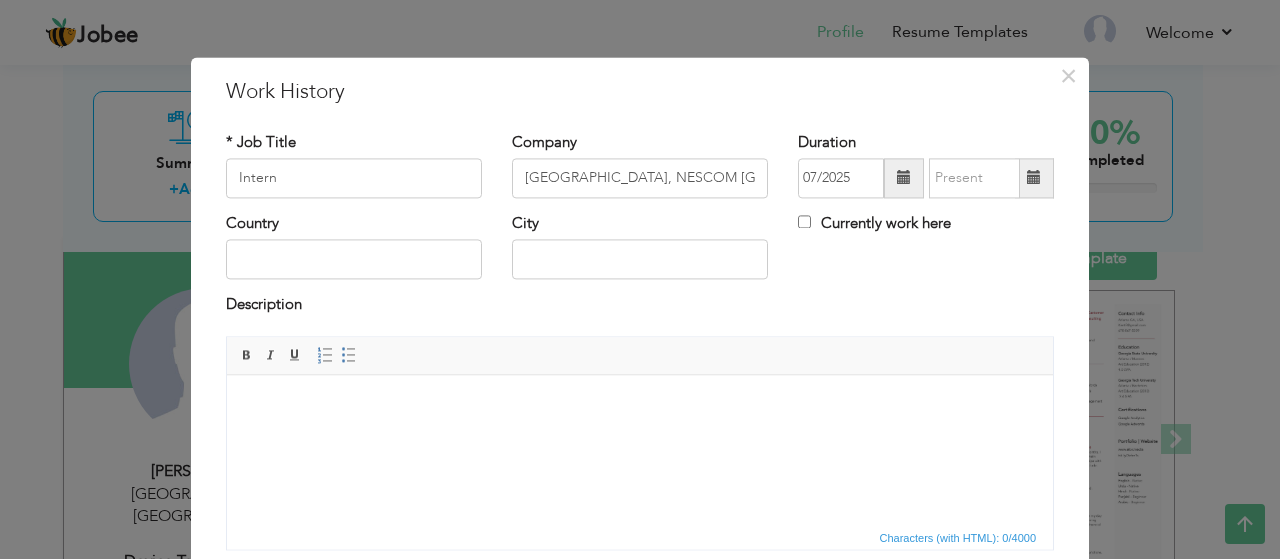click at bounding box center [904, 178] 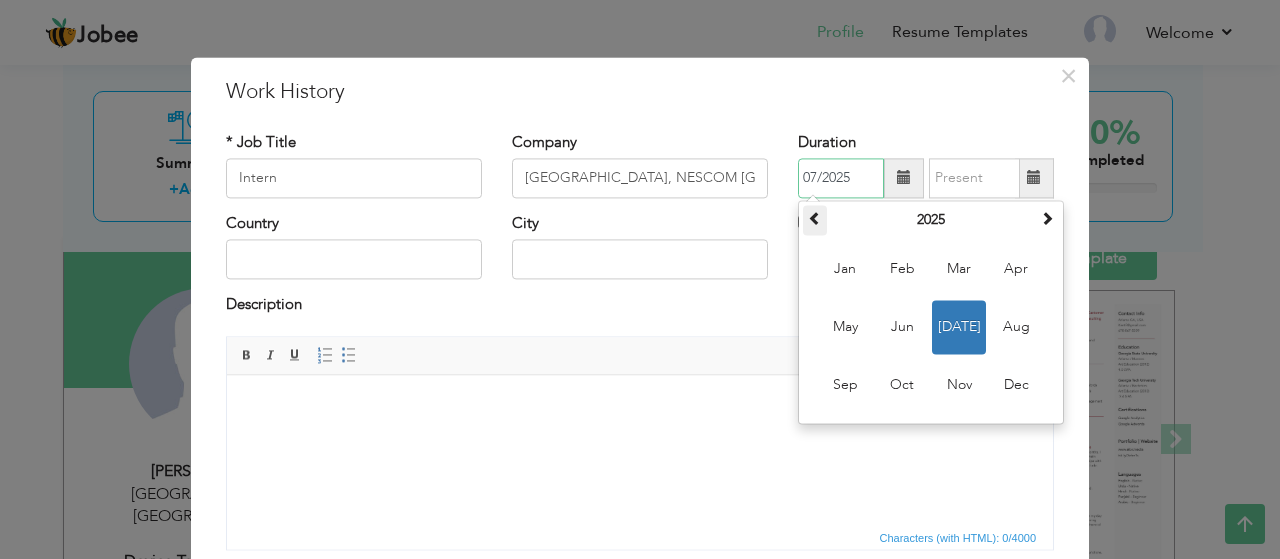 click at bounding box center [815, 218] 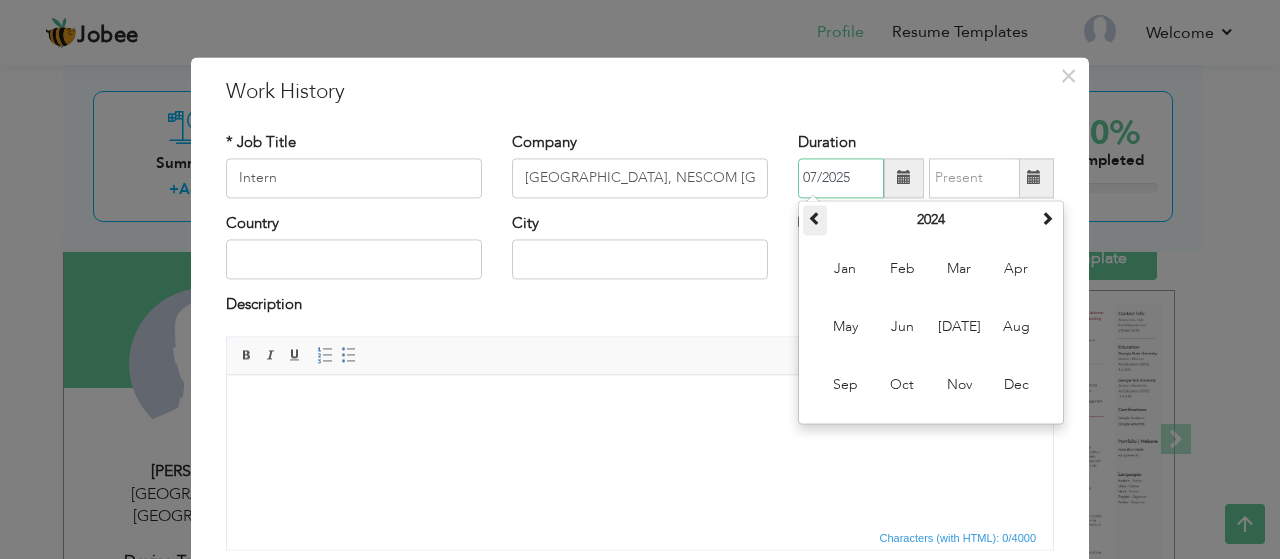 click at bounding box center (815, 218) 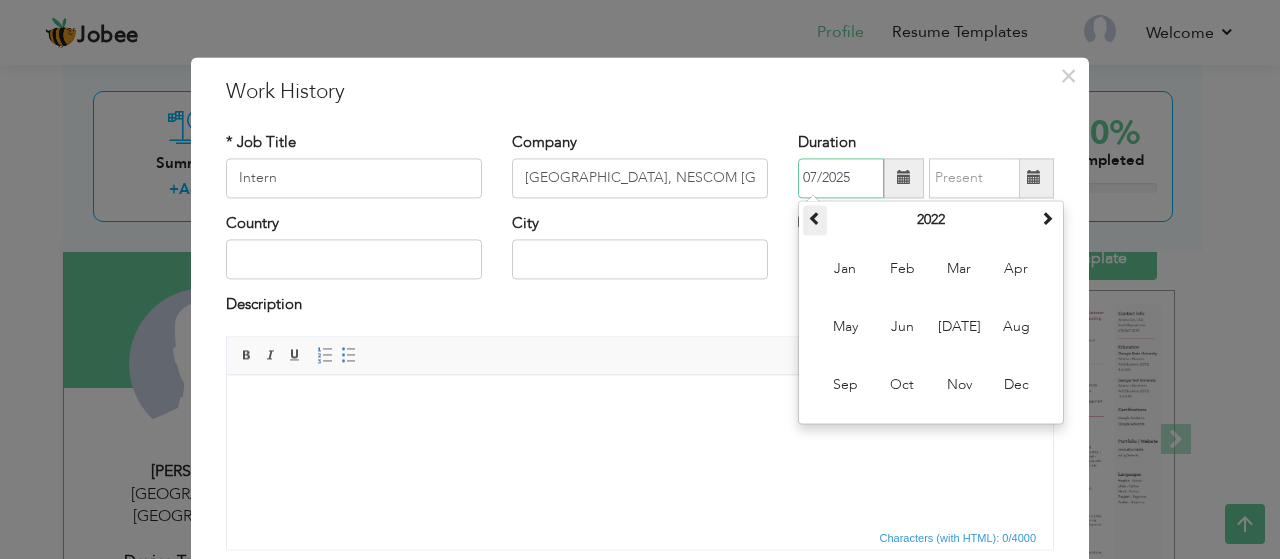 click at bounding box center [815, 218] 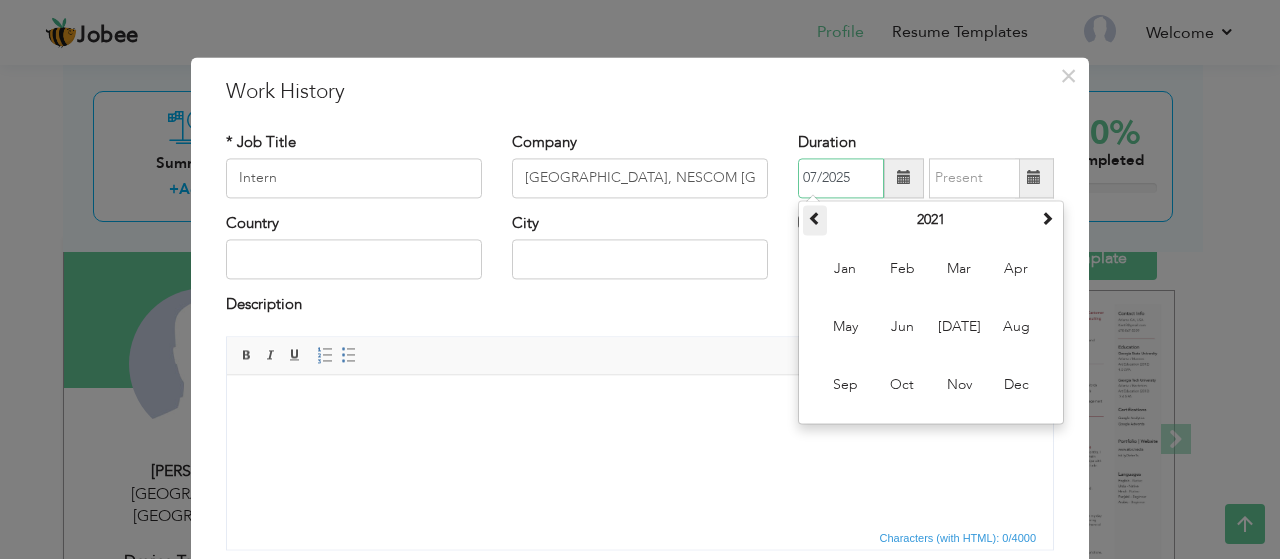 click at bounding box center (815, 218) 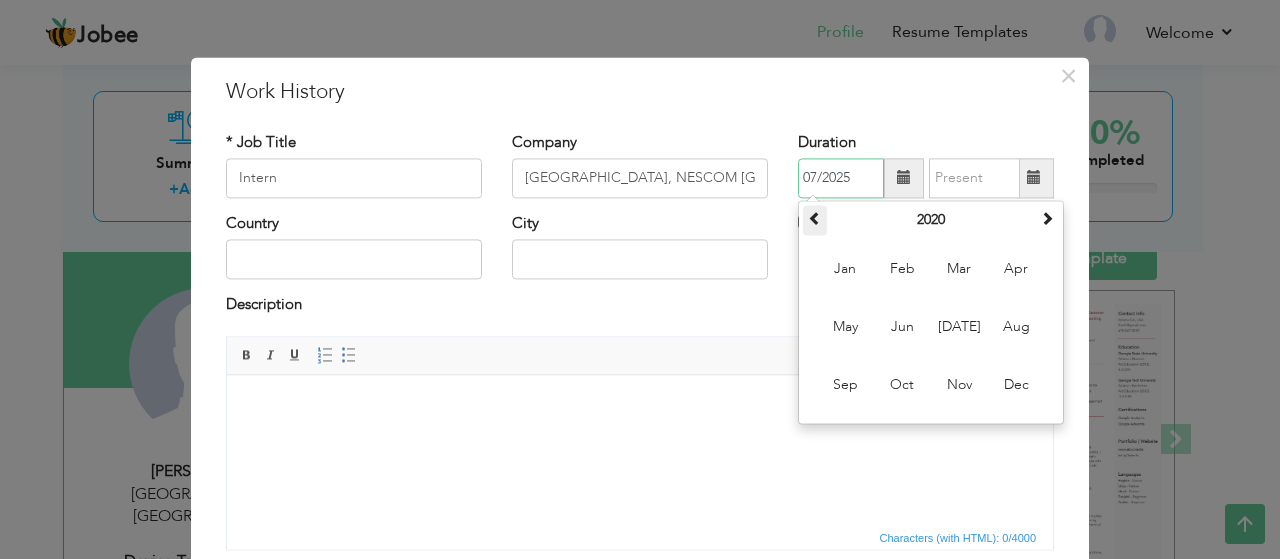 click at bounding box center [815, 218] 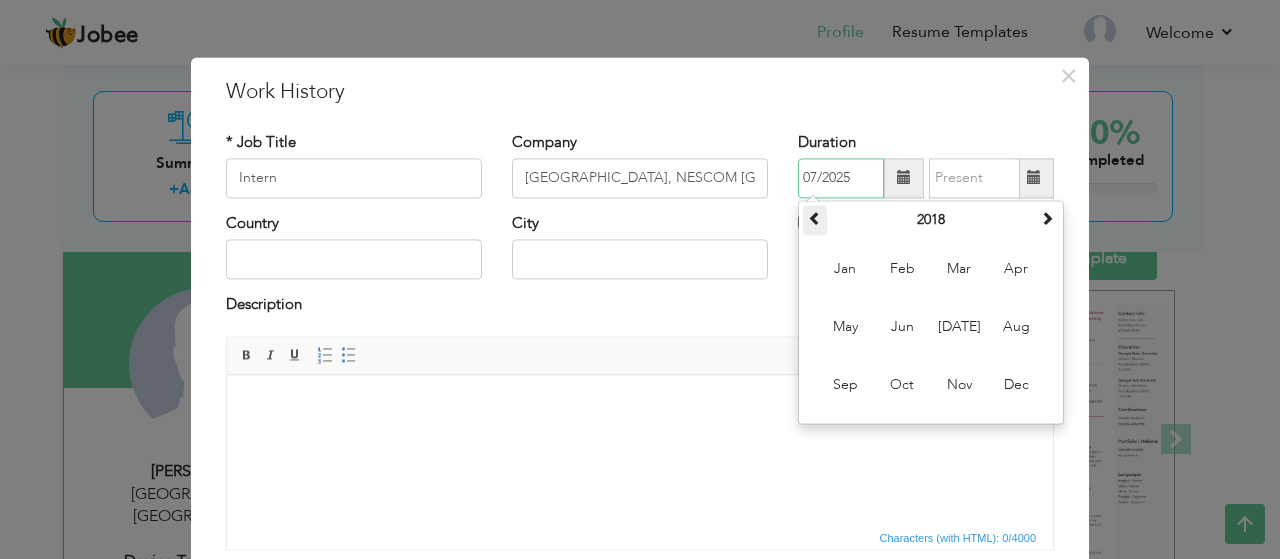click at bounding box center [815, 218] 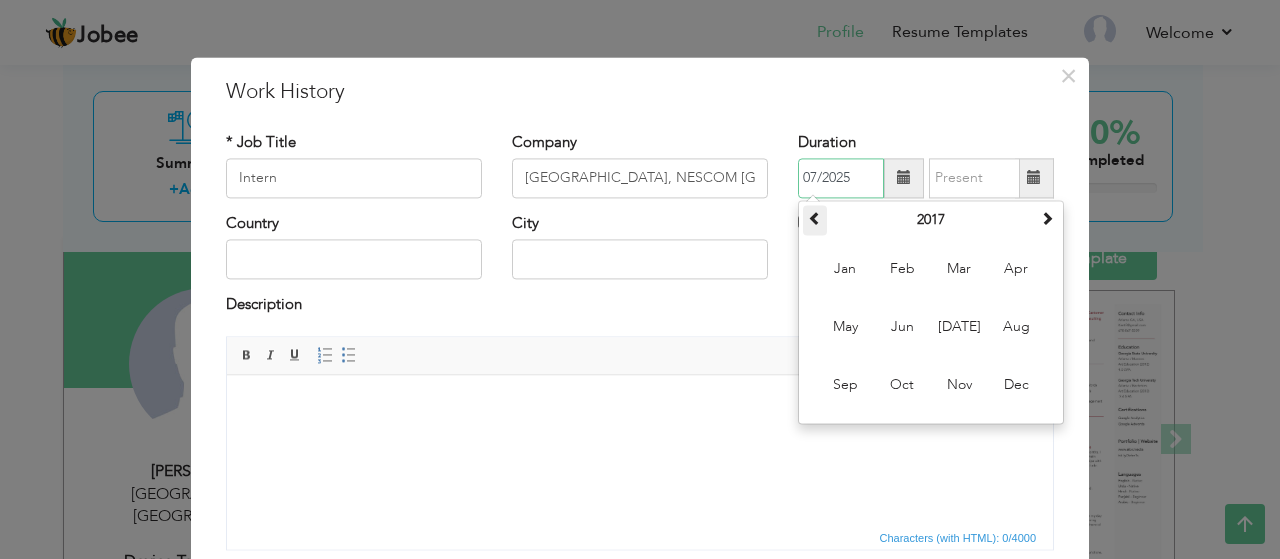click at bounding box center [815, 218] 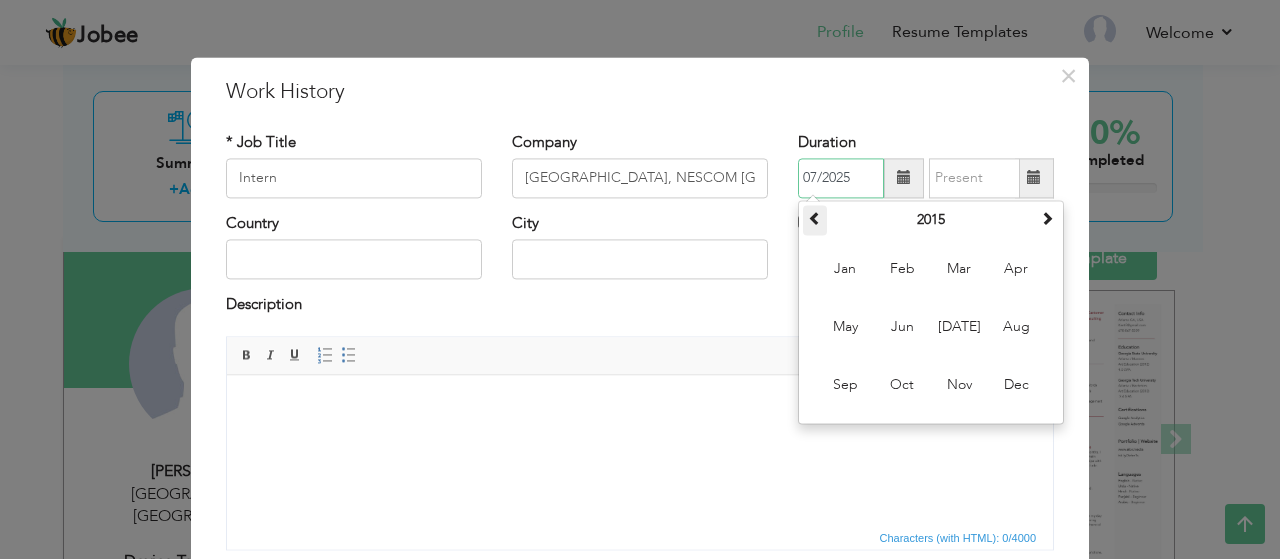 click at bounding box center [815, 218] 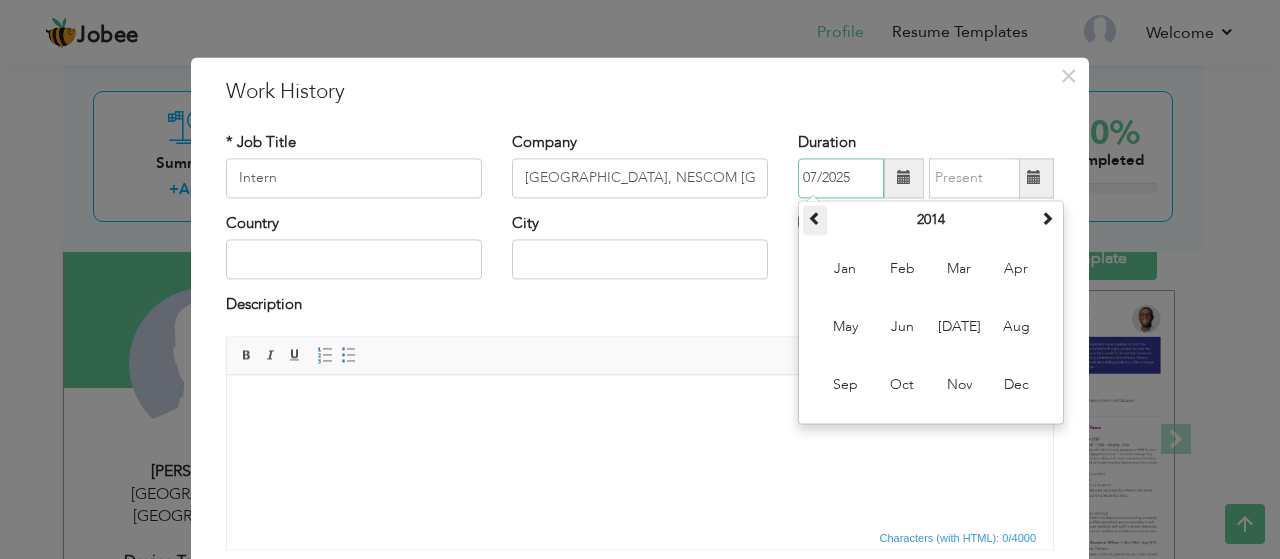 click at bounding box center [815, 218] 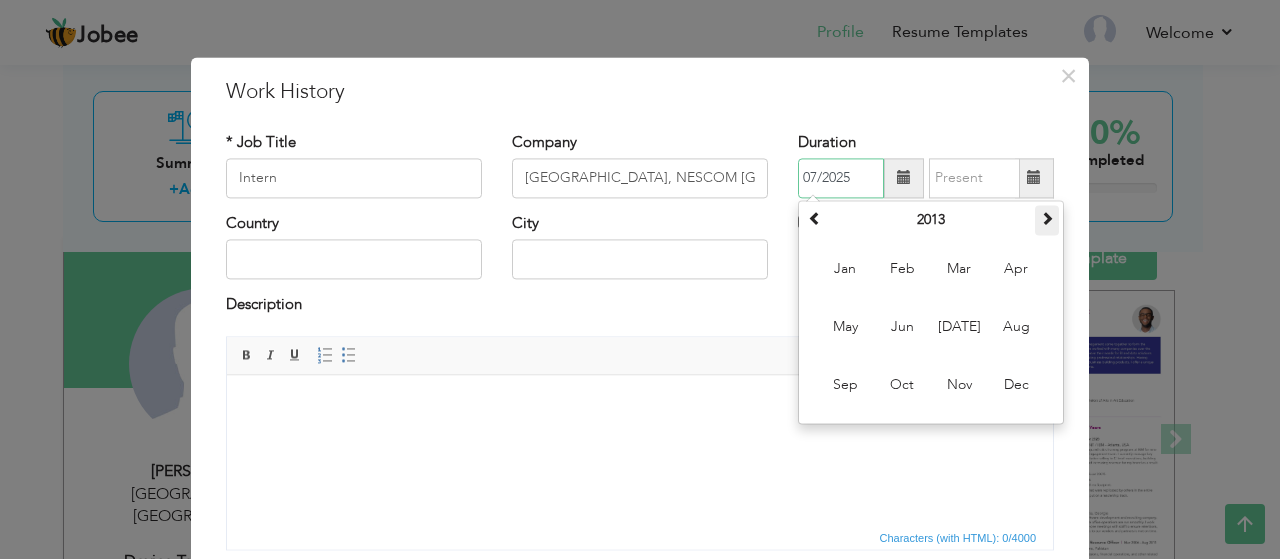 click at bounding box center (1047, 218) 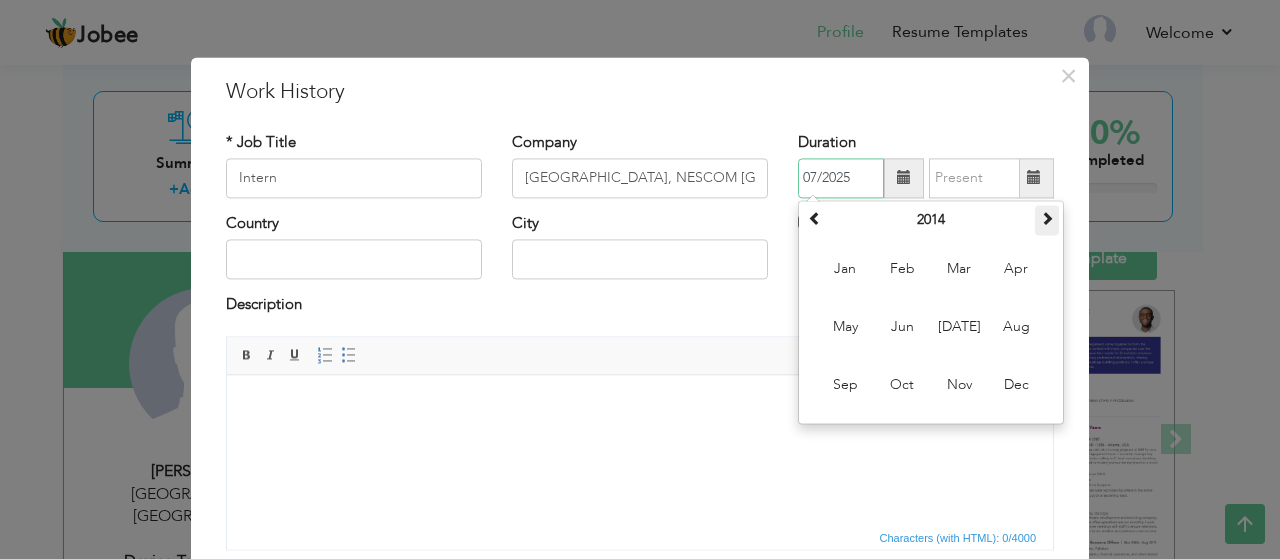 click at bounding box center [1047, 218] 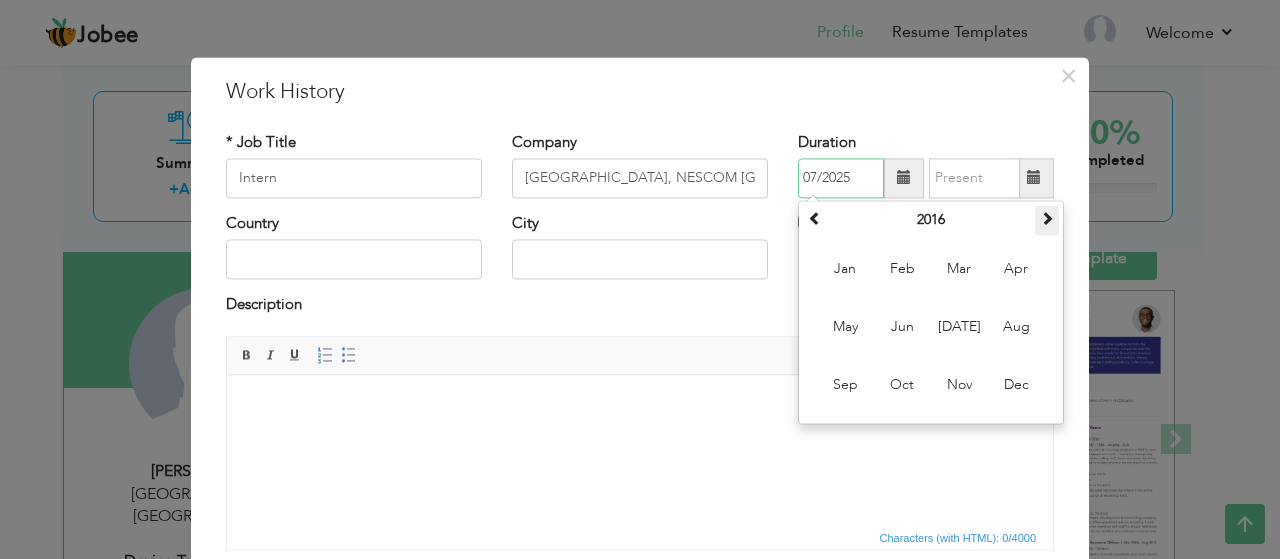 click at bounding box center [1047, 218] 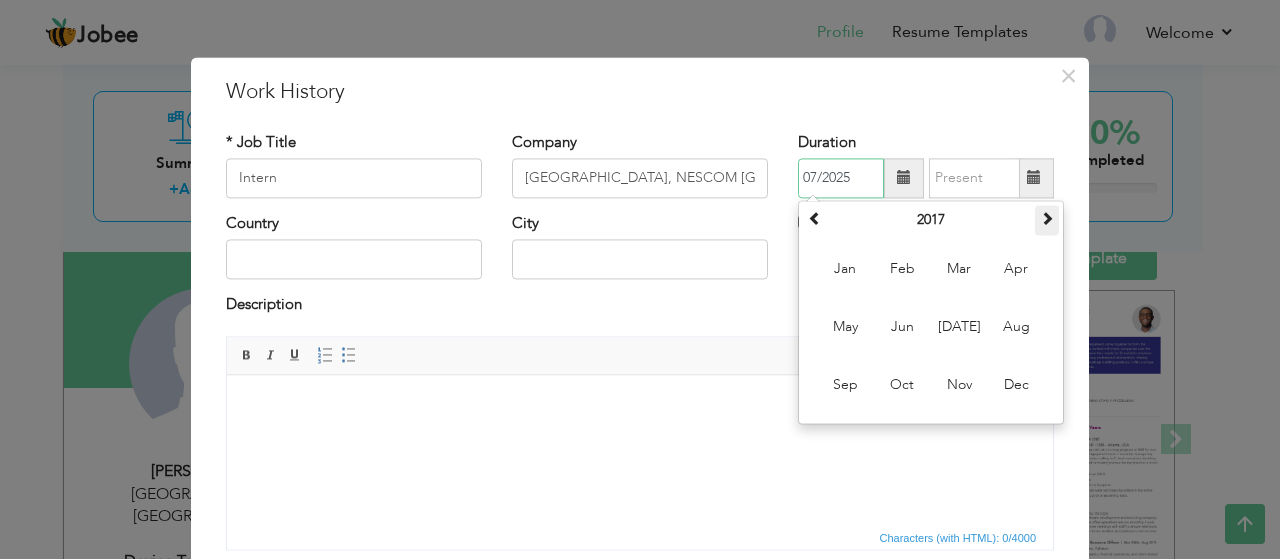 click at bounding box center (1047, 218) 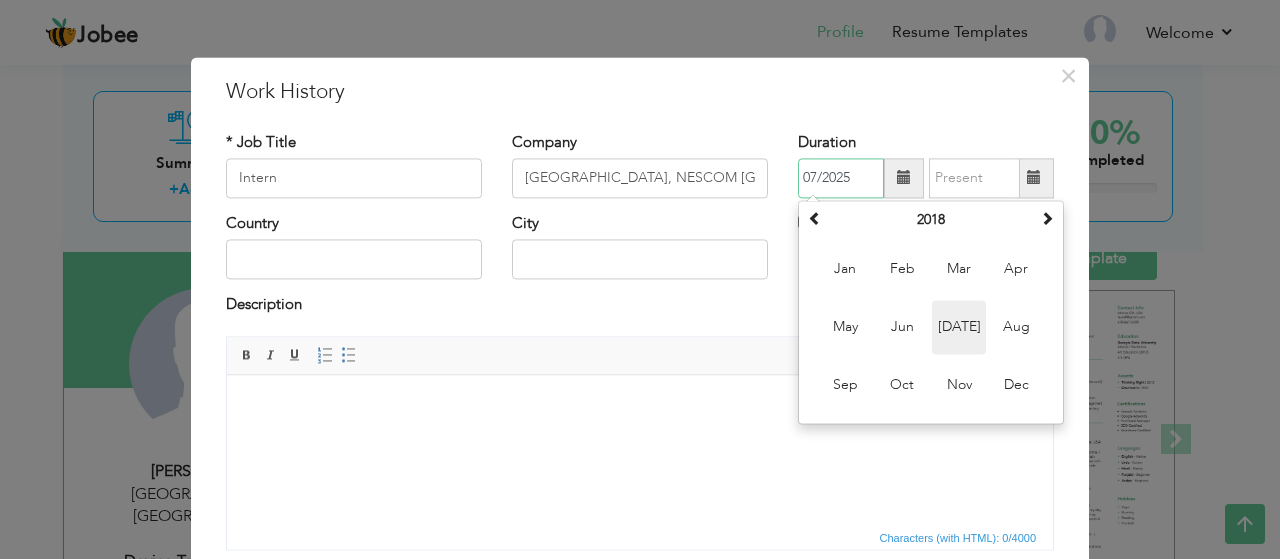 click on "[DATE]" at bounding box center (959, 327) 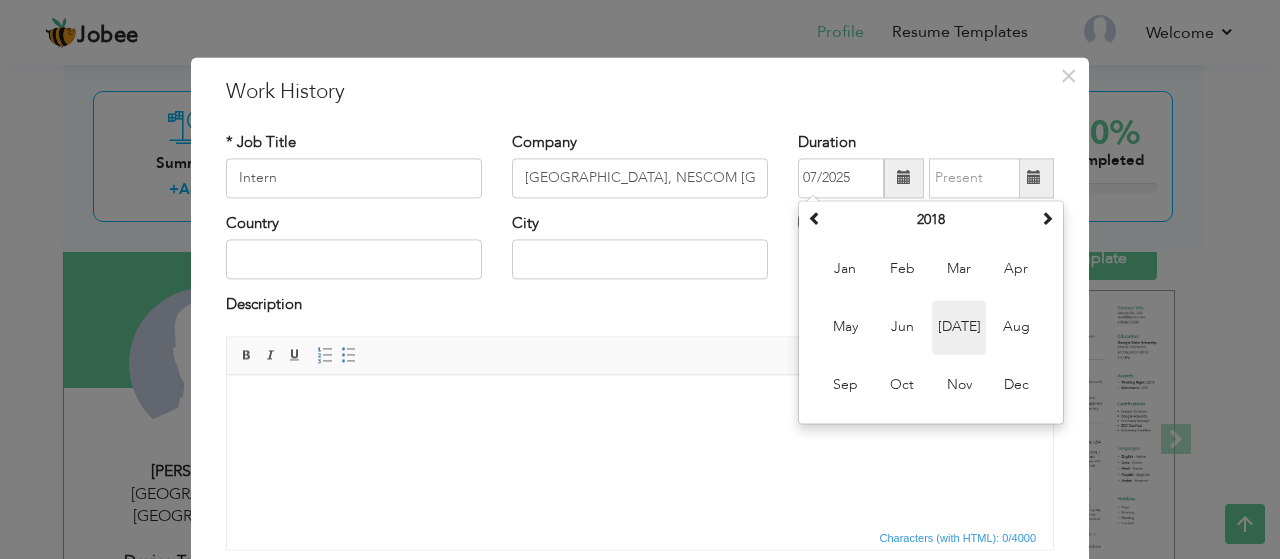 type on "07/2018" 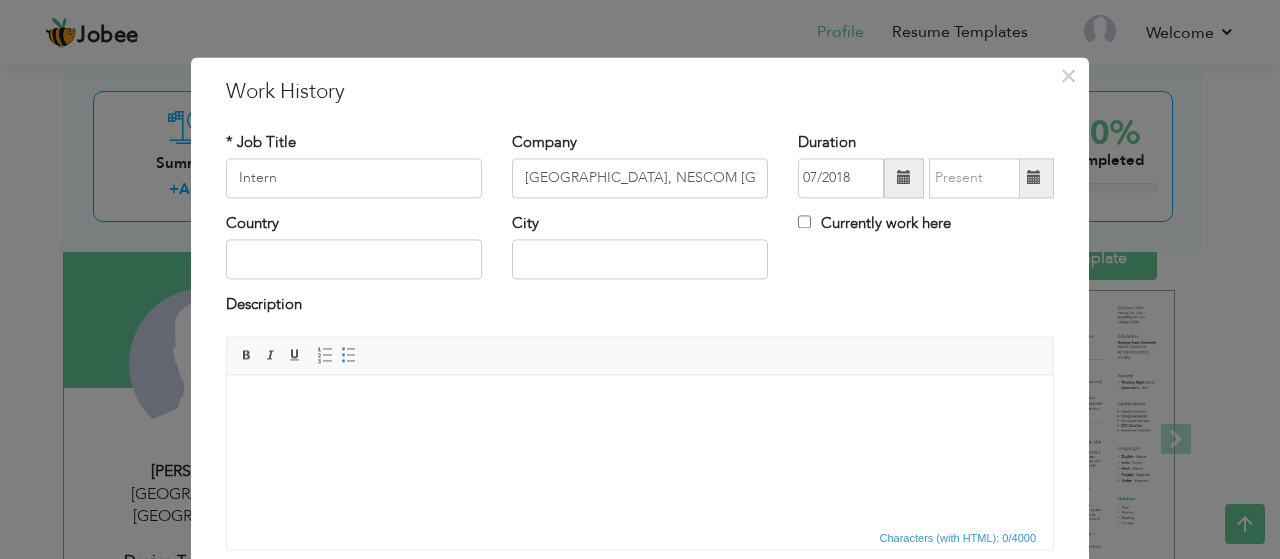 click at bounding box center (1034, 178) 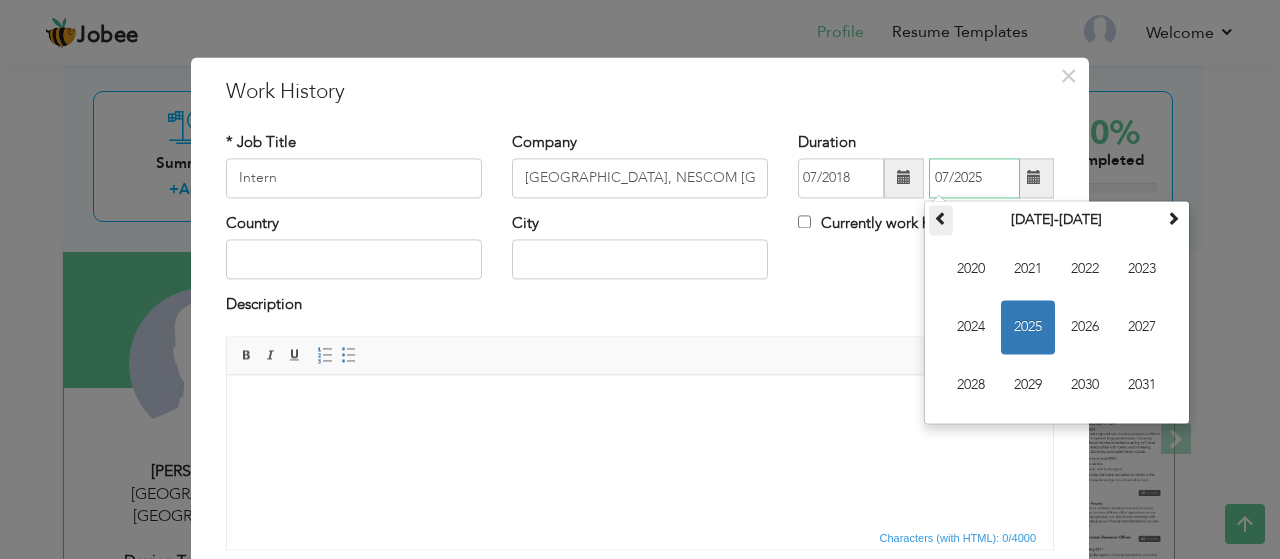 click at bounding box center (941, 218) 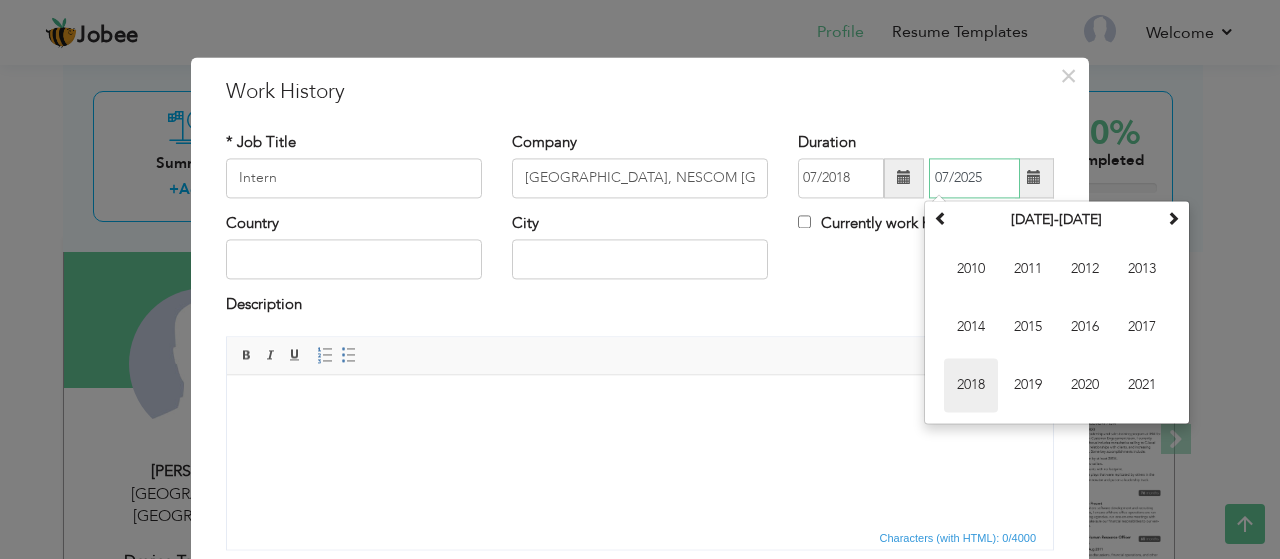 click on "2018" at bounding box center (971, 385) 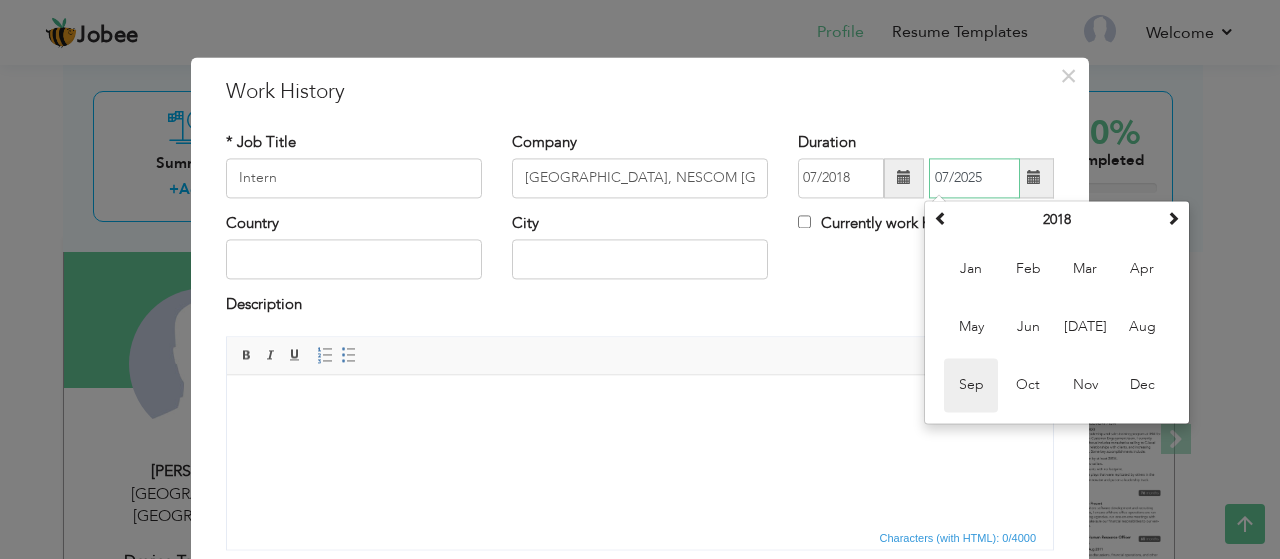 click on "Sep" at bounding box center (971, 385) 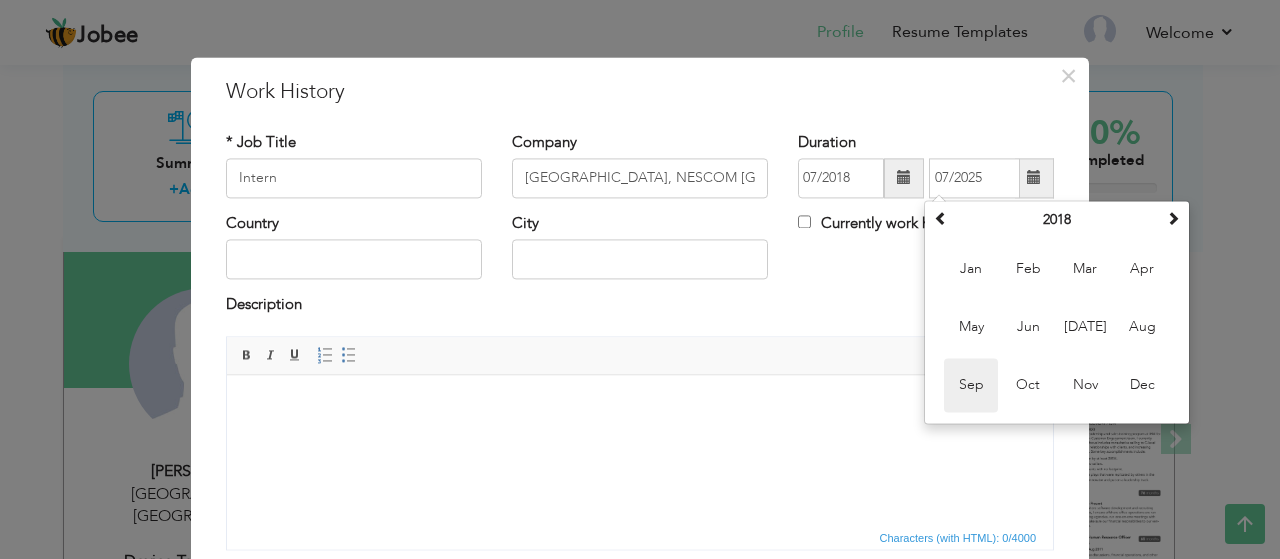 type on "09/2018" 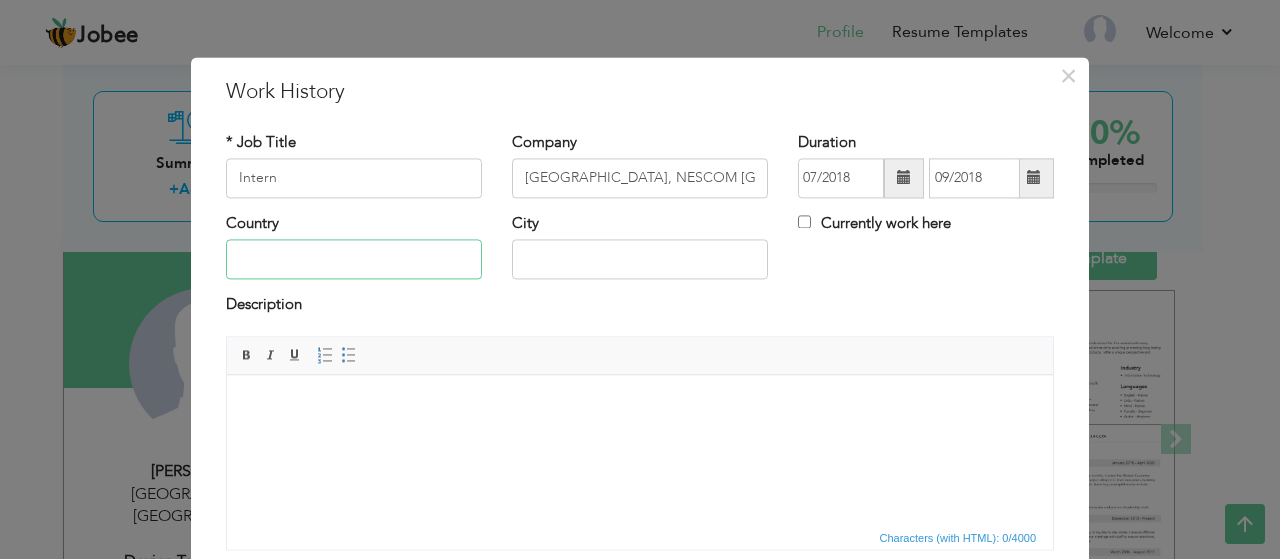 click at bounding box center [354, 260] 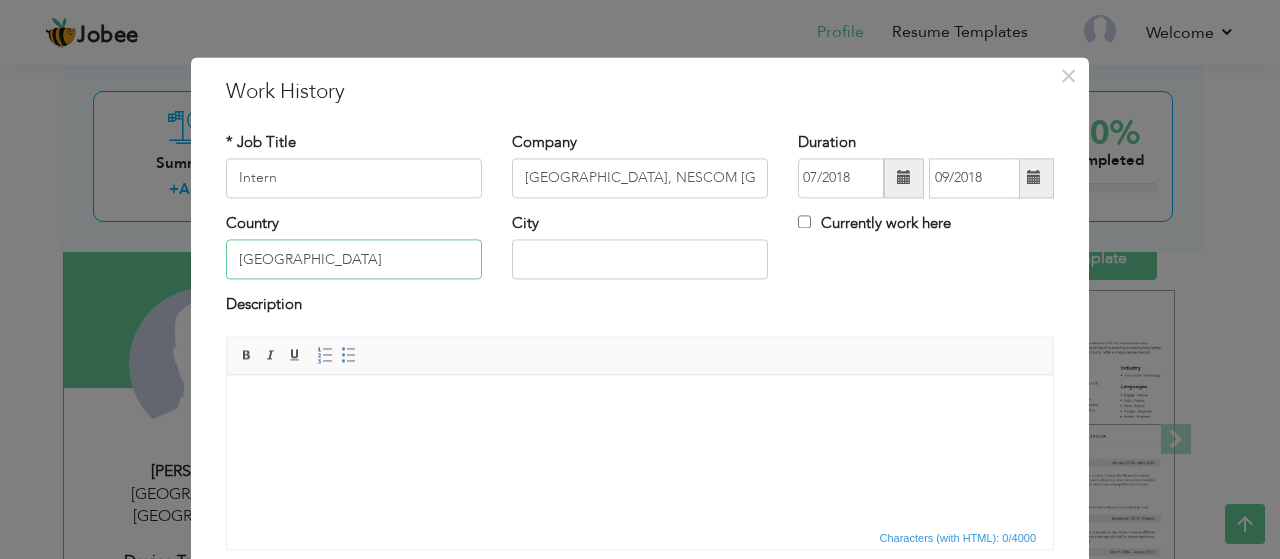 type on "[GEOGRAPHIC_DATA]" 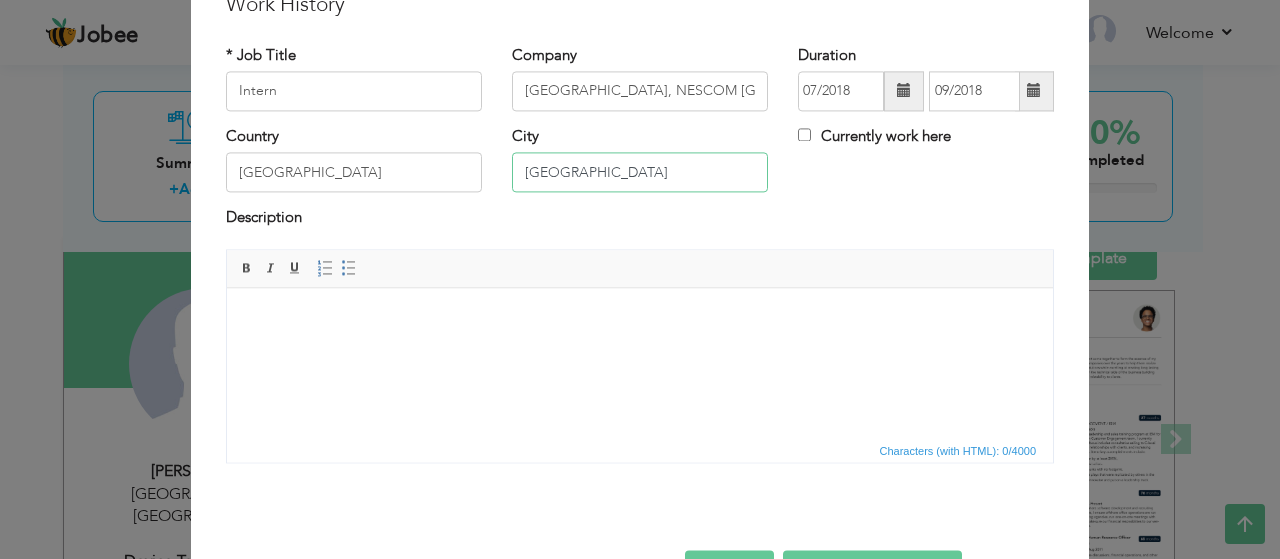 scroll, scrollTop: 88, scrollLeft: 0, axis: vertical 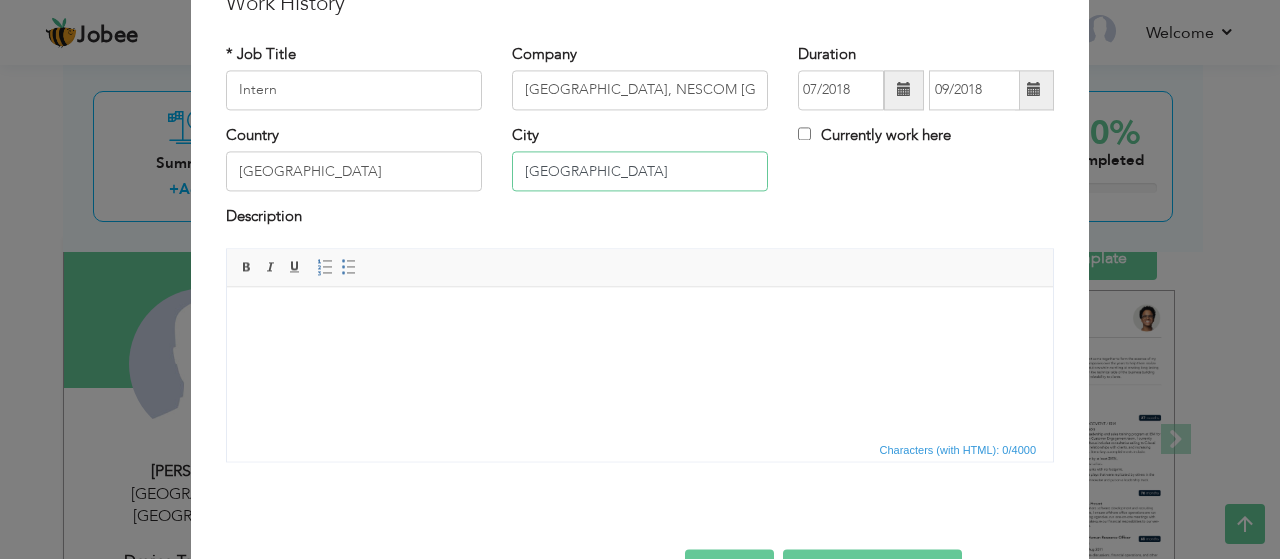 type on "[GEOGRAPHIC_DATA]" 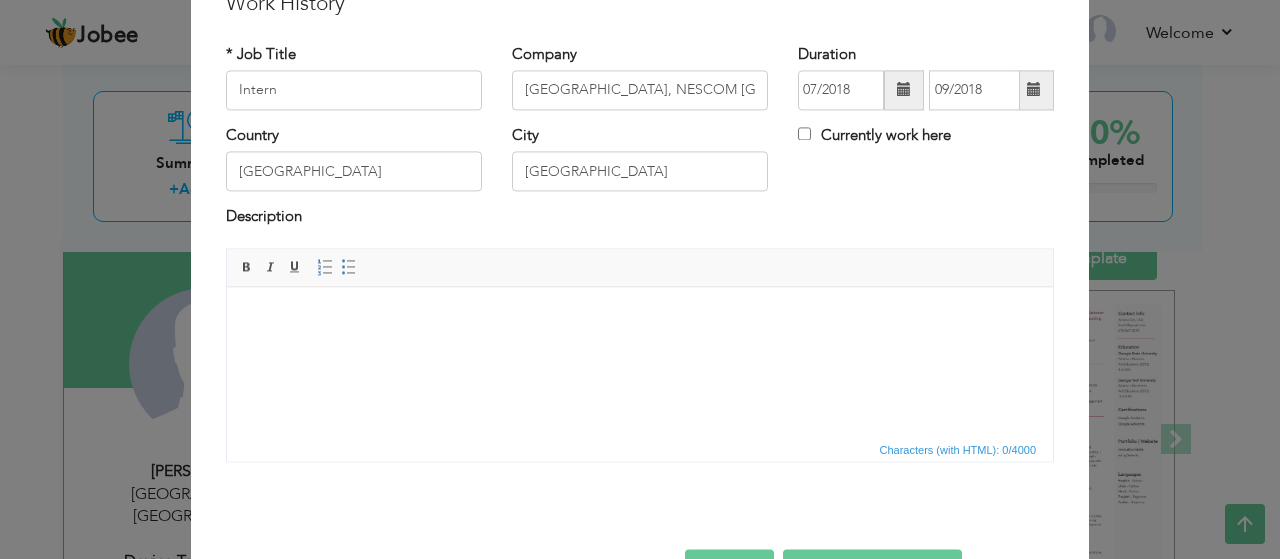 click at bounding box center [640, 317] 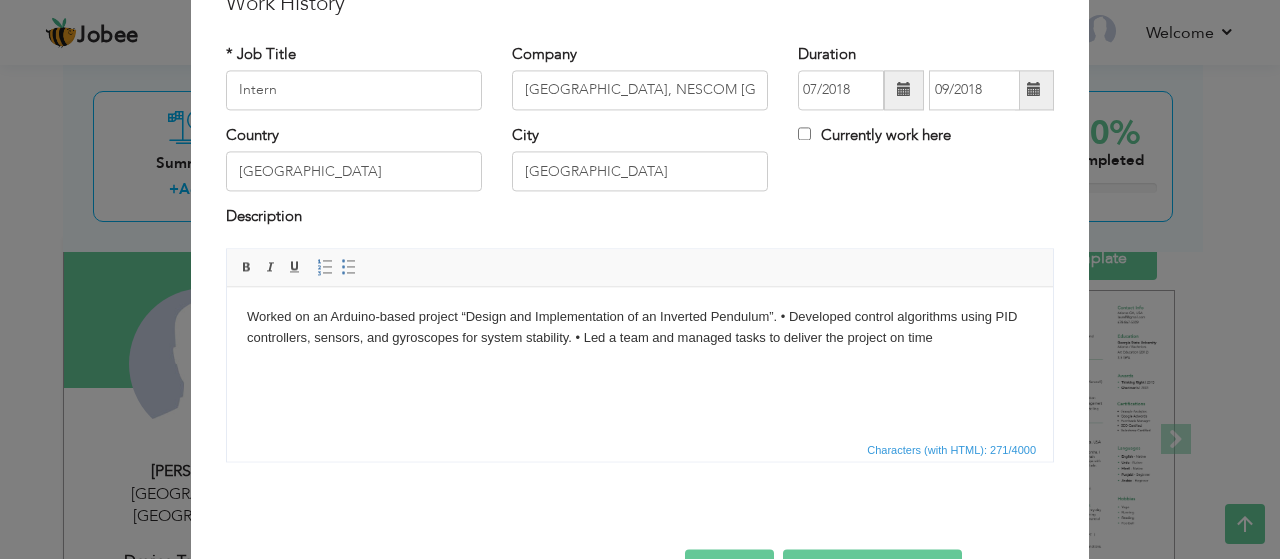 click on "Worked on an Arduino-based project “Design and Implementation of an Inverted Pendulum”. • Developed control algorithms using PID controllers, sensors, and gyroscopes for system stability. • Led a team and managed tasks to deliver the project on time" at bounding box center [640, 328] 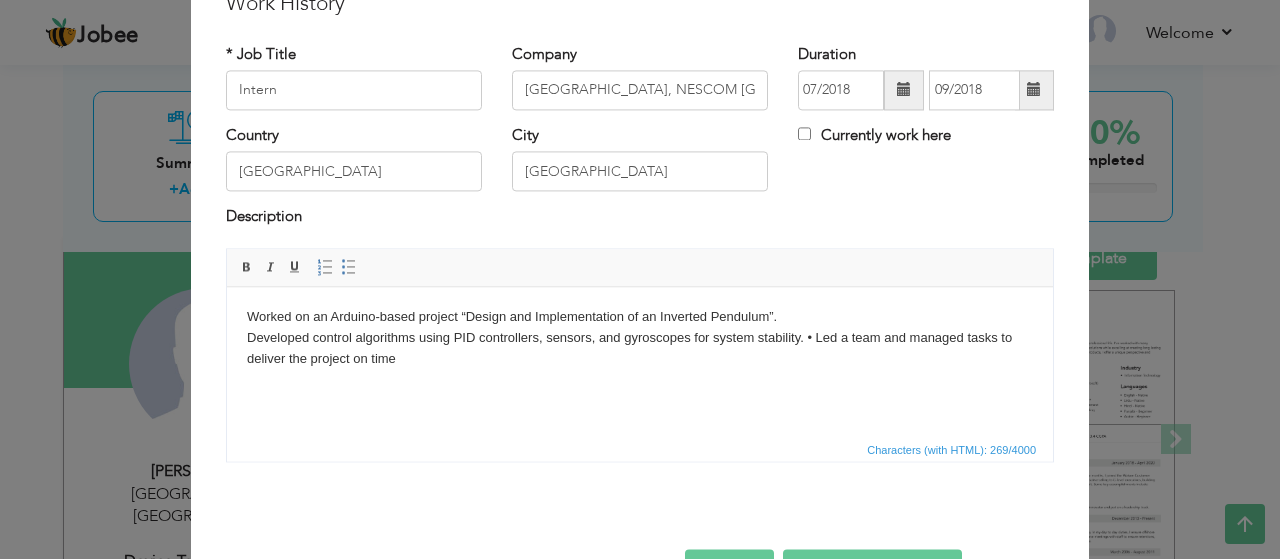click on "Worked on an Arduino-based project “Design and Implementation of an Inverted Pendulum”.  ​​​​​​​ Developed control algorithms using PID controllers, sensors, and gyroscopes for system stability. • Led a team and managed tasks to deliver the project on time" at bounding box center [640, 338] 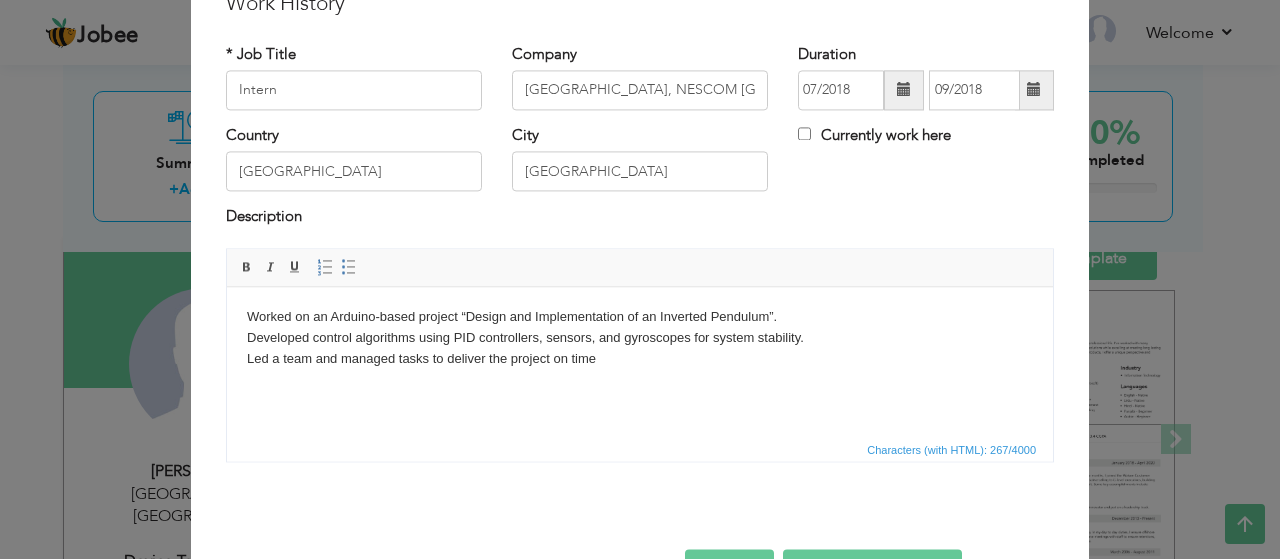 scroll, scrollTop: 151, scrollLeft: 0, axis: vertical 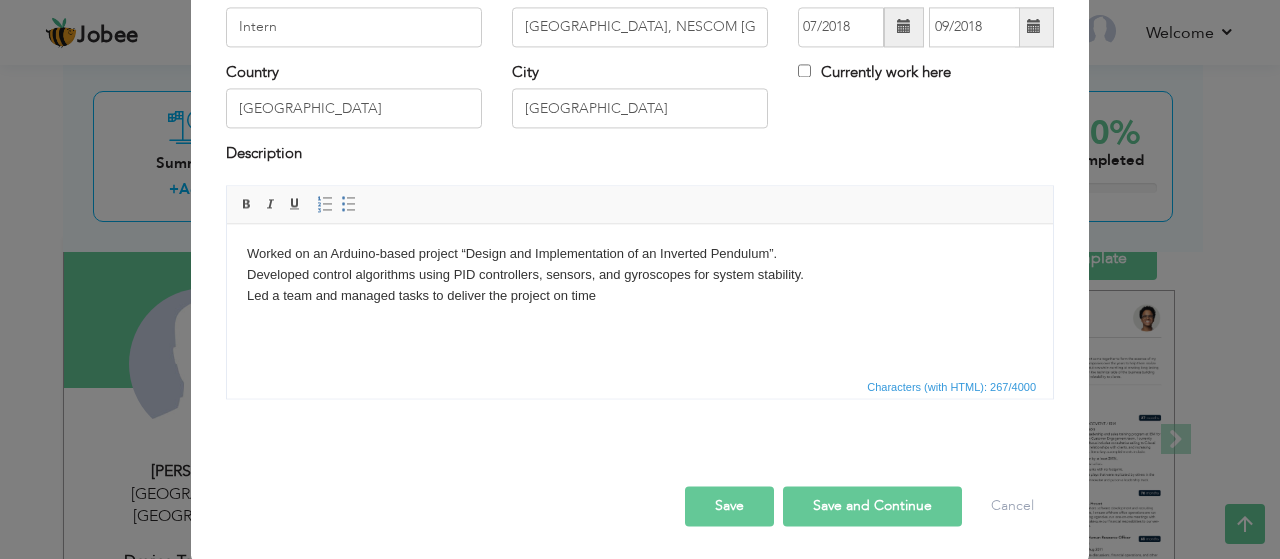 click on "Save and Continue" at bounding box center [872, 506] 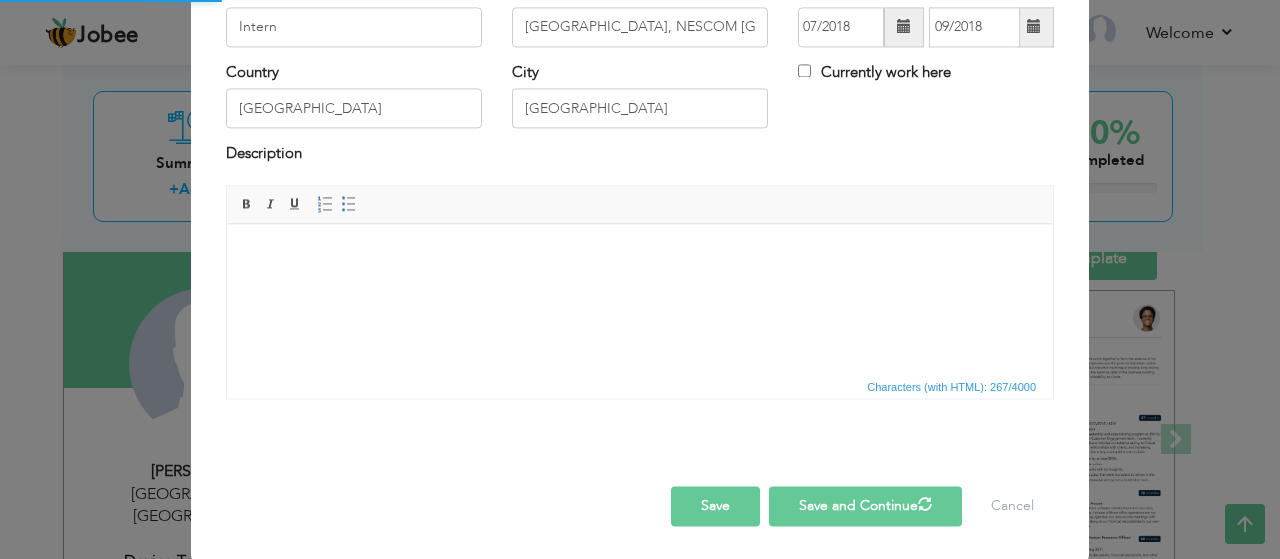 type 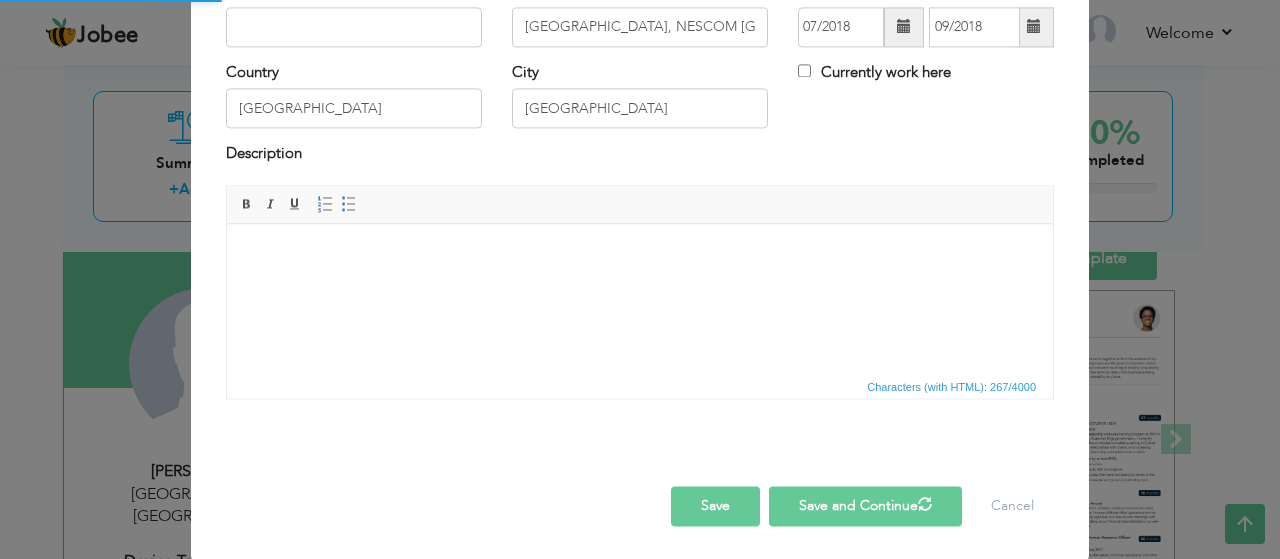 type 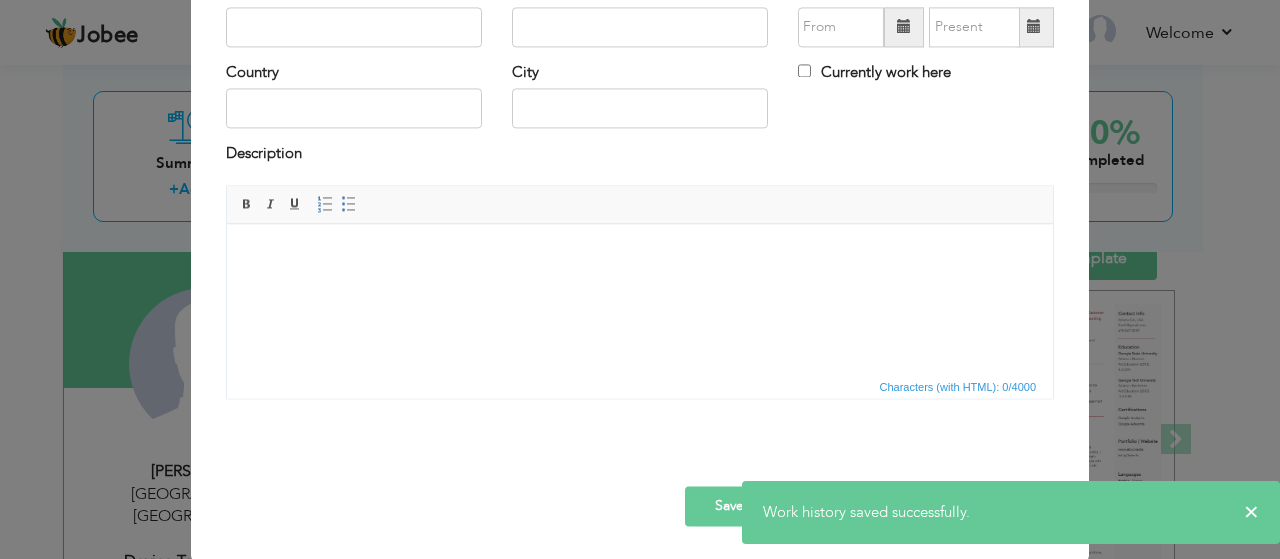 scroll, scrollTop: 0, scrollLeft: 0, axis: both 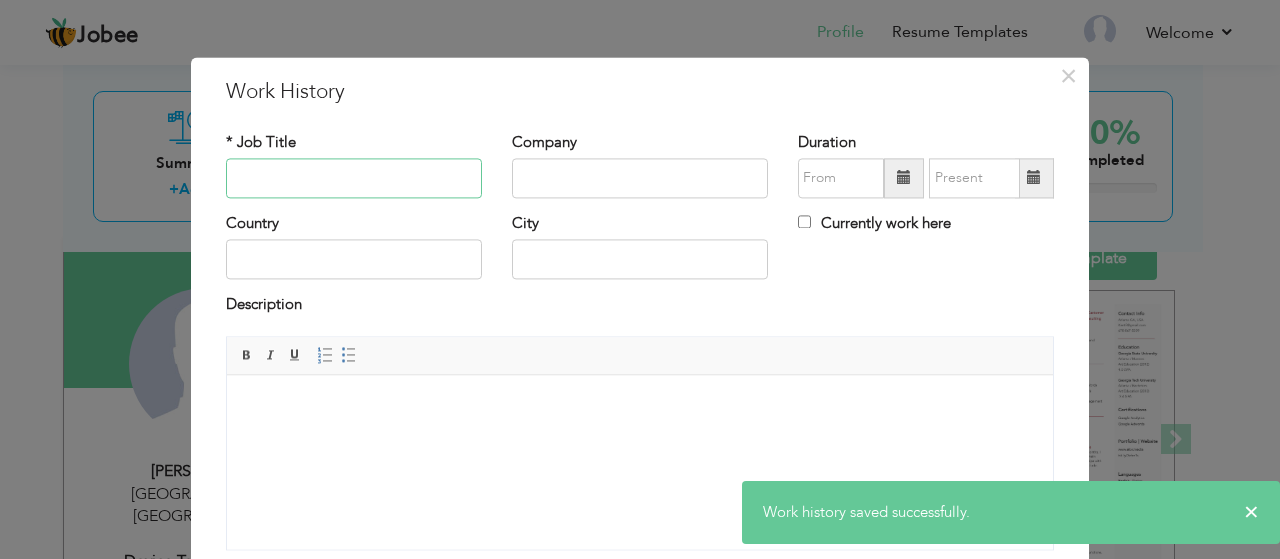 click at bounding box center [354, 178] 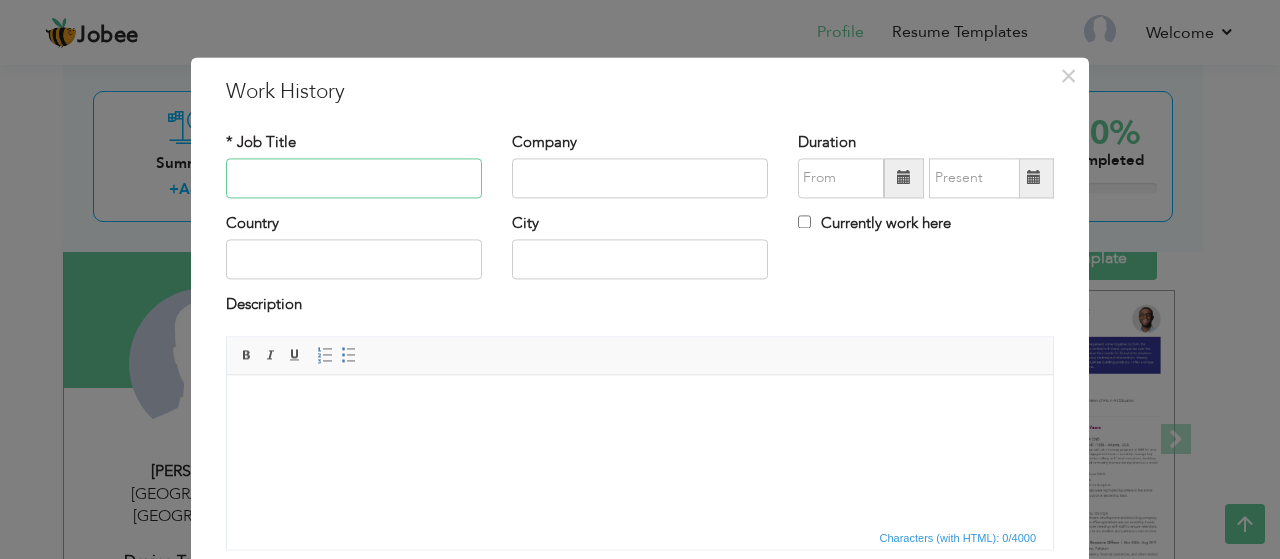 paste on "Technical Project Coordinator" 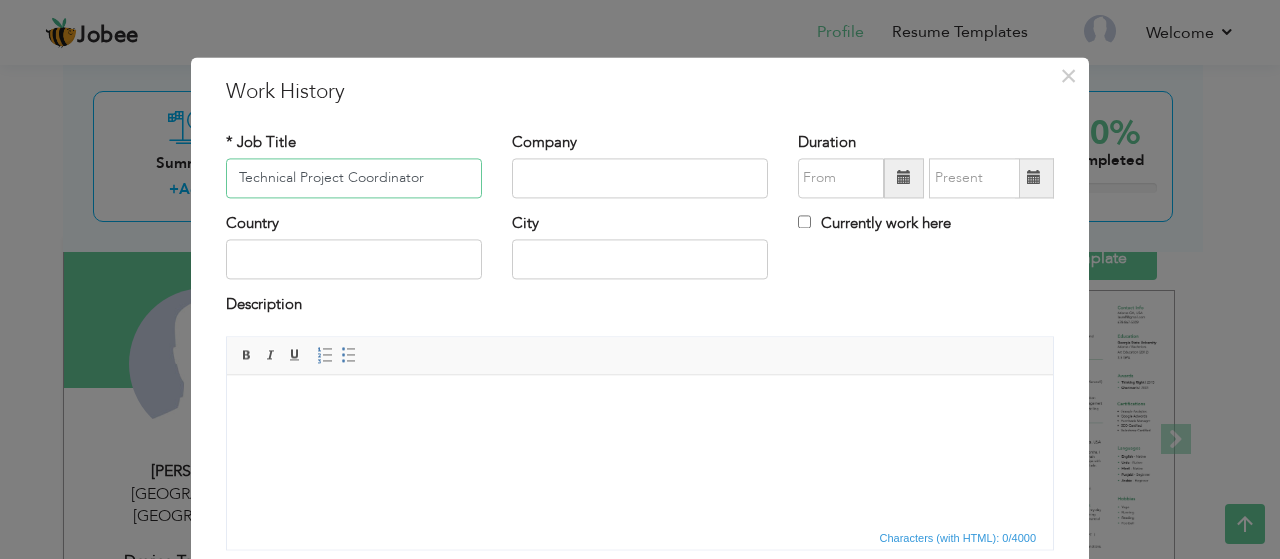 type on "Technical Project Coordinator" 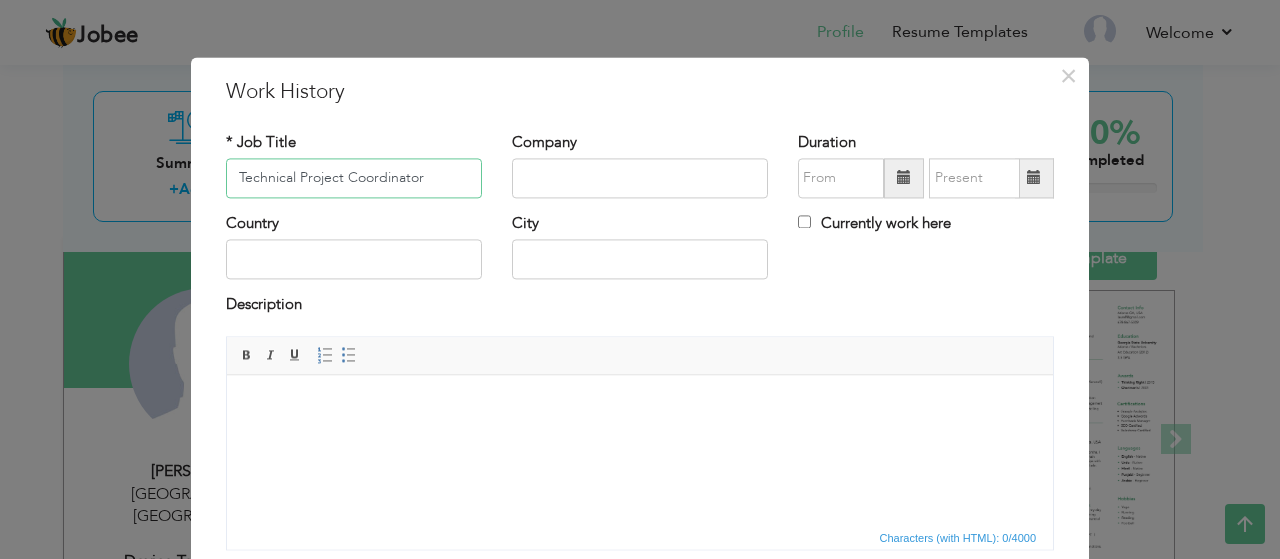 click on "Technical Project Coordinator" at bounding box center (354, 178) 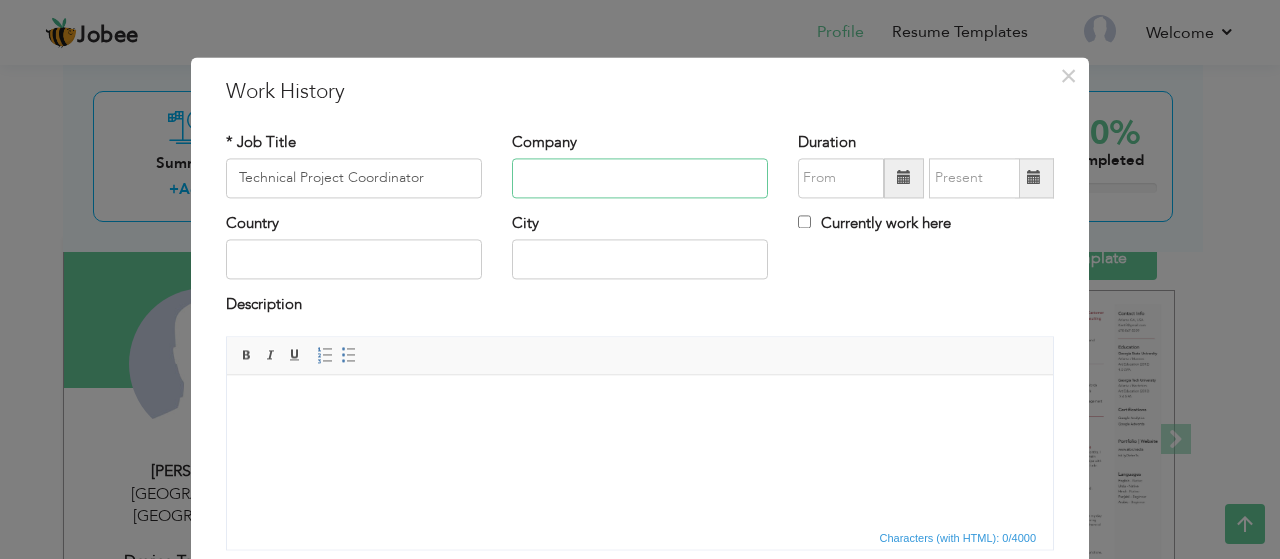 click at bounding box center [640, 178] 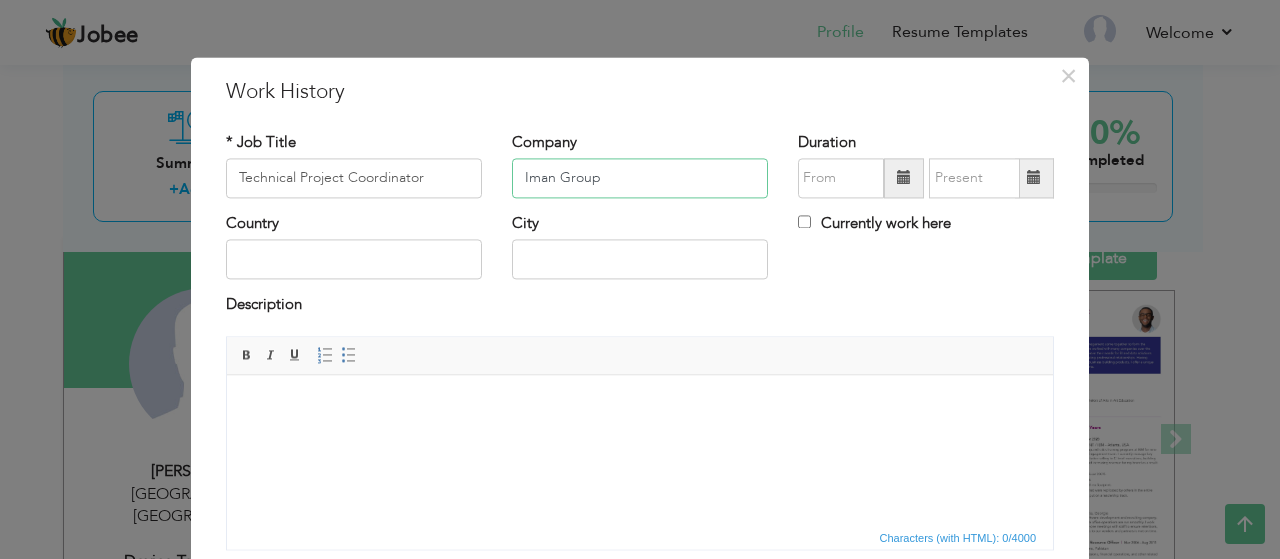type on "Iman Group" 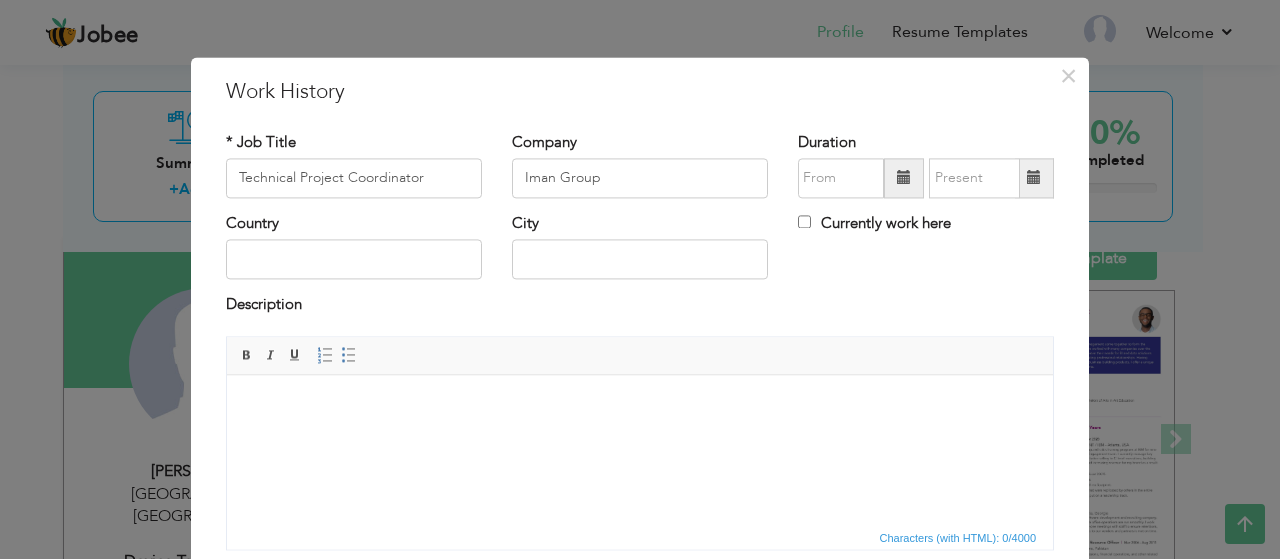 click at bounding box center (904, 178) 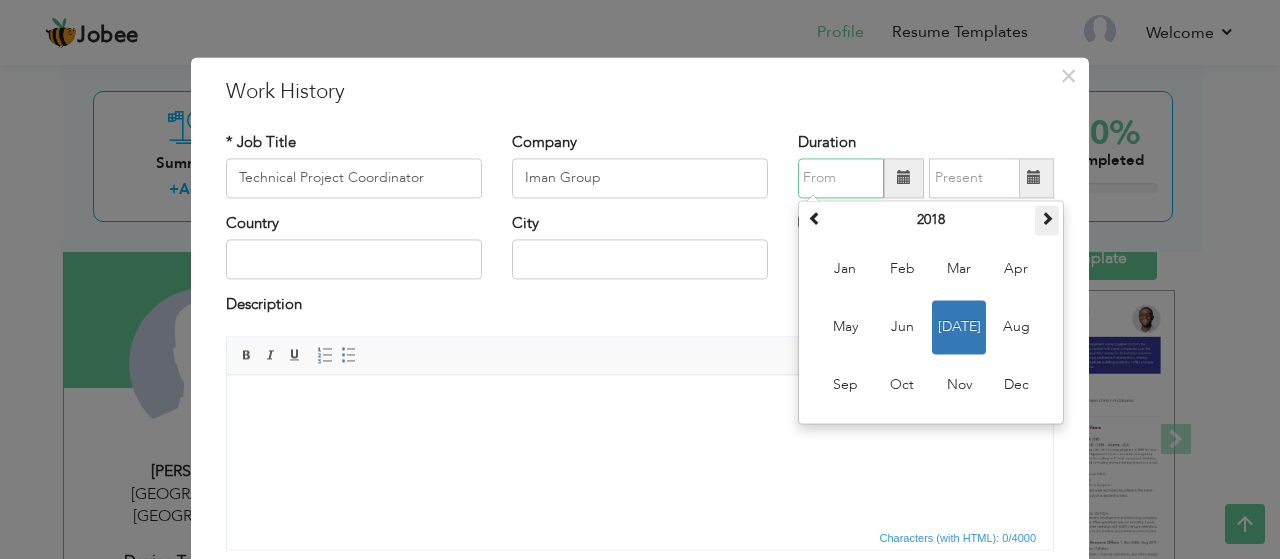 click at bounding box center [1047, 218] 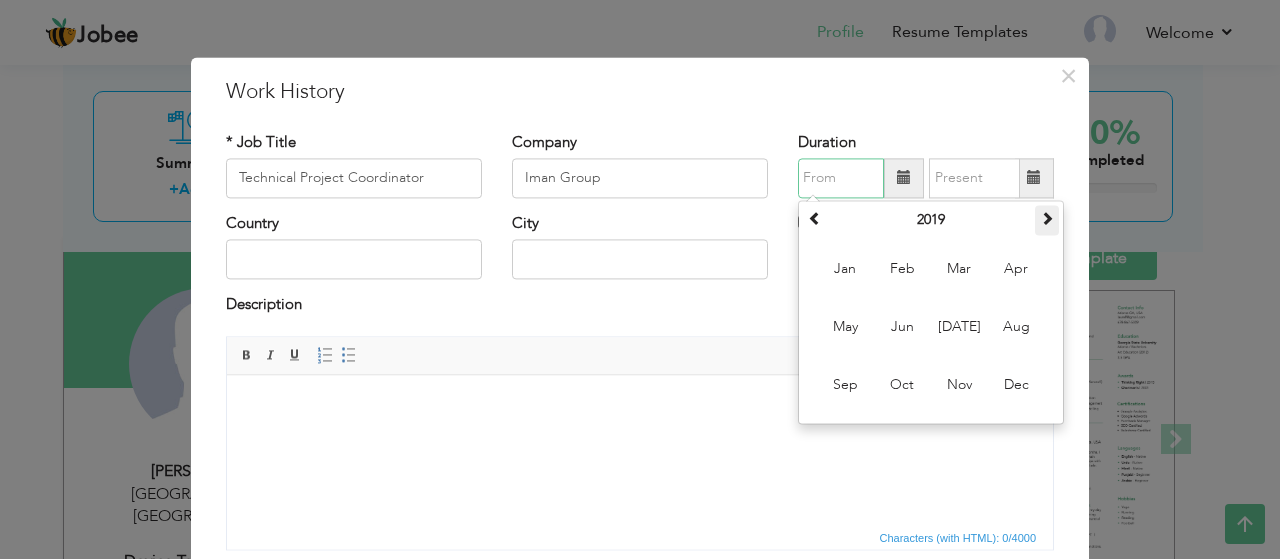 click at bounding box center (1047, 218) 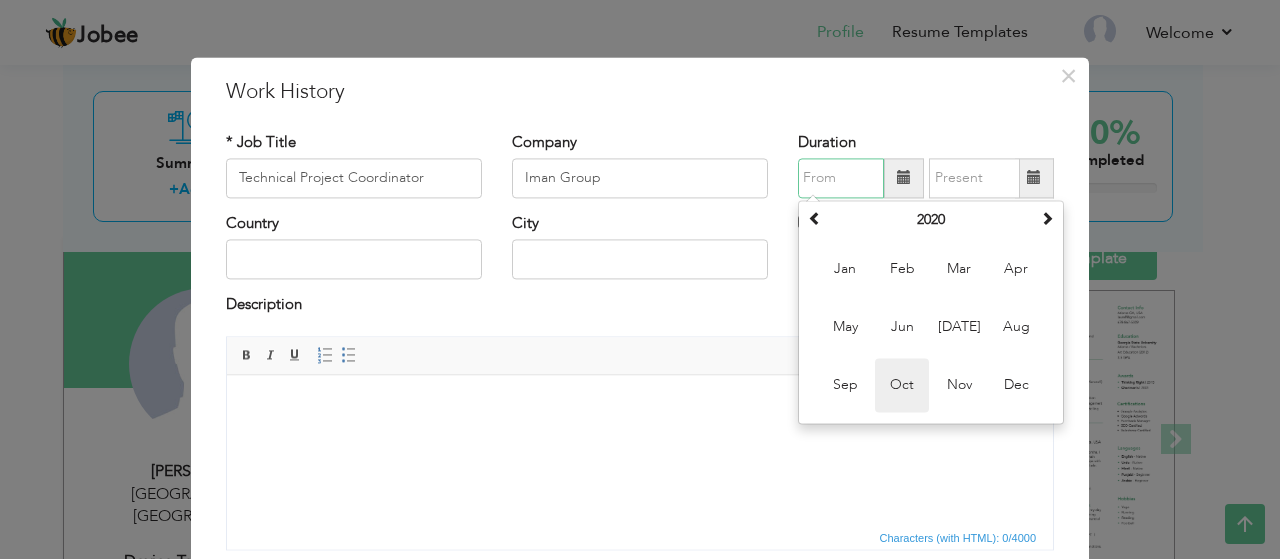 click on "Oct" at bounding box center (902, 385) 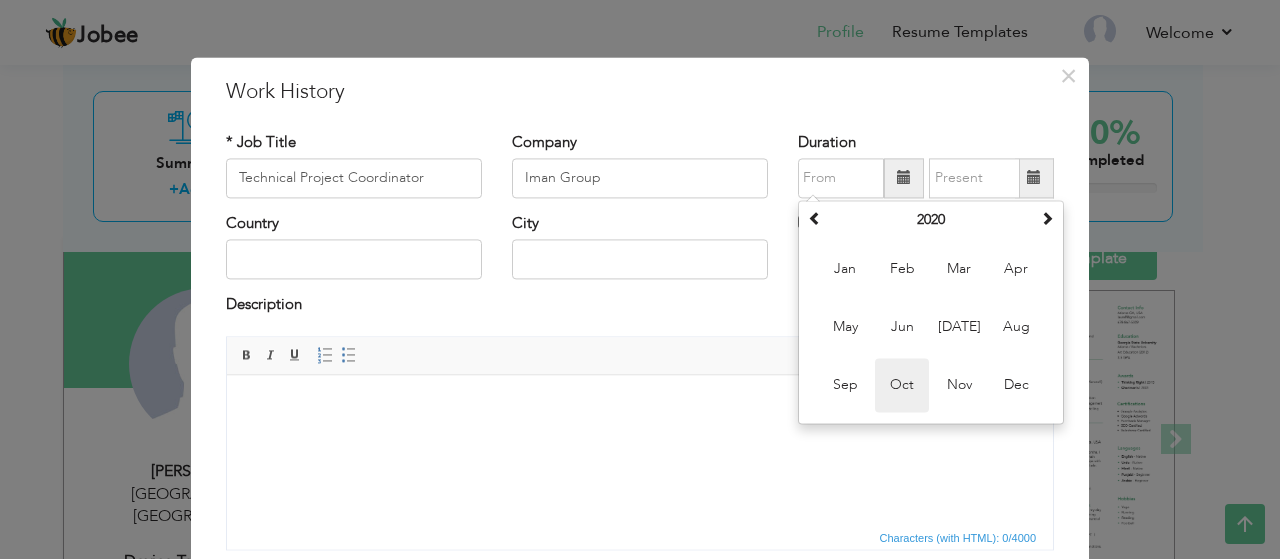 type on "10/2020" 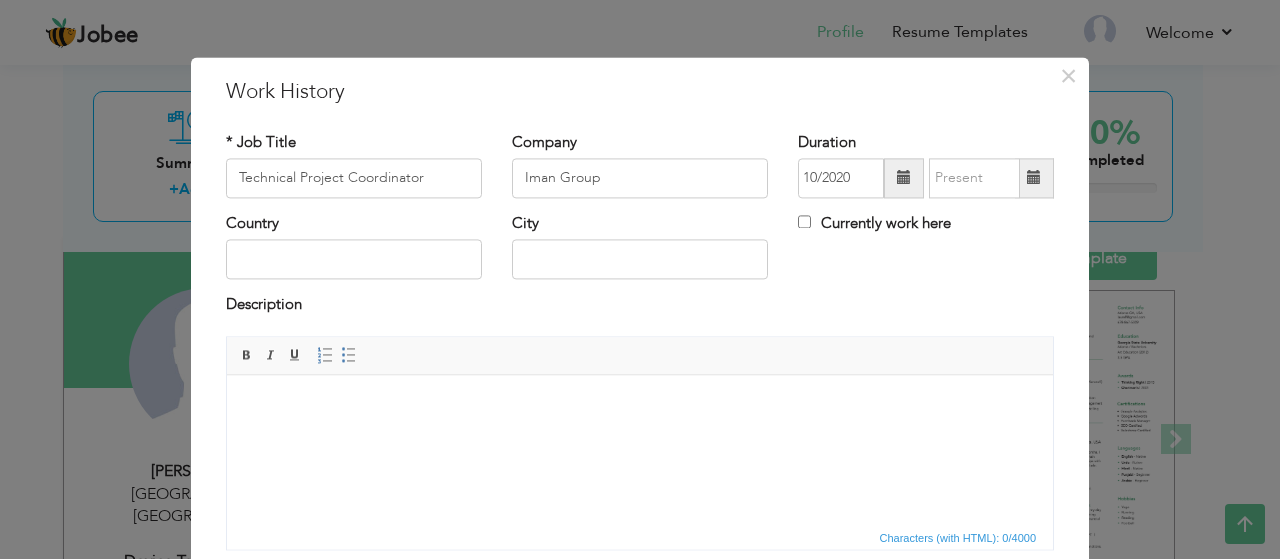 click at bounding box center [1034, 178] 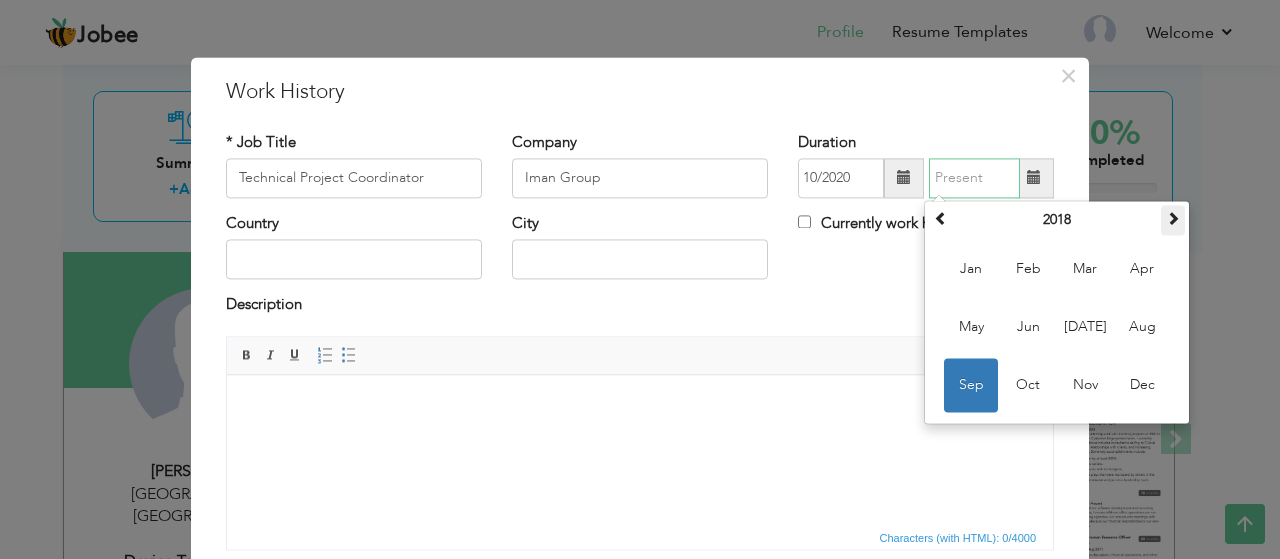 click at bounding box center (1173, 218) 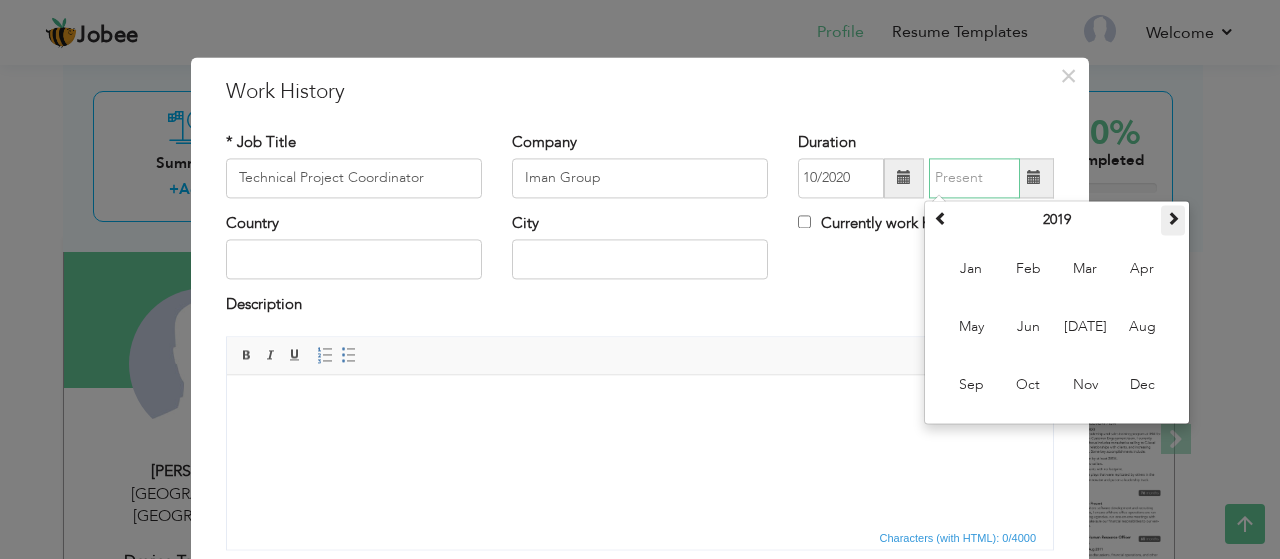 click at bounding box center (1173, 218) 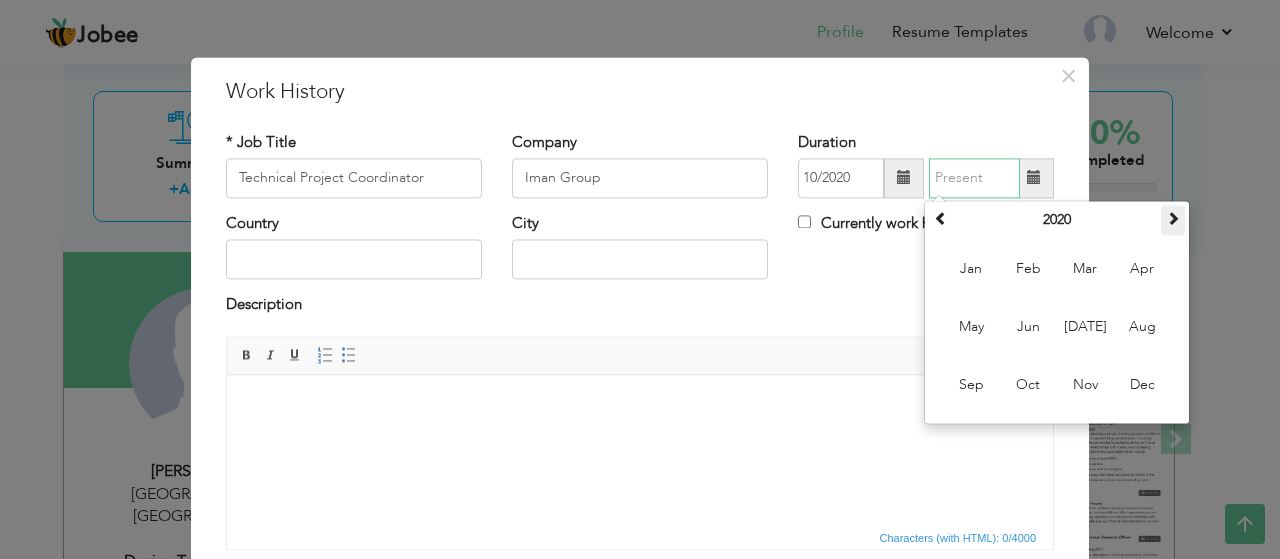 click at bounding box center (1173, 218) 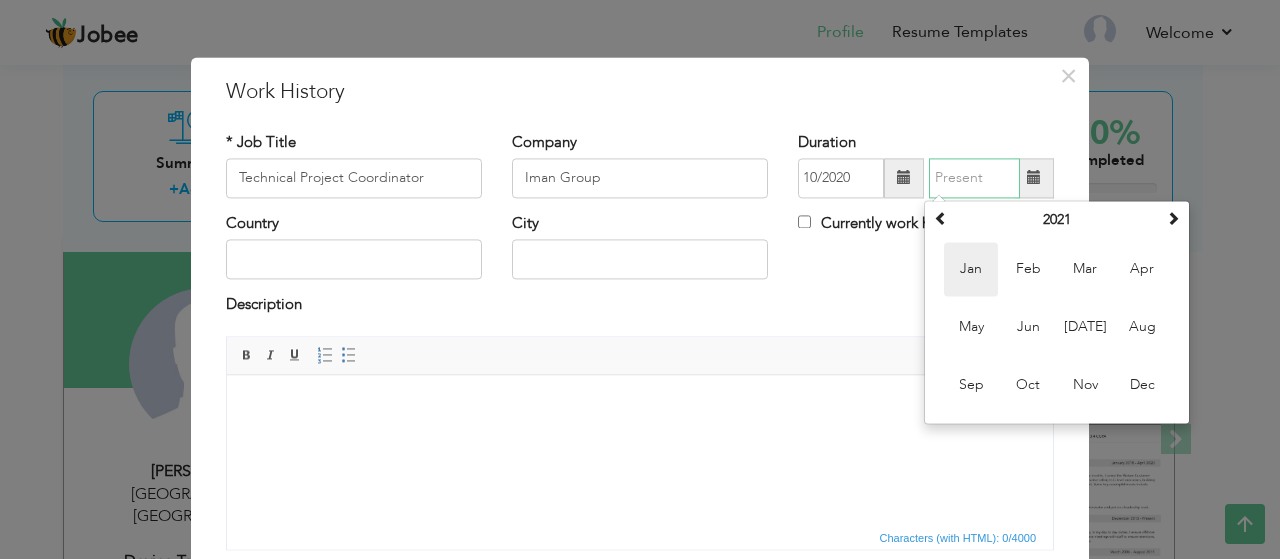 click on "Jan" at bounding box center [971, 269] 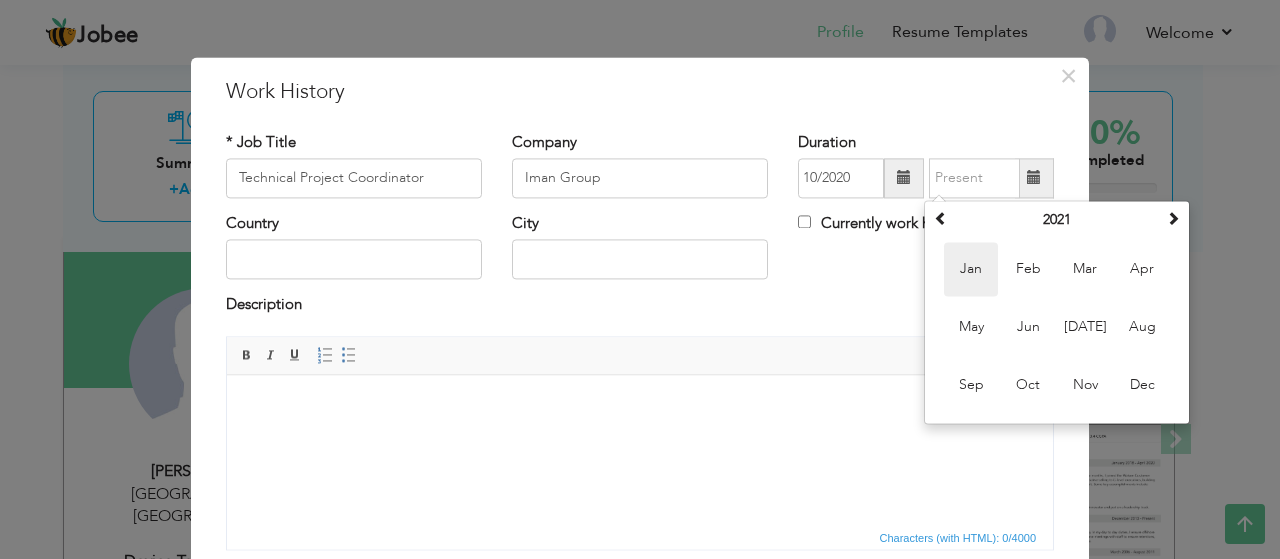 type on "01/2021" 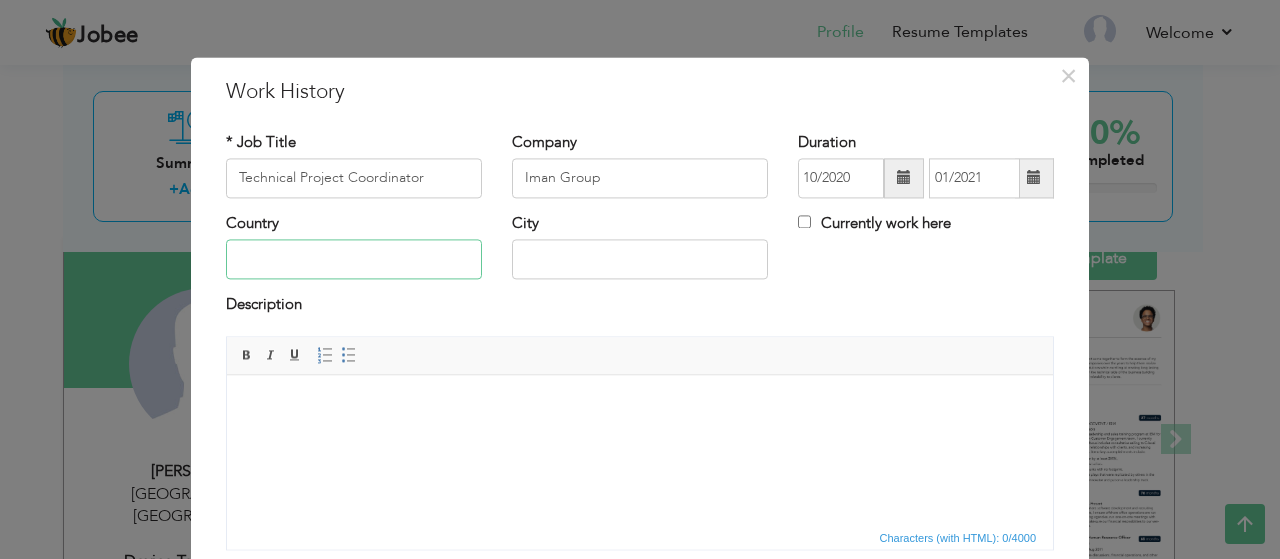 click at bounding box center [354, 260] 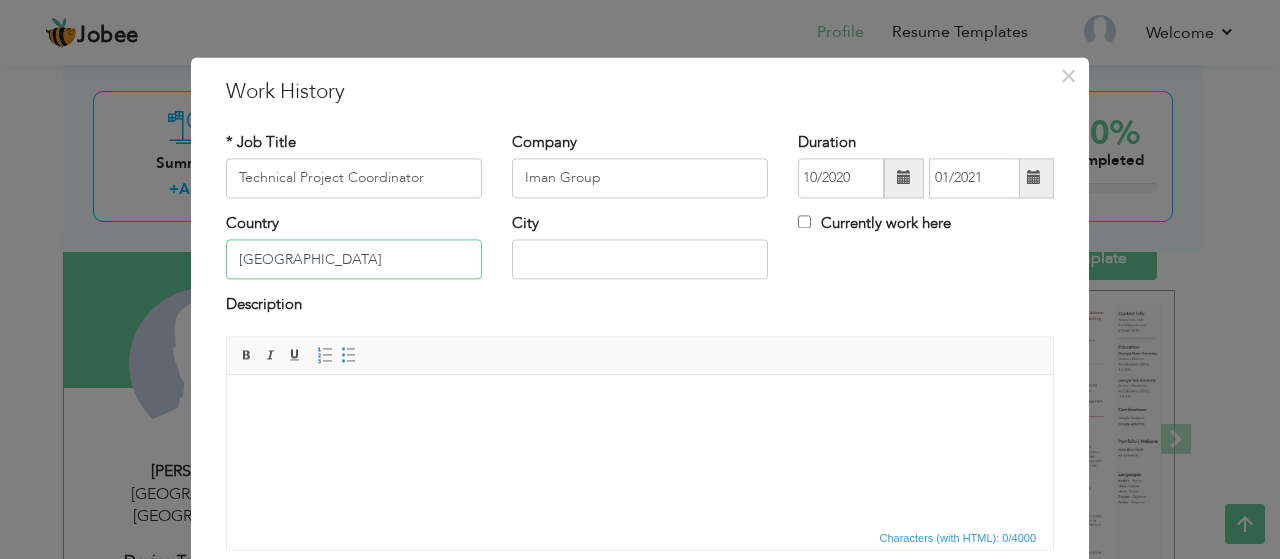 type on "[GEOGRAPHIC_DATA]" 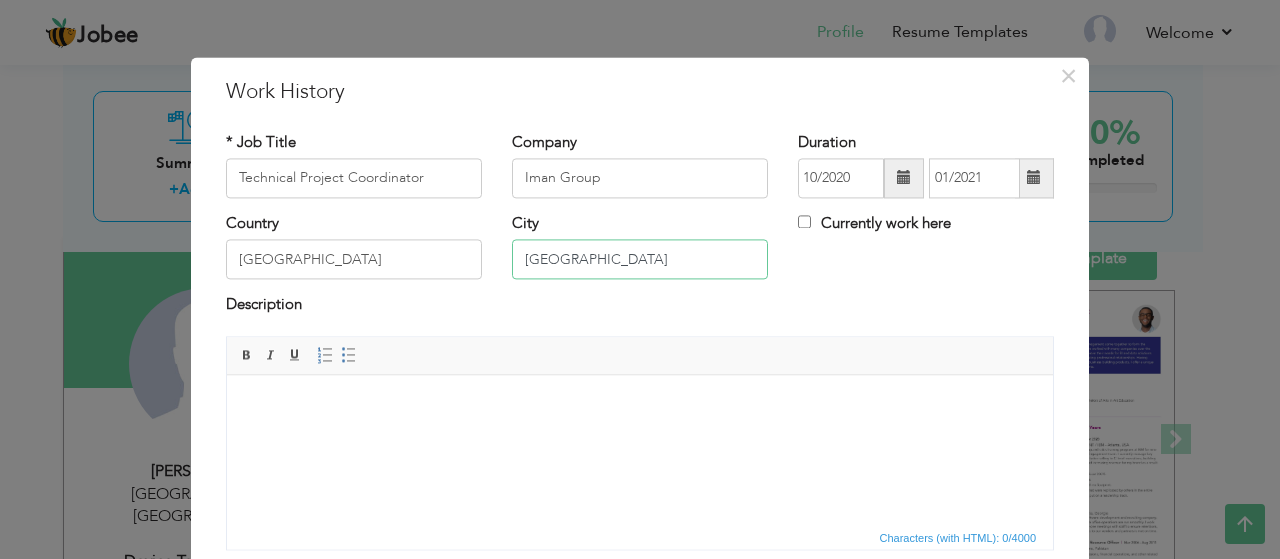 type on "[GEOGRAPHIC_DATA]" 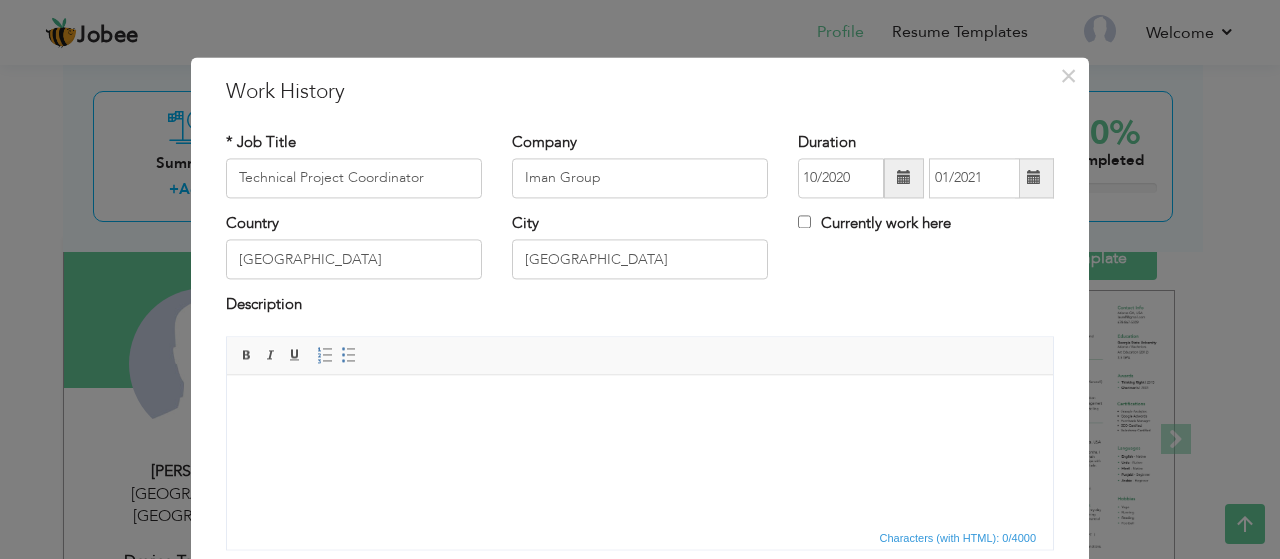 click at bounding box center [640, 405] 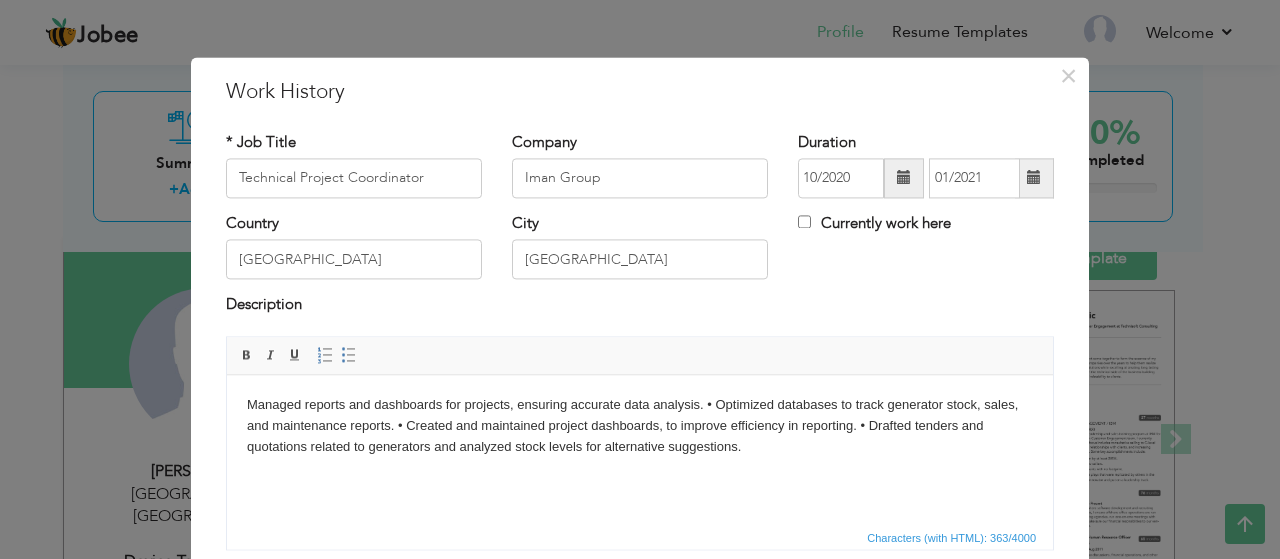 click on "Managed reports and dashboards for projects, ensuring accurate data analysis. • Optimized databases to track generator stock, sales, and maintenance reports. • Created and maintained project dashboards, to improve efficiency in reporting. • Drafted tenders and quotations related to generators and analyzed stock levels for alternative suggestions." at bounding box center (640, 426) 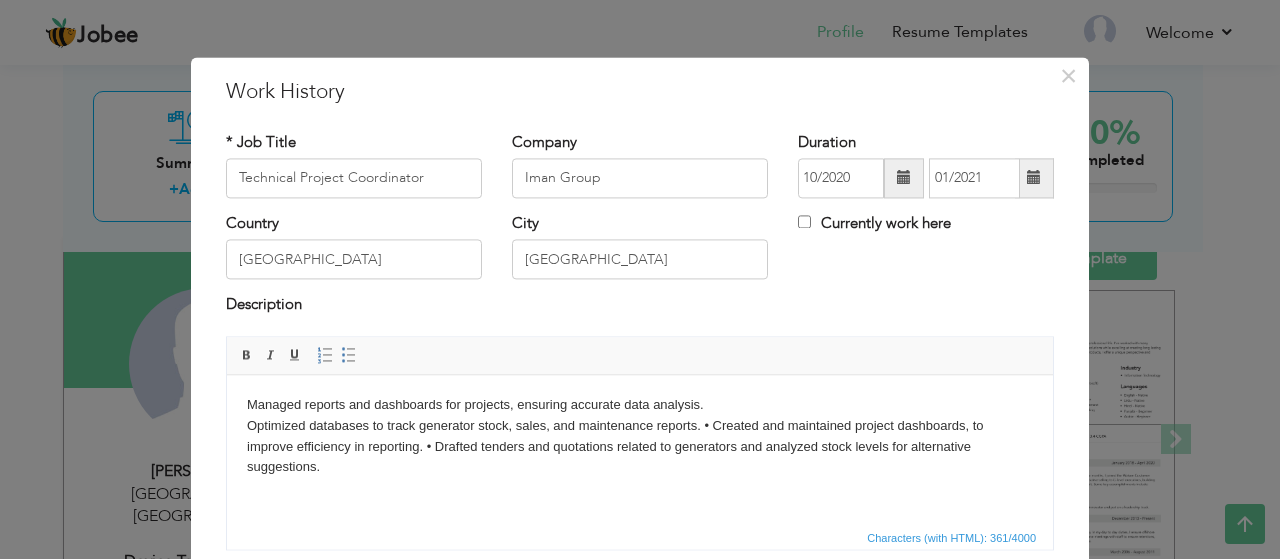 click on "Managed reports and dashboards for projects, ensuring accurate data analysis.  ​​​​​​​ Optimized databases to track generator stock, sales, and maintenance reports. • Created and maintained project dashboards, to improve efficiency in reporting. • Drafted tenders and quotations related to generators and analyzed stock levels for alternative suggestions." at bounding box center (640, 436) 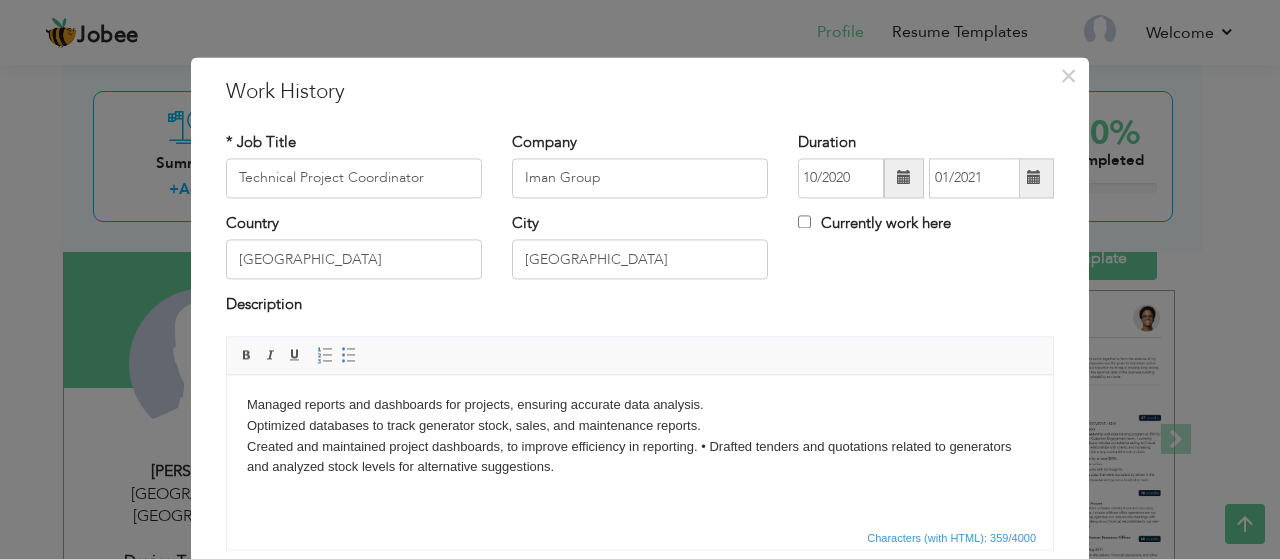 click on "Managed reports and dashboards for projects, ensuring accurate data analysis.  Optimized databases to track generator stock, sales, and maintenance reports.  ​​​​​​​ Created and maintained project dashboards, to improve efficiency in reporting. • Drafted tenders and quotations related to generators and analyzed stock levels for alternative suggestions." at bounding box center (640, 436) 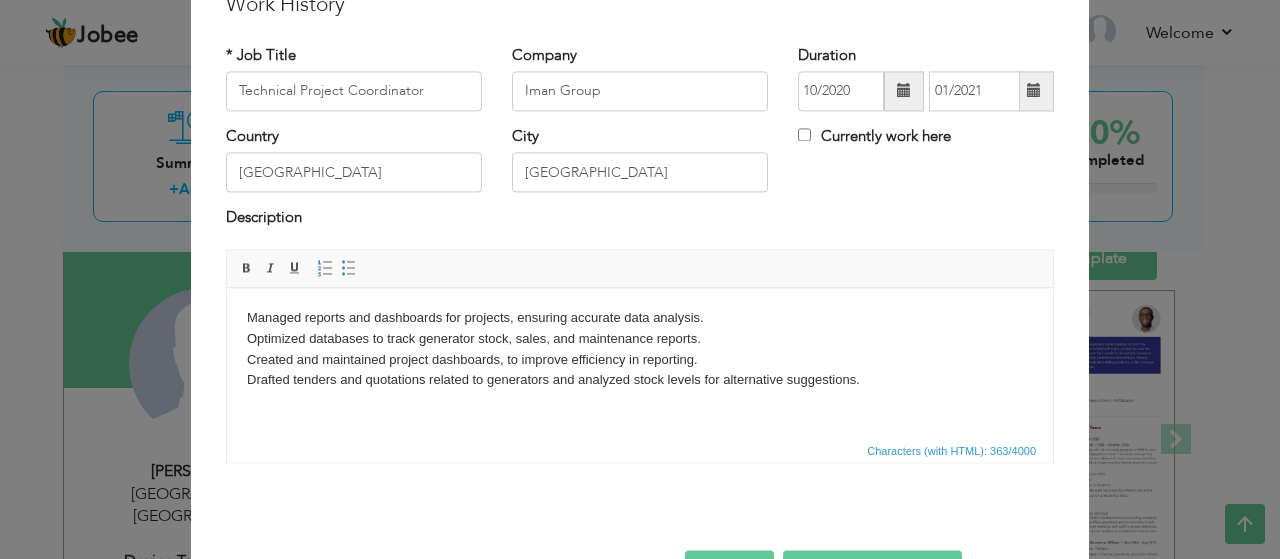 scroll, scrollTop: 151, scrollLeft: 0, axis: vertical 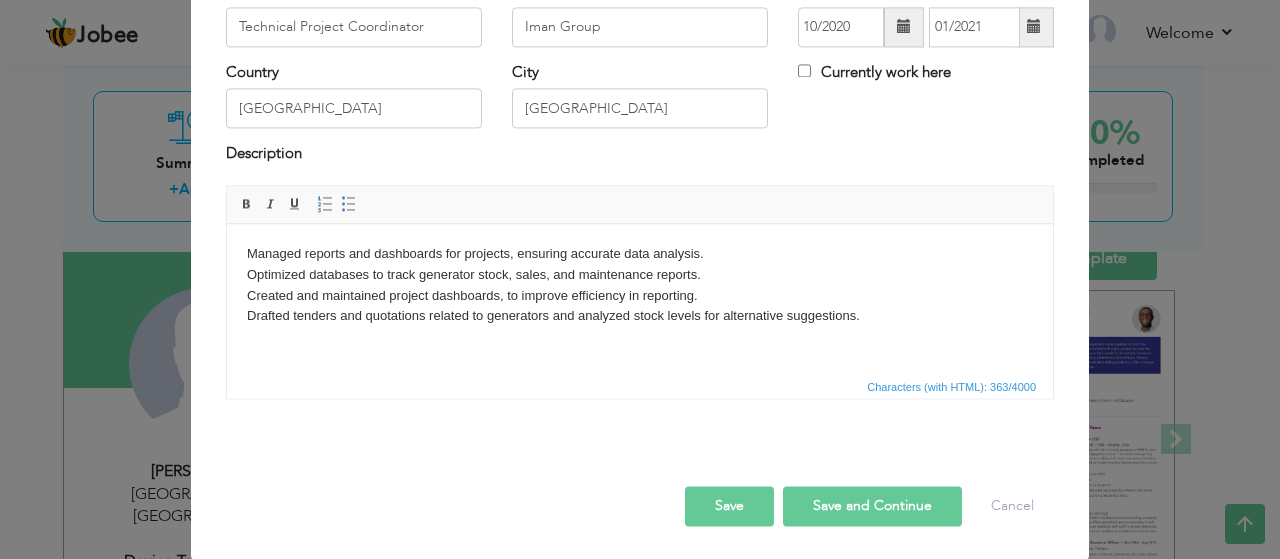 click on "Save and Continue" at bounding box center (872, 506) 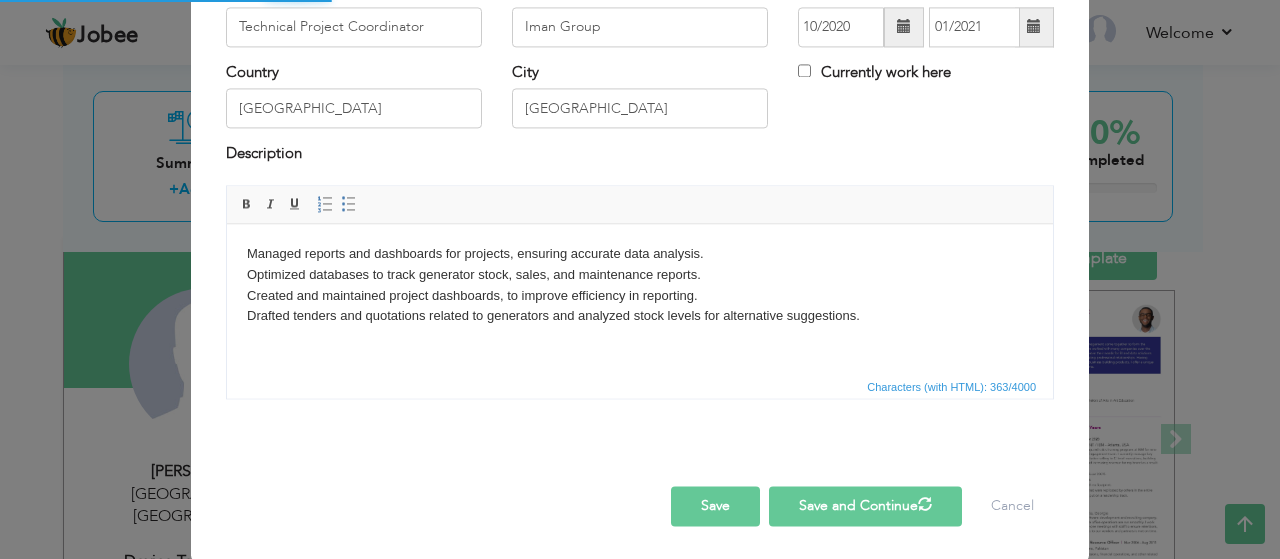 type 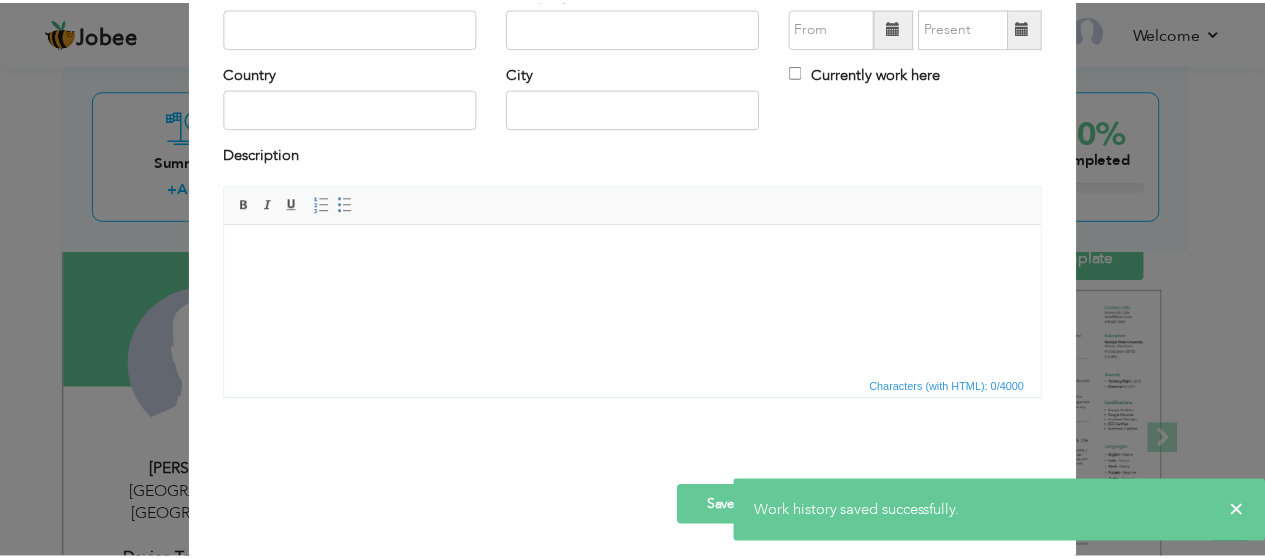 scroll, scrollTop: 0, scrollLeft: 0, axis: both 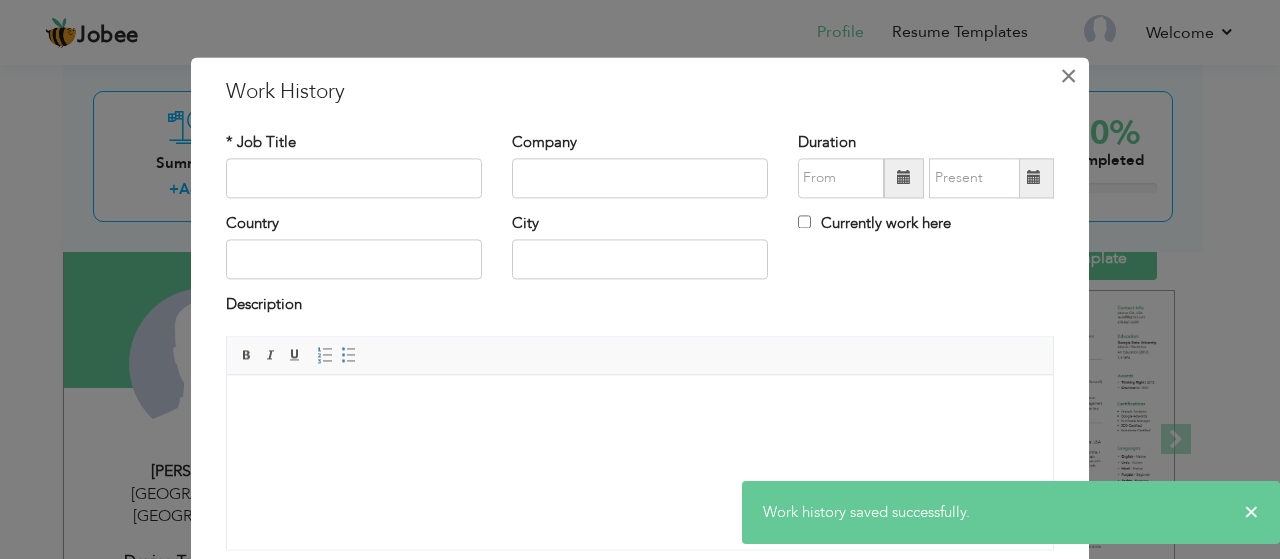 click on "×" at bounding box center [1068, 76] 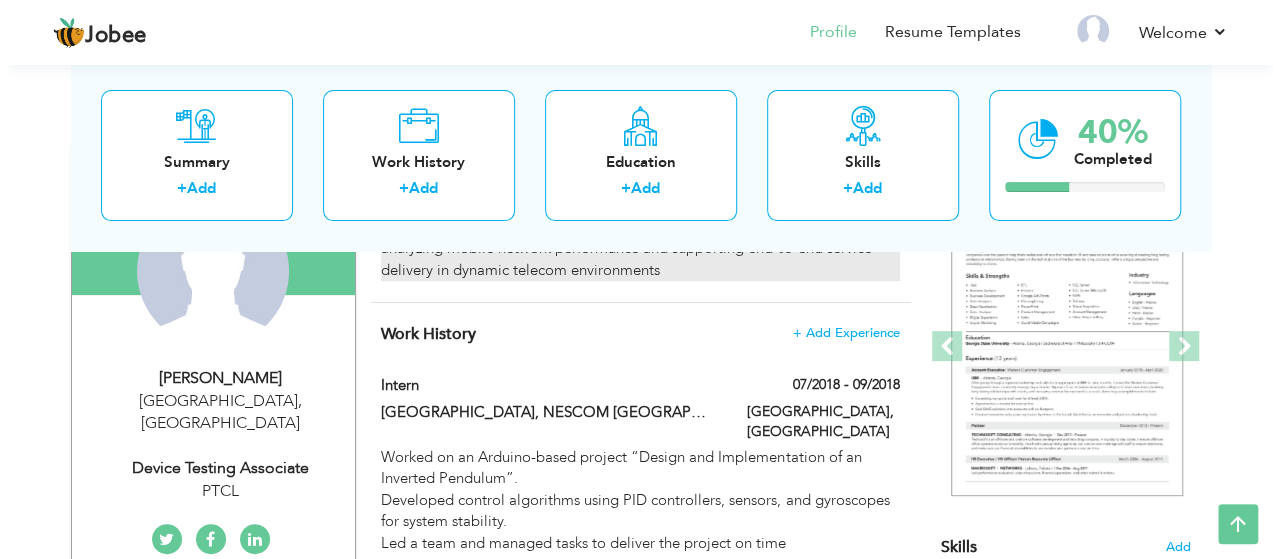 scroll, scrollTop: 227, scrollLeft: 0, axis: vertical 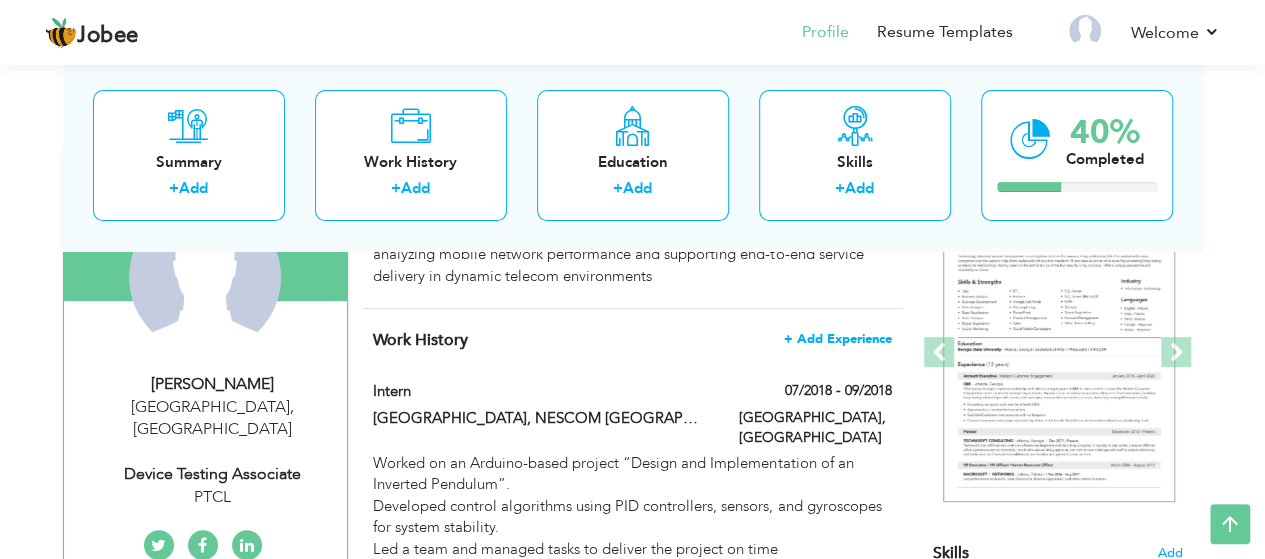 click on "+ Add Experience" at bounding box center (838, 339) 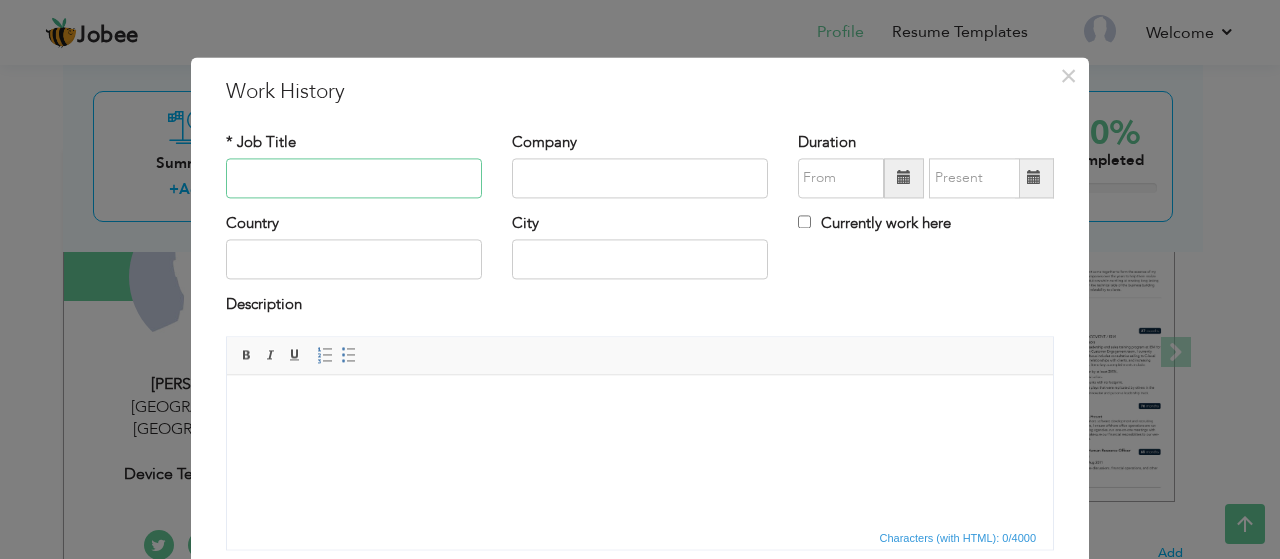 paste on "Exec. Device Testing Associate" 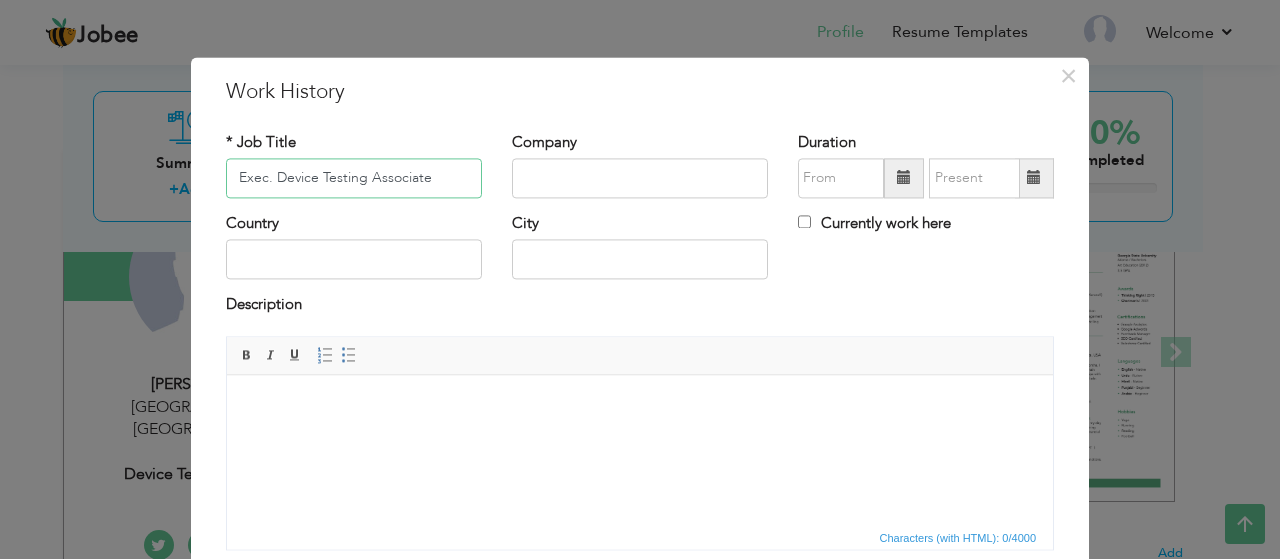 type on "Exec. Device Testing Associate" 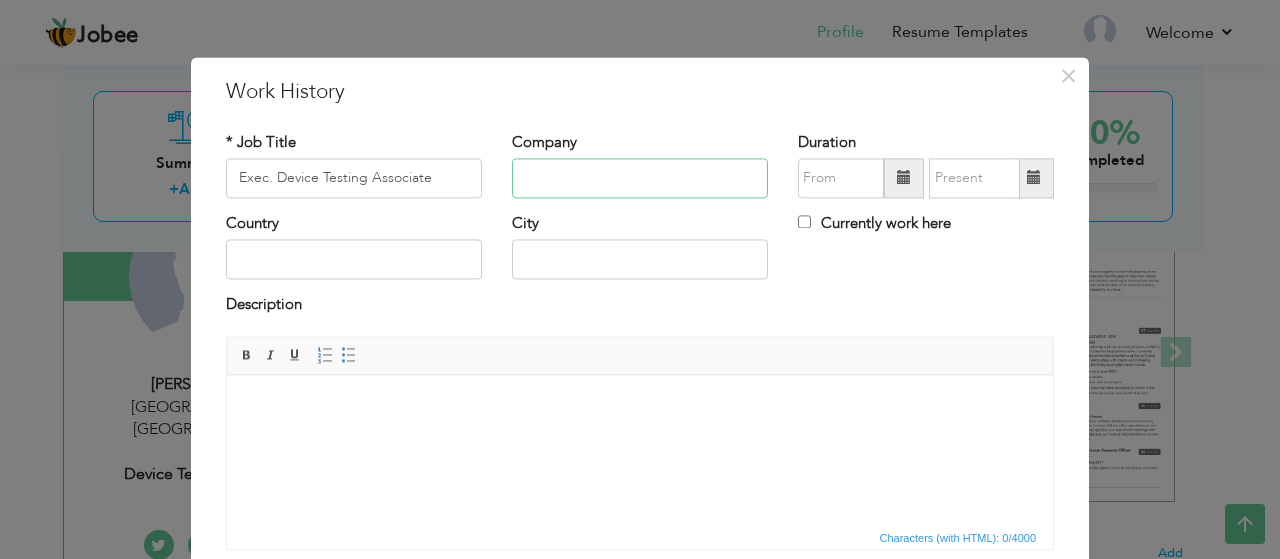 click at bounding box center (640, 178) 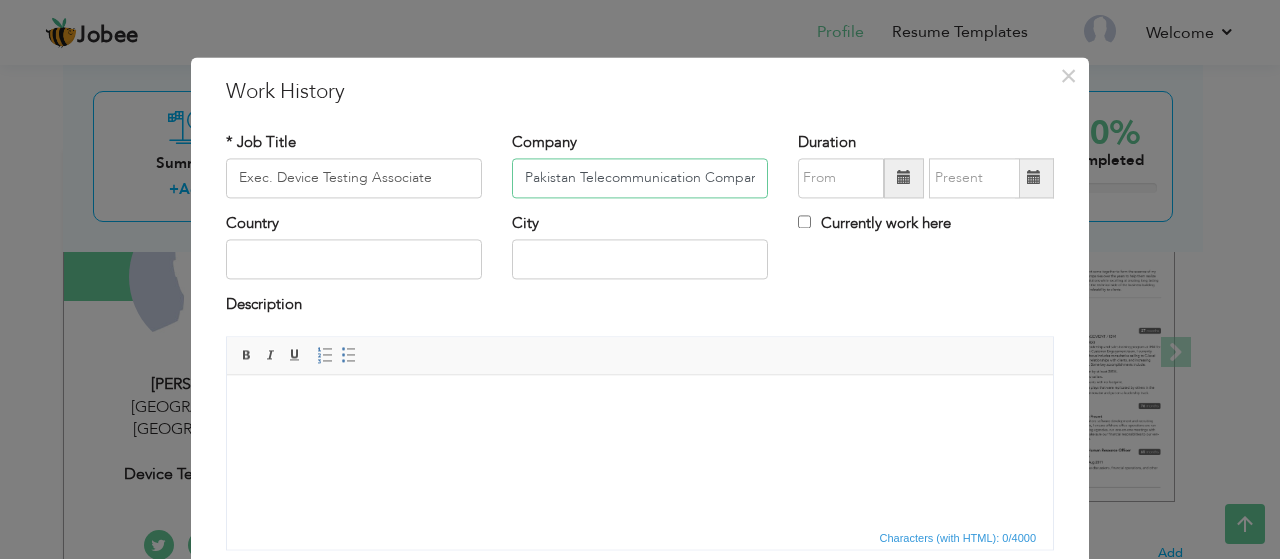 scroll, scrollTop: 0, scrollLeft: 102, axis: horizontal 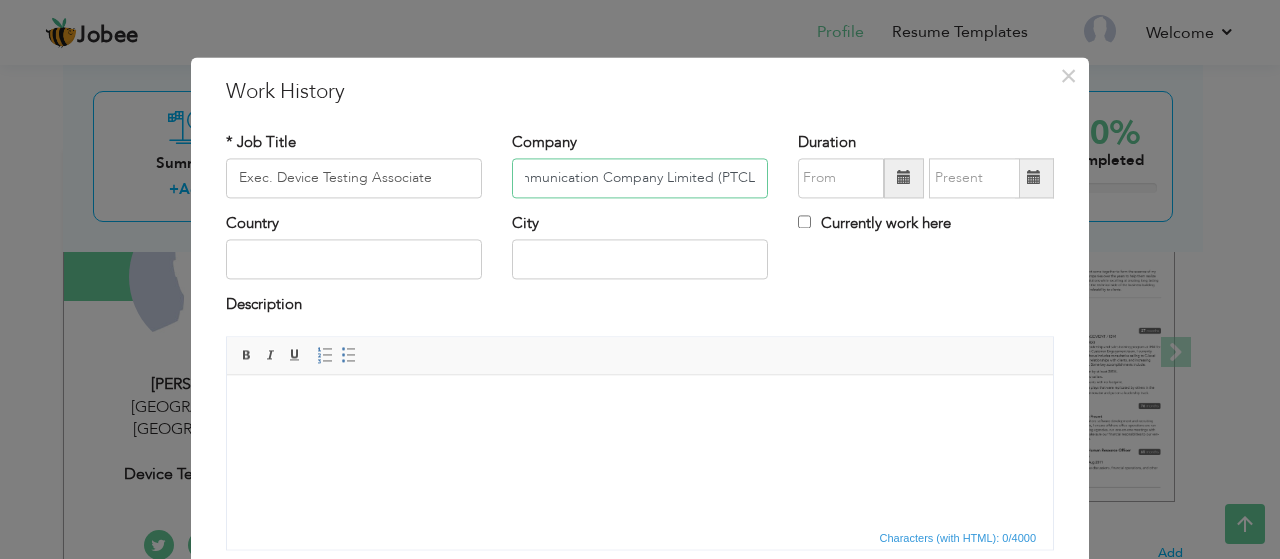 type on "Pakistan Telecommunication Company Limited (PTCL)" 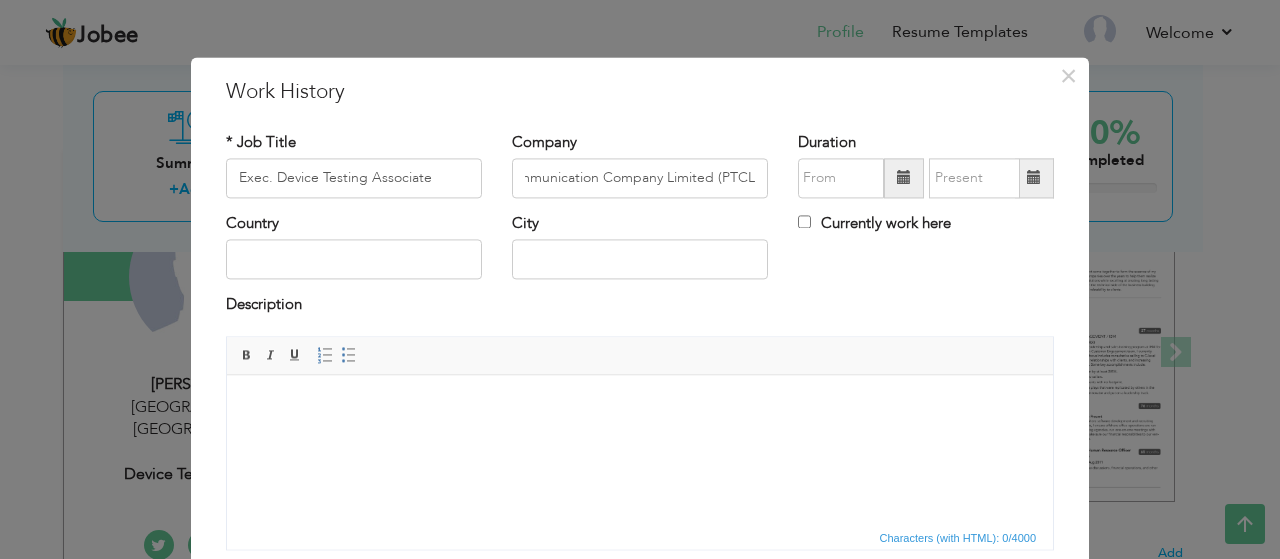 scroll, scrollTop: 0, scrollLeft: 0, axis: both 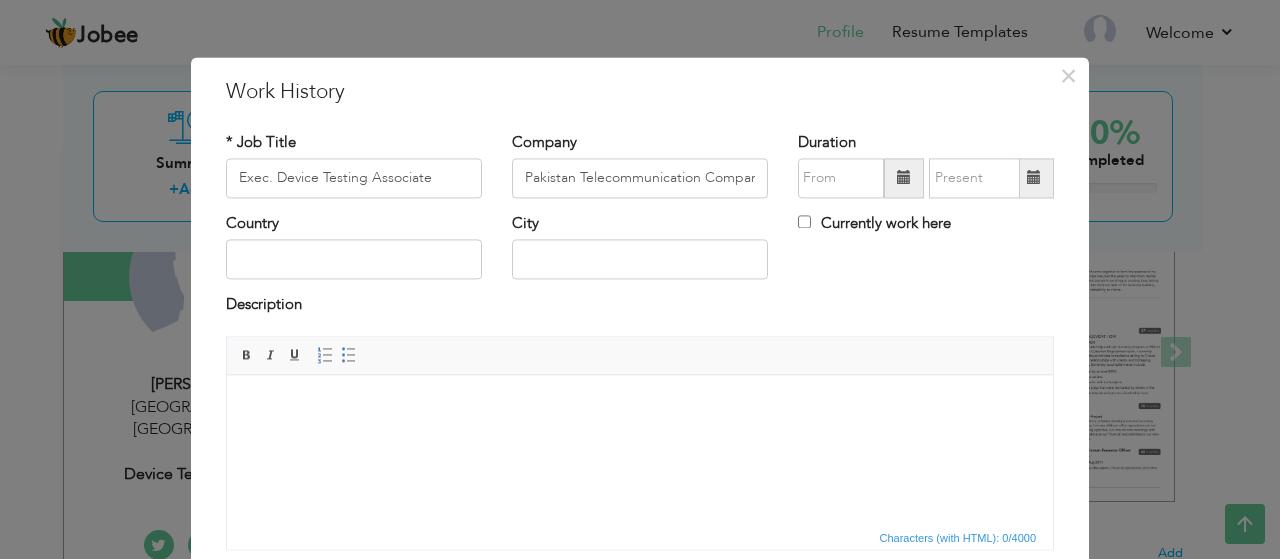 click at bounding box center (904, 178) 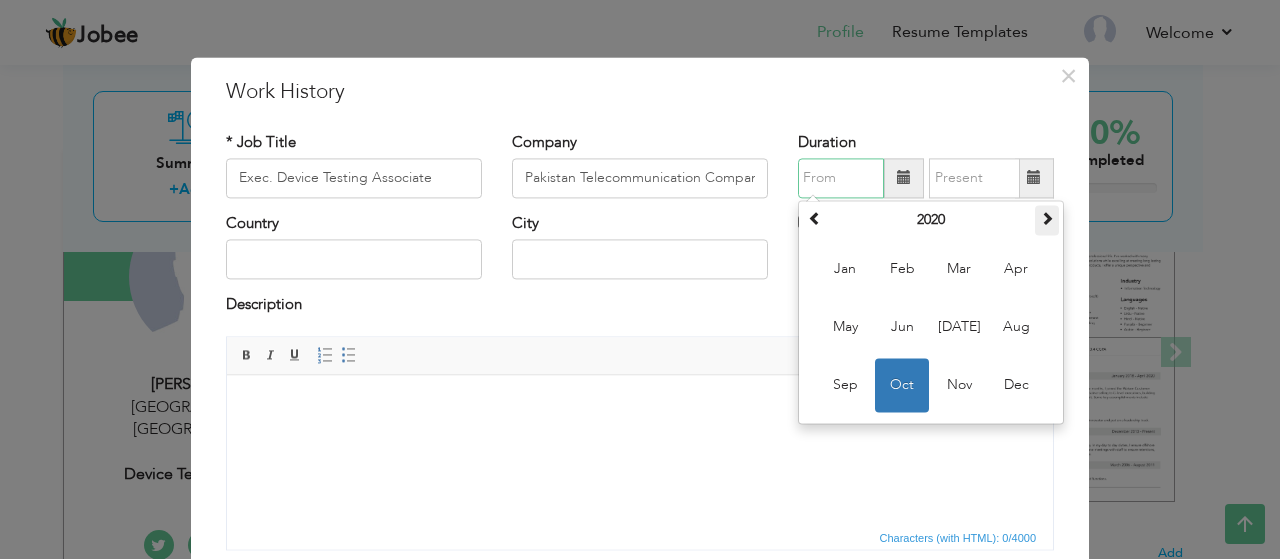 click at bounding box center [1047, 218] 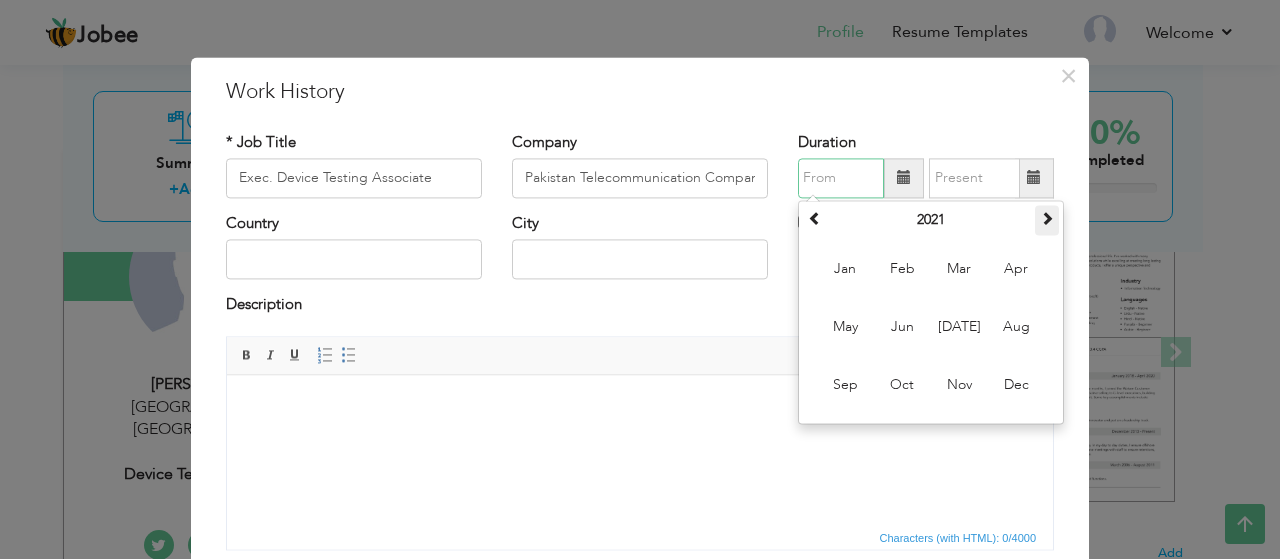 click at bounding box center (1047, 218) 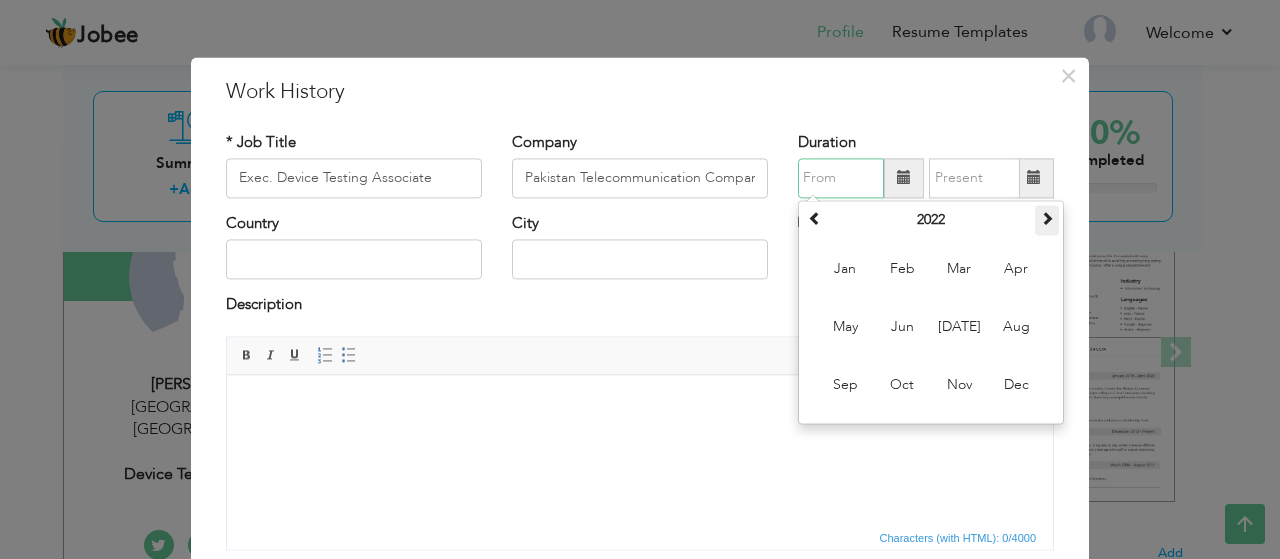 click at bounding box center (1047, 218) 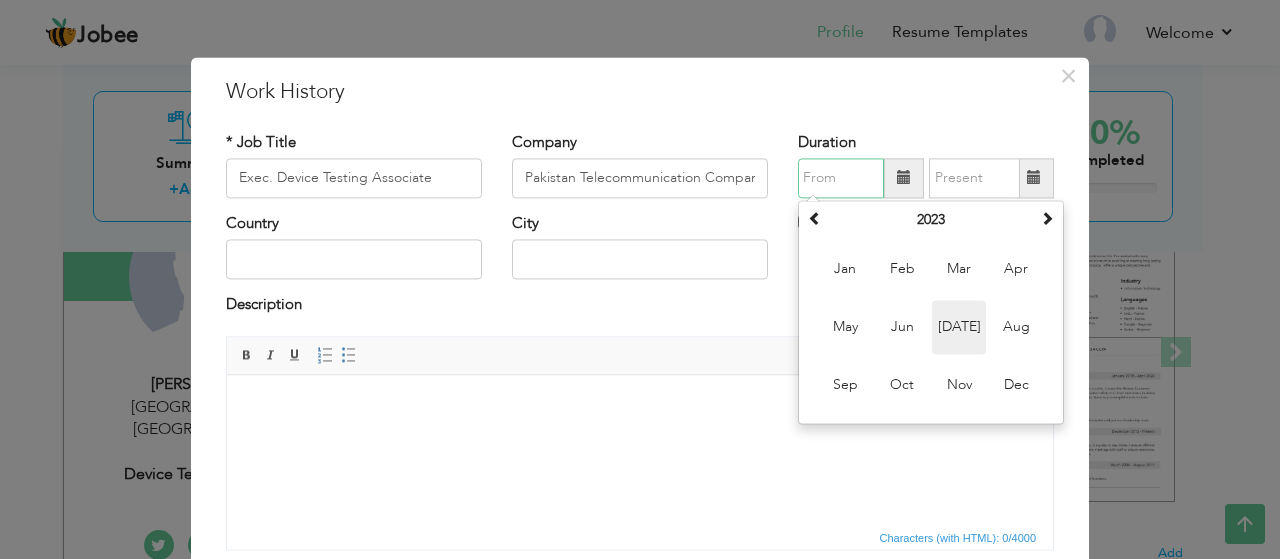 click on "[DATE]" at bounding box center (959, 327) 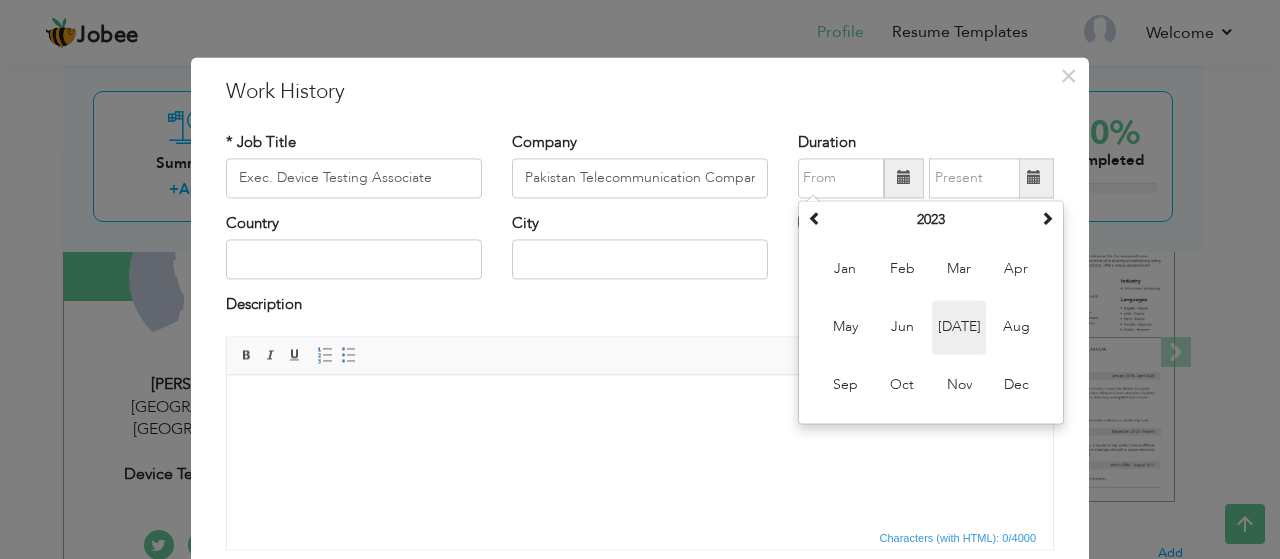 type on "07/2023" 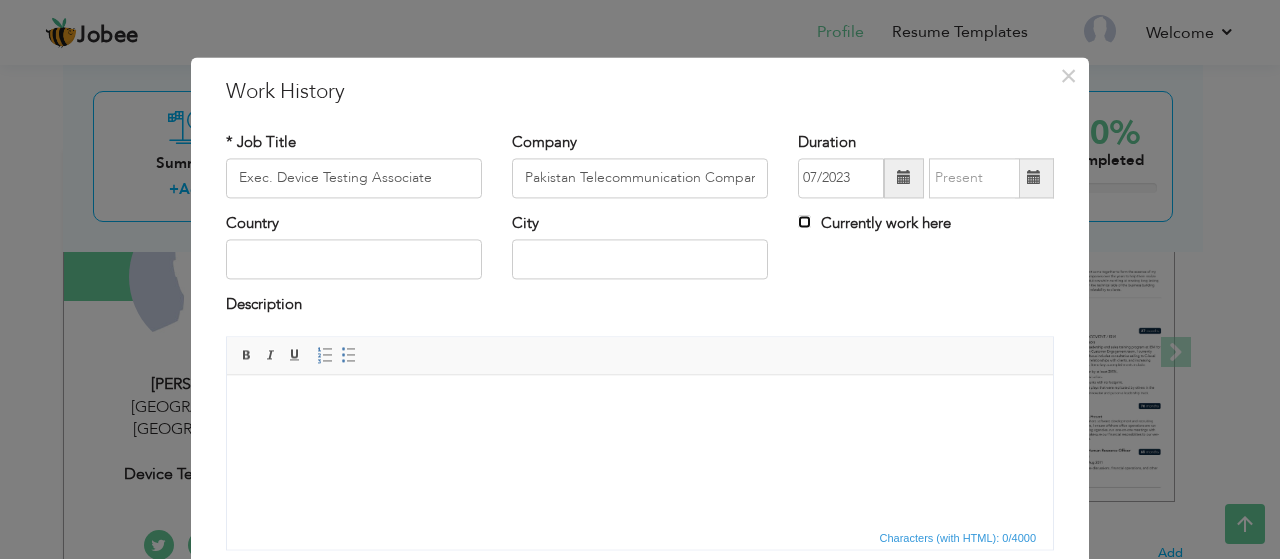click on "Currently work here" at bounding box center [804, 221] 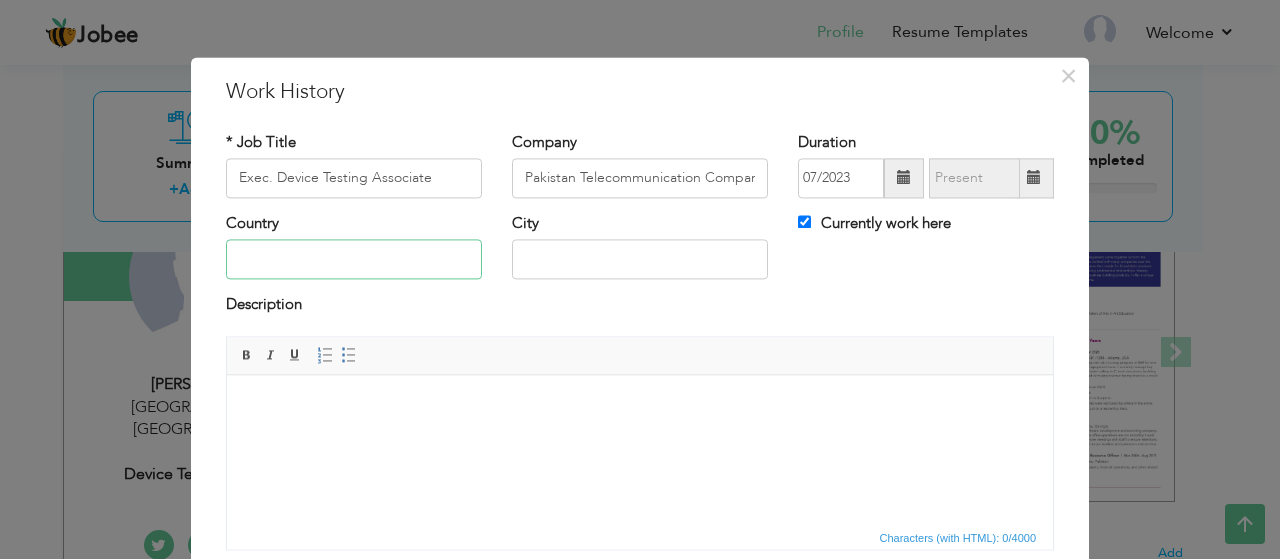 click at bounding box center [354, 260] 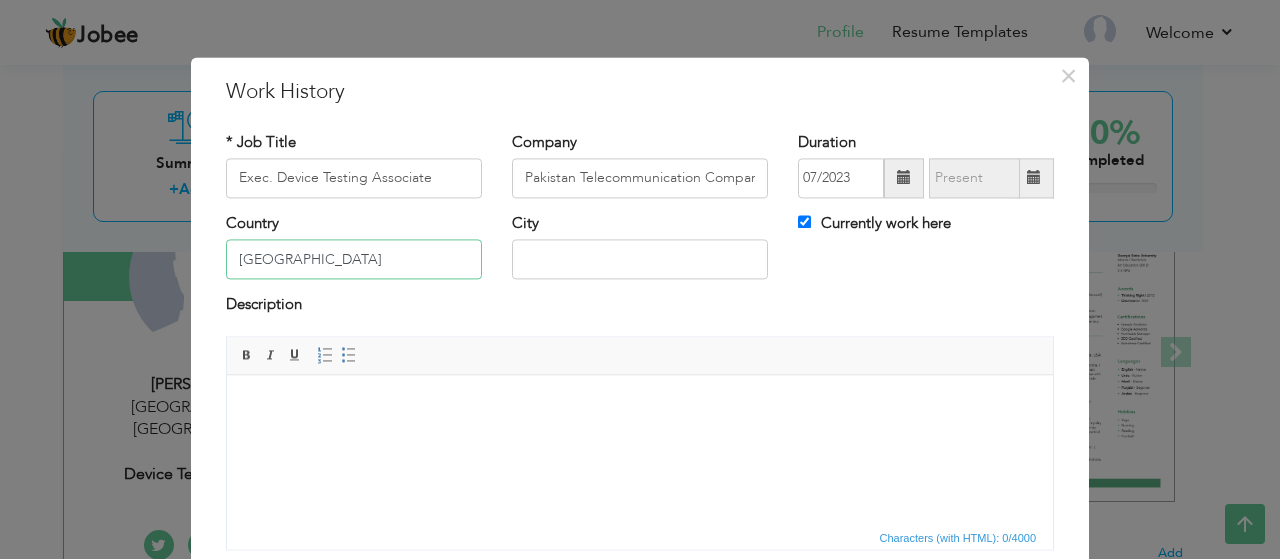 type on "[GEOGRAPHIC_DATA]" 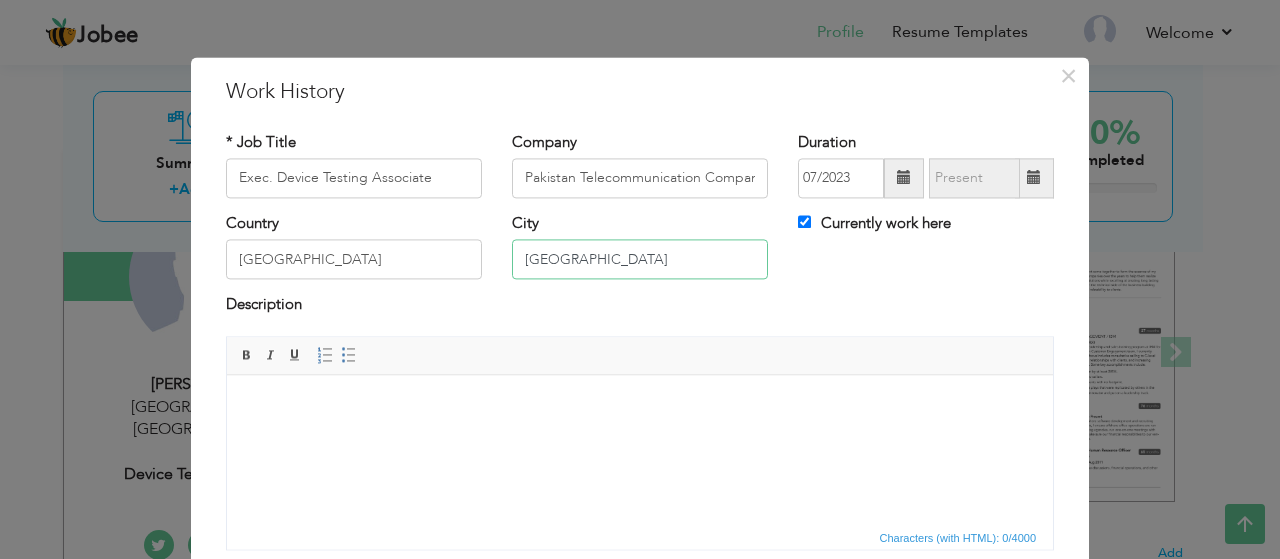 type on "[GEOGRAPHIC_DATA]" 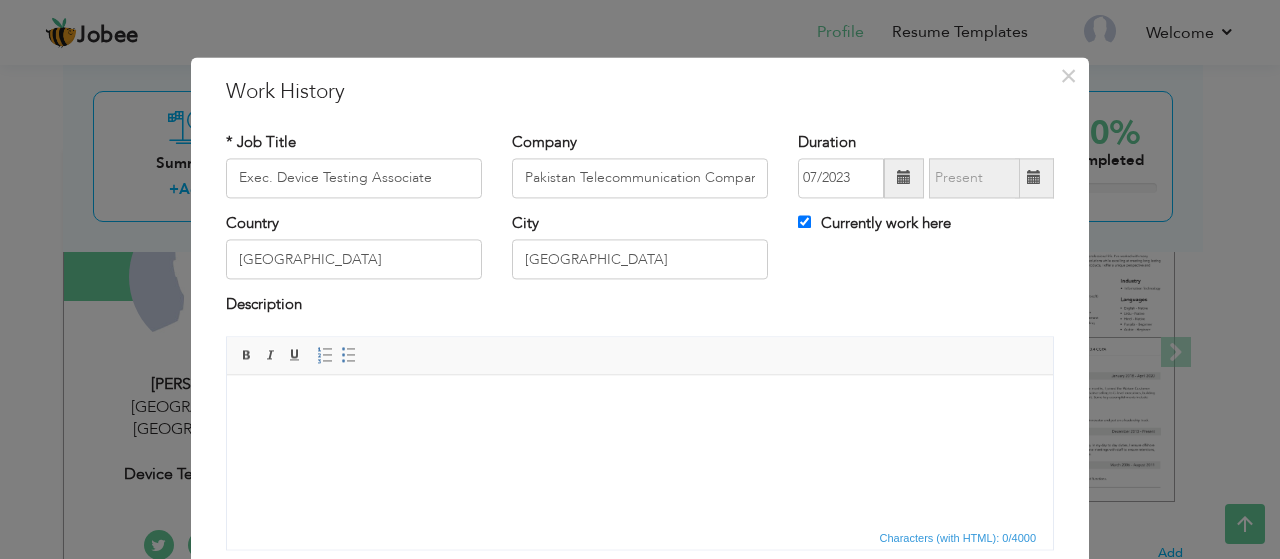 click at bounding box center [640, 405] 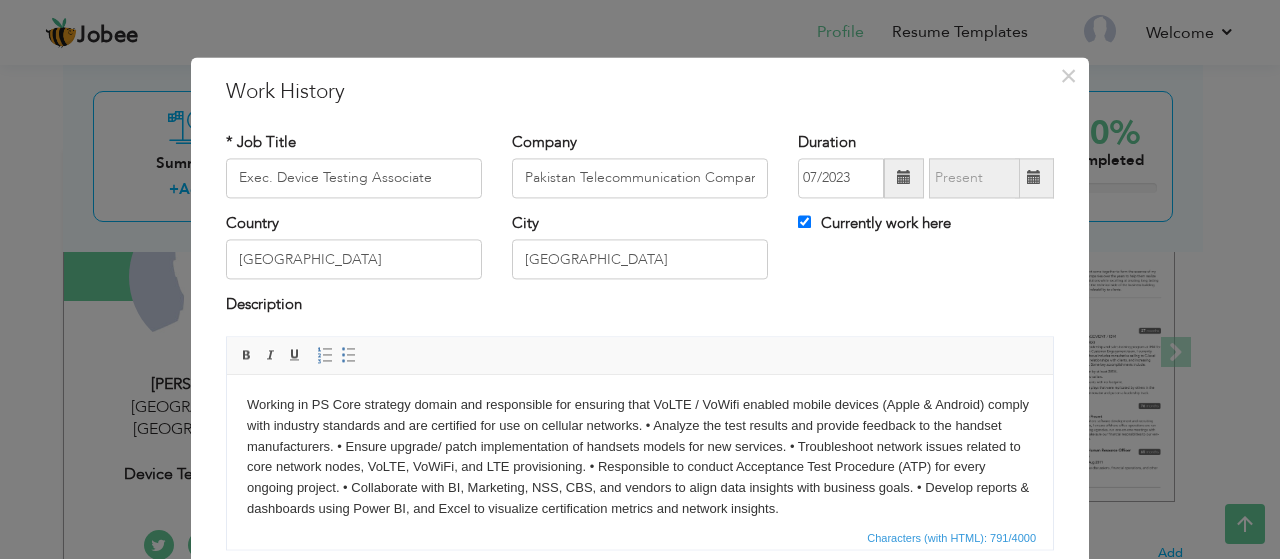 click on "Working in PS Core strategy domain and responsible for ensuring that VoLTE / VoWifi enabled mobile devices (Apple & Android) comply with industry standards and are certified for use on cellular networks. • Analyze the test results and provide feedback to the handset manufacturers. • Ensure upgrade/ patch implementation of handsets models for new services. • Troubleshoot network issues related to core network nodes, VoLTE, VoWiFi, and LTE provisioning. • Responsible to conduct Acceptance Test Procedure (ATP) for every ongoing project. • Collaborate with BI, Marketing, NSS, CBS, and vendors to align data insights with business goals. • Develop reports & dashboards using Power BI, and Excel to visualize certification metrics and network insights." at bounding box center [640, 457] 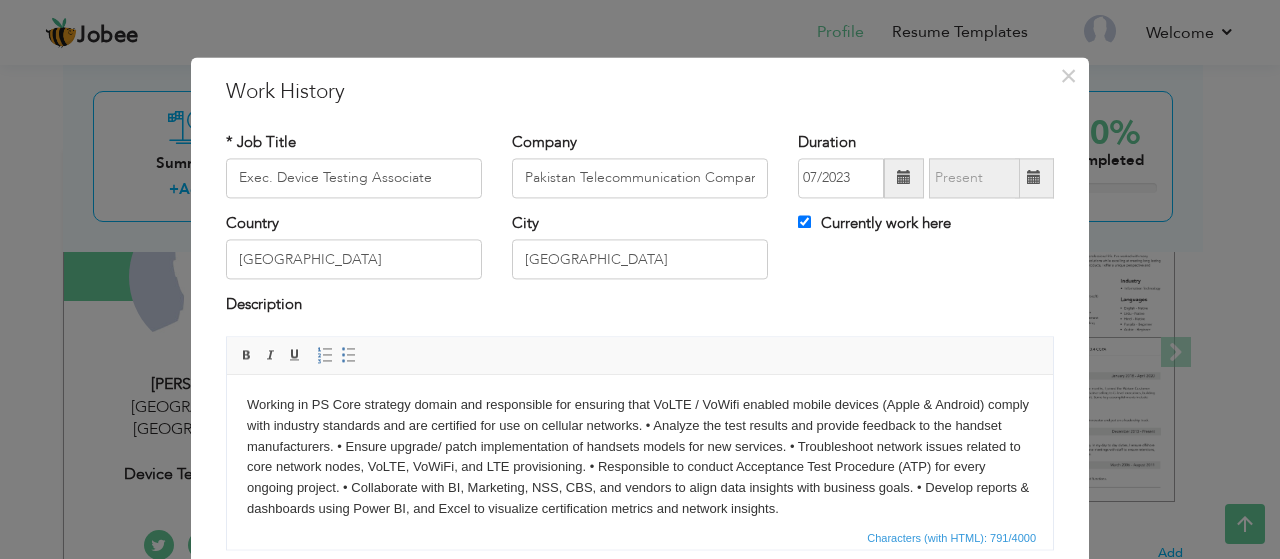 type 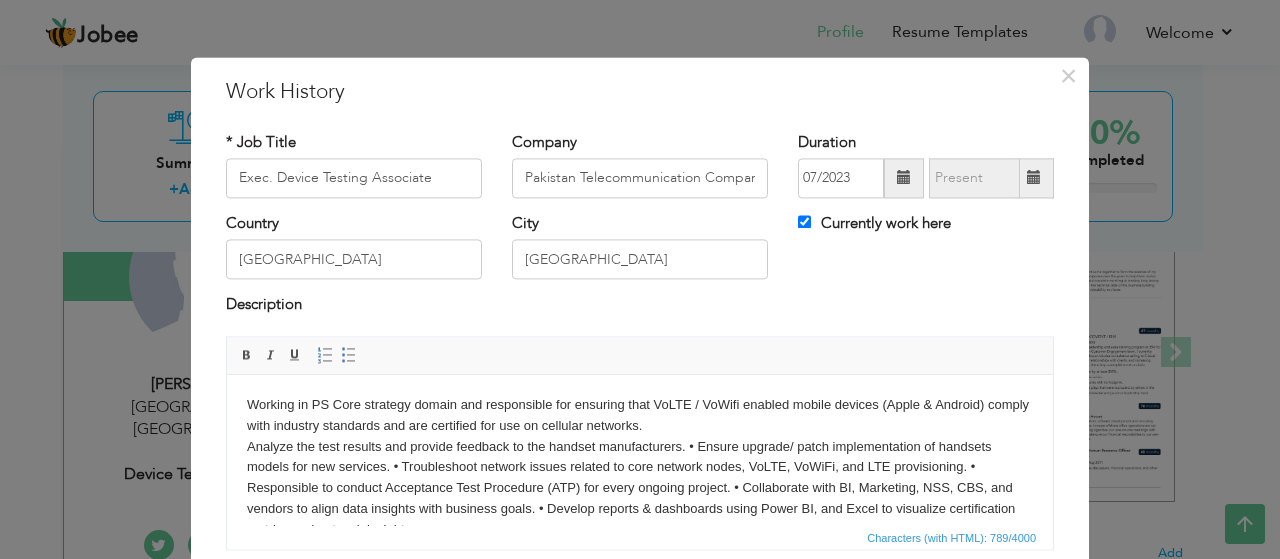 click on "Working in PS Core strategy domain and responsible for ensuring that VoLTE / VoWifi enabled mobile devices (Apple & Android) comply with industry standards and are certified for use on cellular networks.  ​​​​​​​ Analyze the test results and provide feedback to the handset manufacturers. • Ensure upgrade/ patch implementation of handsets models for new services. • Troubleshoot network issues related to core network nodes, VoLTE, VoWiFi, and LTE provisioning. • Responsible to conduct Acceptance Test Procedure (ATP) for every ongoing project. • Collaborate with BI, Marketing, NSS, CBS, and vendors to align data insights with business goals. • Develop reports & dashboards using Power BI, and Excel to visualize certification metrics and network insights." at bounding box center (640, 468) 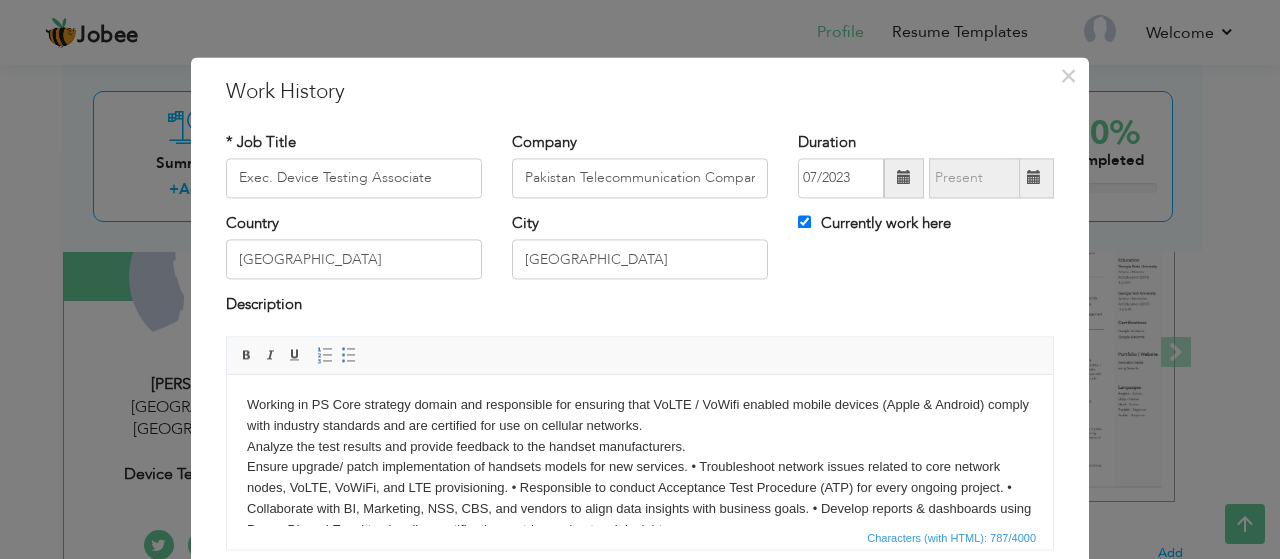 click on "Working in PS Core strategy domain and responsible for ensuring that VoLTE / VoWifi enabled mobile devices (Apple & Android) comply with industry standards and are certified for use on cellular networks.  Analyze the test results and provide feedback to the handset manufacturers.  ​​​​​​​ Ensure upgrade/ patch implementation of handsets models for new services. • Troubleshoot network issues related to core network nodes, VoLTE, VoWiFi, and LTE provisioning. • Responsible to conduct Acceptance Test Procedure (ATP) for every ongoing project. • Collaborate with BI, Marketing, NSS, CBS, and vendors to align data insights with business goals. • Develop reports & dashboards using Power BI, and Excel to visualize certification metrics and network insights." at bounding box center [640, 468] 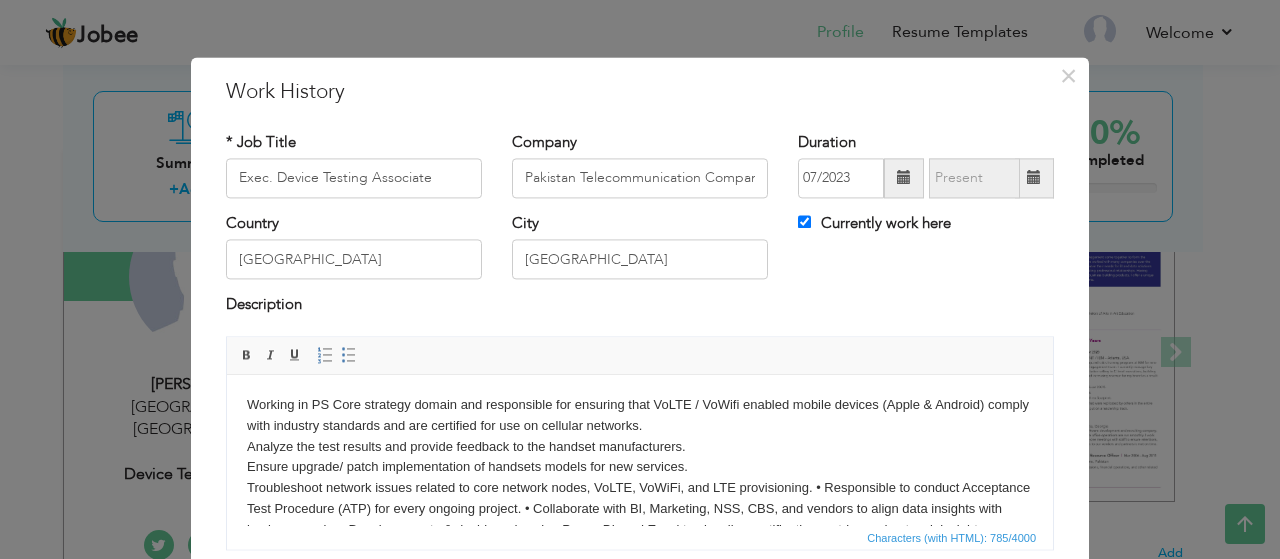click on "Working in PS Core strategy domain and responsible for ensuring that VoLTE / VoWifi enabled mobile devices (Apple & Android) comply with industry standards and are certified for use on cellular networks.  Analyze the test results and provide feedback to the handset manufacturers.  Ensure upgrade/ patch implementation of handsets models for new services.  ​​​​​​​ Troubleshoot network issues related to core network nodes, VoLTE, VoWiFi, and LTE provisioning. • Responsible to conduct Acceptance Test Procedure (ATP) for every ongoing project. • Collaborate with BI, Marketing, NSS, CBS, and vendors to align data insights with business goals. • Develop reports & dashboards using Power BI, and Excel to visualize certification metrics and network insights." at bounding box center (640, 468) 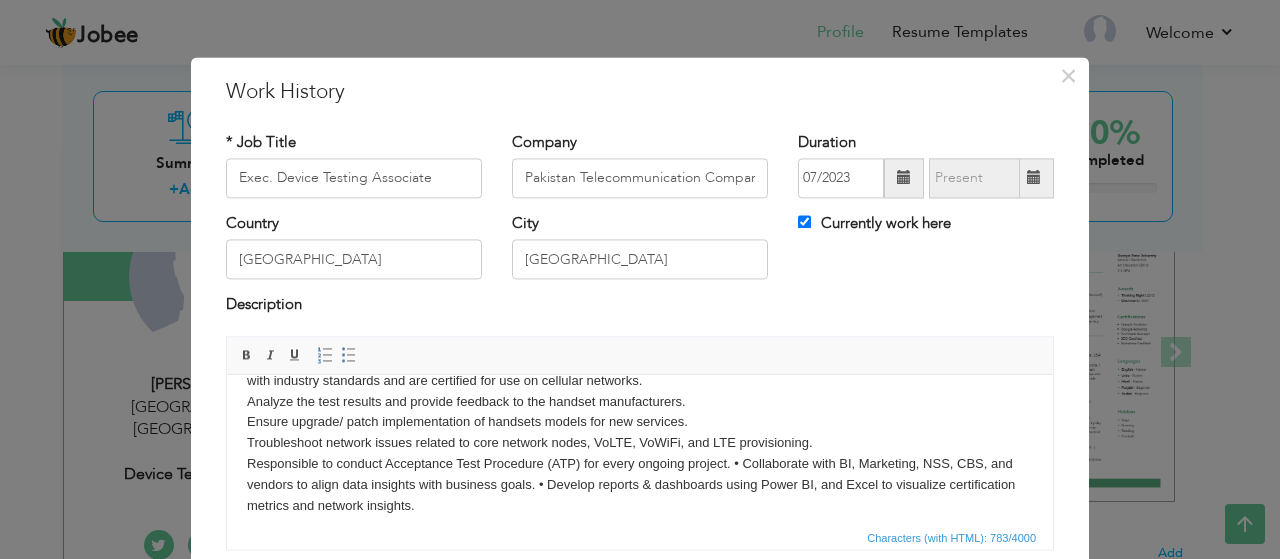 scroll, scrollTop: 56, scrollLeft: 0, axis: vertical 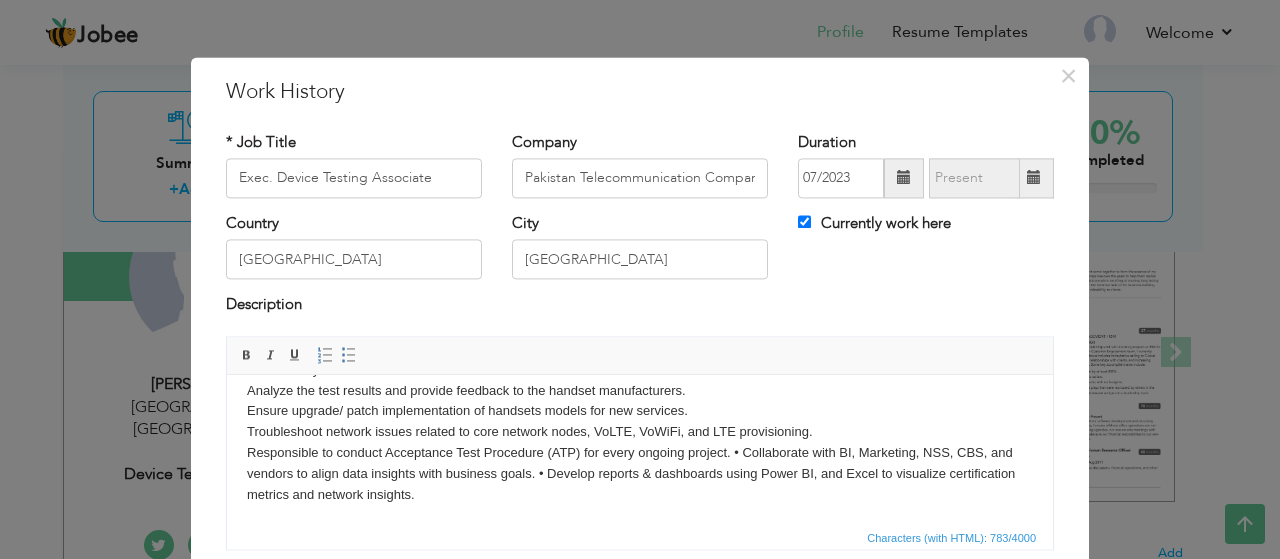 click on "Working in PS Core strategy domain and responsible for ensuring that VoLTE / VoWifi enabled mobile devices (Apple & Android) comply with industry standards and are certified for use on cellular networks.  Analyze the test results and provide feedback to the handset manufacturers.  Ensure upgrade/ patch implementation of handsets models for new services.  Troubleshoot network issues related to core network nodes, VoLTE, VoWiFi, and LTE provisioning.  ​​​​​​​ Responsible to conduct Acceptance Test Procedure (ATP) for every ongoing project. • Collaborate with BI, Marketing, NSS, CBS, and vendors to align data insights with business goals. • Develop reports & dashboards using Power BI, and Excel to visualize certification metrics and network insights." at bounding box center [640, 422] 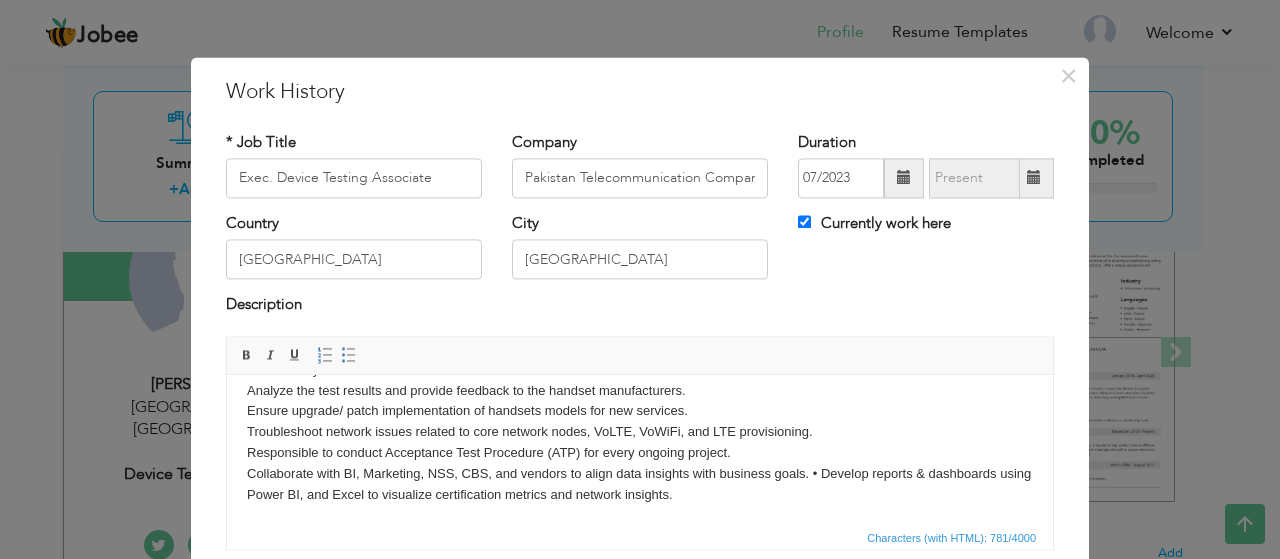 click on "Working in PS Core strategy domain and responsible for ensuring that VoLTE / VoWifi enabled mobile devices (Apple & Android) comply with industry standards and are certified for use on cellular networks.  Analyze the test results and provide feedback to the handset manufacturers.  Ensure upgrade/ patch implementation of handsets models for new services.  Troubleshoot network issues related to core network nodes, VoLTE, VoWiFi, and LTE provisioning.  Responsible to conduct Acceptance Test Procedure (ATP) for every ongoing project.  ​​​​​​​ Collaborate with BI, Marketing, NSS, CBS, and vendors to align data insights with business goals. • Develop reports & dashboards using Power BI, and Excel to visualize certification metrics and network insights." at bounding box center [640, 422] 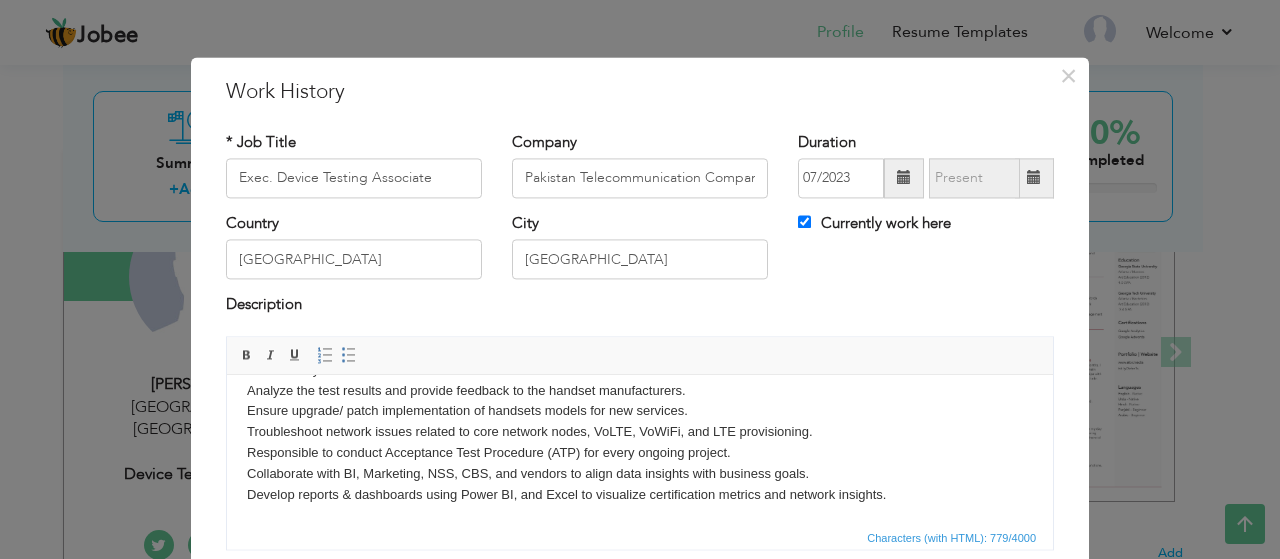 click on "Working in PS Core strategy domain and responsible for ensuring that VoLTE / VoWifi enabled mobile devices (Apple & Android) comply with industry standards and are certified for use on cellular networks.  Analyze the test results and provide feedback to the handset manufacturers.  Ensure upgrade/ patch implementation of handsets models for new services.  Troubleshoot network issues related to core network nodes, VoLTE, VoWiFi, and LTE provisioning.  Responsible to conduct Acceptance Test Procedure (ATP) for every ongoing project.  Collaborate with BI, Marketing, NSS, CBS, and vendors to align data insights with business goals.  ​​​​​​​ Develop reports & dashboards using Power BI, and Excel to visualize certification metrics and network insights." at bounding box center (640, 422) 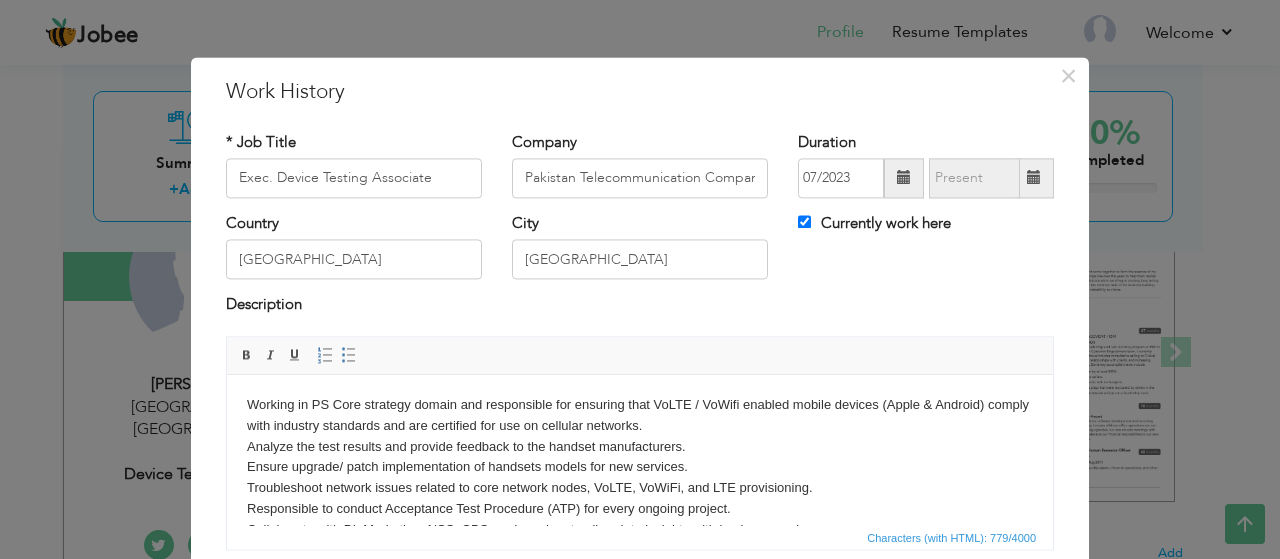 scroll, scrollTop: 56, scrollLeft: 0, axis: vertical 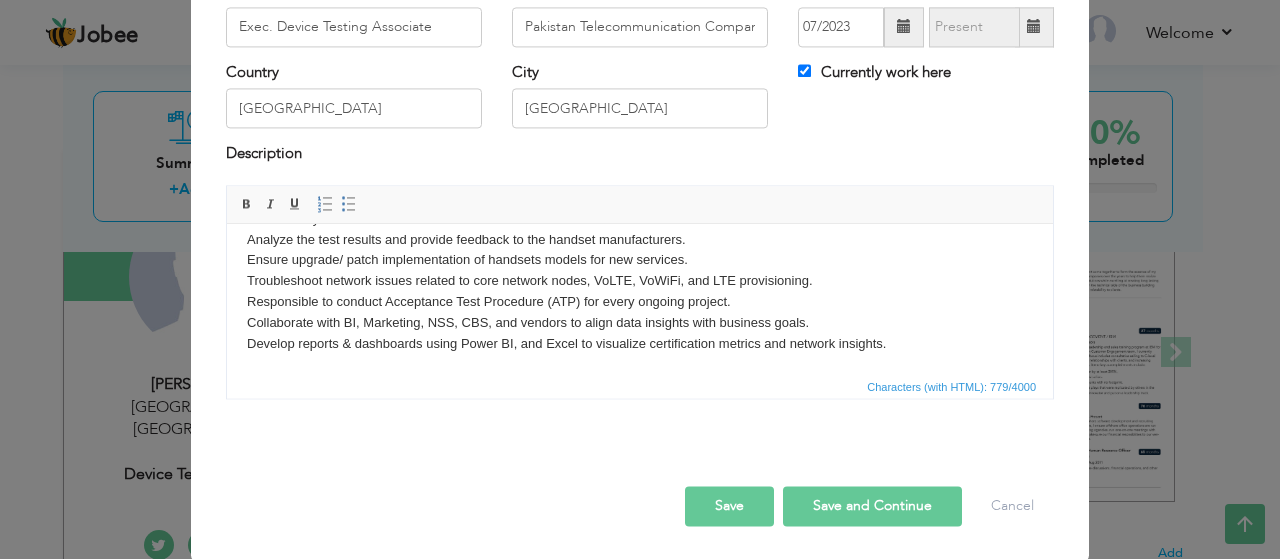 click on "Save" at bounding box center [729, 506] 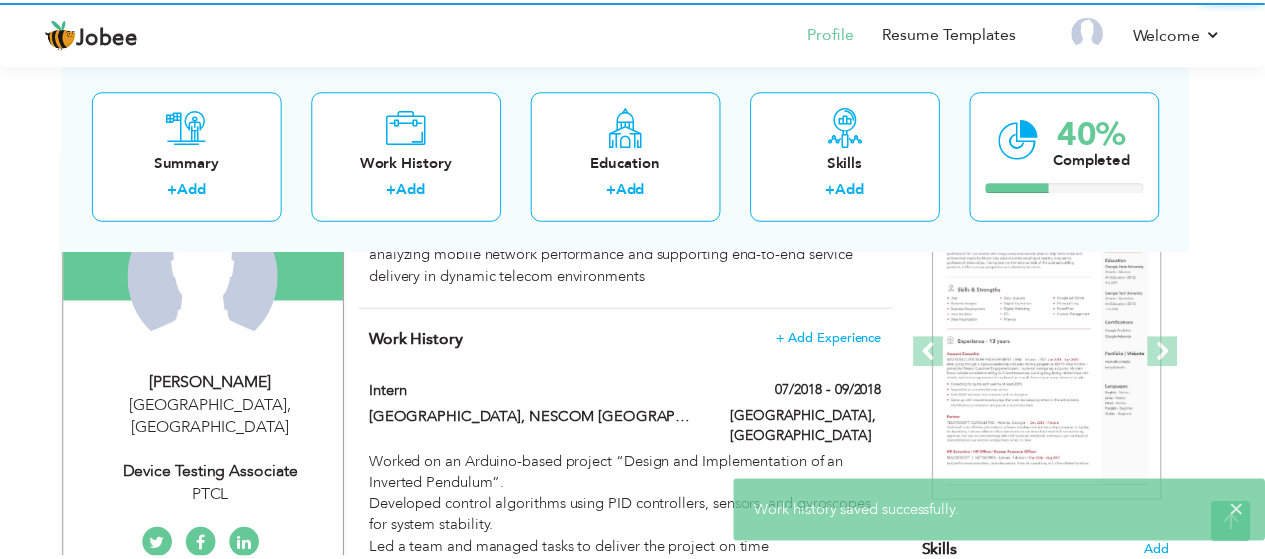 scroll, scrollTop: 0, scrollLeft: 0, axis: both 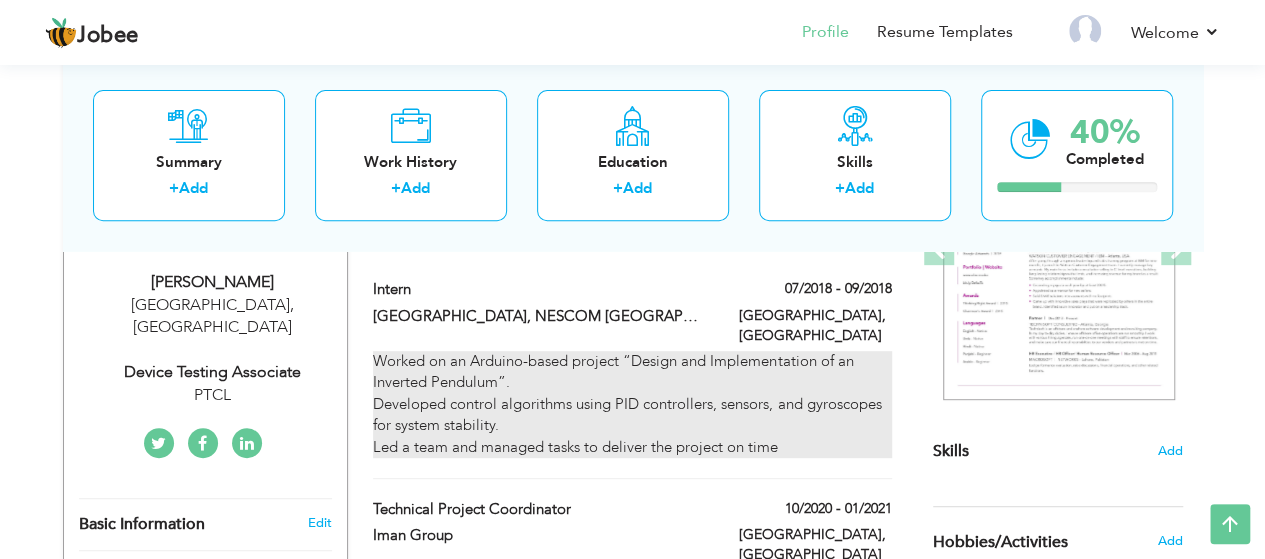 click on "Worked on an Arduino-based project “Design and Implementation of an Inverted Pendulum”.
Developed control algorithms using PID controllers, sensors, and gyroscopes for system stability.
Led a team and managed tasks to deliver the project on time" at bounding box center (632, 404) 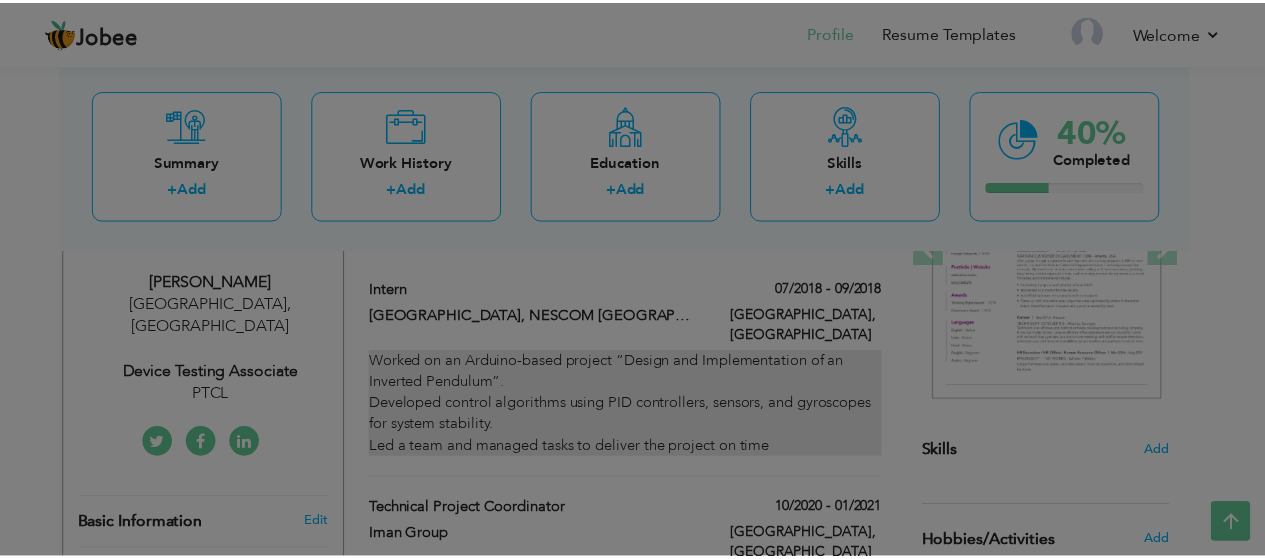 scroll, scrollTop: 0, scrollLeft: 0, axis: both 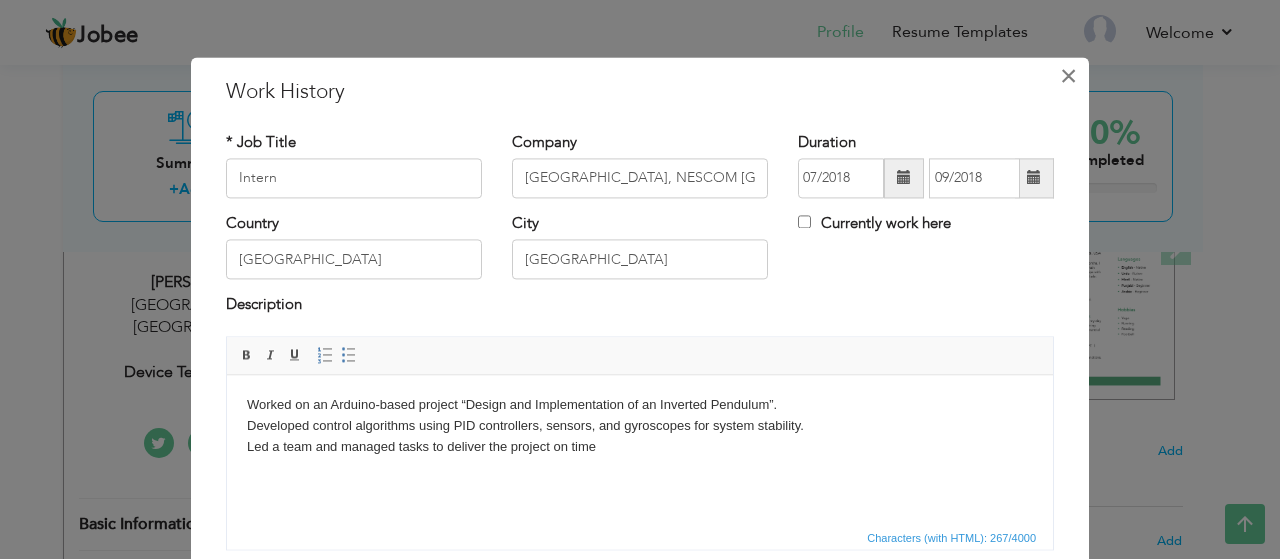 click on "×" at bounding box center (1068, 76) 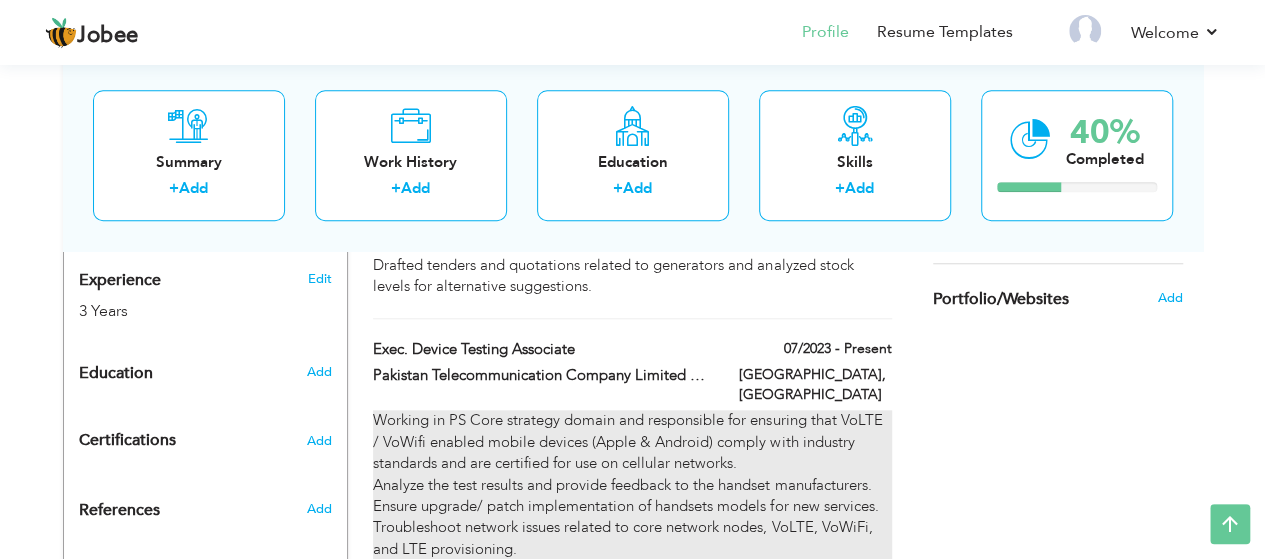 scroll, scrollTop: 772, scrollLeft: 0, axis: vertical 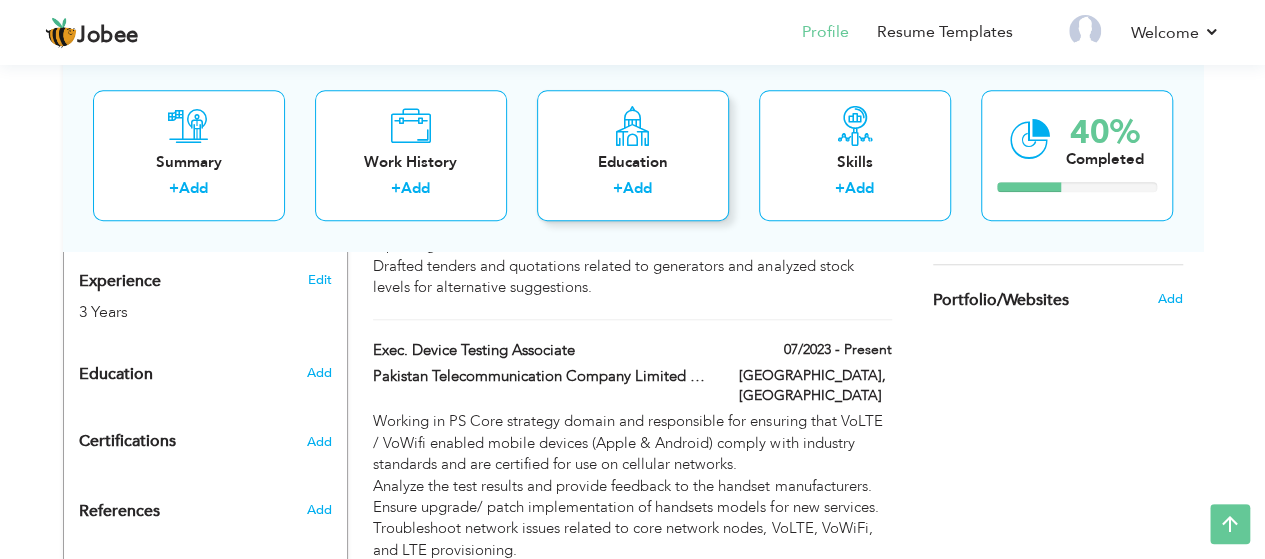 click on "Education" at bounding box center [633, 162] 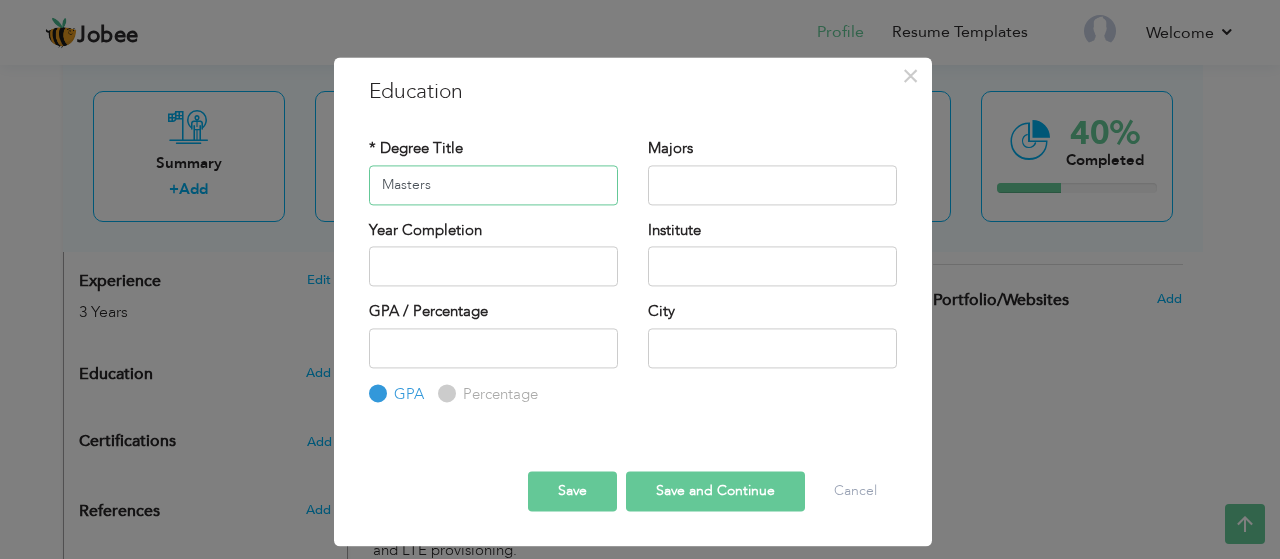 type on "Masters" 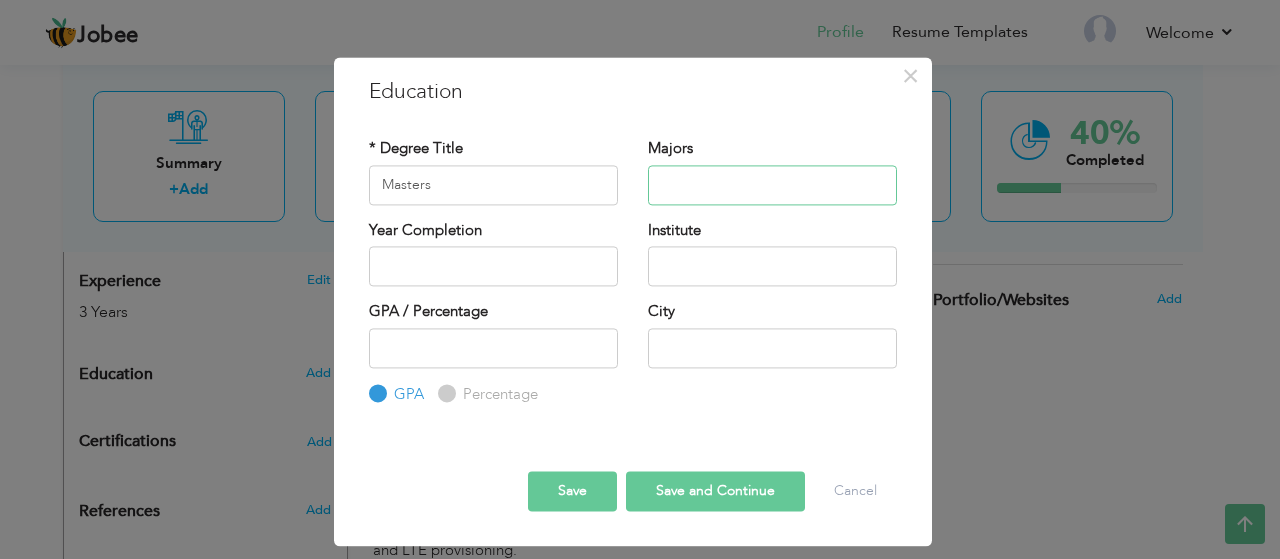 click at bounding box center (772, 185) 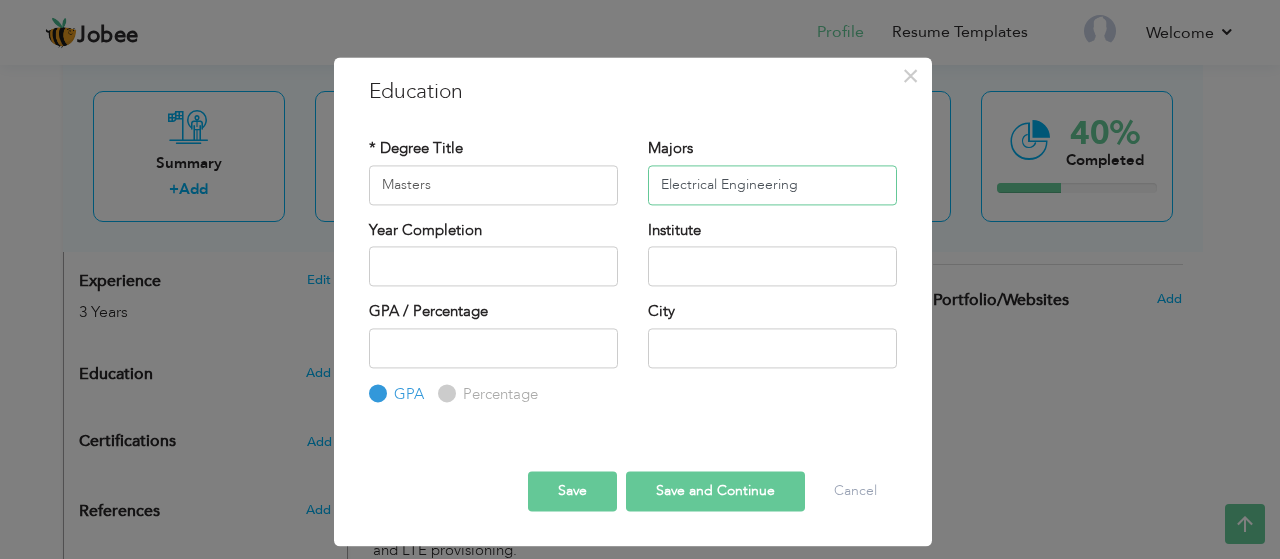 type on "Electrical Engineering" 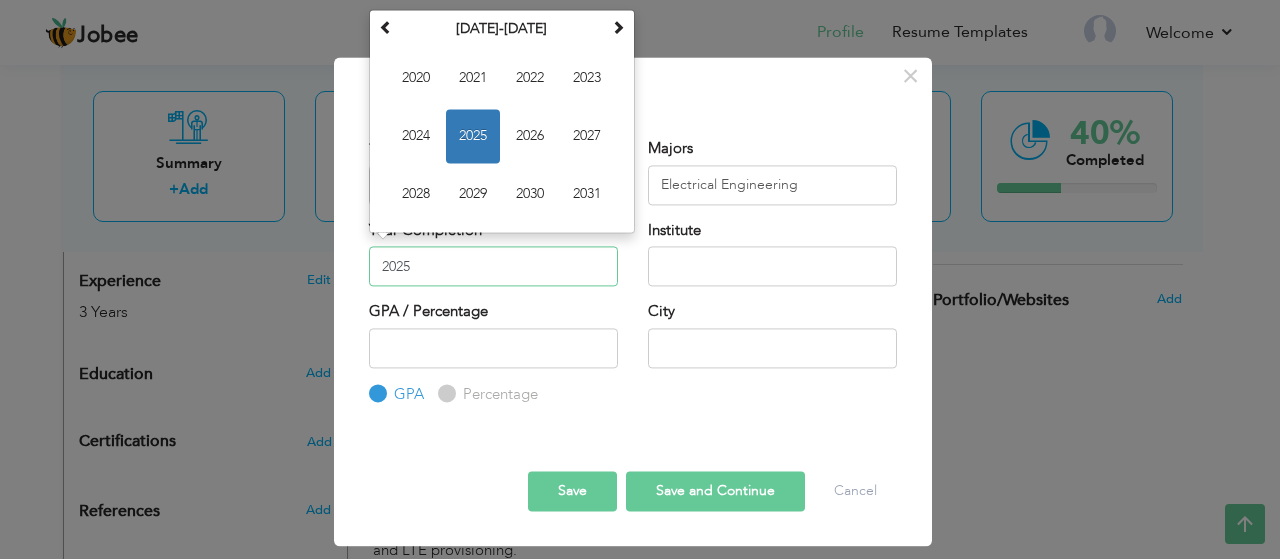 click on "2025" at bounding box center [493, 266] 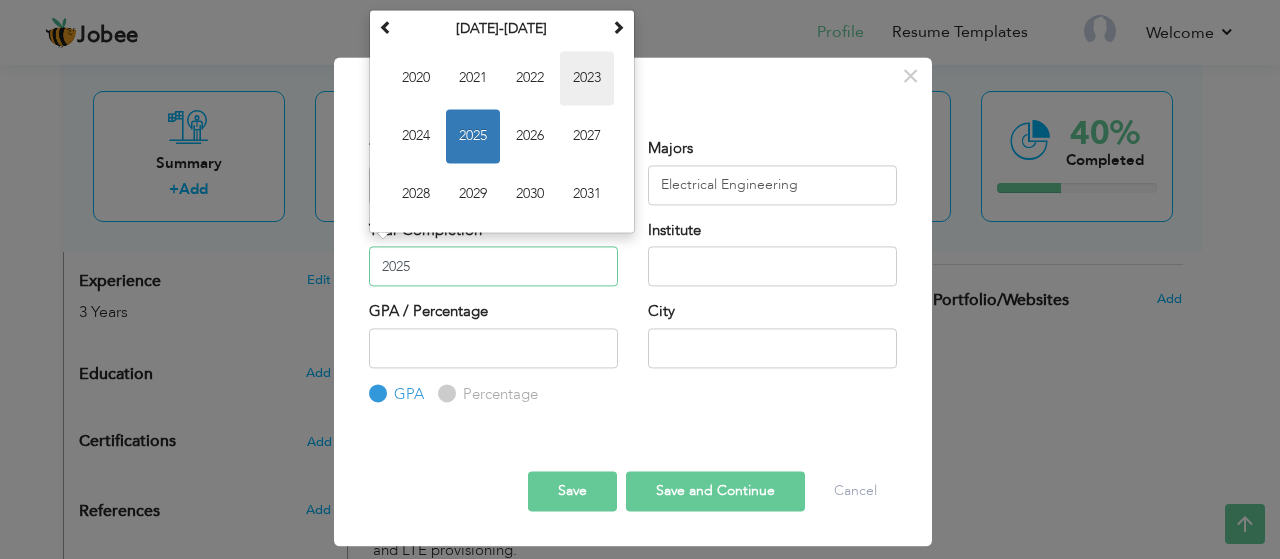 click on "2023" at bounding box center (587, 78) 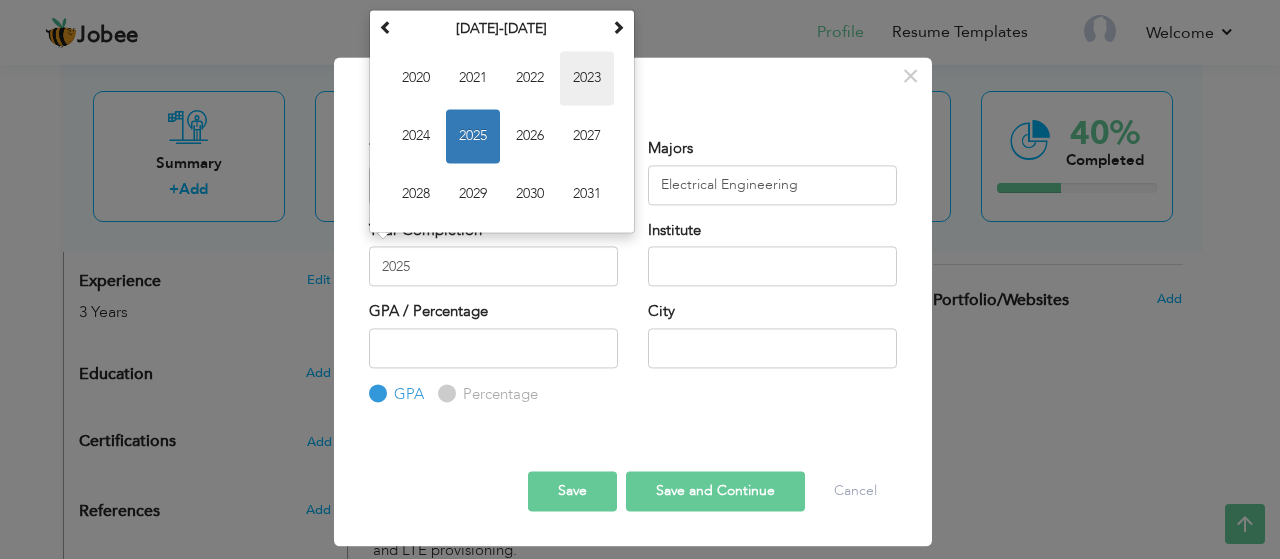 type on "2023" 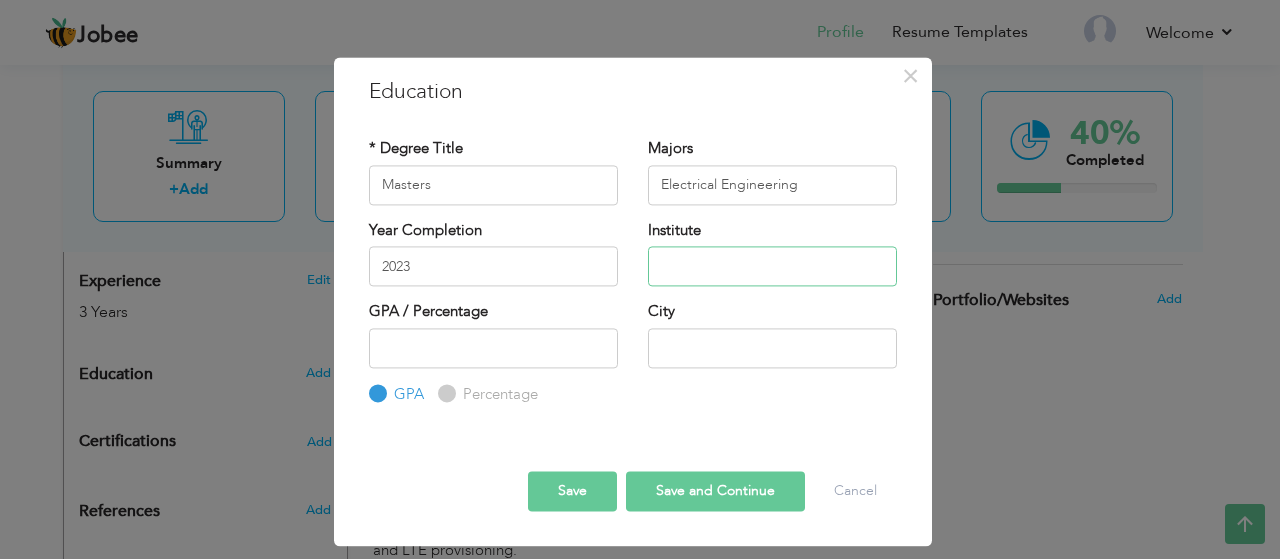 click at bounding box center (772, 266) 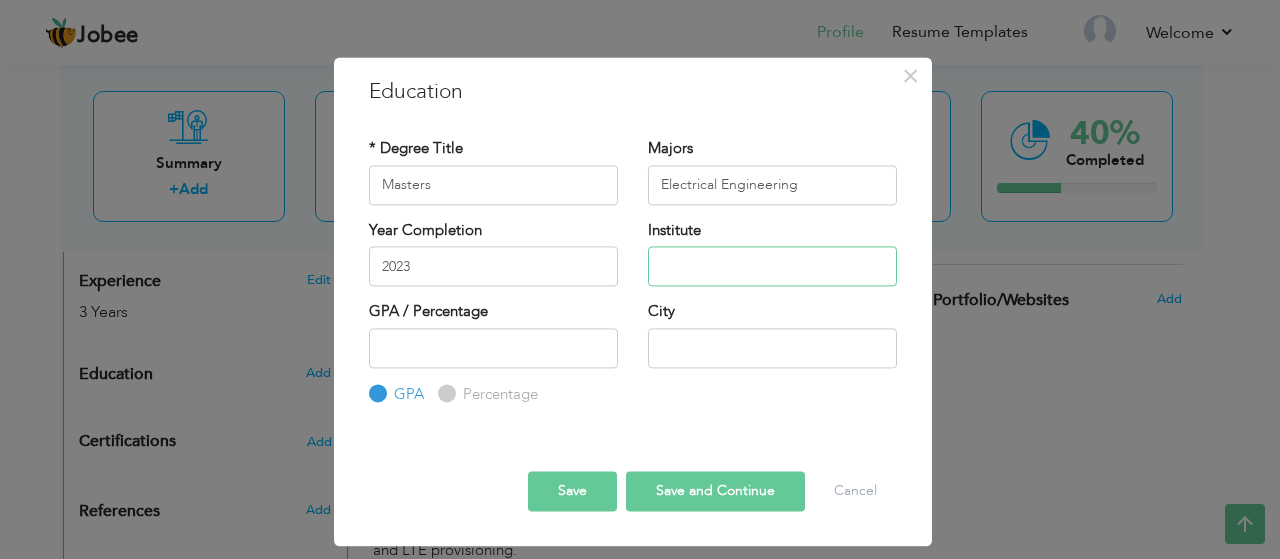 type on "N" 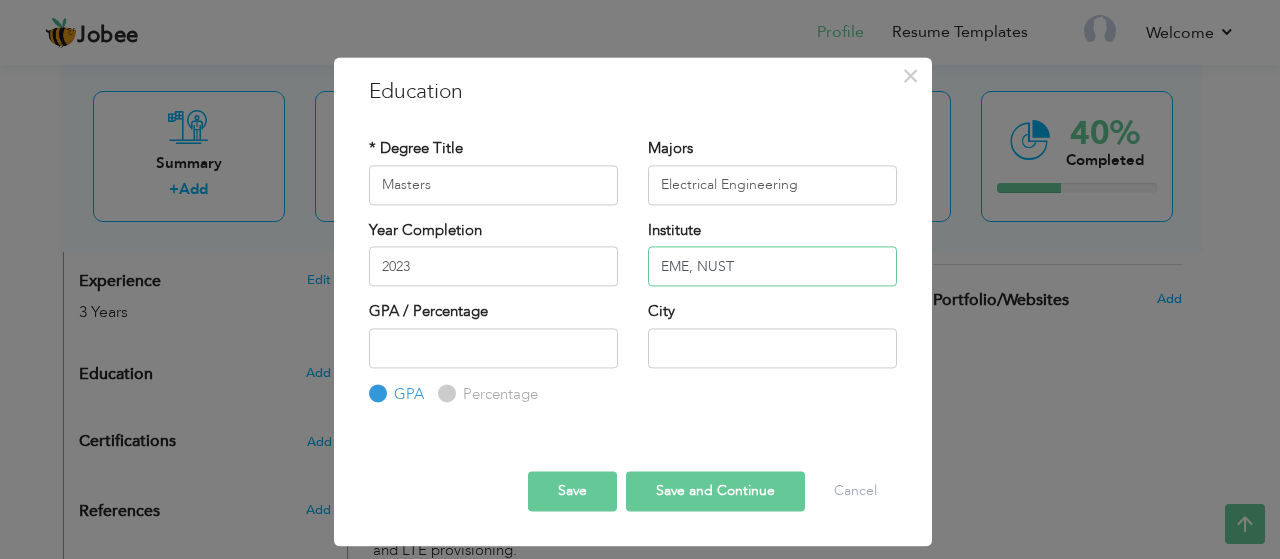 type on "EME, NUST" 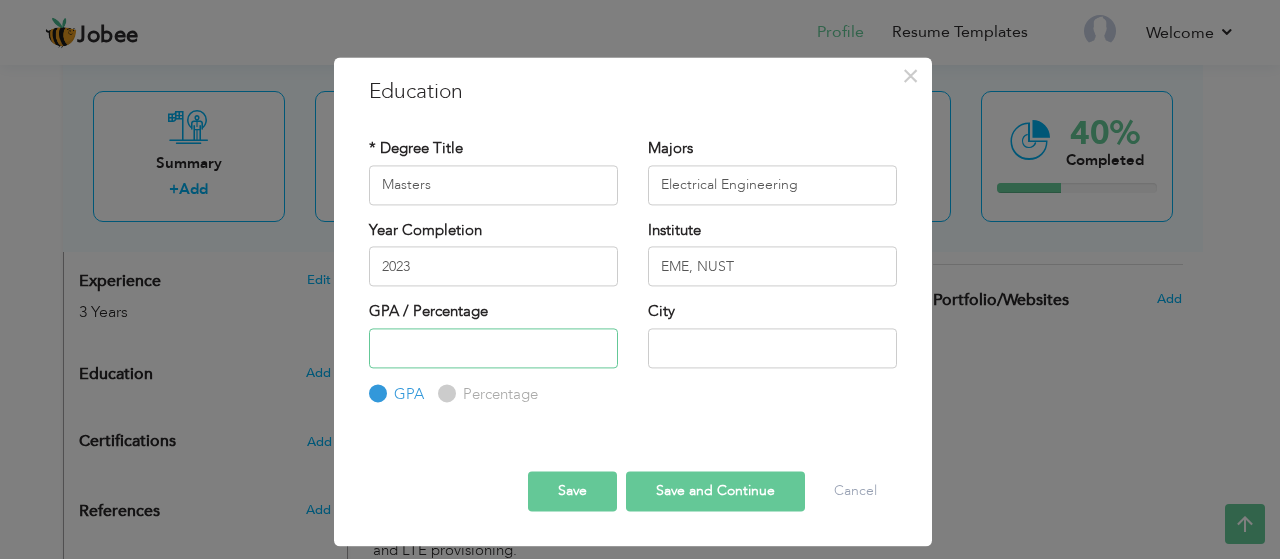 click at bounding box center (493, 348) 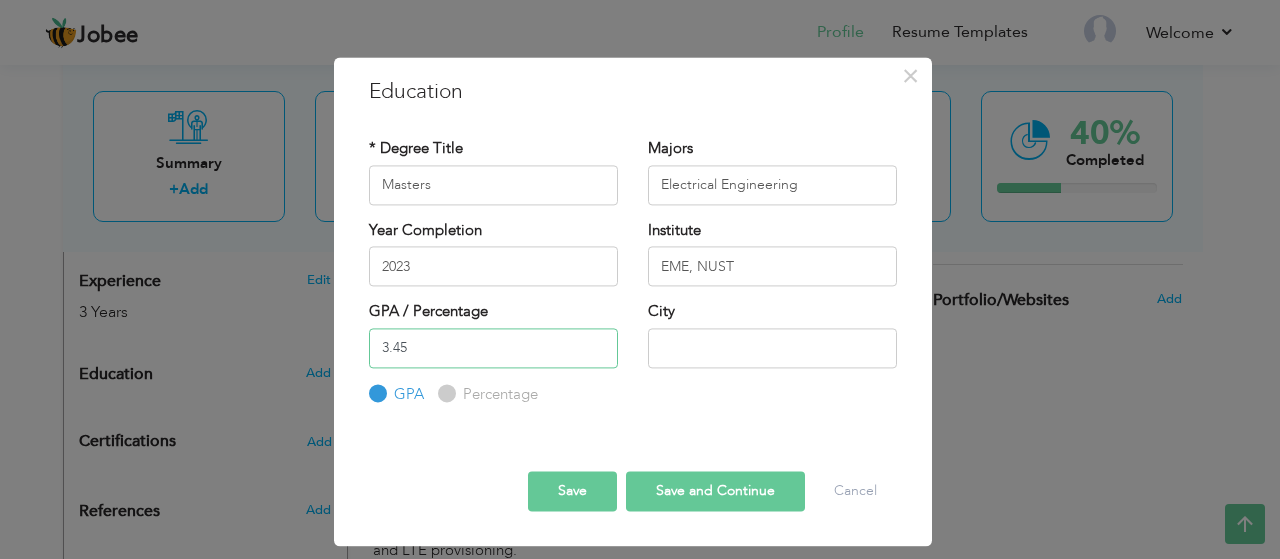 type on "3.45" 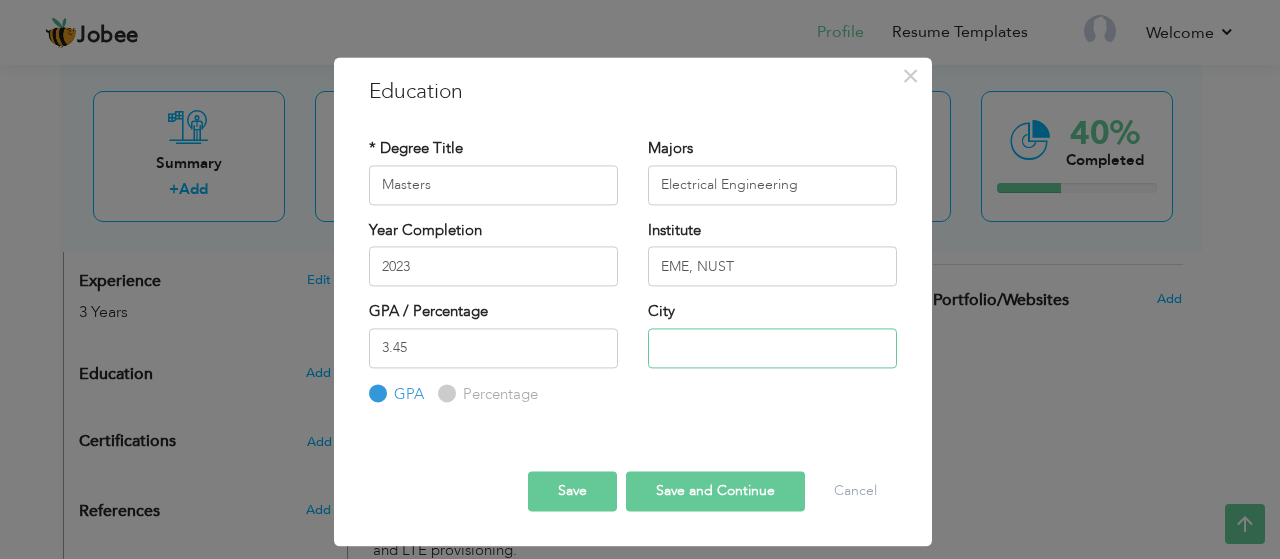 click at bounding box center [772, 348] 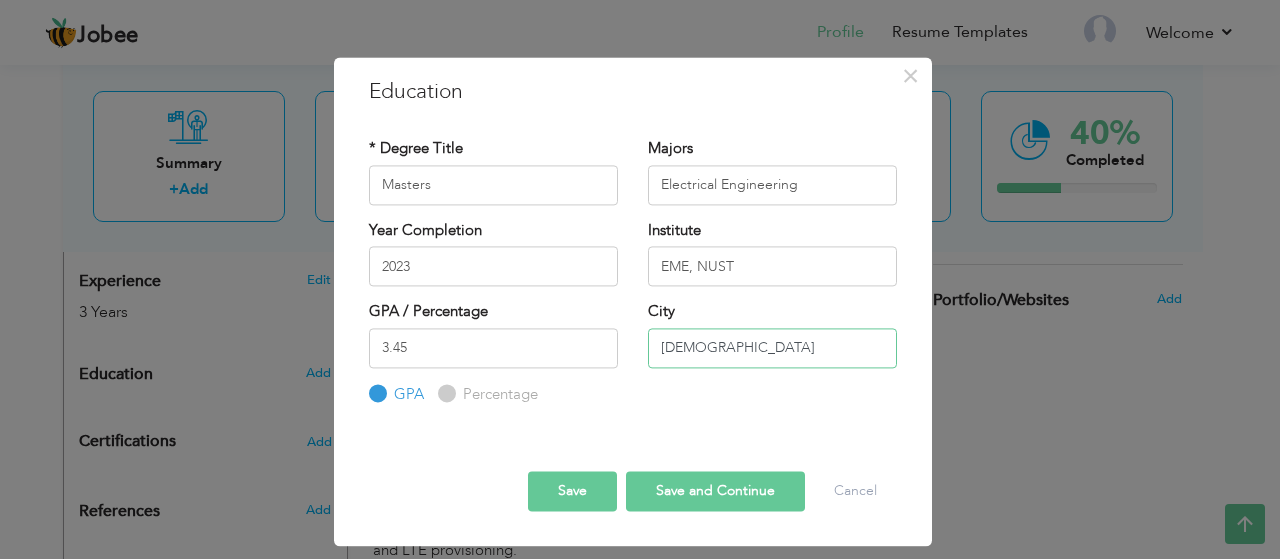 click on "[DEMOGRAPHIC_DATA]" at bounding box center [772, 348] 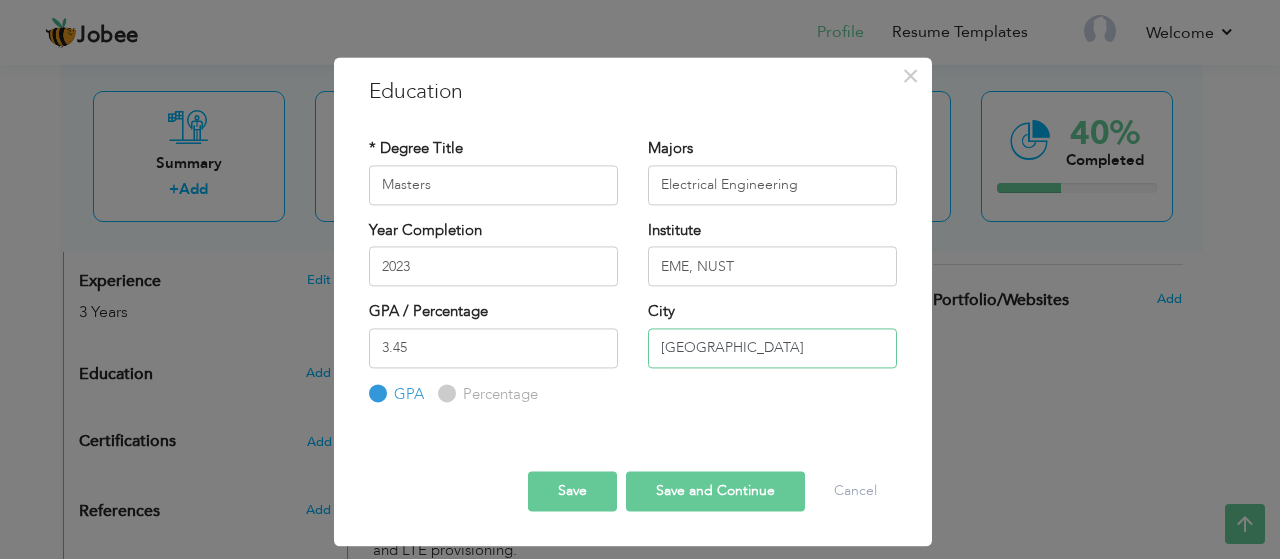 type on "[GEOGRAPHIC_DATA]" 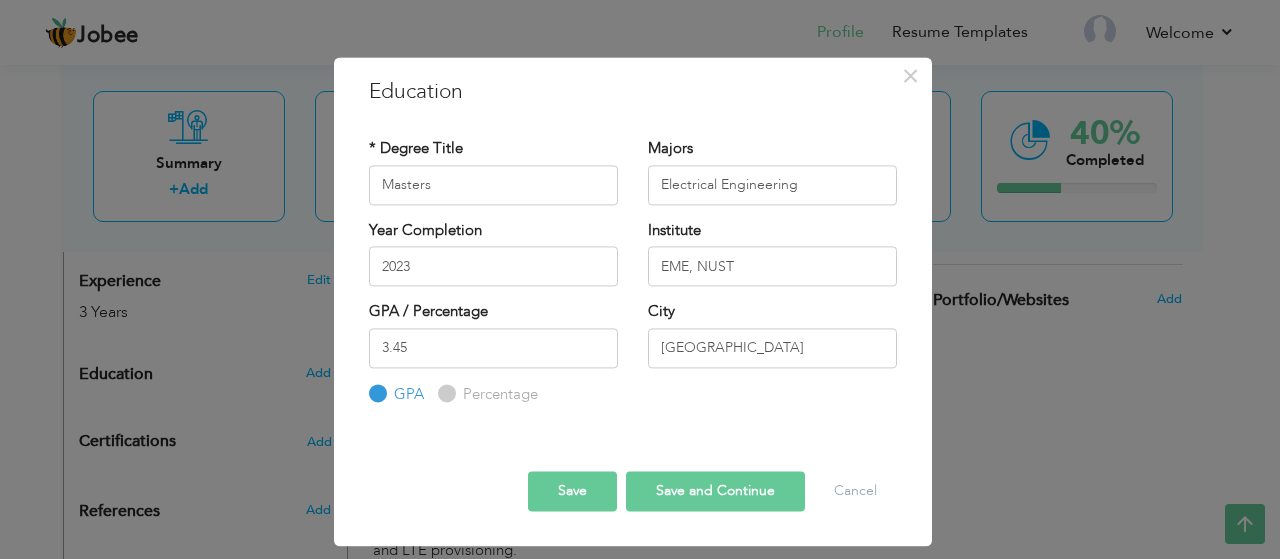 click on "GPA" at bounding box center [375, 393] 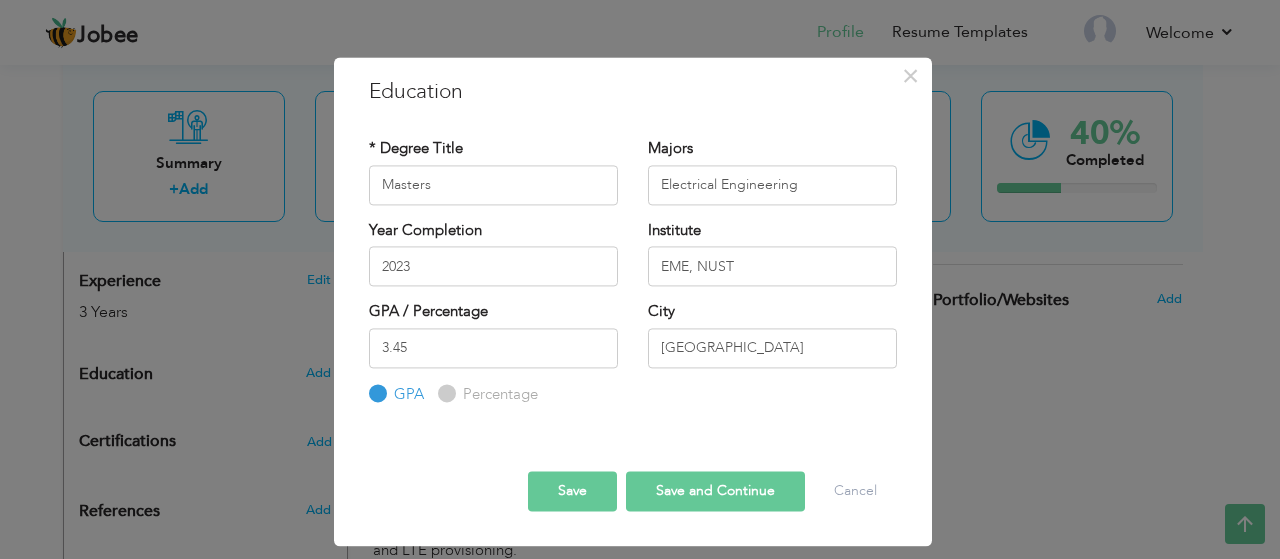 click on "Save and Continue" at bounding box center [715, 492] 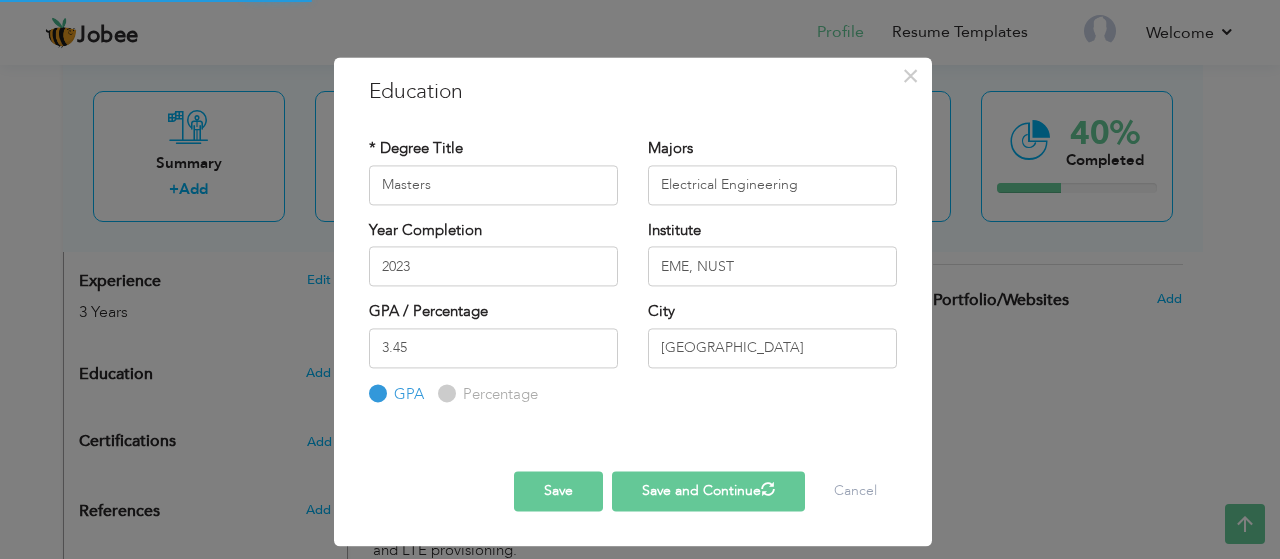 type 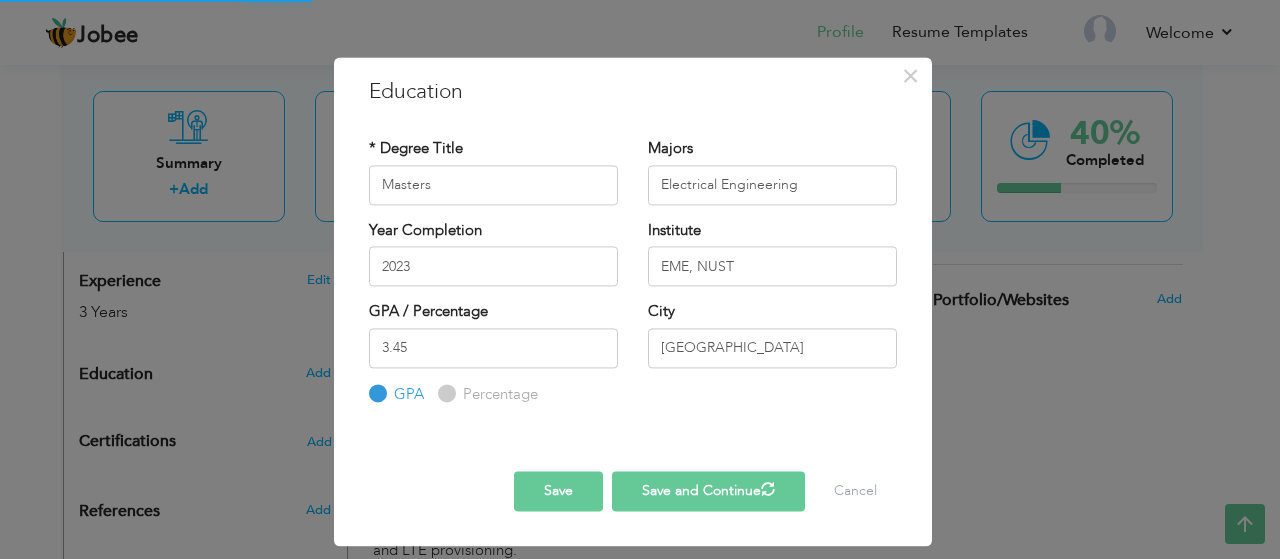 type 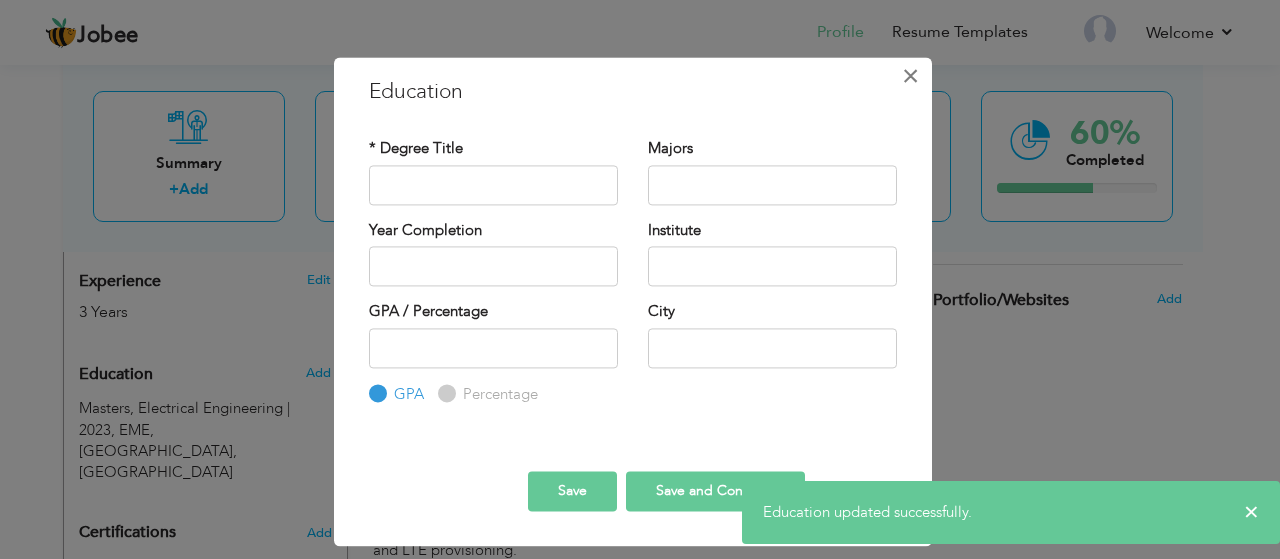 click on "×" at bounding box center (910, 76) 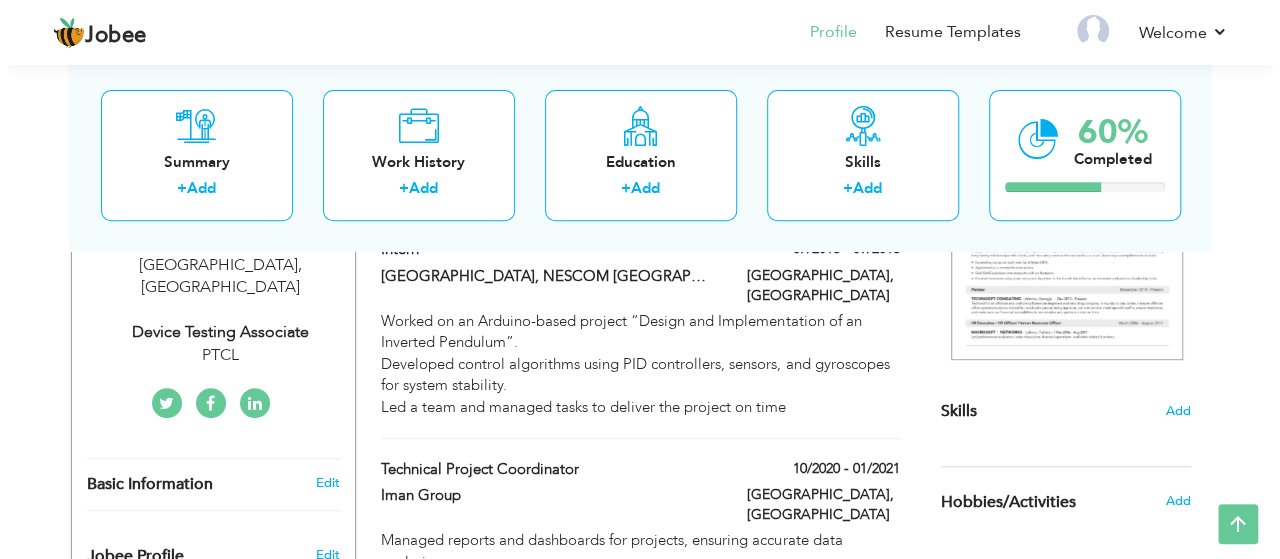scroll, scrollTop: 329, scrollLeft: 0, axis: vertical 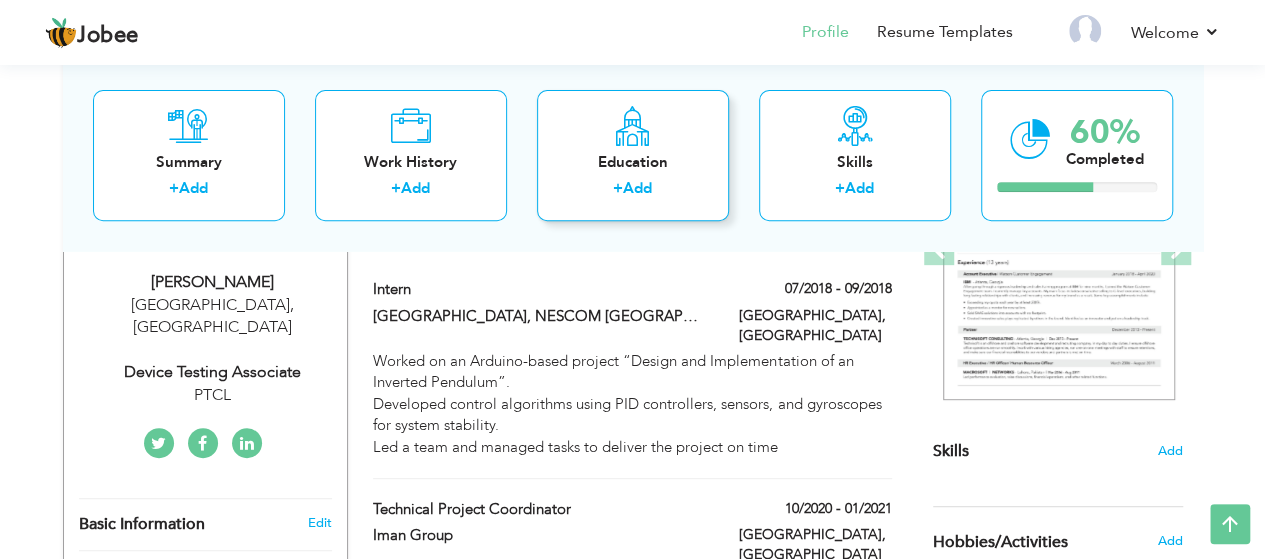 click on "Education" at bounding box center [633, 162] 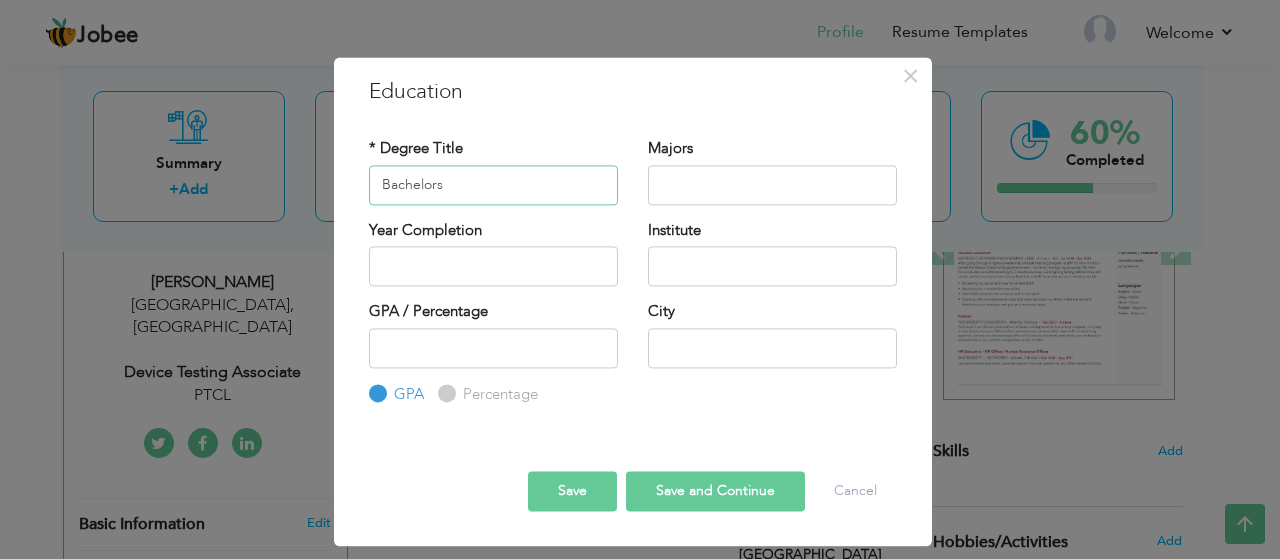 type on "Bachelors" 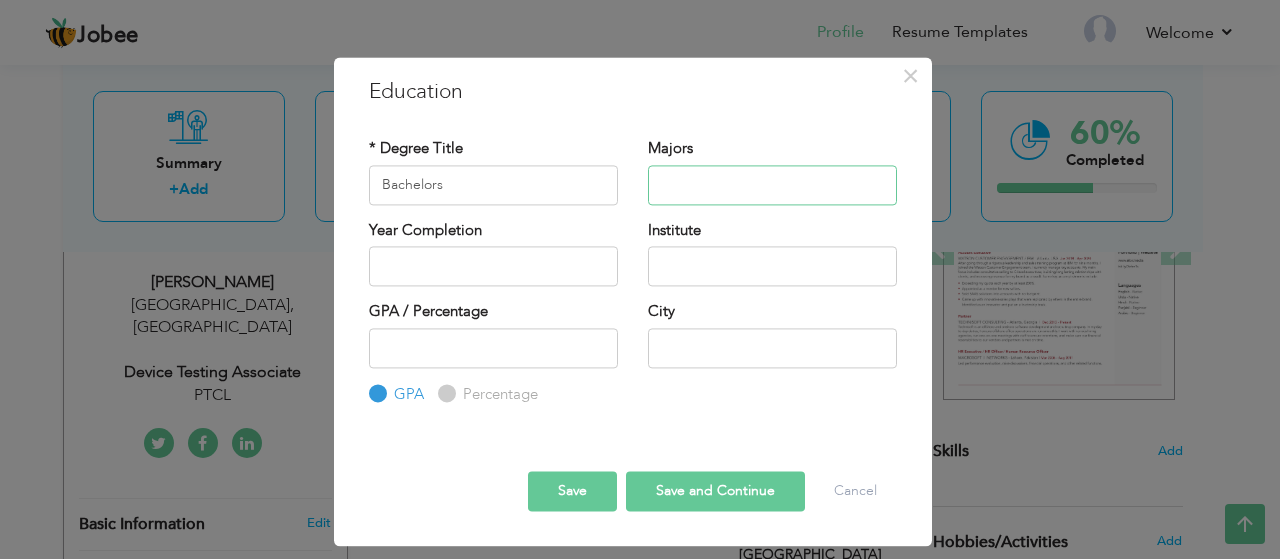 click at bounding box center (772, 185) 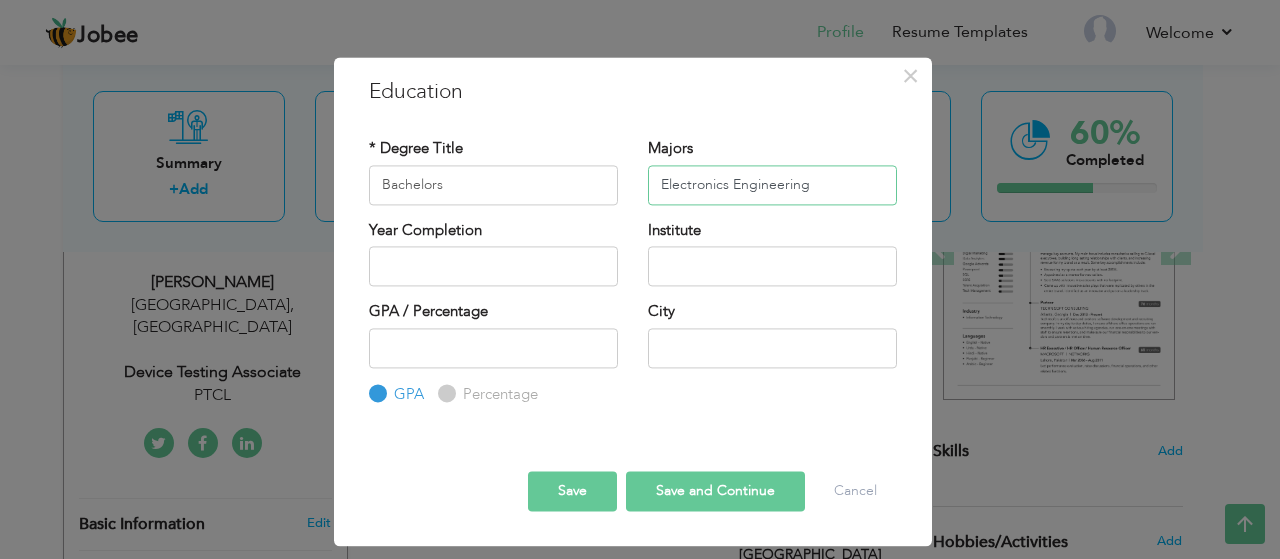 type on "Electronics Engineering" 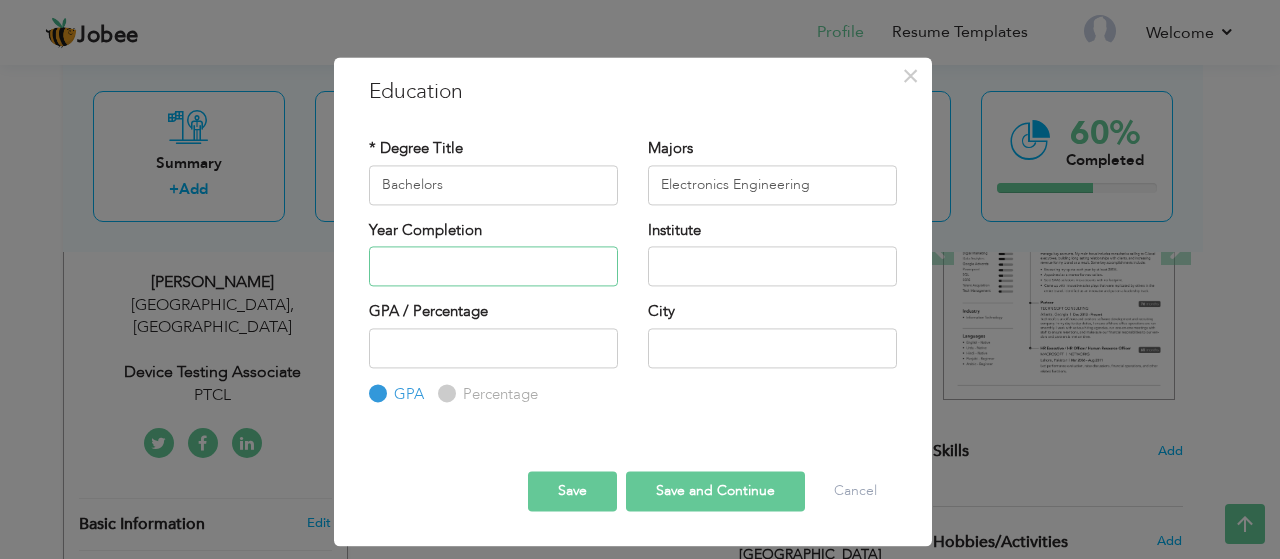 click at bounding box center (493, 266) 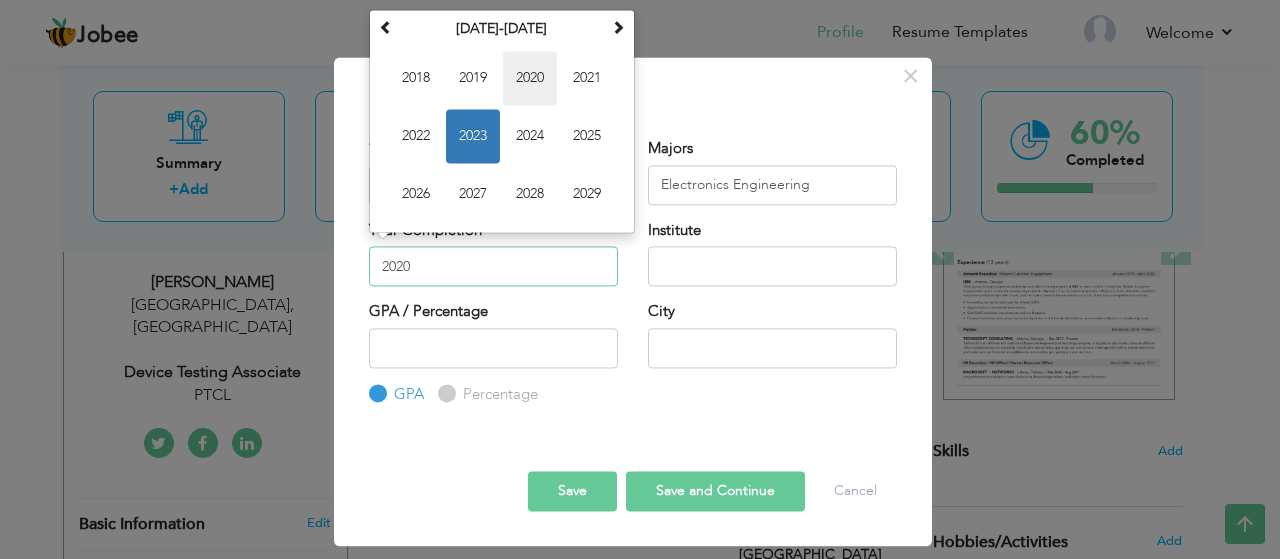 click on "2020" at bounding box center (530, 78) 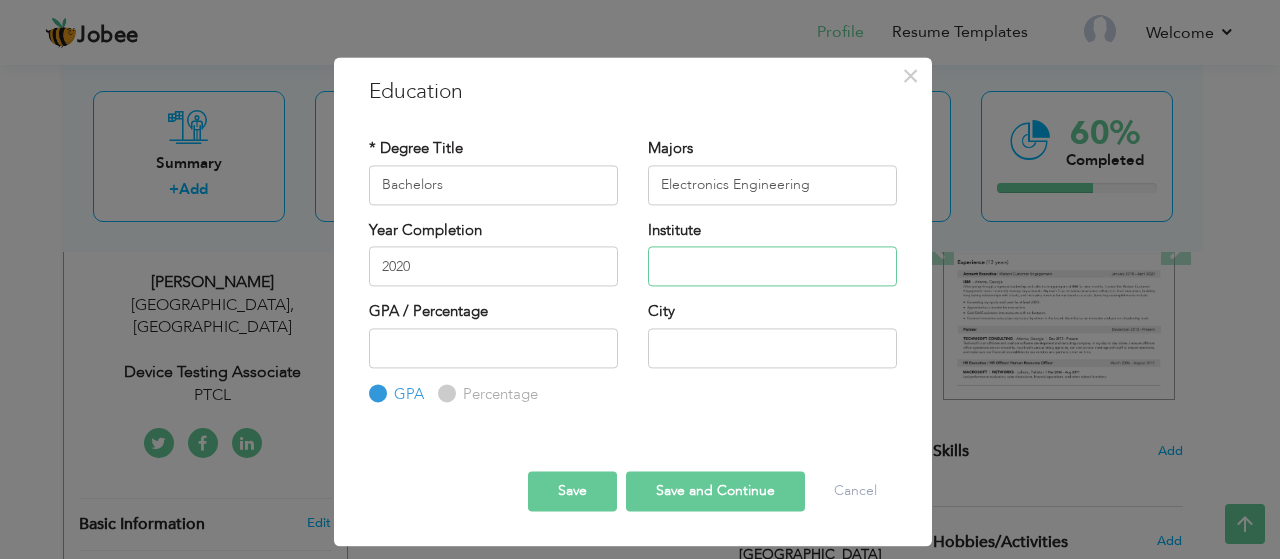 click at bounding box center (772, 266) 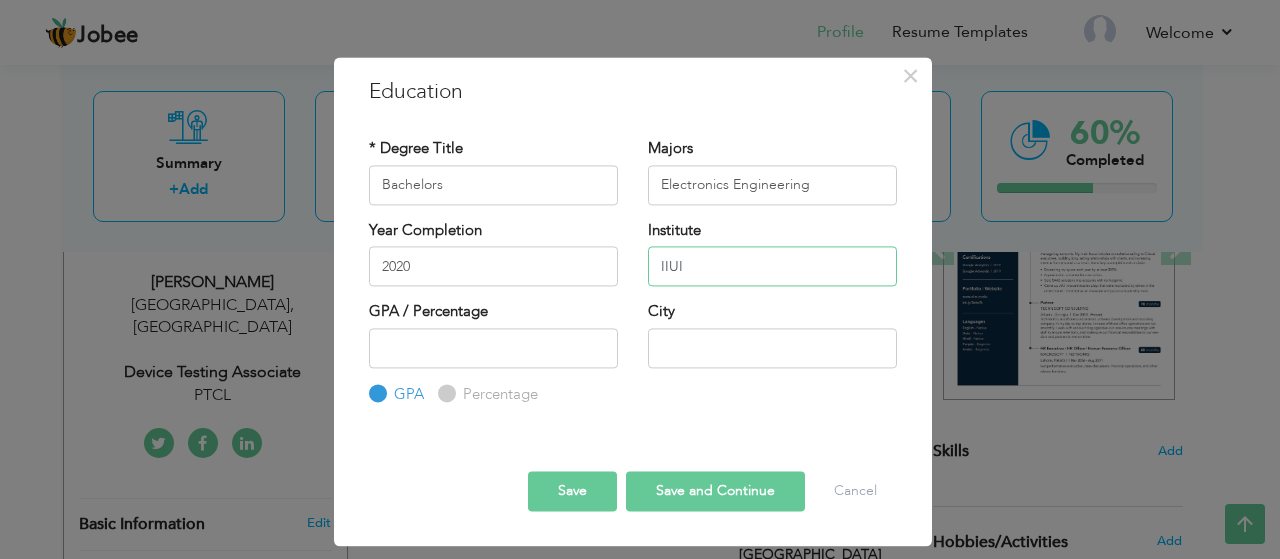 type on "IIUI" 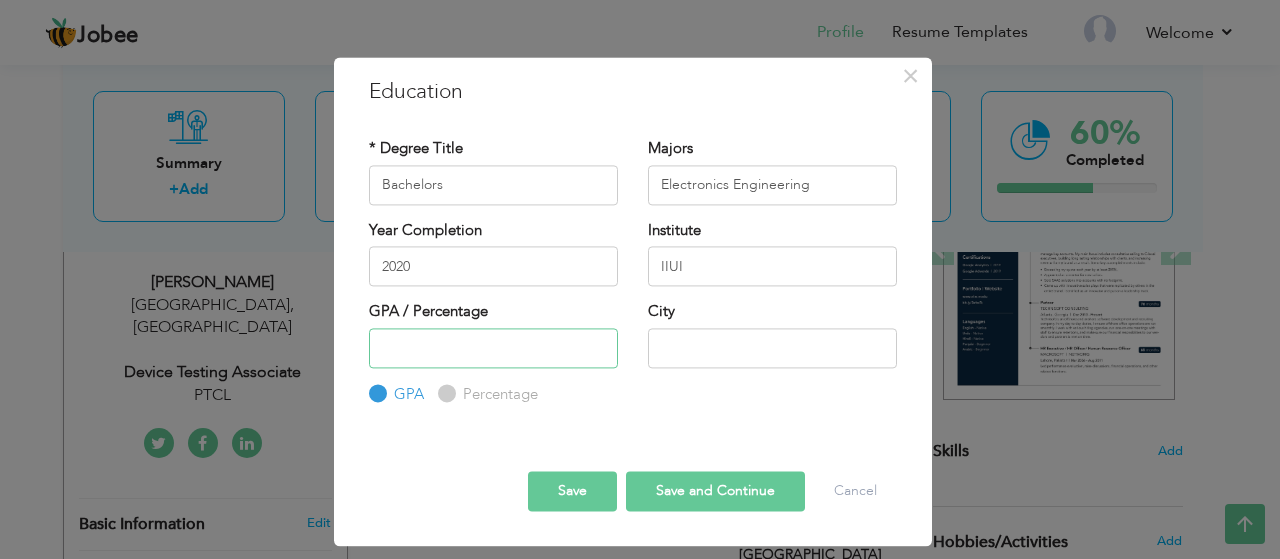 click at bounding box center (493, 348) 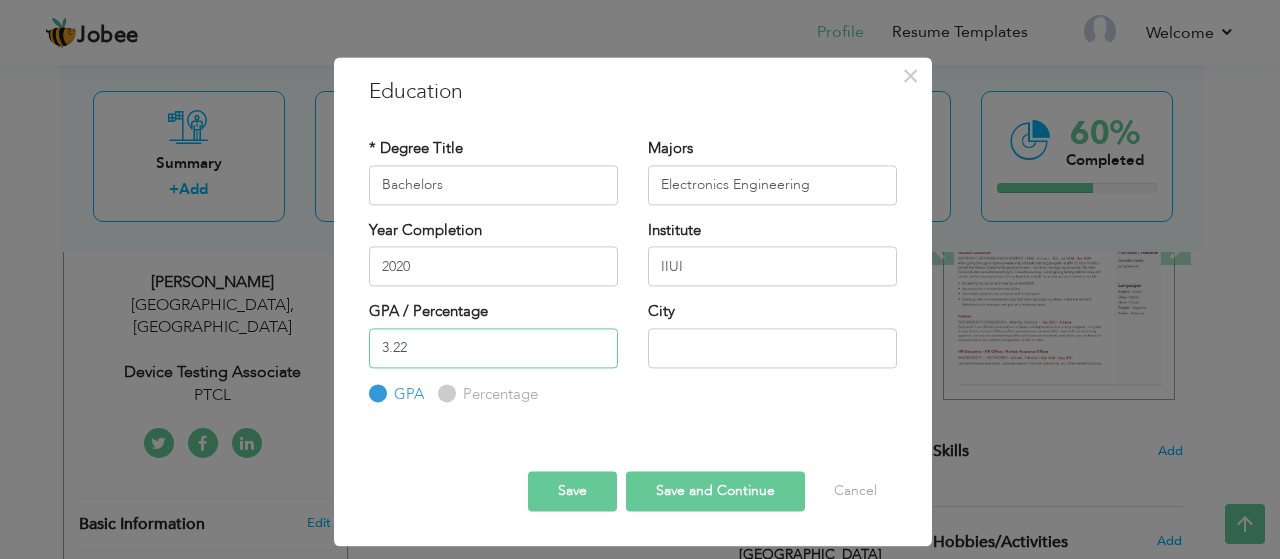 type on "3.22" 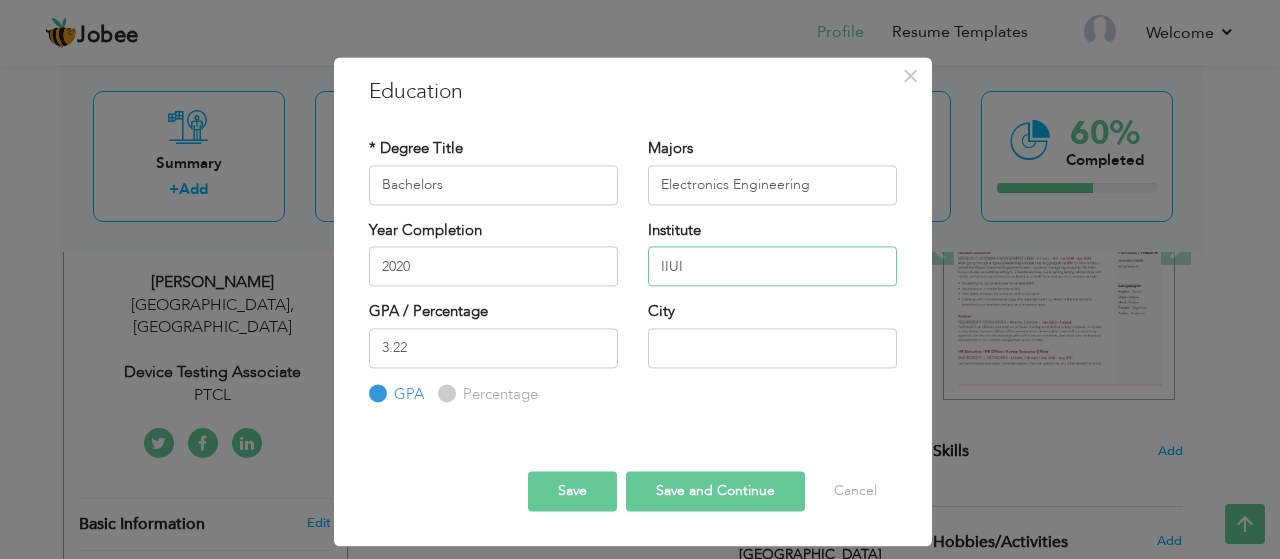 click on "IIUI" at bounding box center (772, 266) 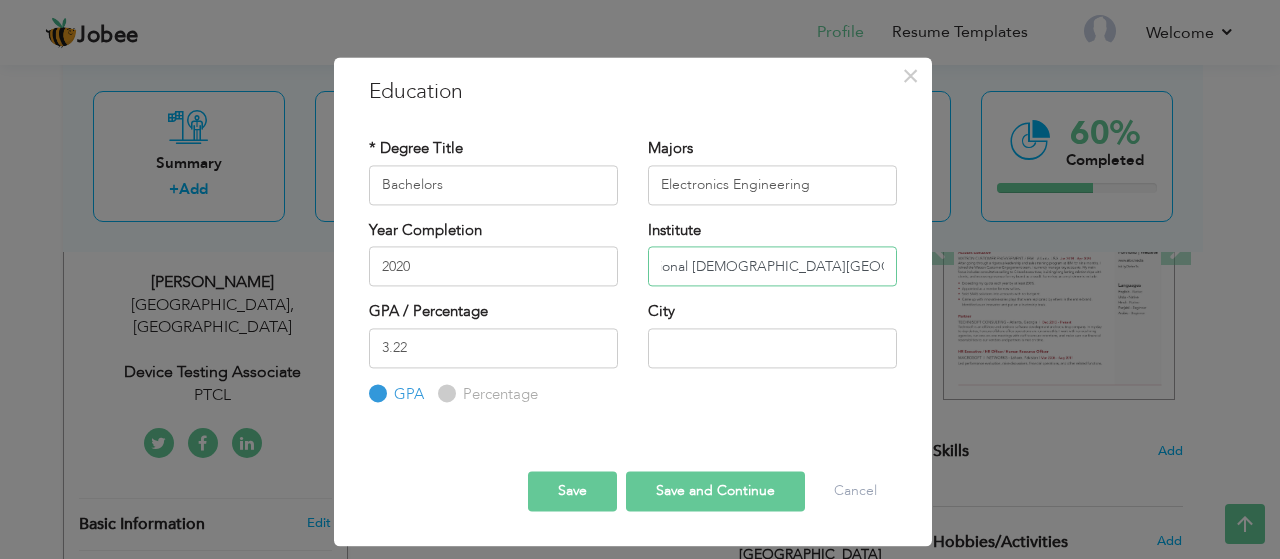 scroll, scrollTop: 0, scrollLeft: 55, axis: horizontal 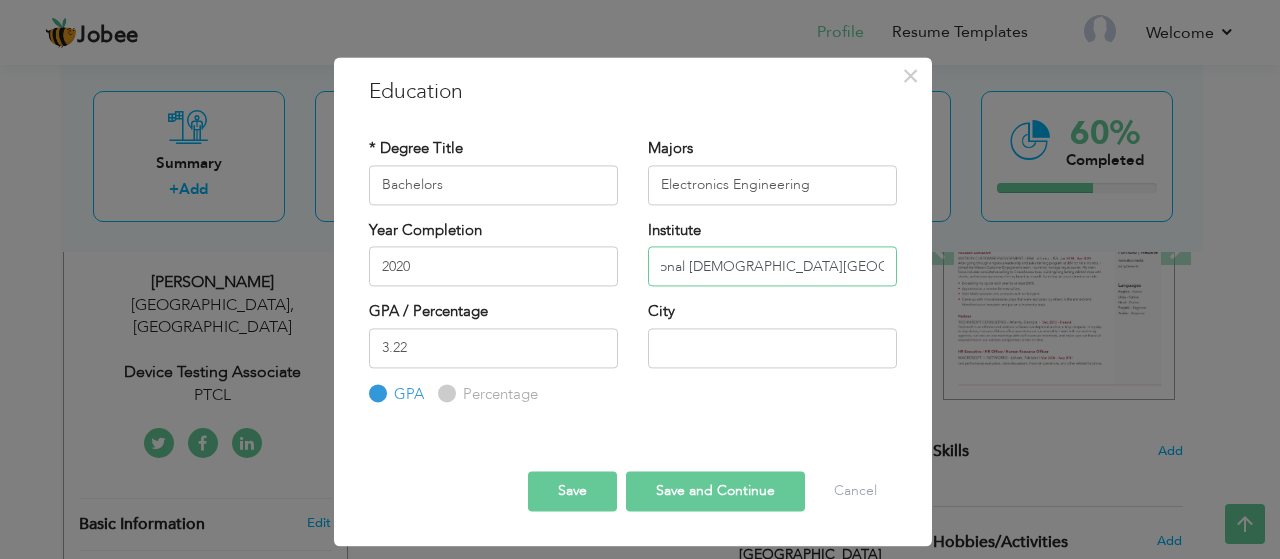click on "International [DEMOGRAPHIC_DATA][GEOGRAPHIC_DATA]" at bounding box center [772, 266] 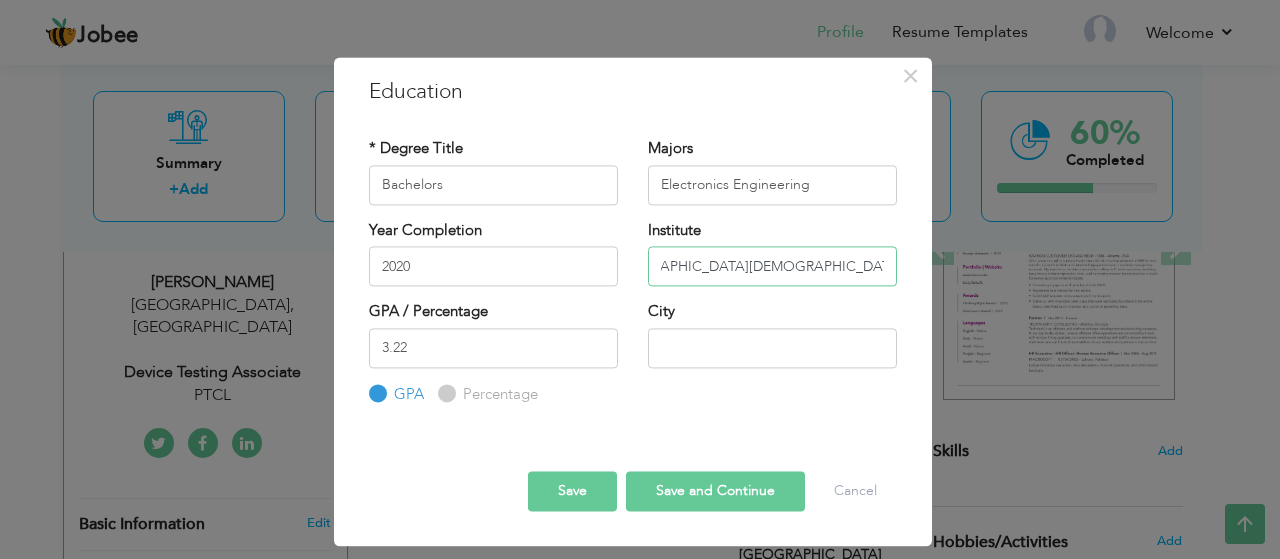 scroll, scrollTop: 0, scrollLeft: 59, axis: horizontal 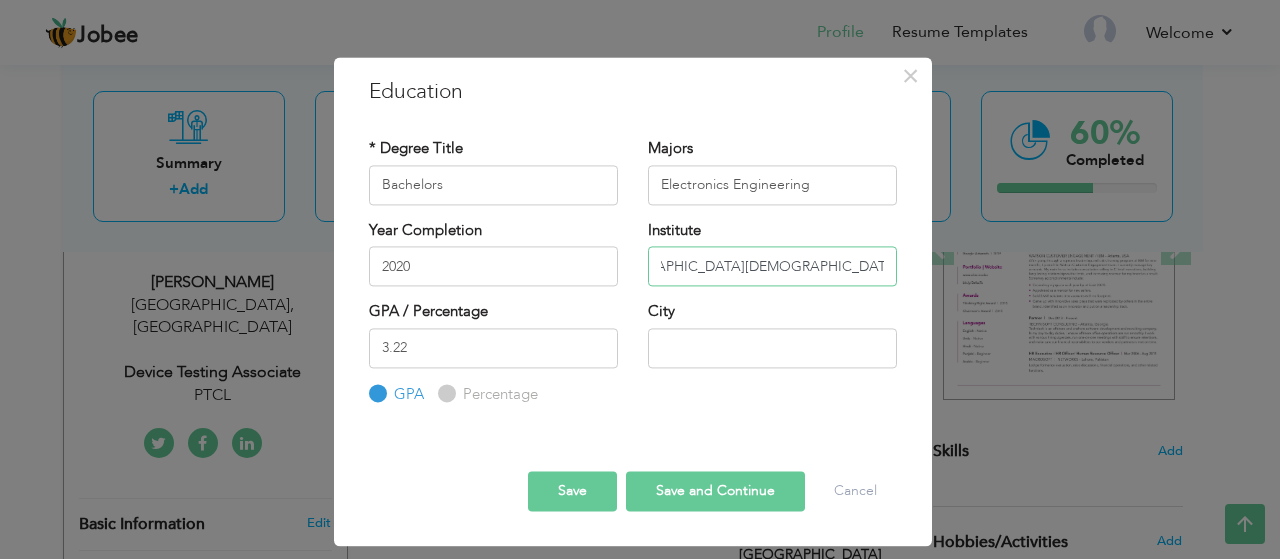 click on "[GEOGRAPHIC_DATA][DEMOGRAPHIC_DATA] ([GEOGRAPHIC_DATA]" at bounding box center [772, 266] 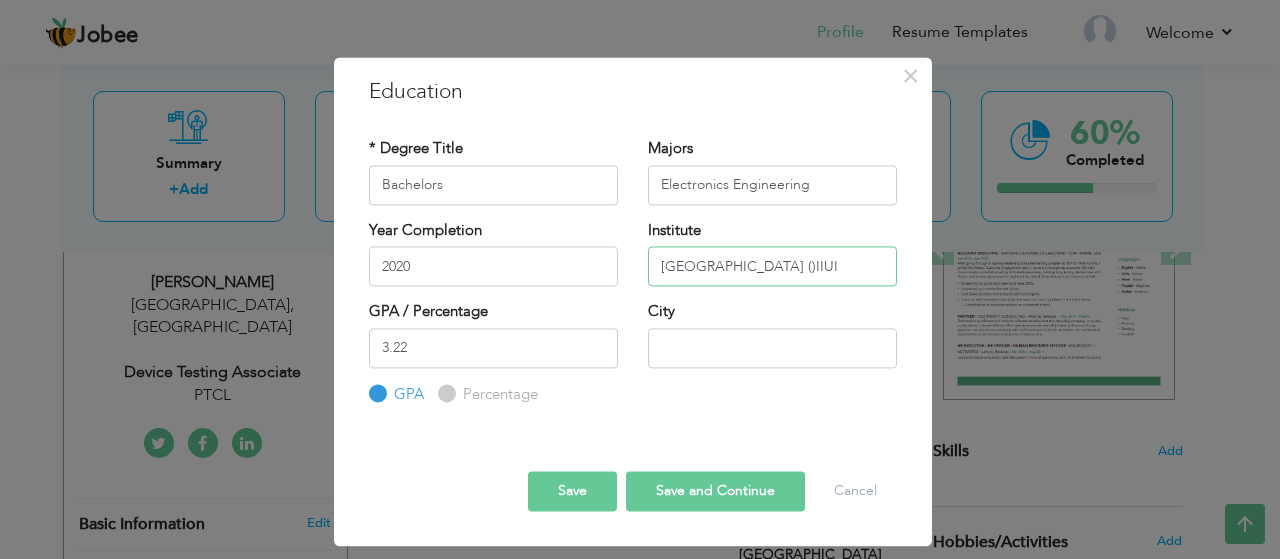 type on "[GEOGRAPHIC_DATA] ()IIUI" 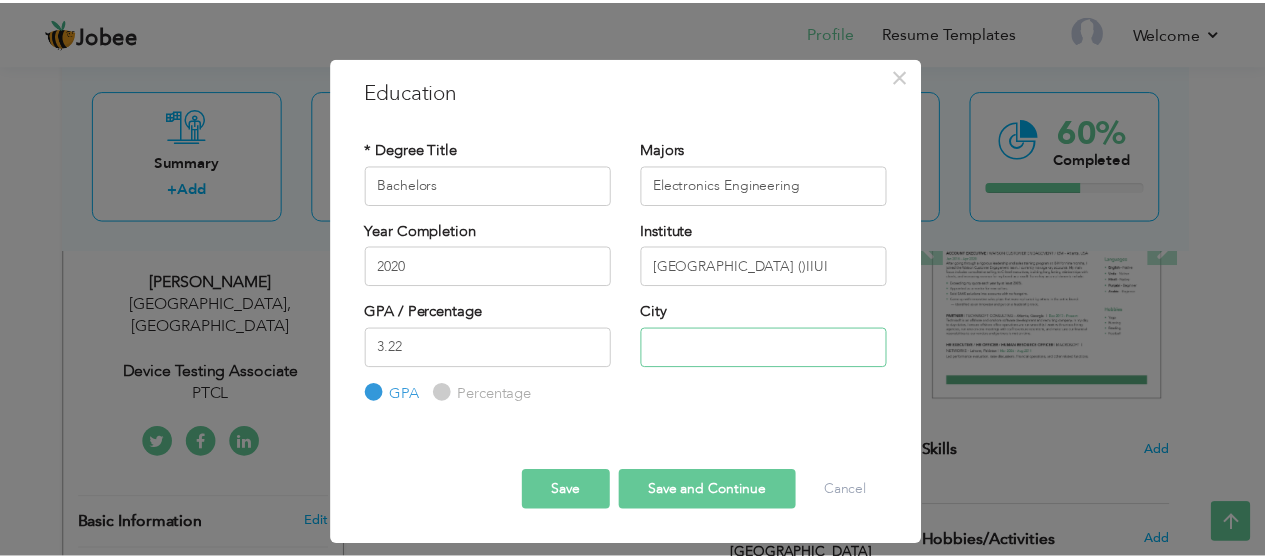 scroll, scrollTop: 0, scrollLeft: 0, axis: both 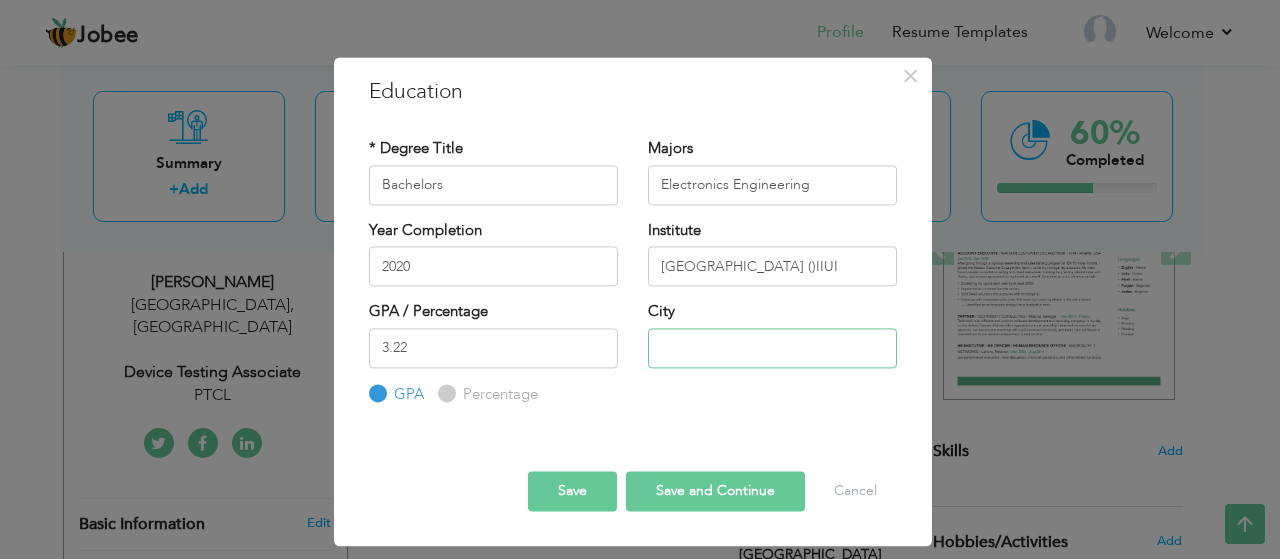 click at bounding box center [772, 348] 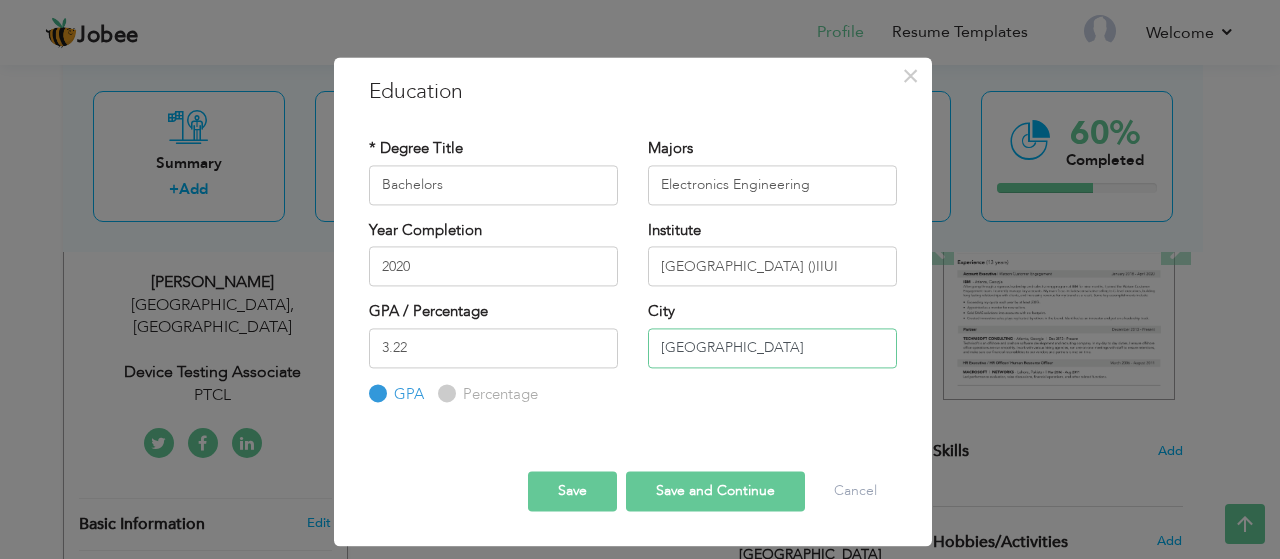 click on "[GEOGRAPHIC_DATA]" at bounding box center [772, 348] 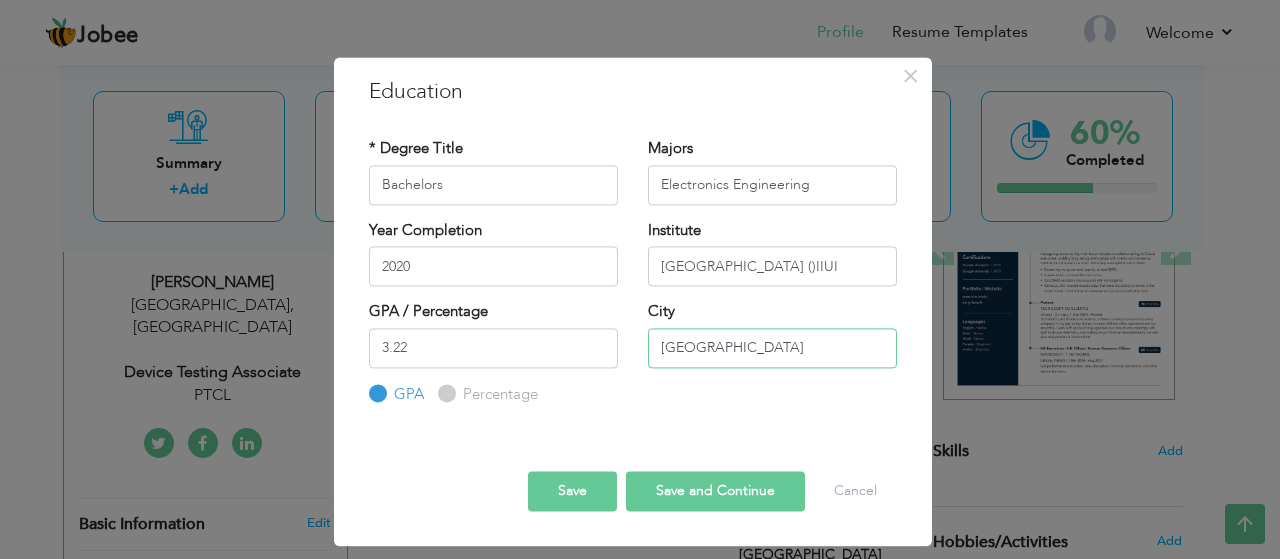 type on "[GEOGRAPHIC_DATA]" 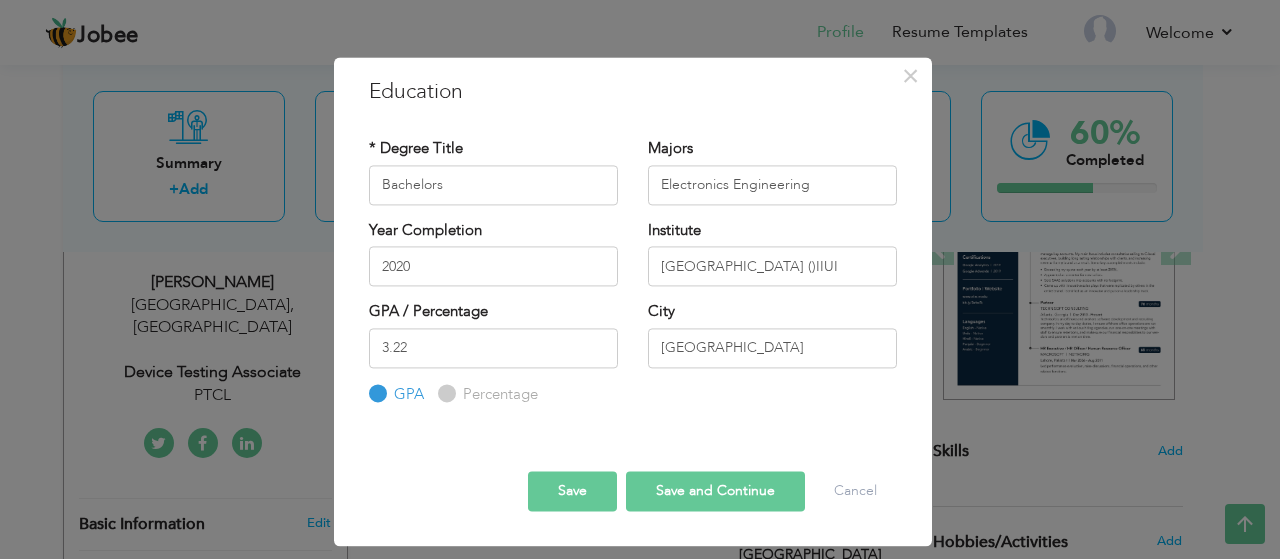 click on "Save and Continue" at bounding box center (715, 492) 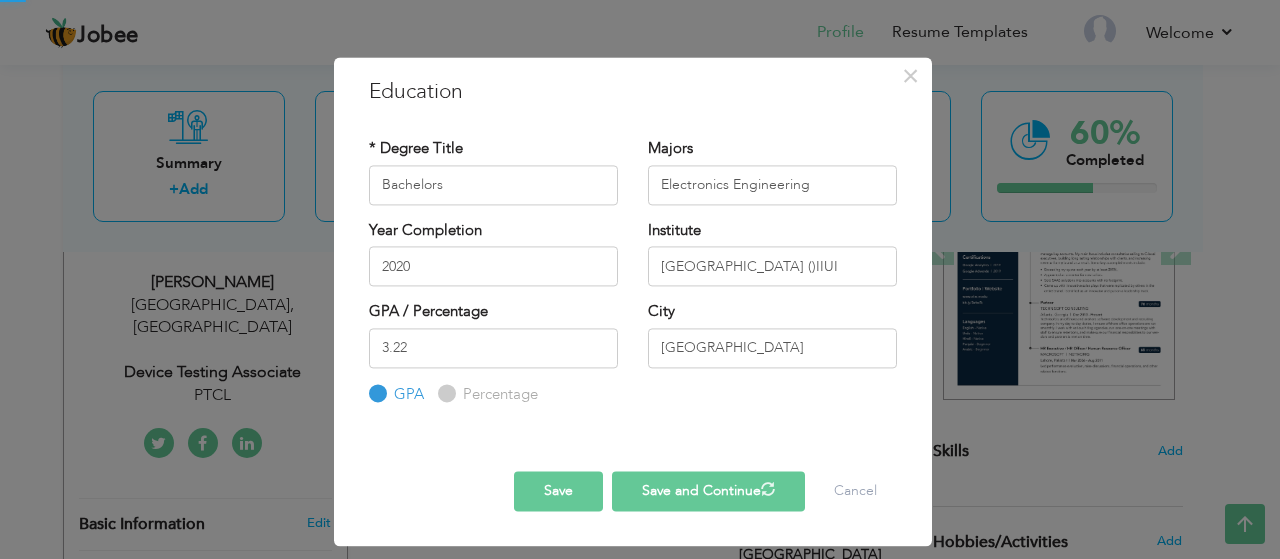 type 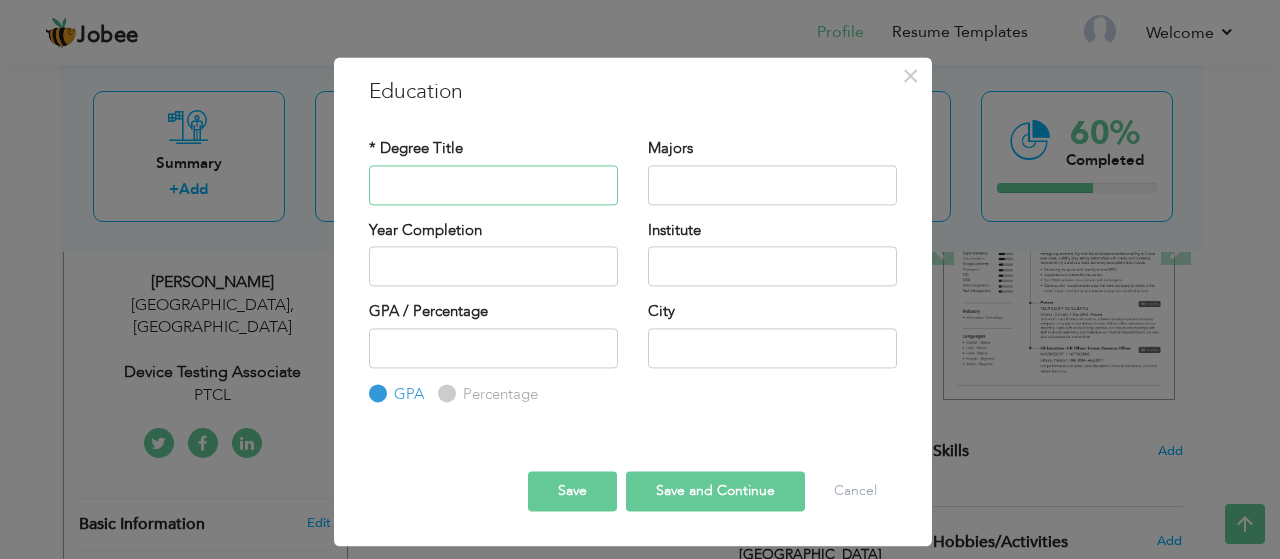 click at bounding box center [493, 185] 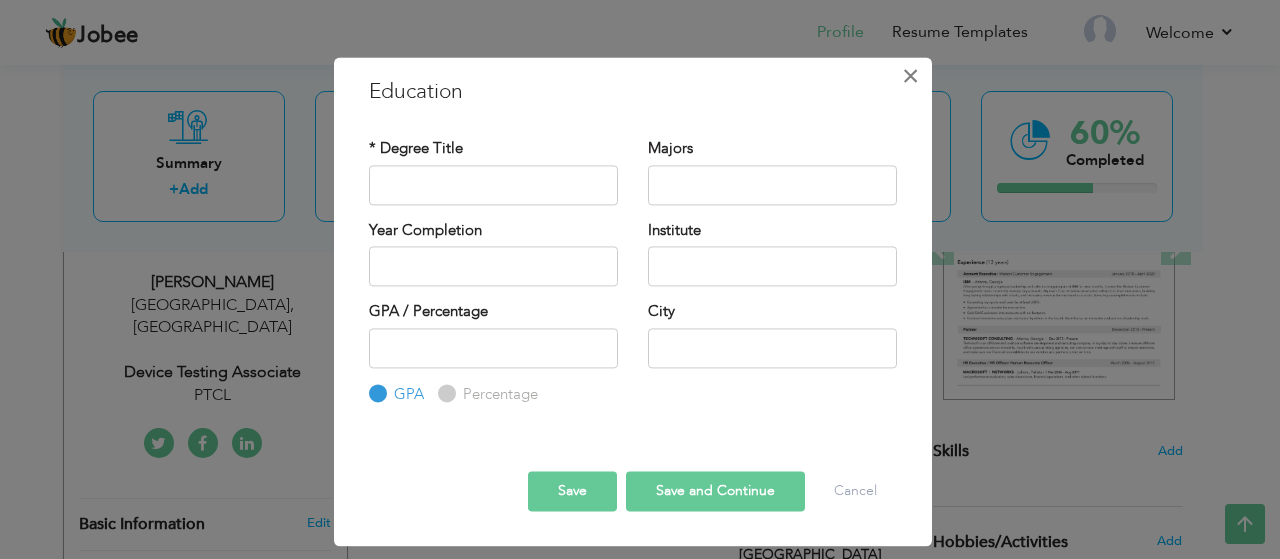 click on "×" at bounding box center [910, 76] 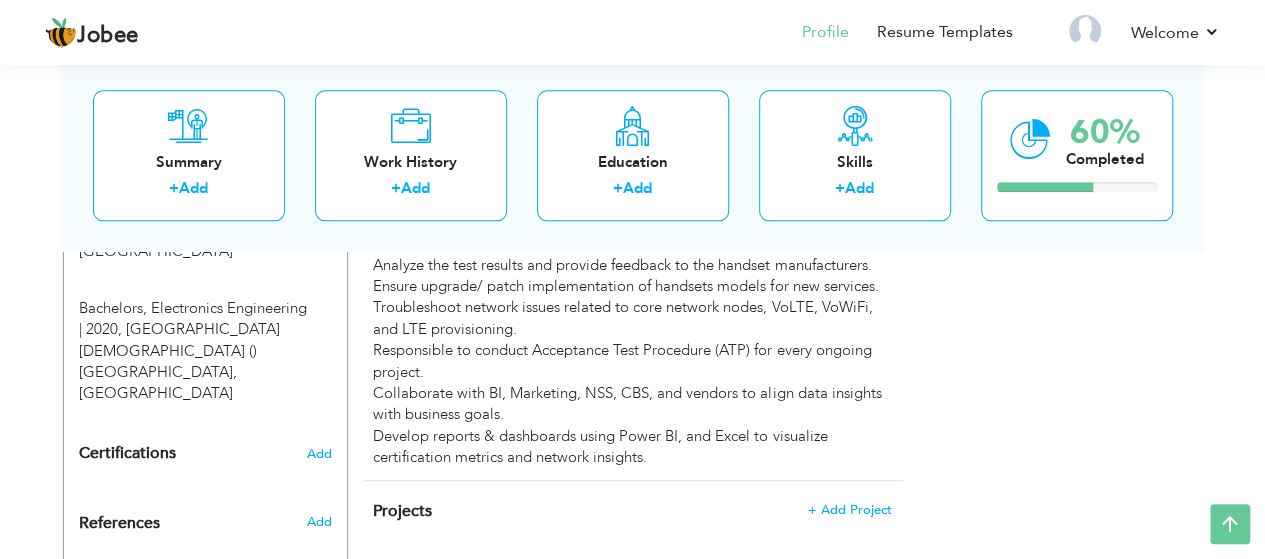 scroll, scrollTop: 995, scrollLeft: 0, axis: vertical 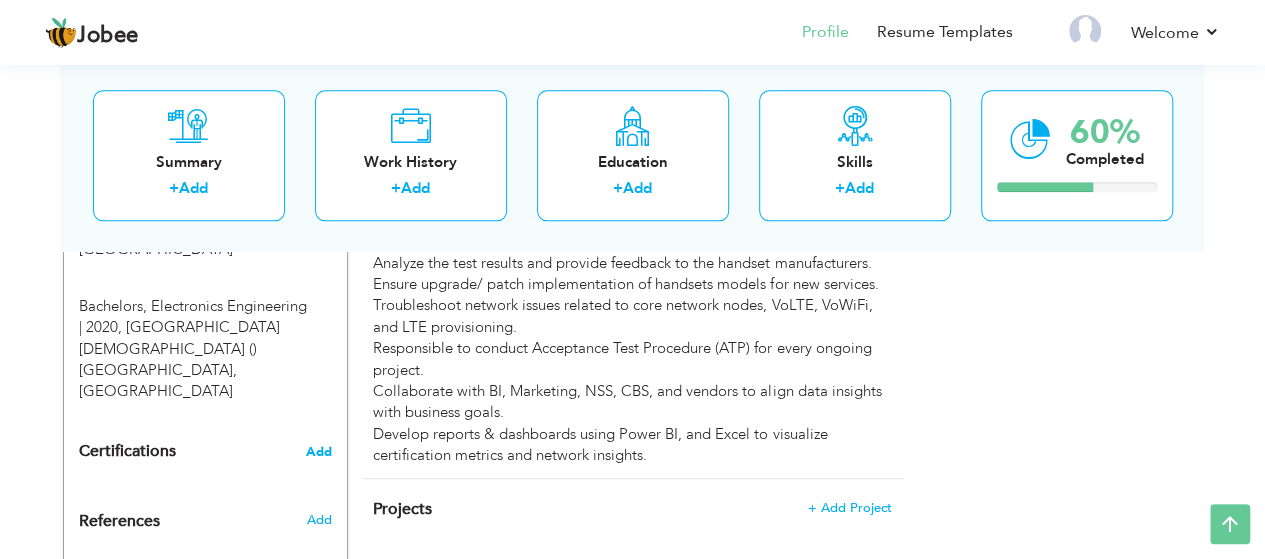 click on "Add" at bounding box center [319, 452] 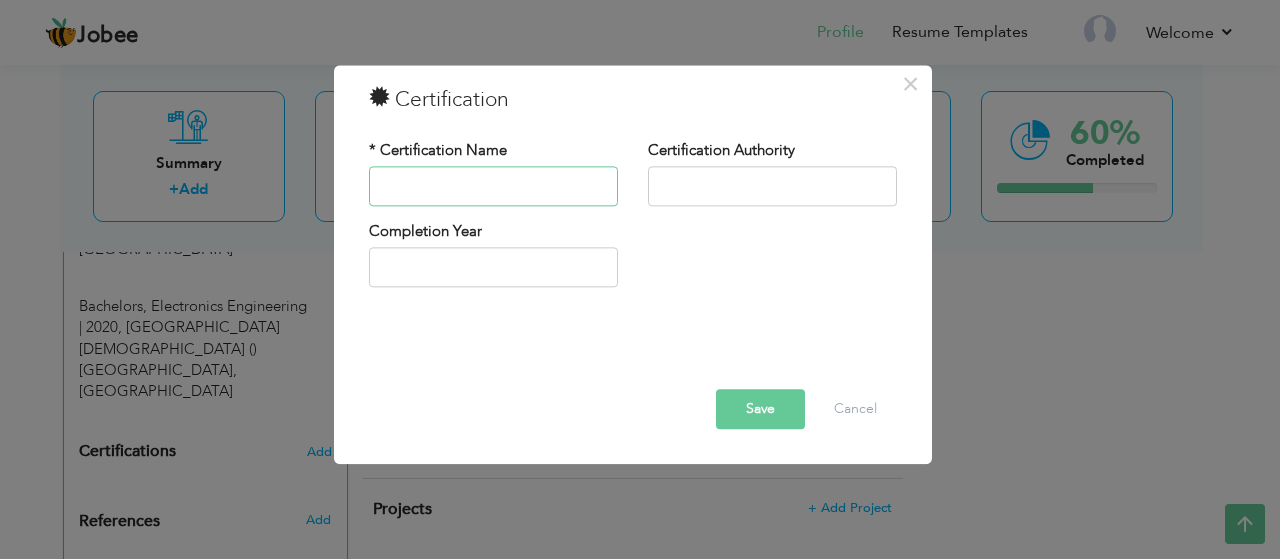 paste on "Microsoft Excel 365 Certification" 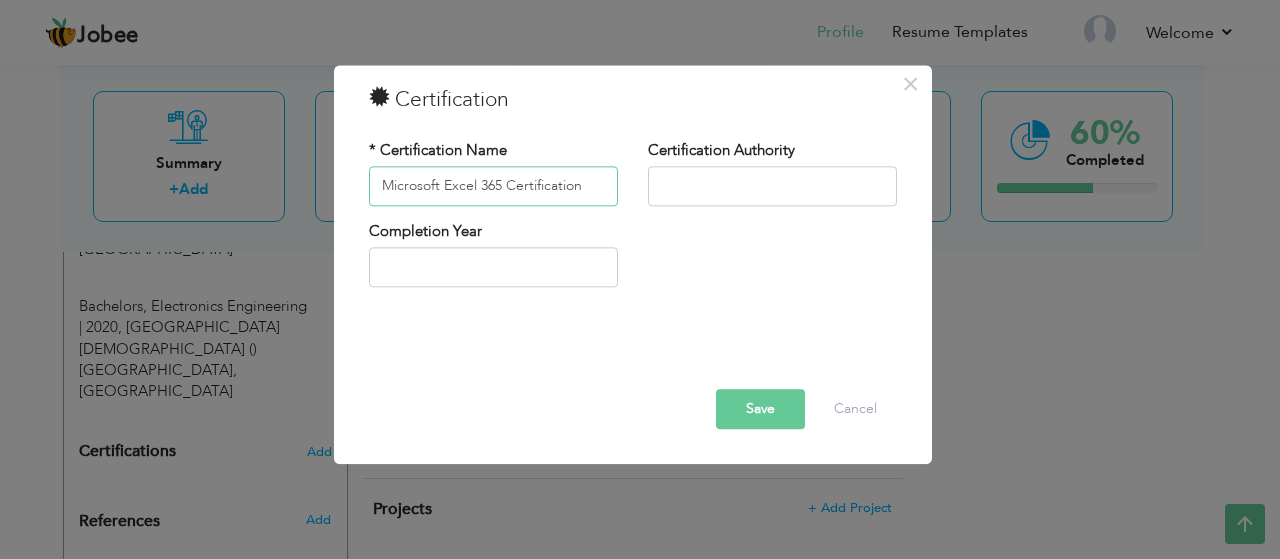 type on "Microsoft Excel 365 Certification" 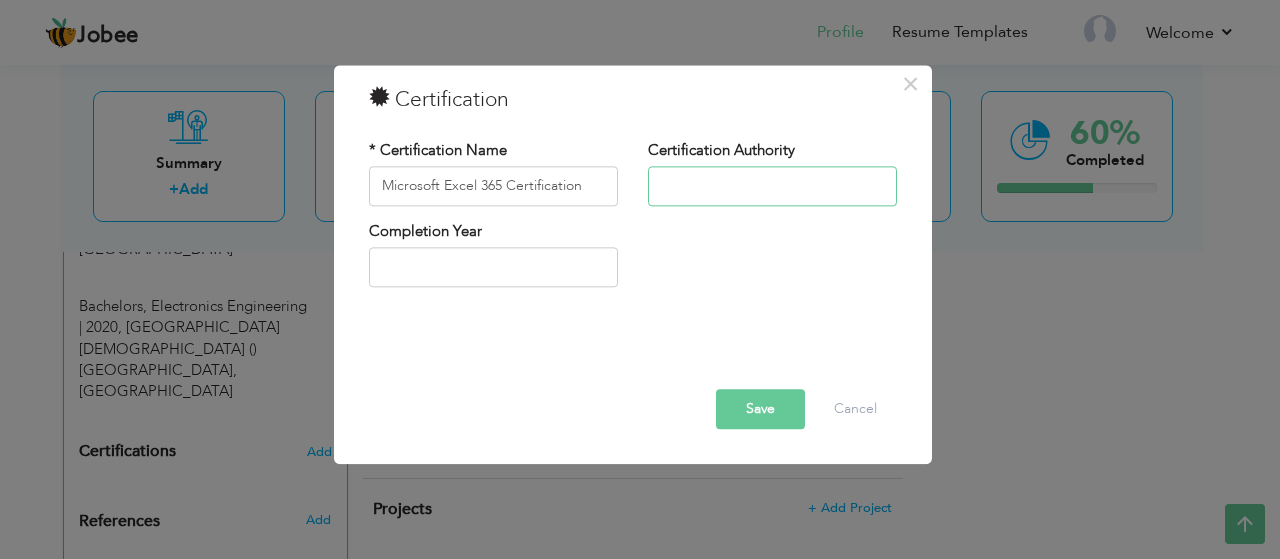 click at bounding box center [772, 186] 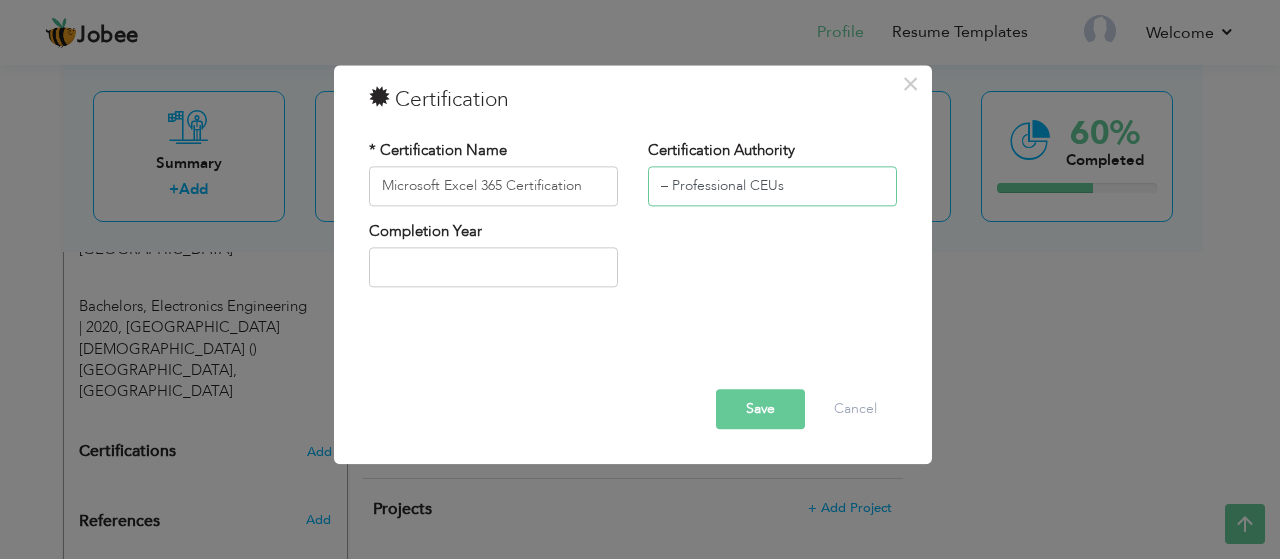 click on "– Professional CEUs" at bounding box center [772, 186] 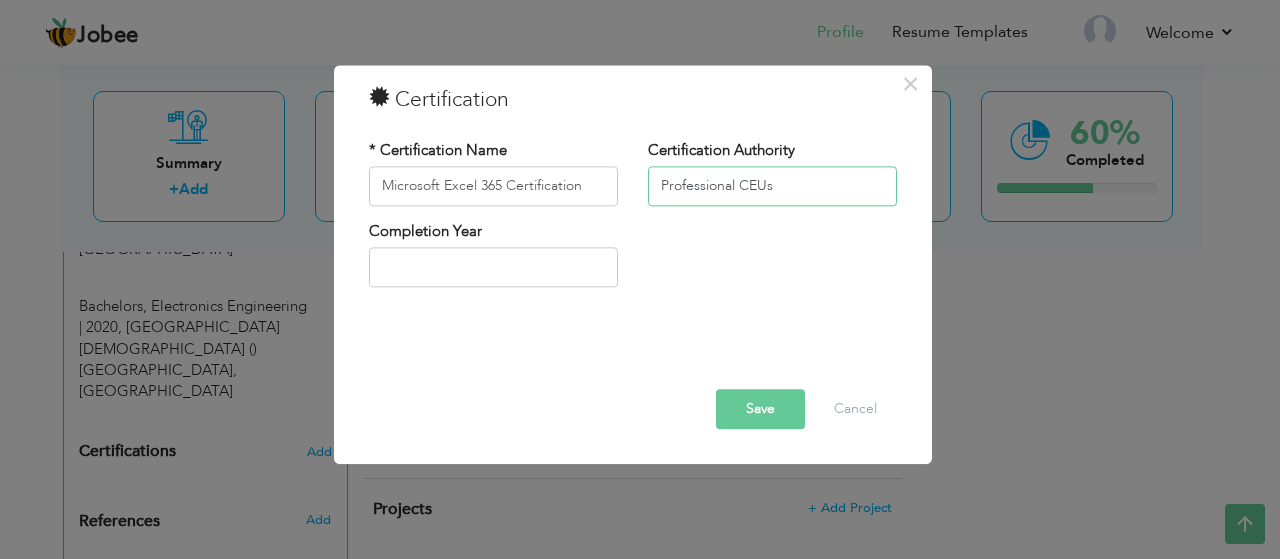 type on "Professional CEUs" 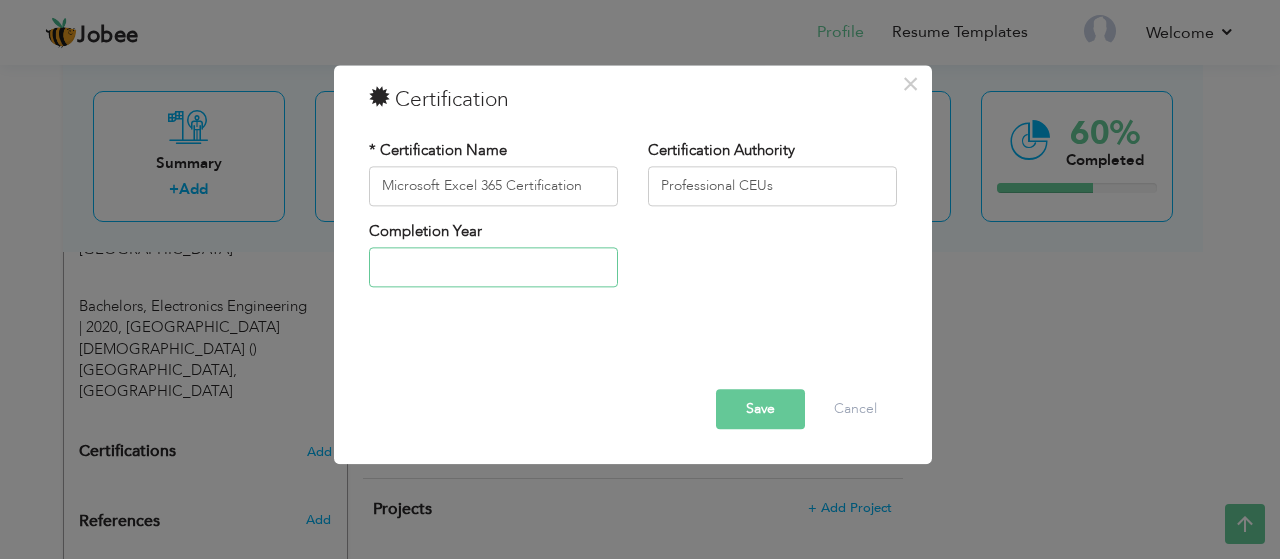 type on "2025" 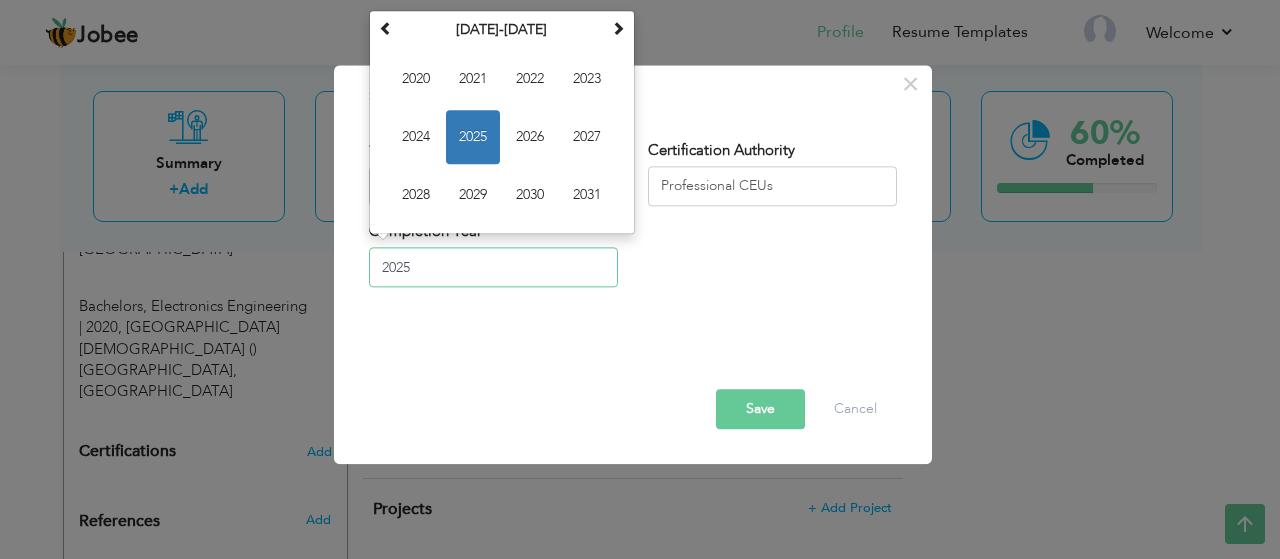 click on "2025" at bounding box center [493, 268] 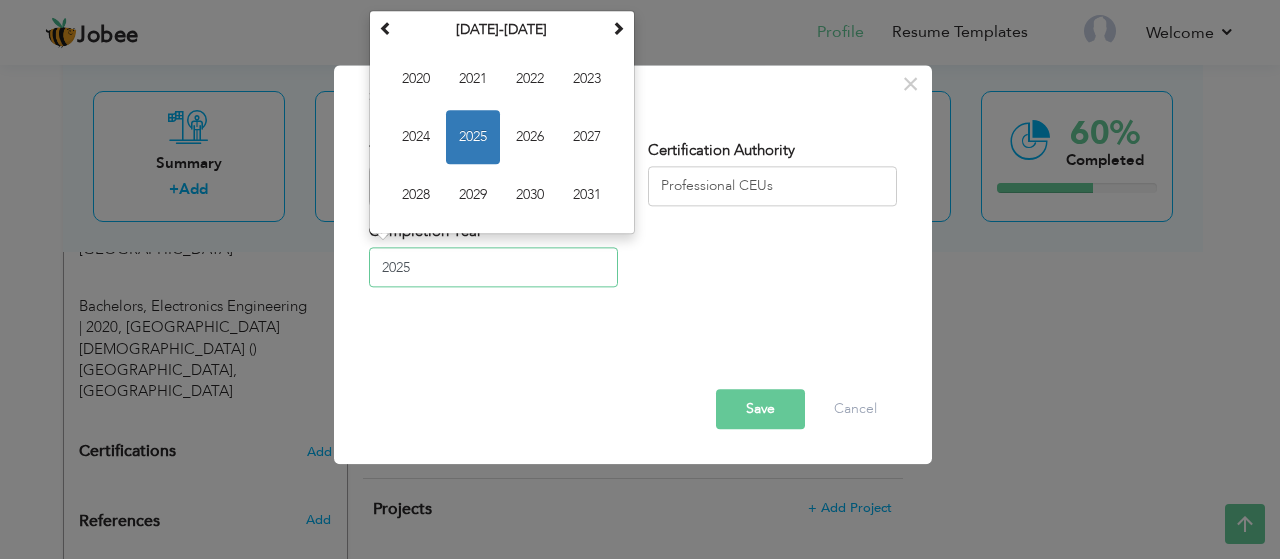 click on "2025" at bounding box center (473, 137) 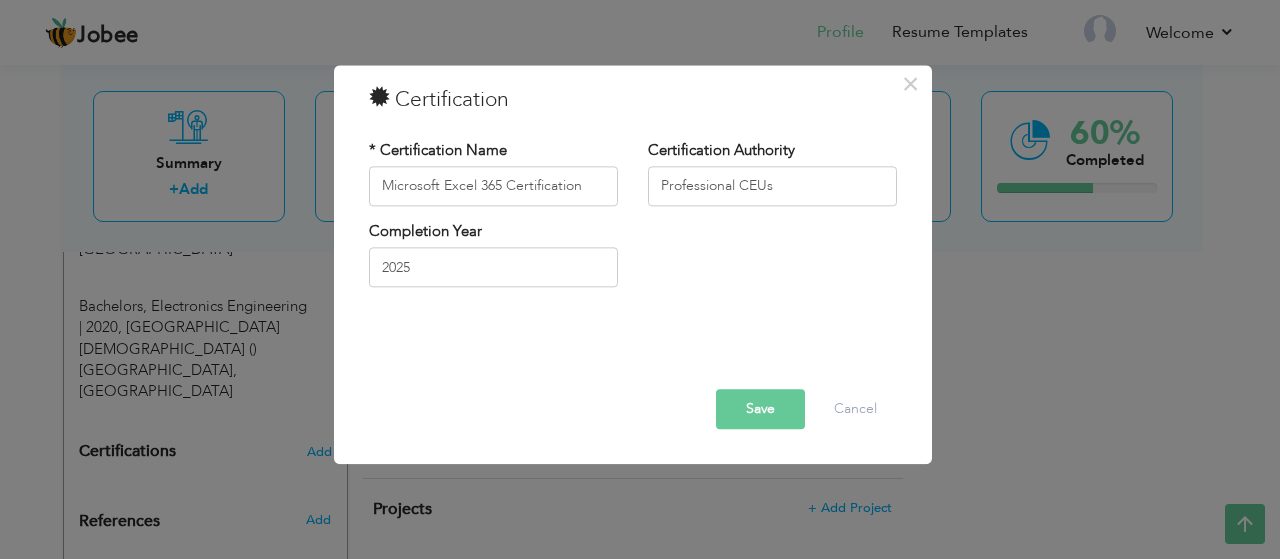 click on "Save" at bounding box center [760, 409] 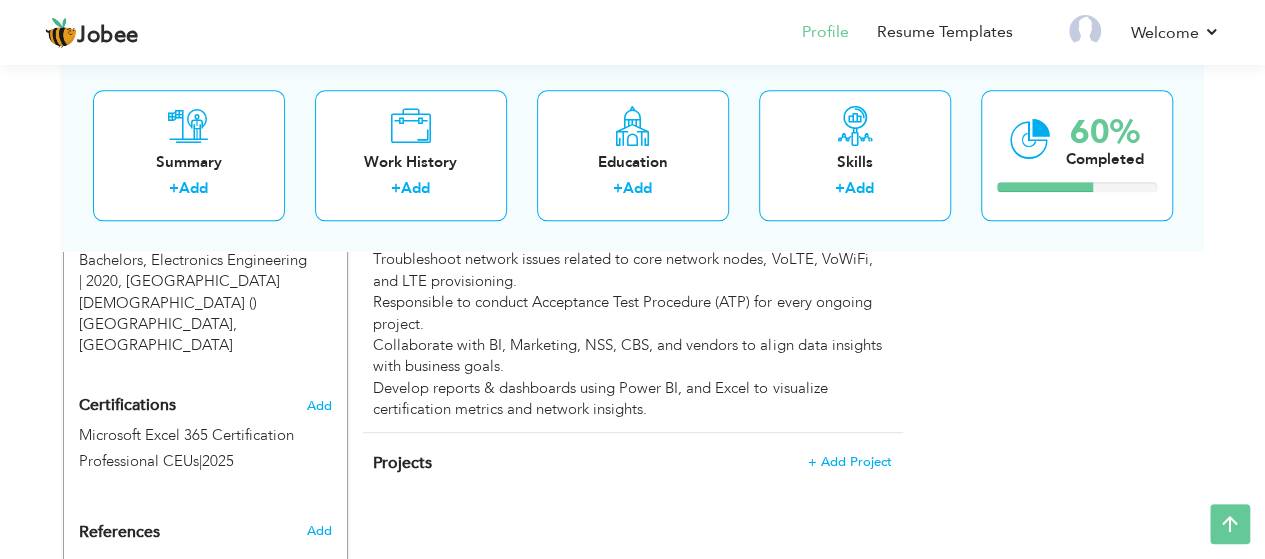 scroll, scrollTop: 1040, scrollLeft: 0, axis: vertical 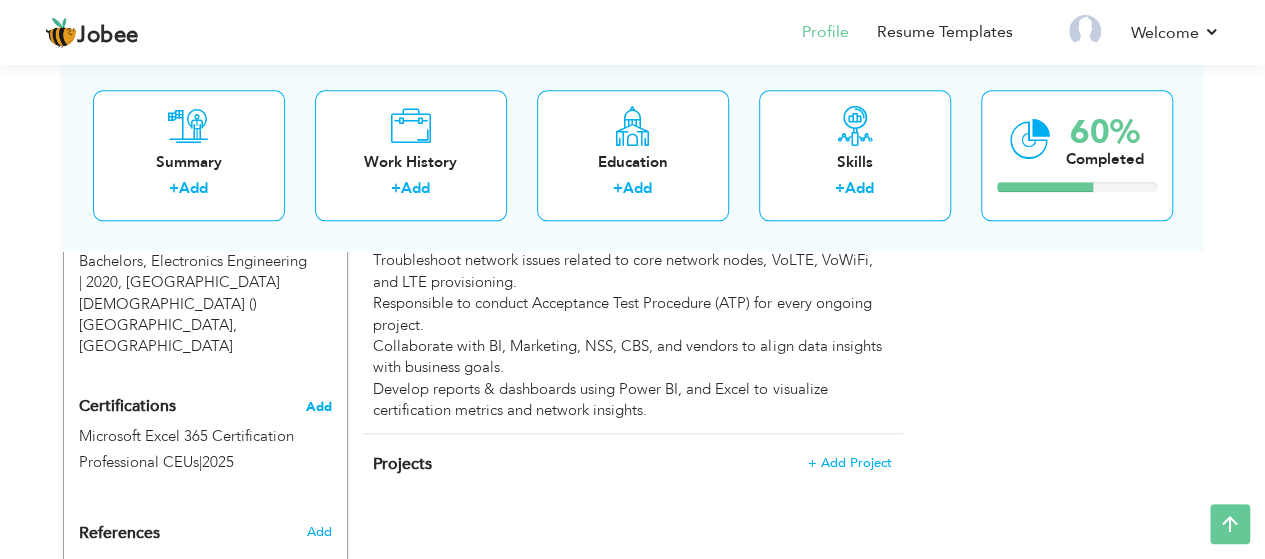 click on "Add" at bounding box center [319, 407] 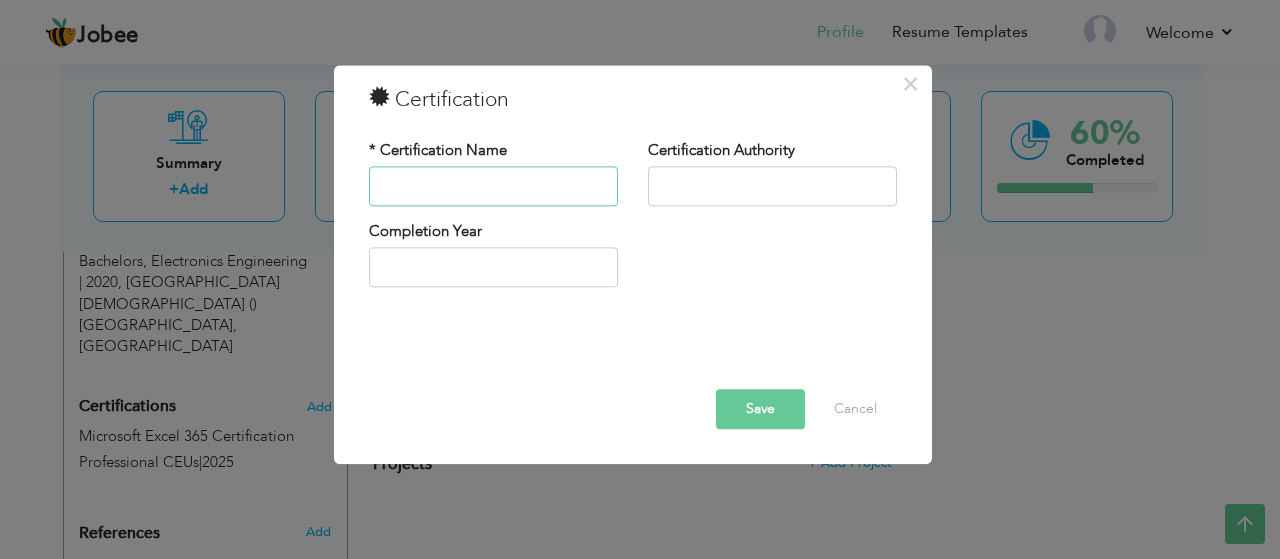 paste on "Azure Data Scientist Associate" 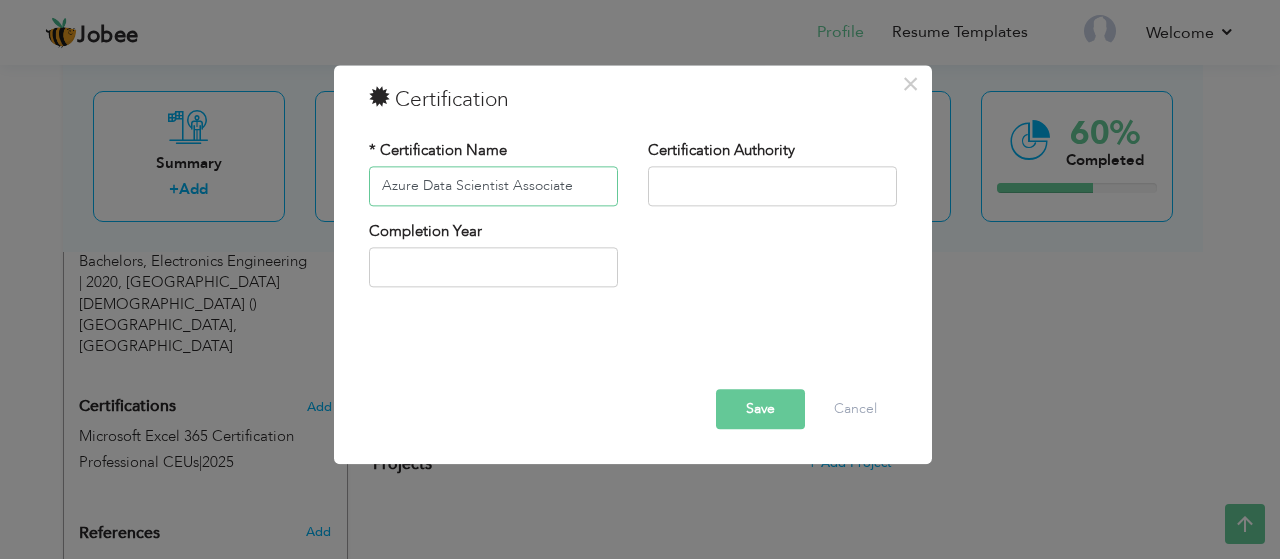 type on "Azure Data Scientist Associate" 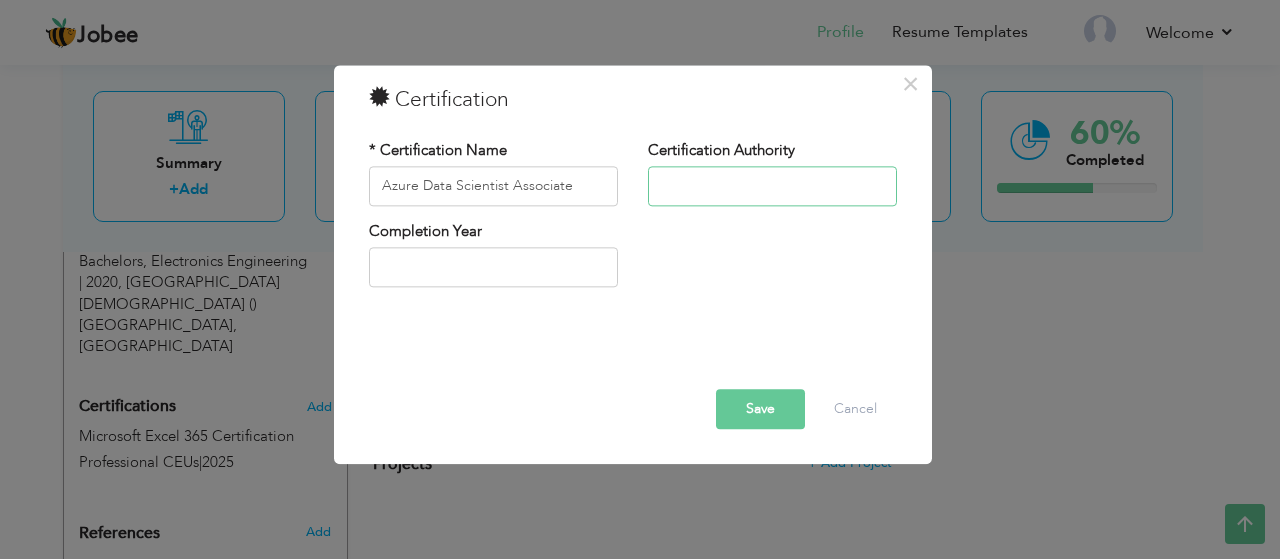 click at bounding box center [772, 186] 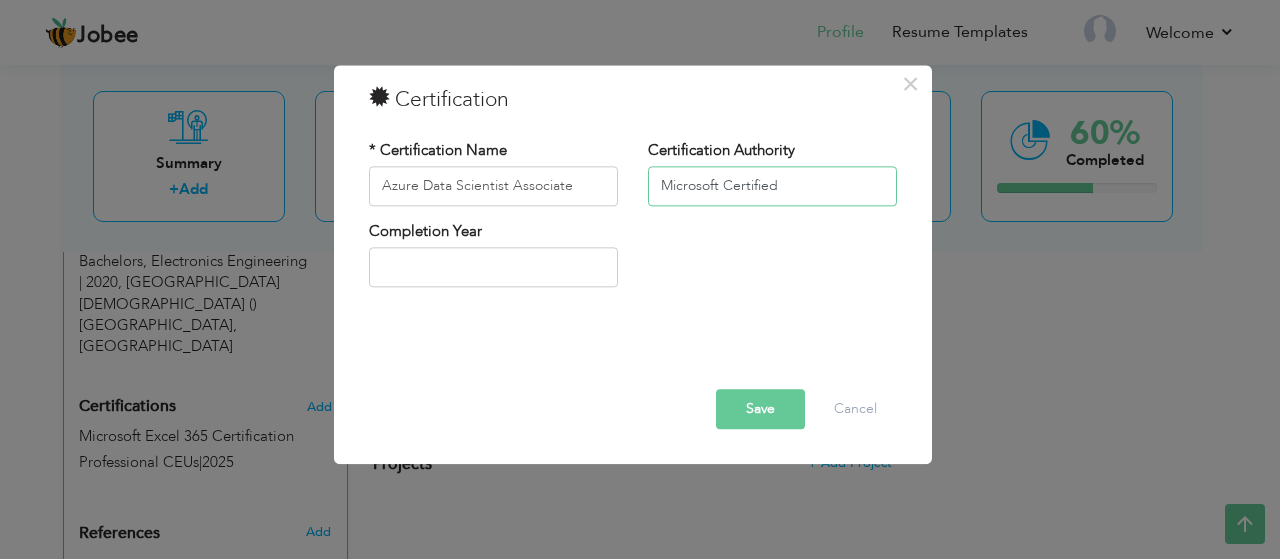 type on "Microsoft Certified" 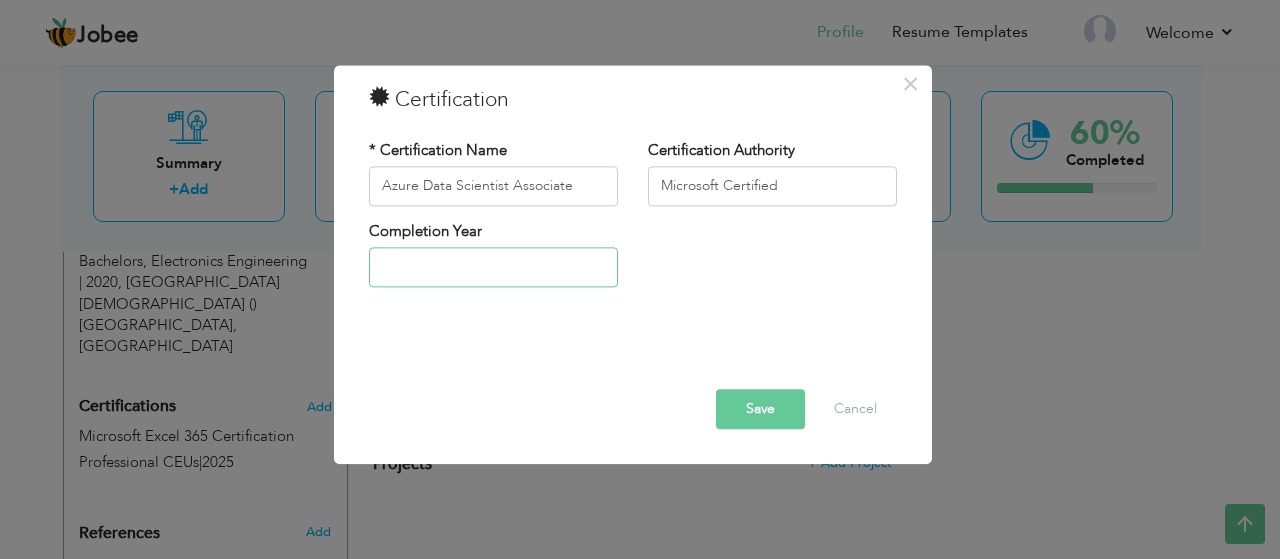 click at bounding box center [493, 268] 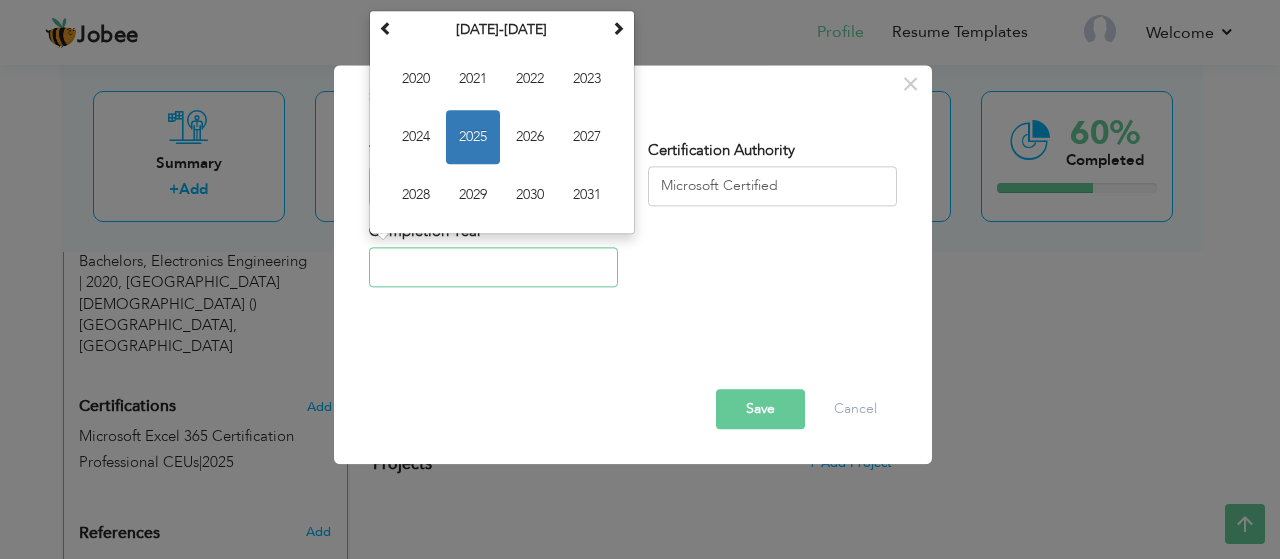 click on "2025" at bounding box center (473, 137) 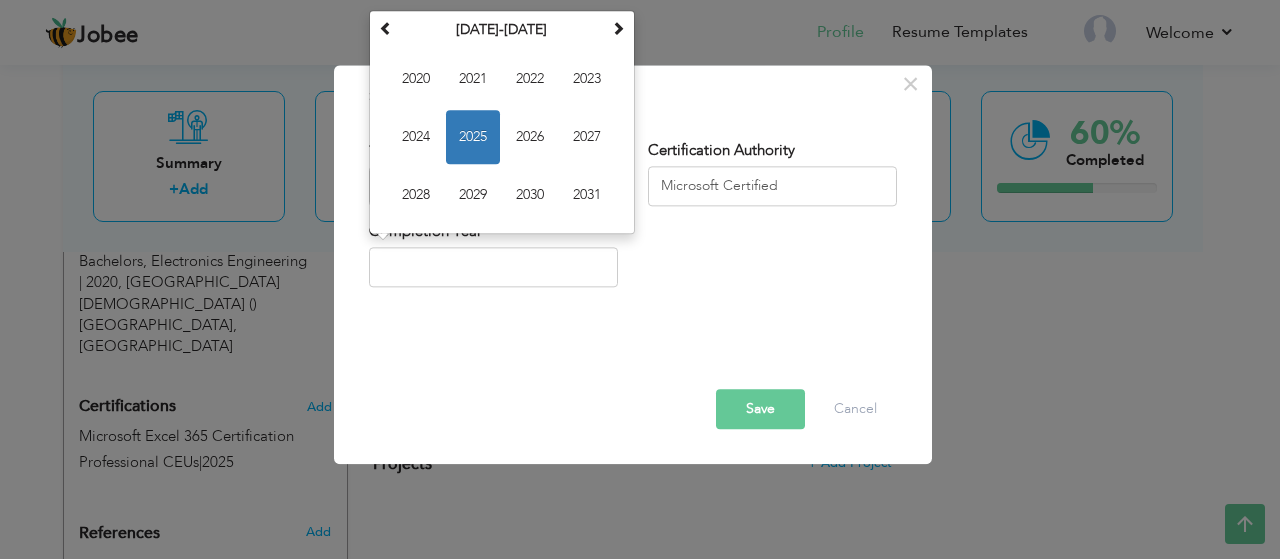 type on "2025" 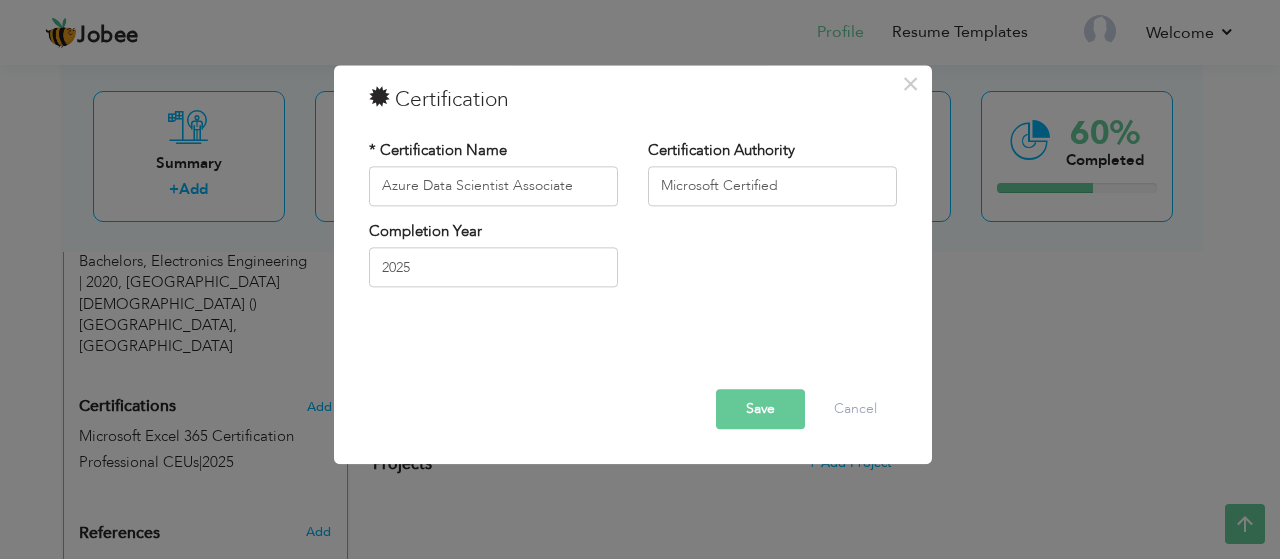 click on "* Certification Name" at bounding box center [438, 150] 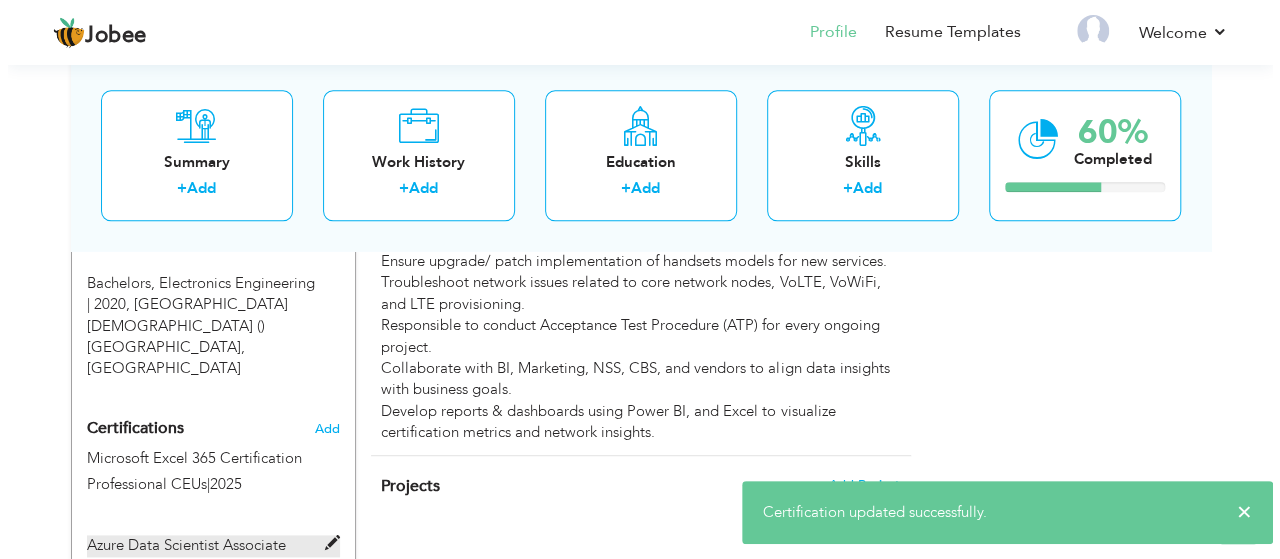 scroll, scrollTop: 1015, scrollLeft: 0, axis: vertical 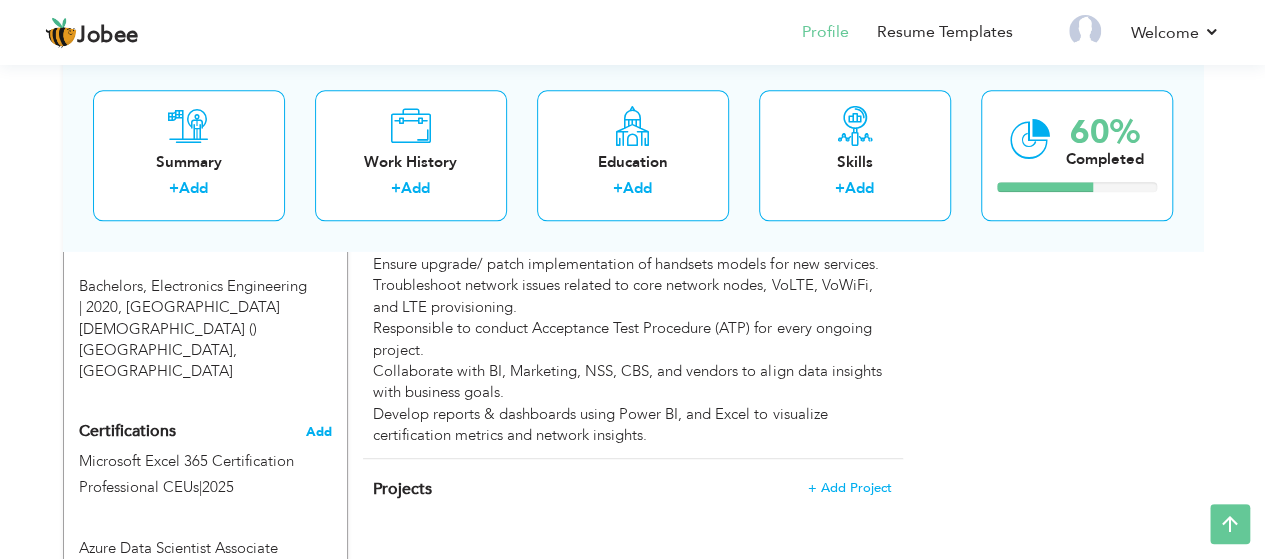 click on "Add" at bounding box center (319, 432) 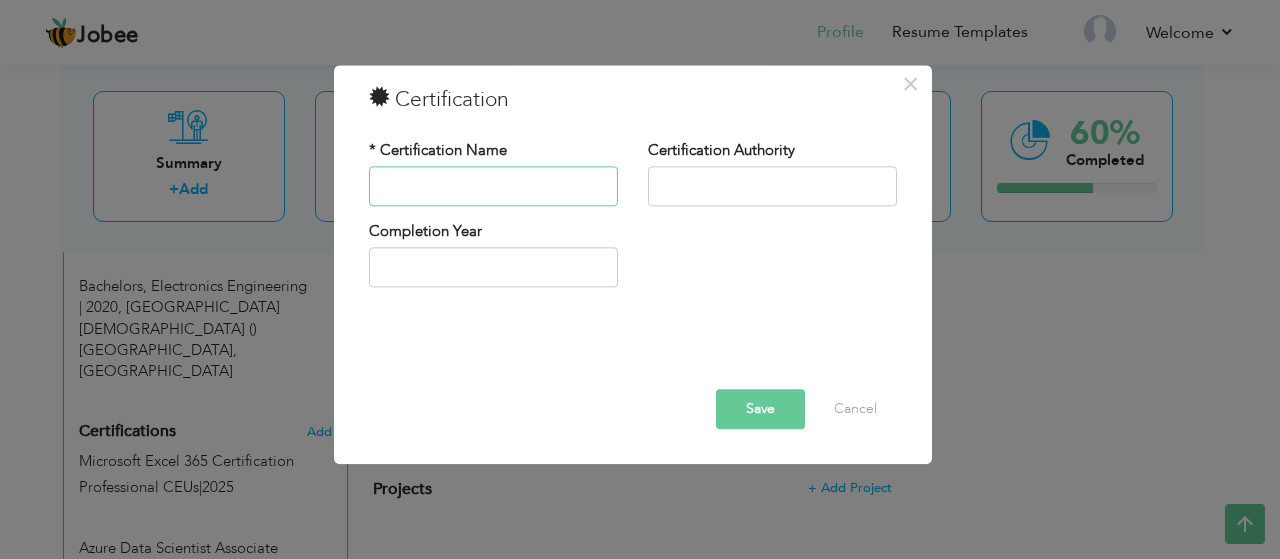 paste on "PCAP – Certified Associate Python Programmer" 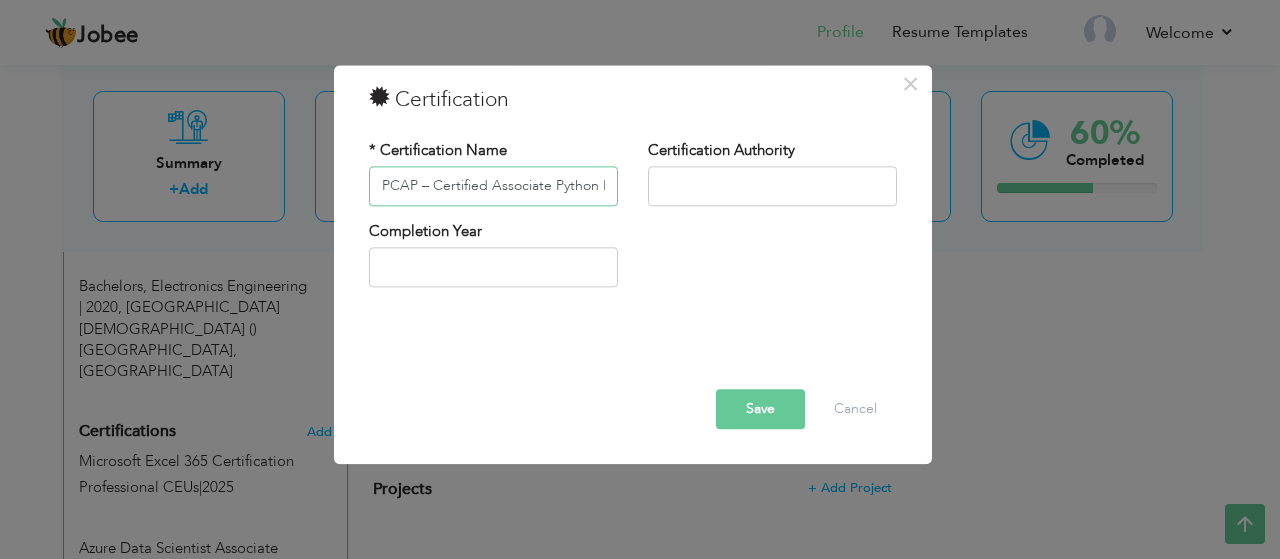 scroll, scrollTop: 0, scrollLeft: 74, axis: horizontal 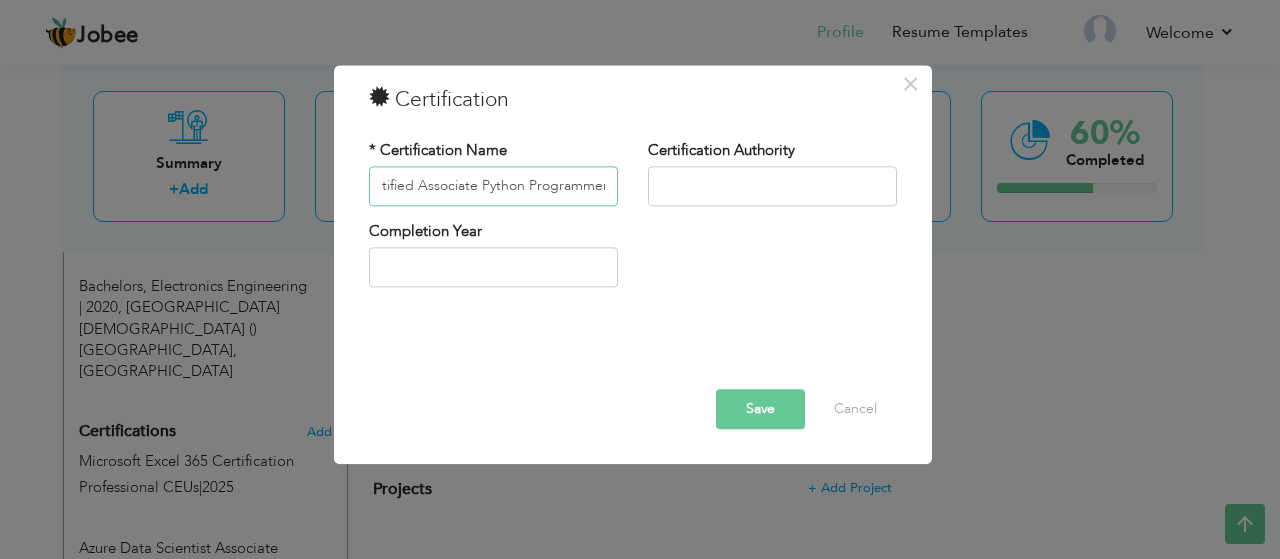 type on "PCAP – Certified Associate Python Programmer" 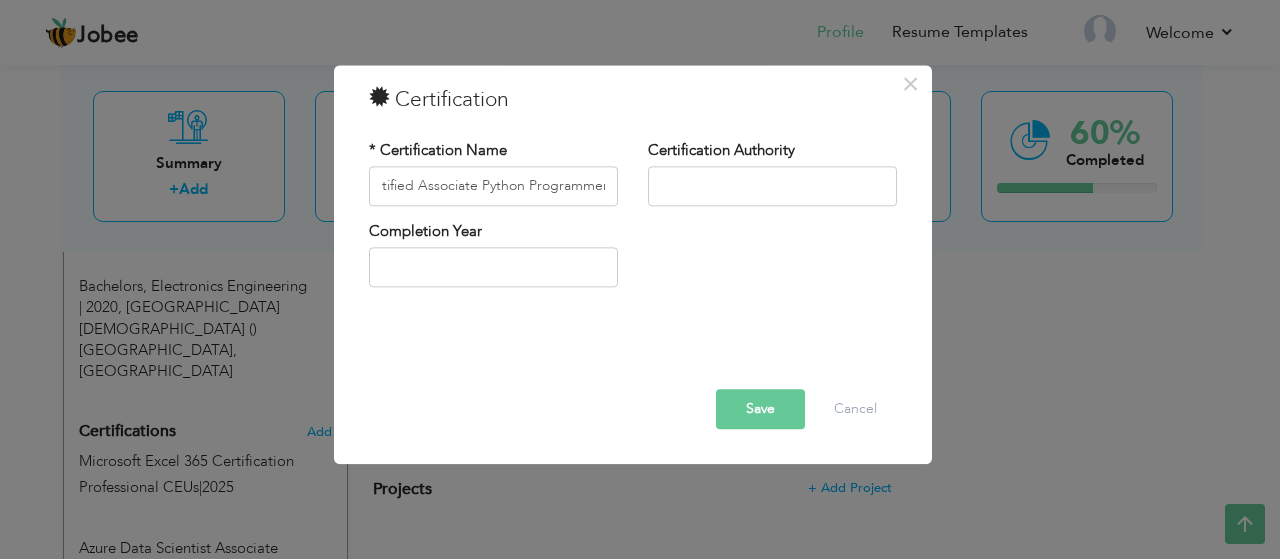 scroll, scrollTop: 0, scrollLeft: 0, axis: both 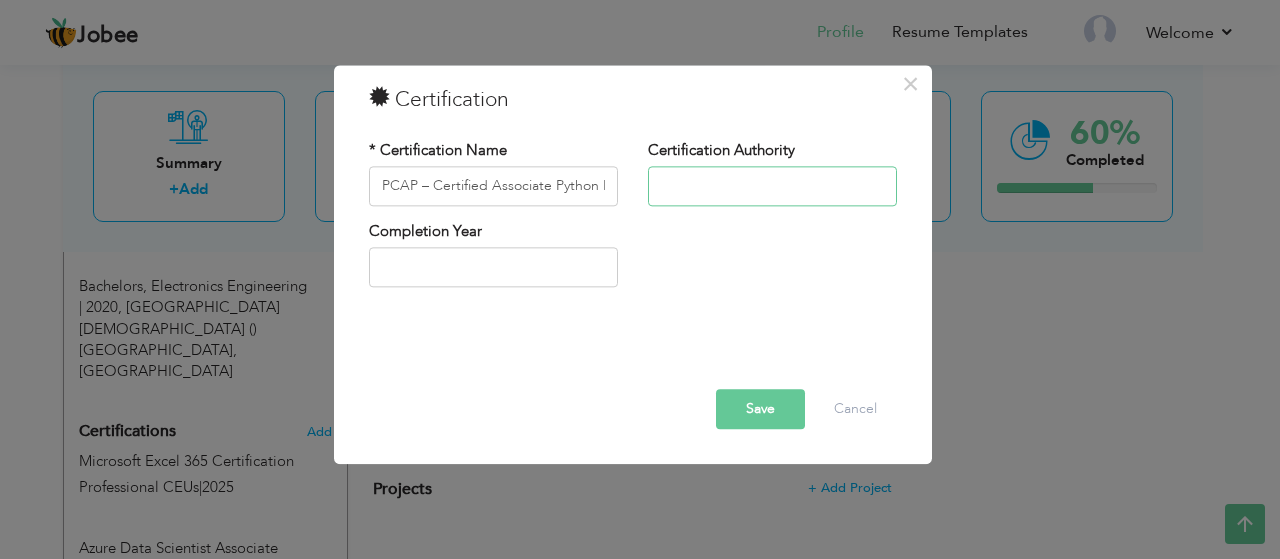 click at bounding box center [772, 186] 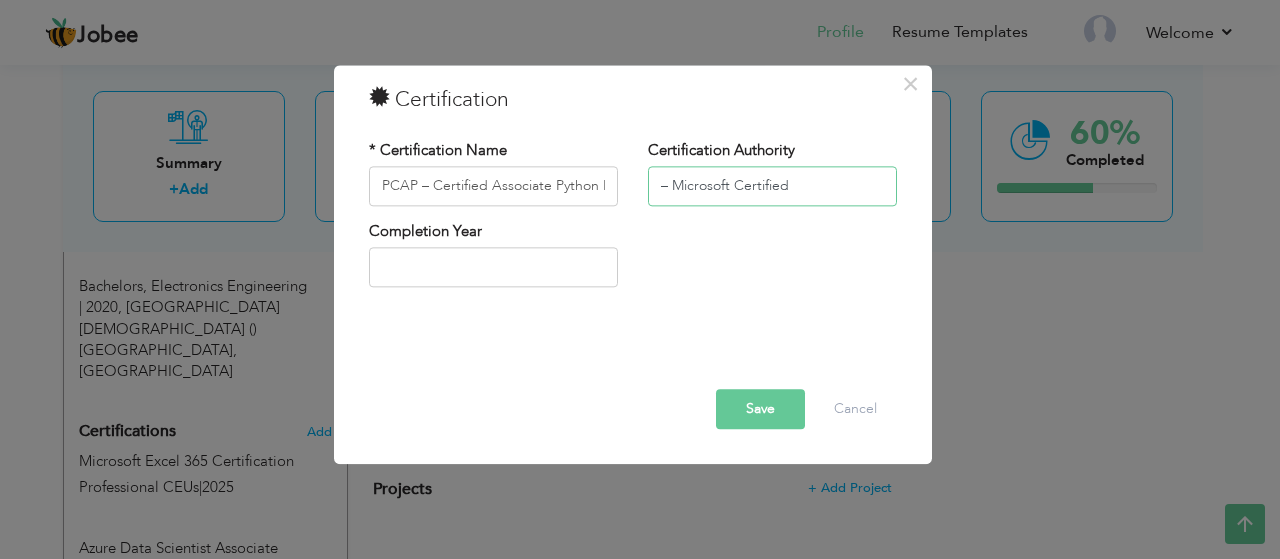 click on "– Microsoft Certified" at bounding box center (772, 186) 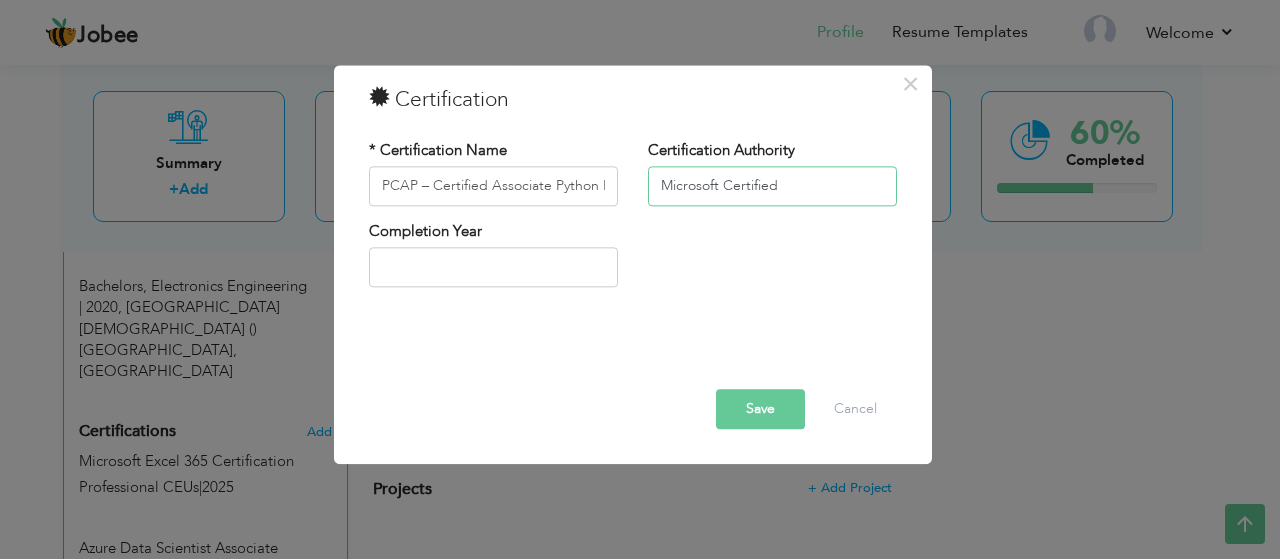 type on "Microsoft Certified" 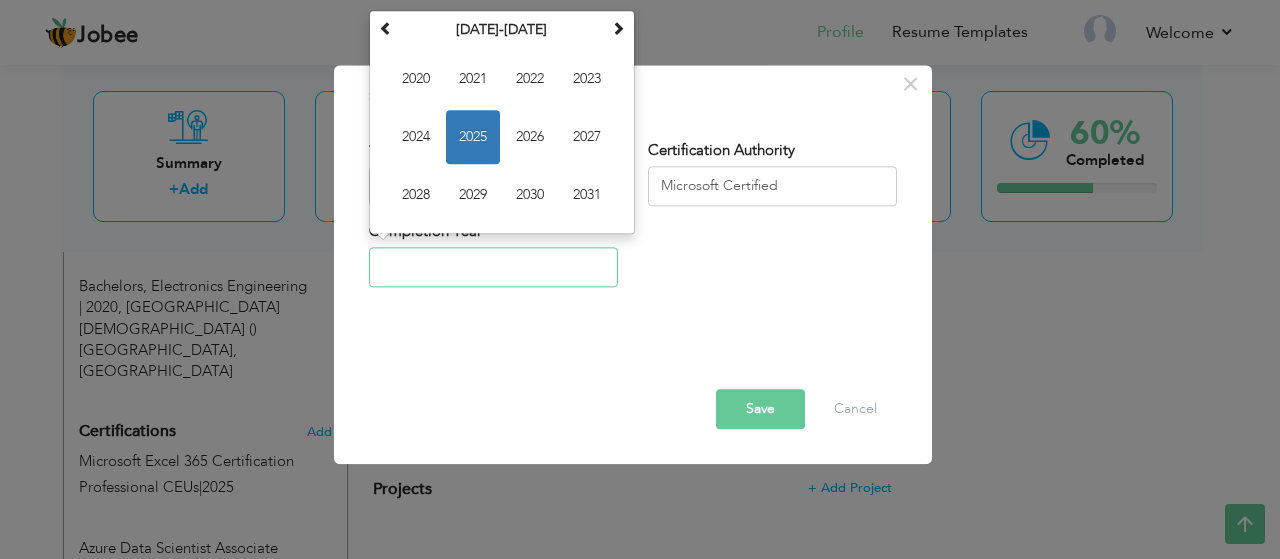 click at bounding box center [493, 268] 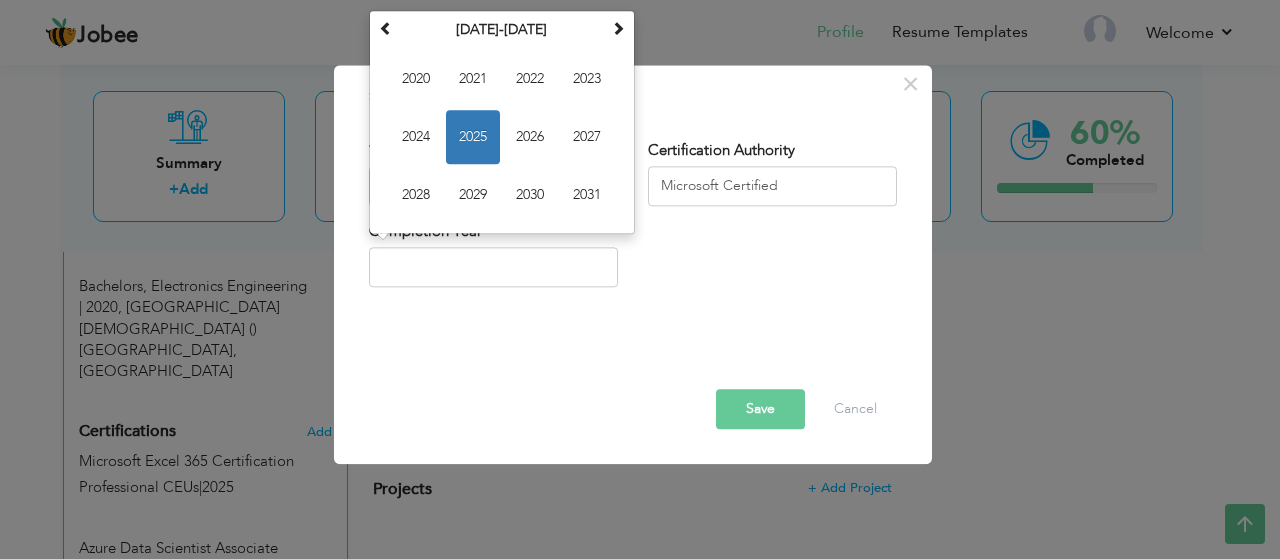 type on "2025" 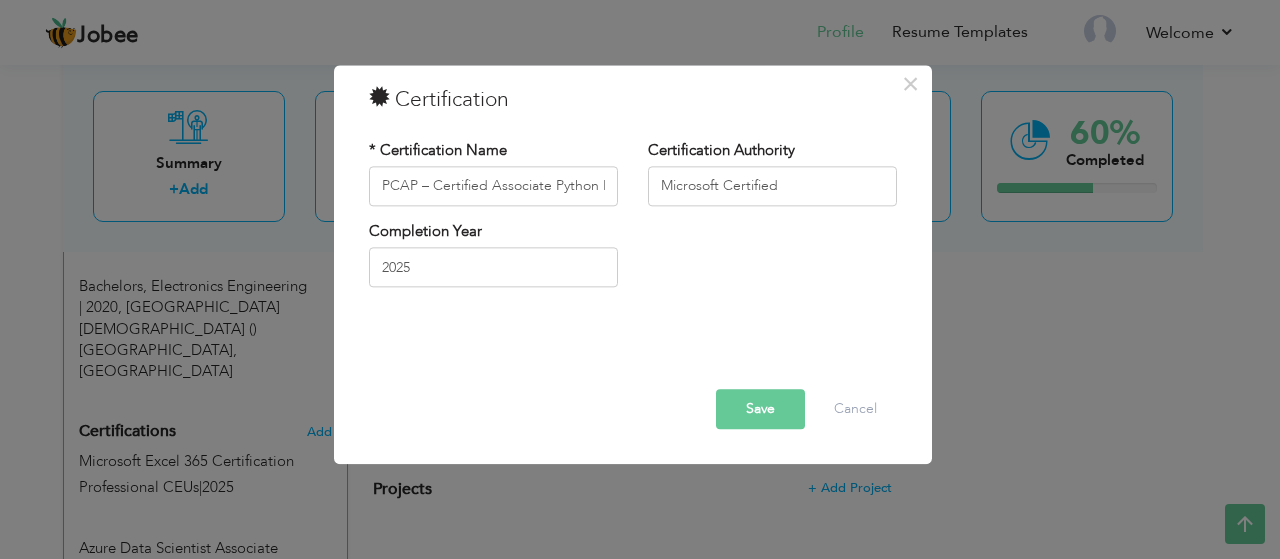 click on "Save" at bounding box center (760, 409) 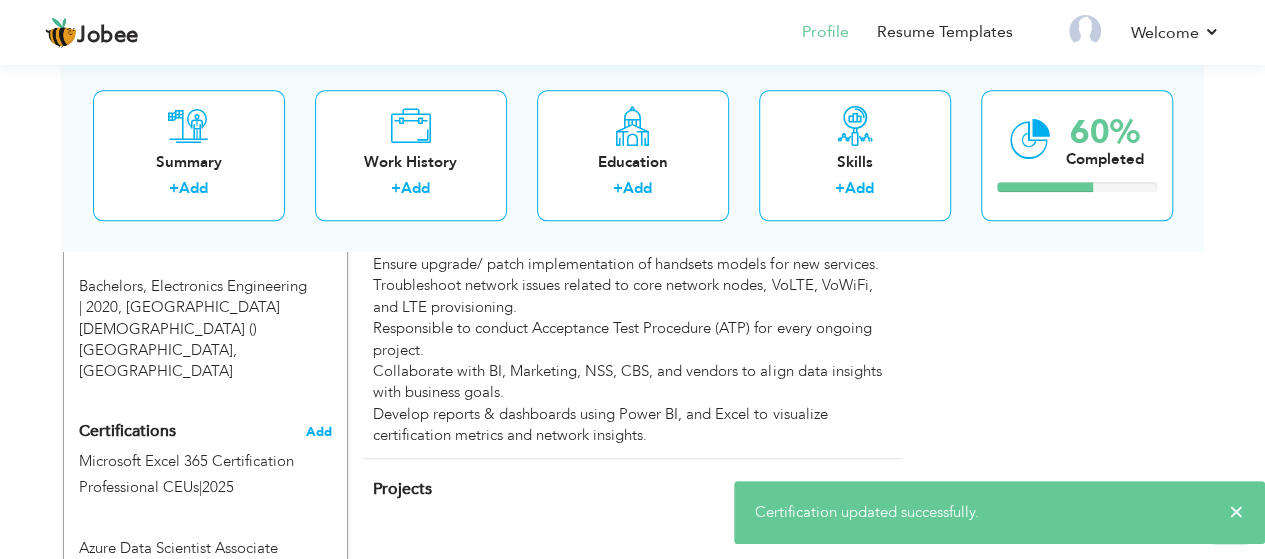 click on "Add" at bounding box center (319, 432) 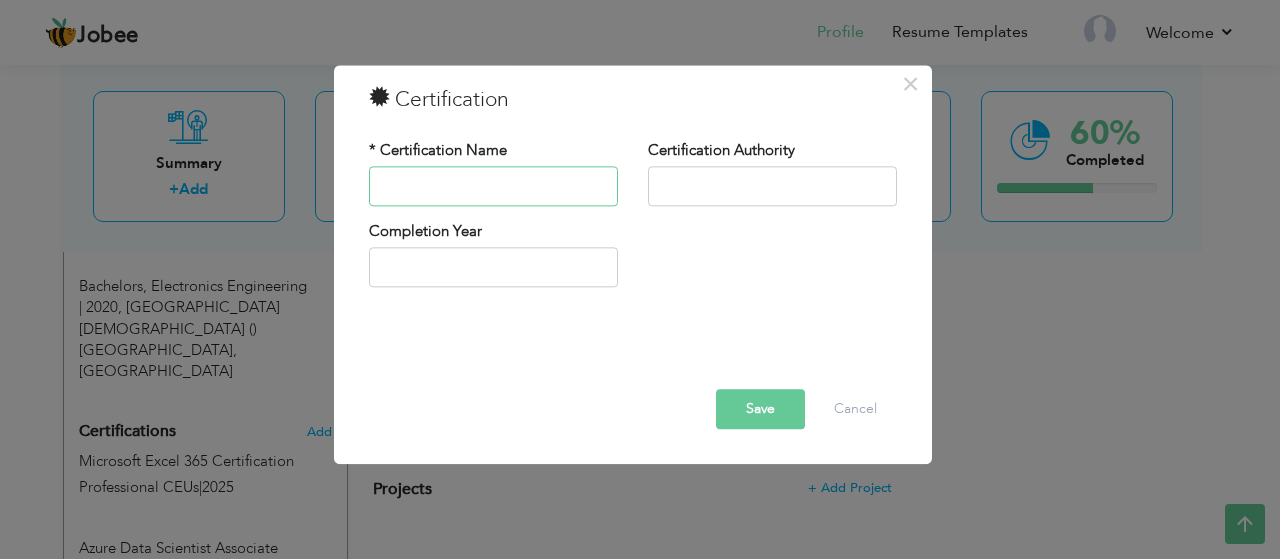 paste on "4G-LTE Wireless Technology Certification" 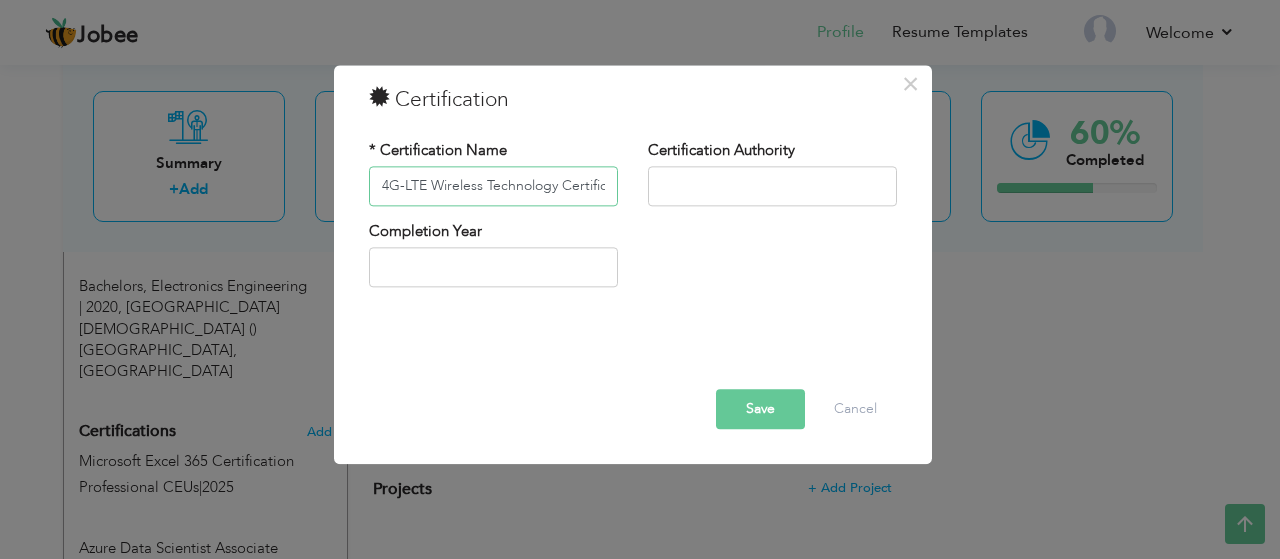 scroll, scrollTop: 0, scrollLeft: 35, axis: horizontal 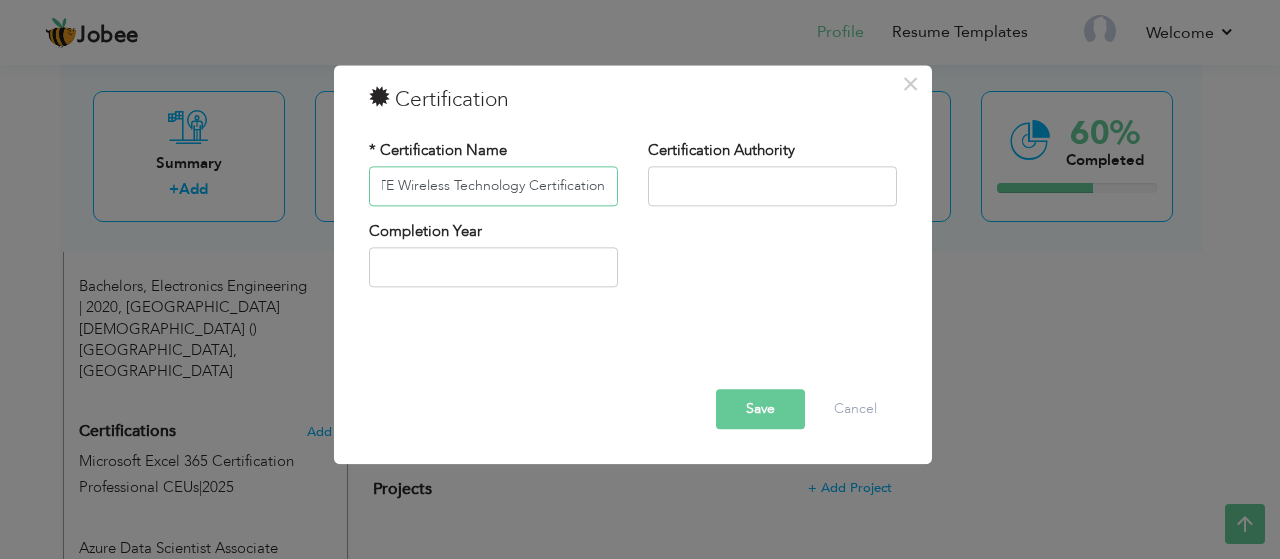 type on "4G-LTE Wireless Technology Certification" 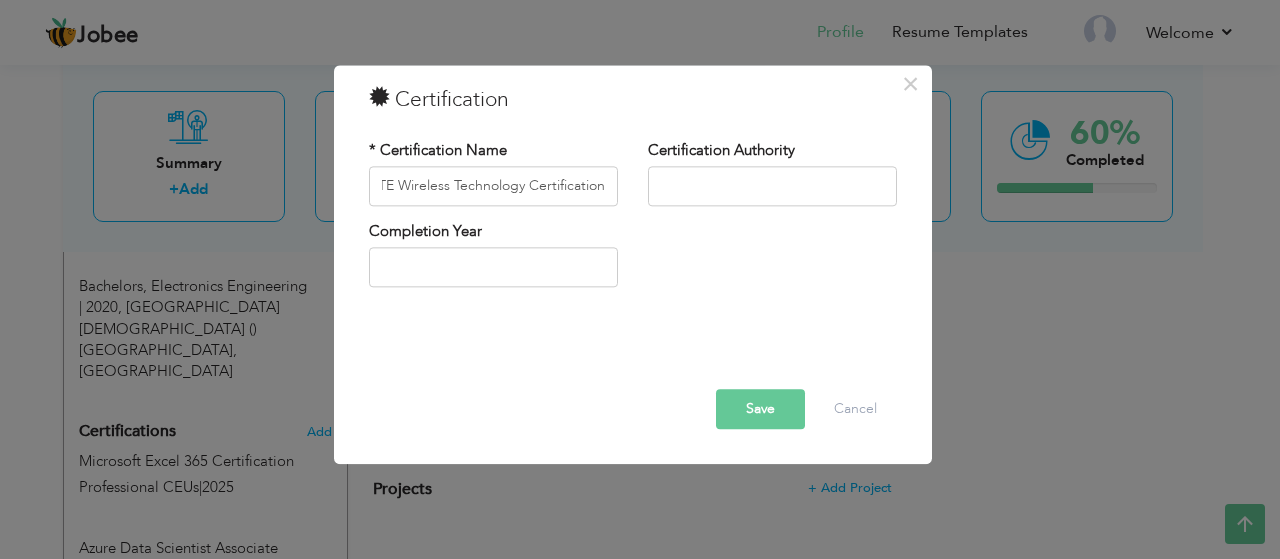 scroll, scrollTop: 0, scrollLeft: 0, axis: both 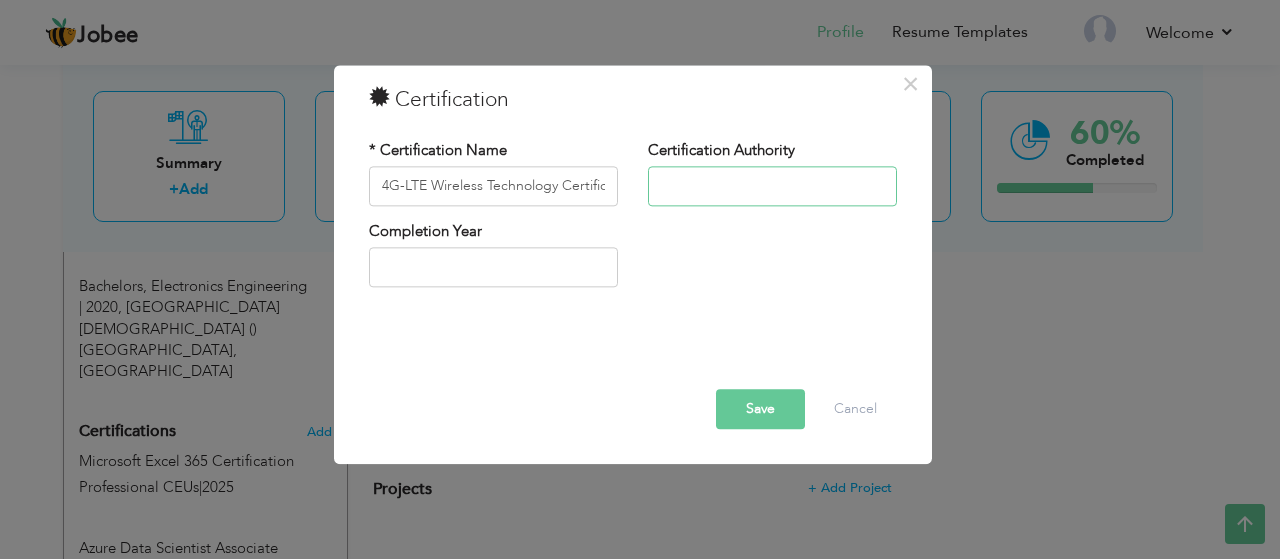 click at bounding box center (772, 186) 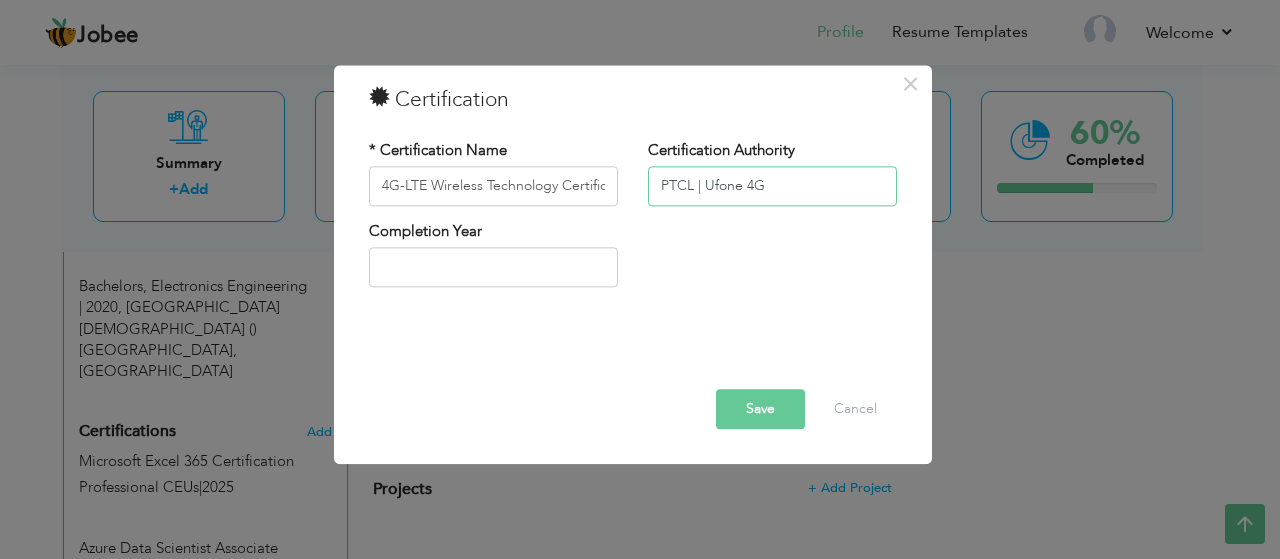 type on "PTCL | Ufone 4G" 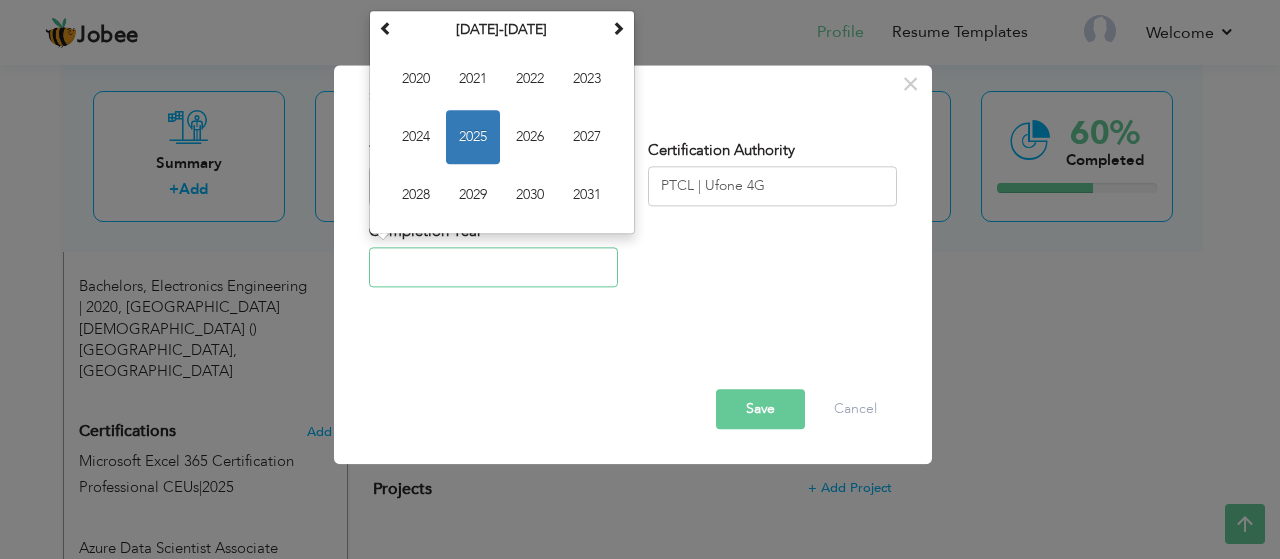 click at bounding box center (493, 268) 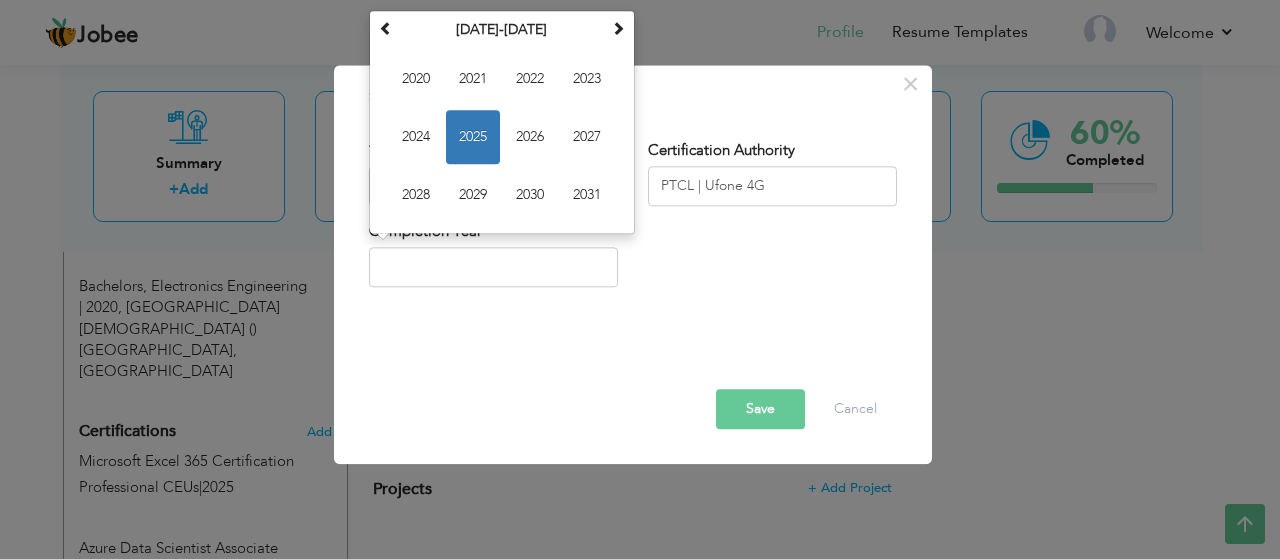 type on "2025" 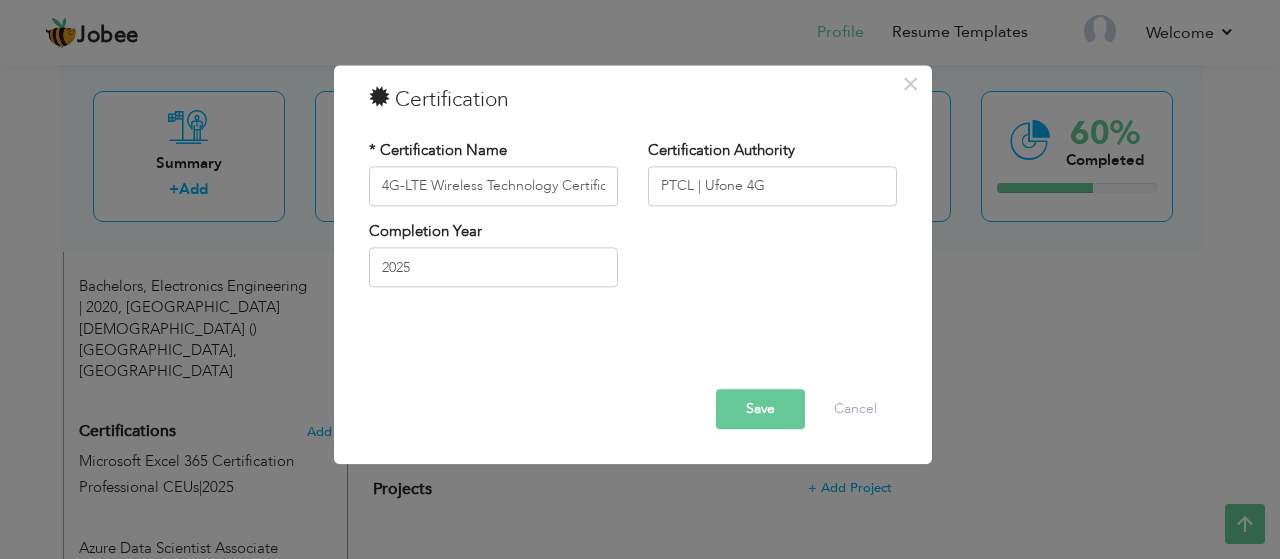 click on "Save" at bounding box center [760, 409] 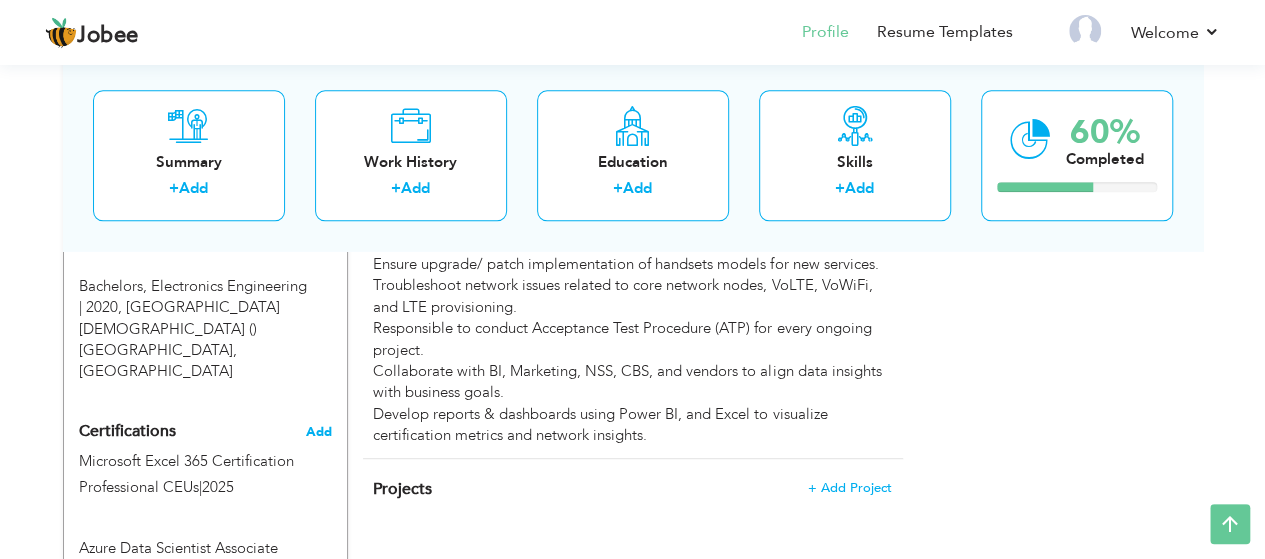 click on "Add" at bounding box center [319, 432] 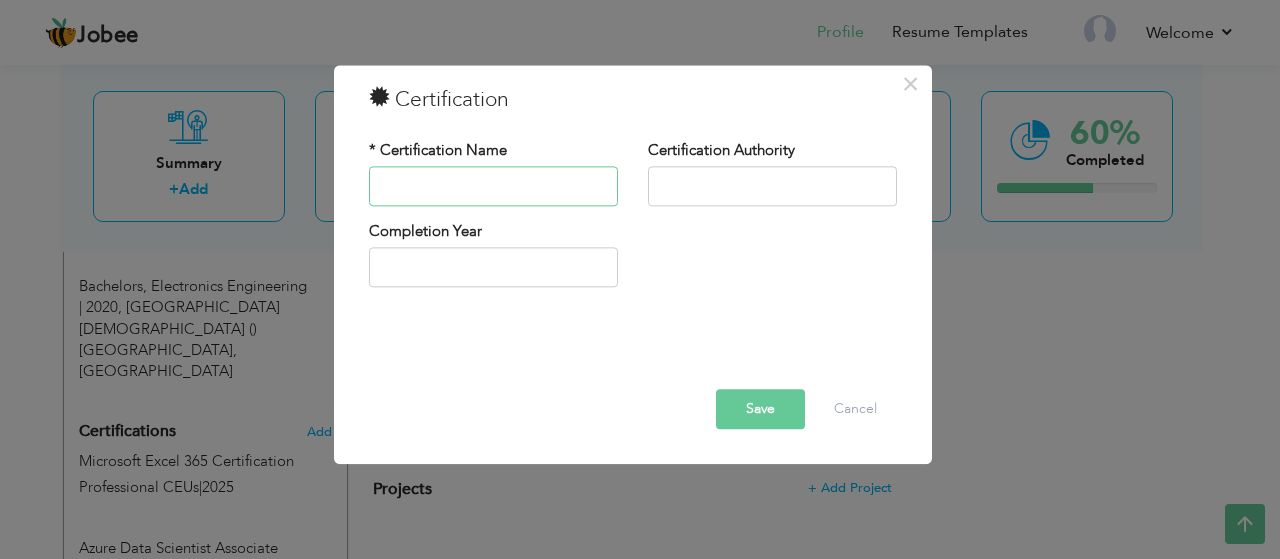 click at bounding box center (493, 186) 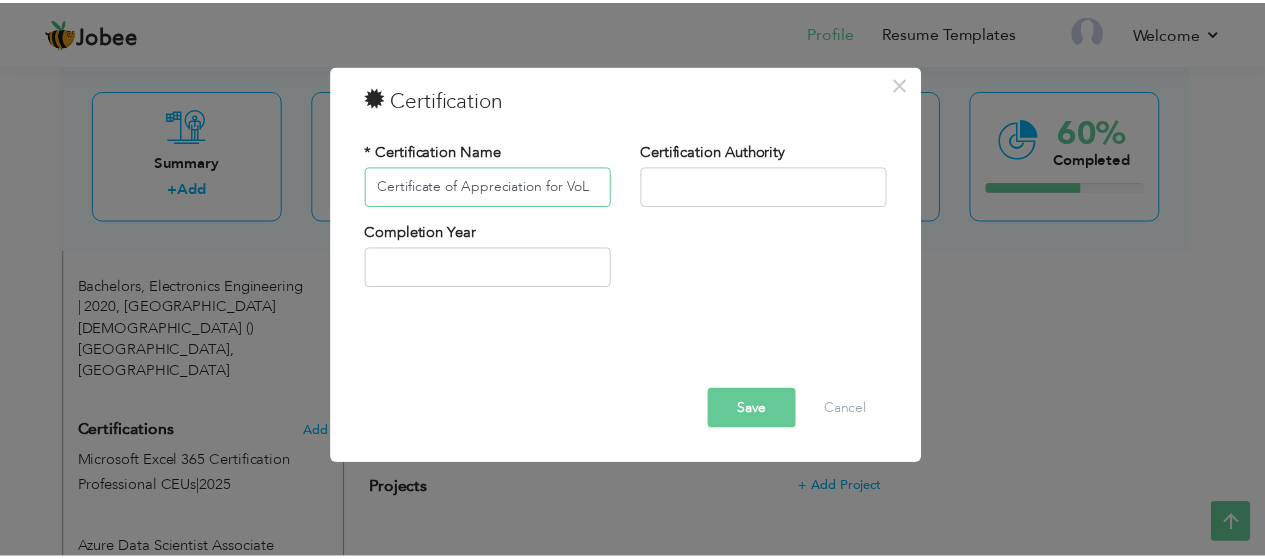 scroll, scrollTop: 0, scrollLeft: 0, axis: both 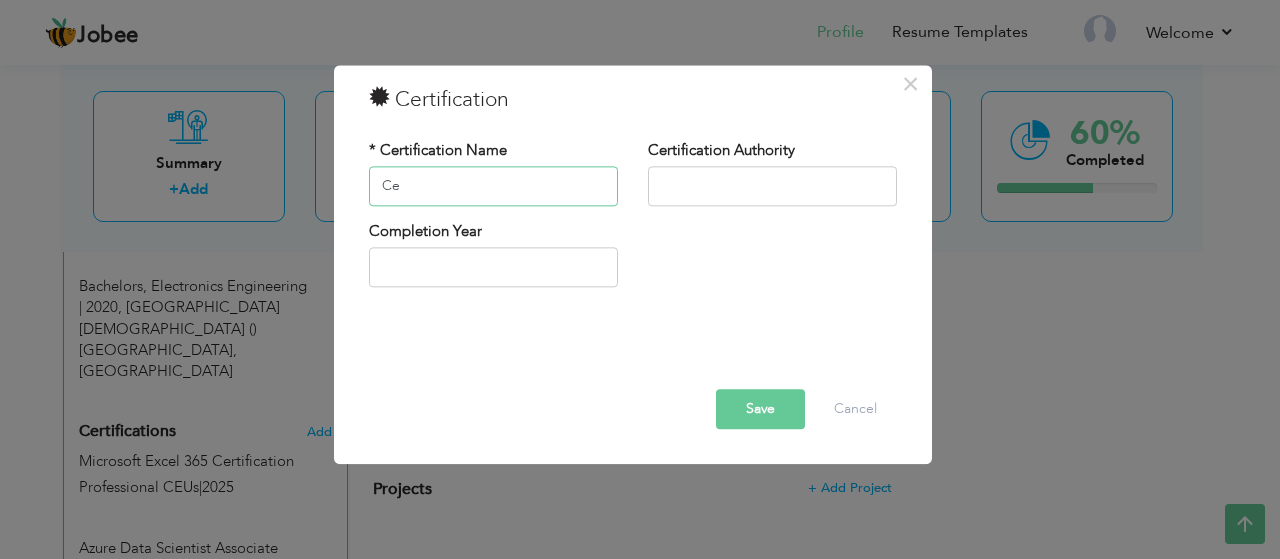 type on "C" 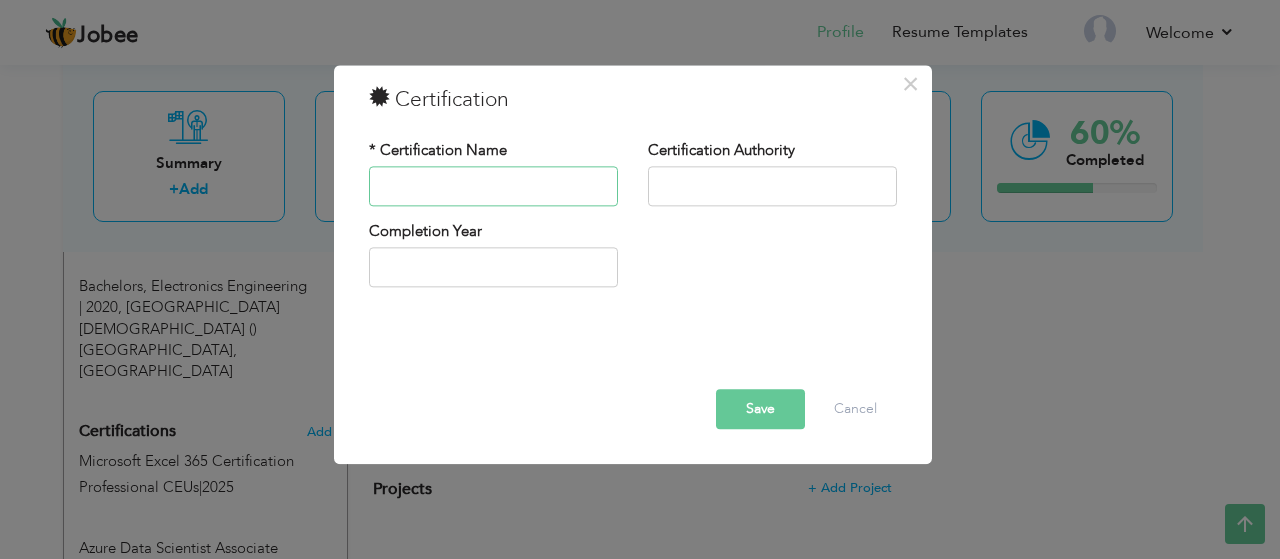 paste on "From Excel to Power BI" 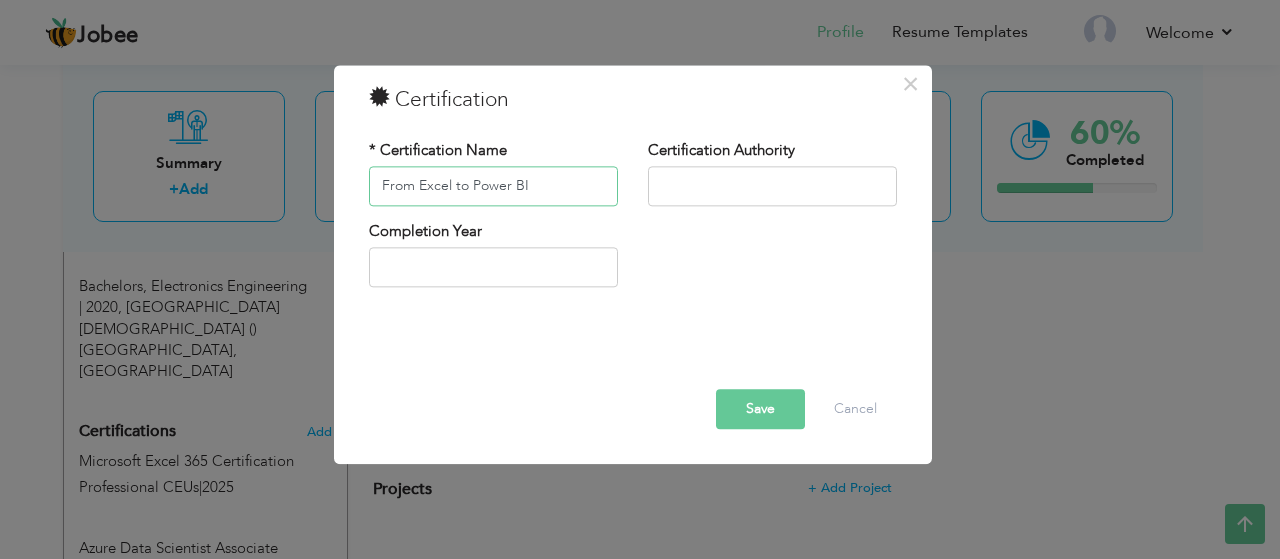 type on "From Excel to Power BI" 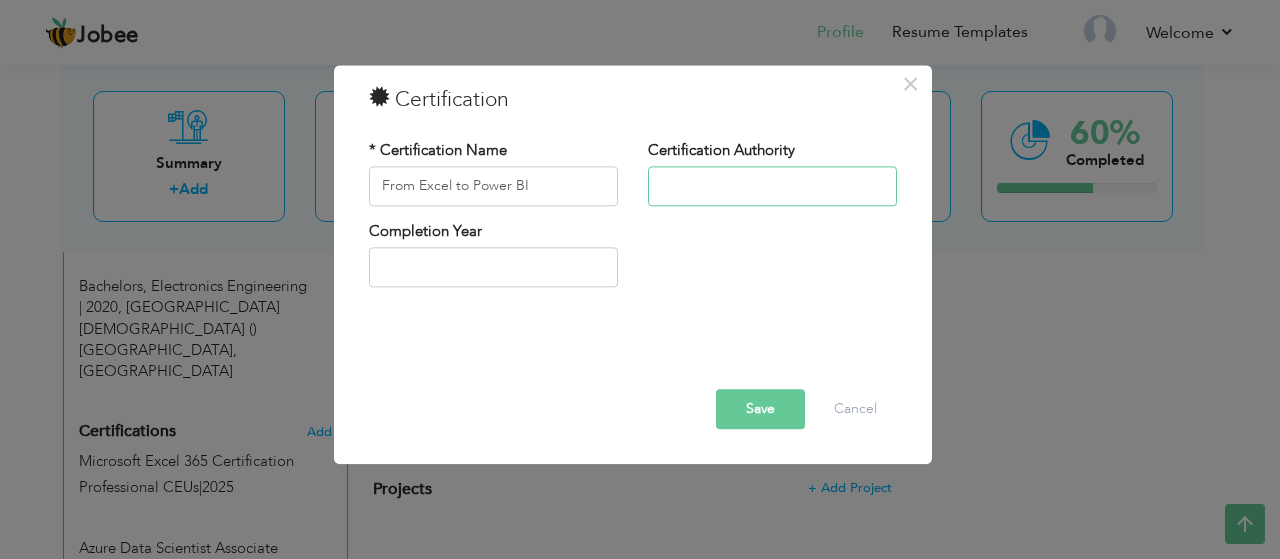 click at bounding box center [772, 186] 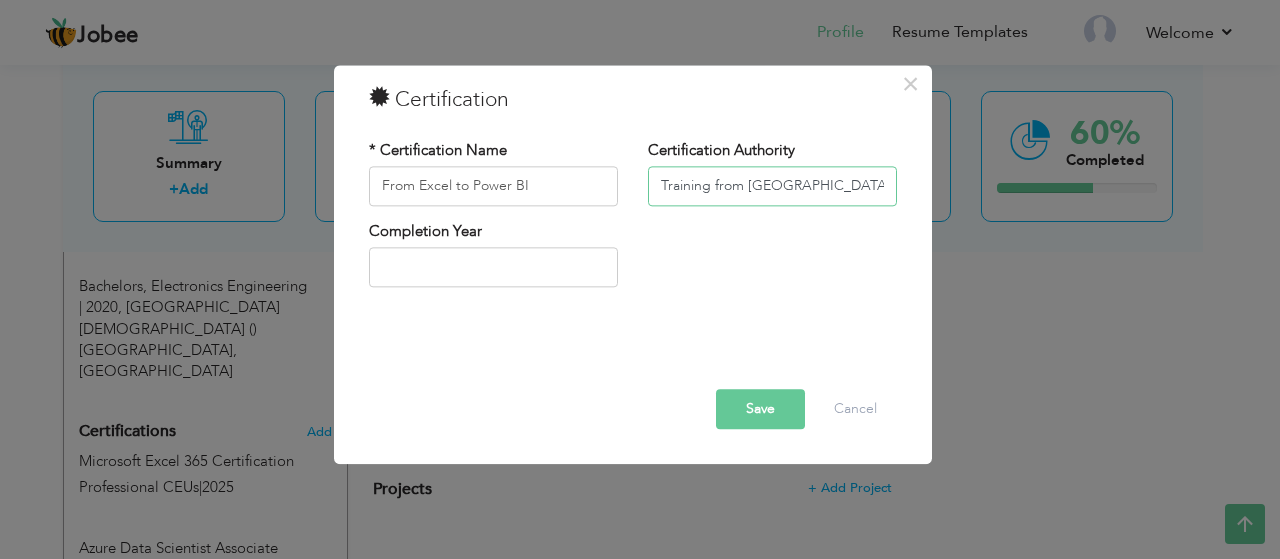 type on "Training from [GEOGRAPHIC_DATA]" 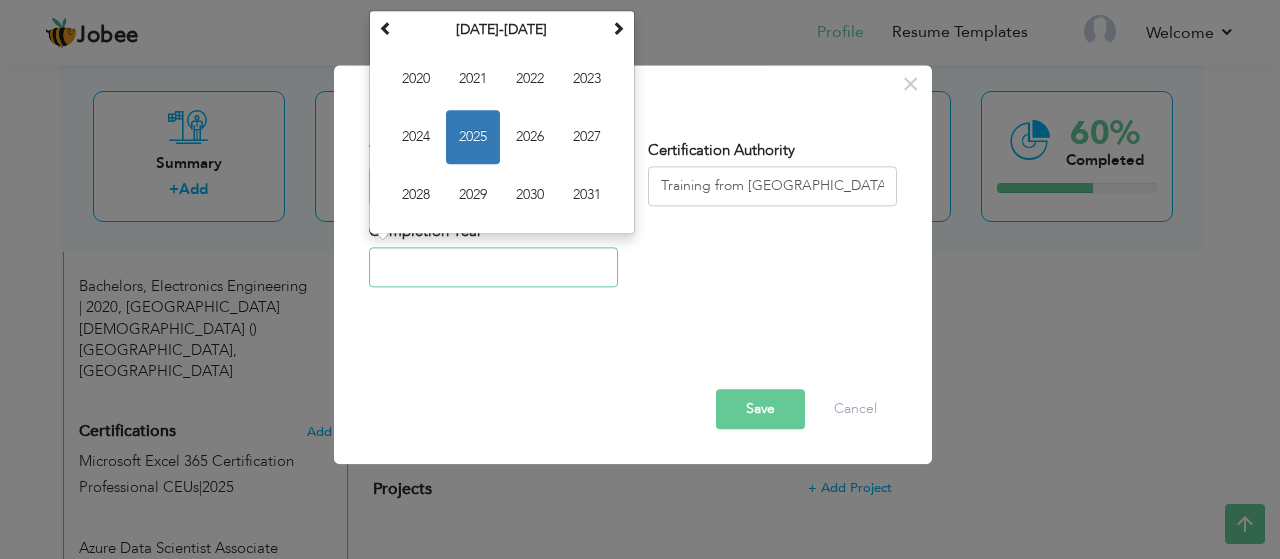 click at bounding box center [493, 268] 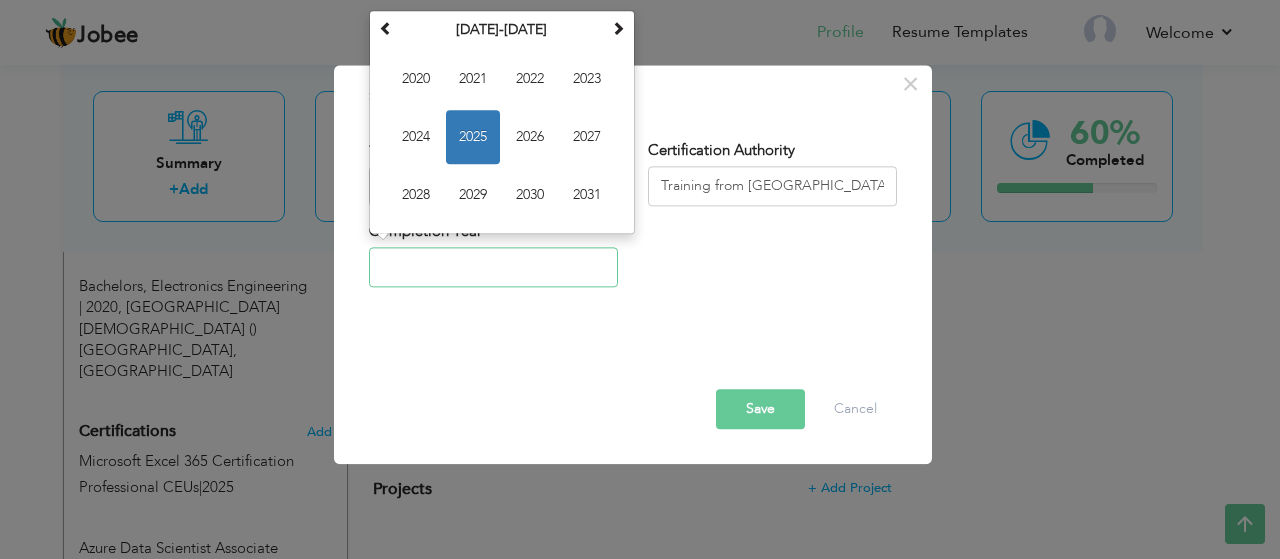 click on "2025" at bounding box center [473, 137] 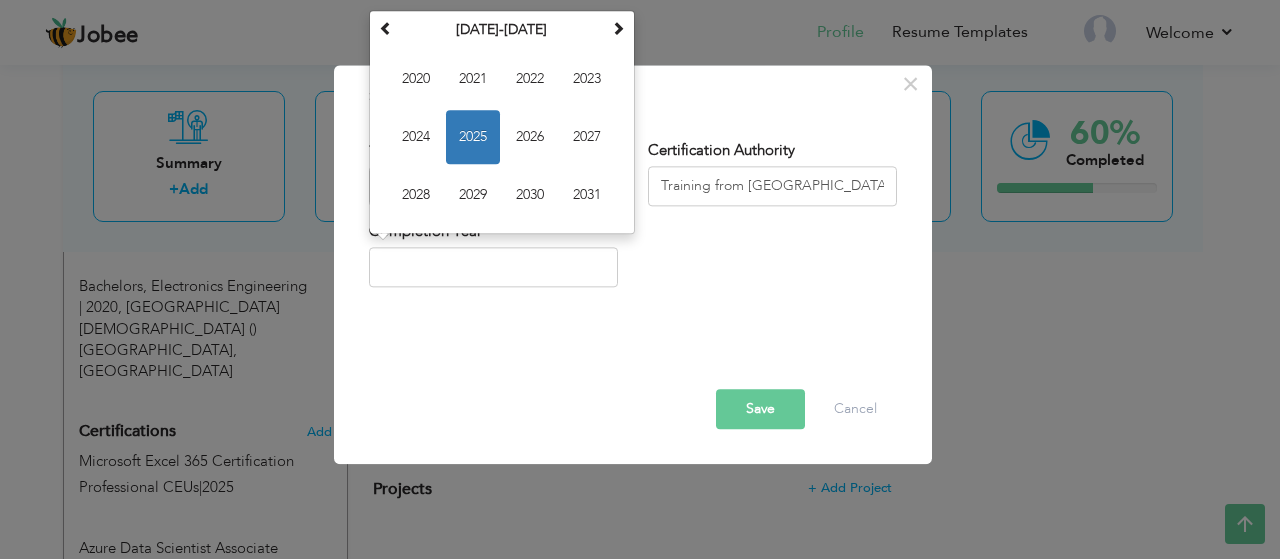 type on "2025" 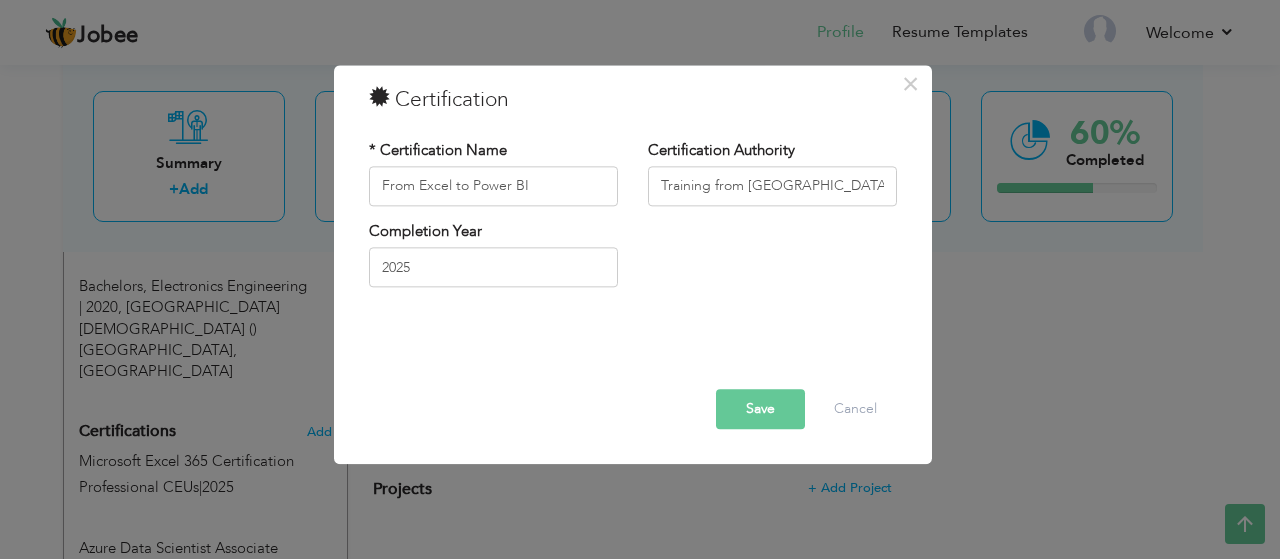 click on "Save" at bounding box center [760, 409] 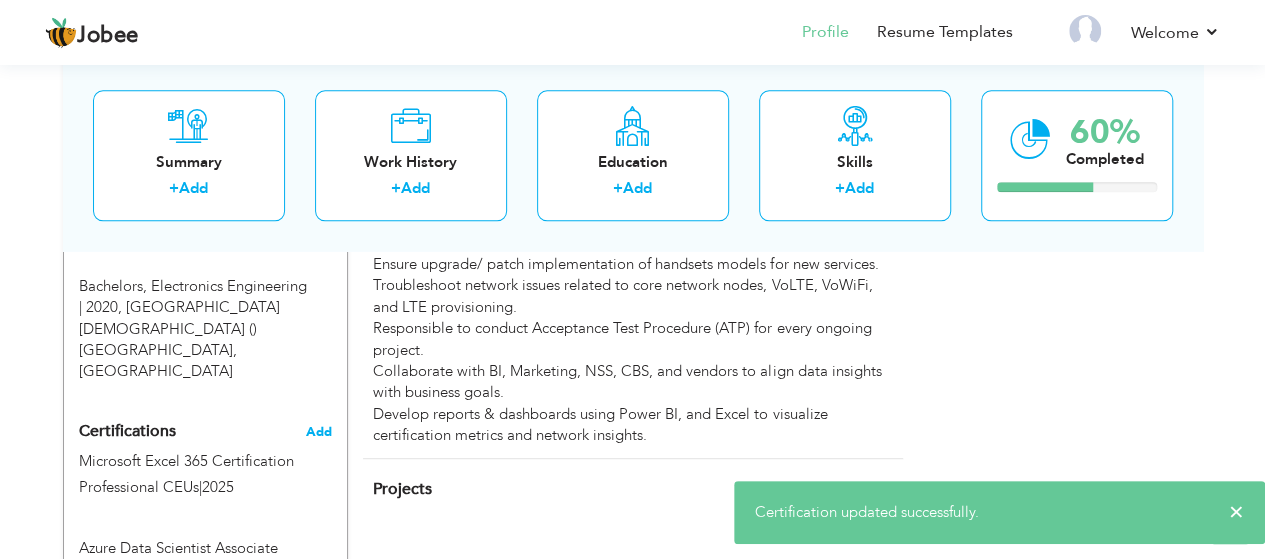 click on "Add" at bounding box center [319, 432] 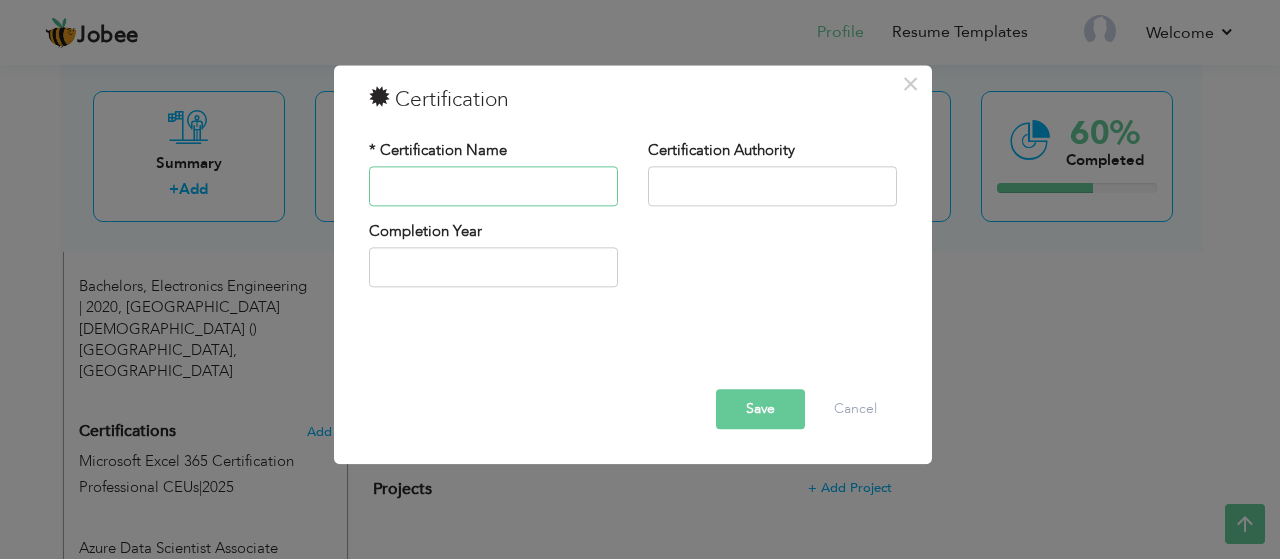 paste on "Power BI & SQL Training" 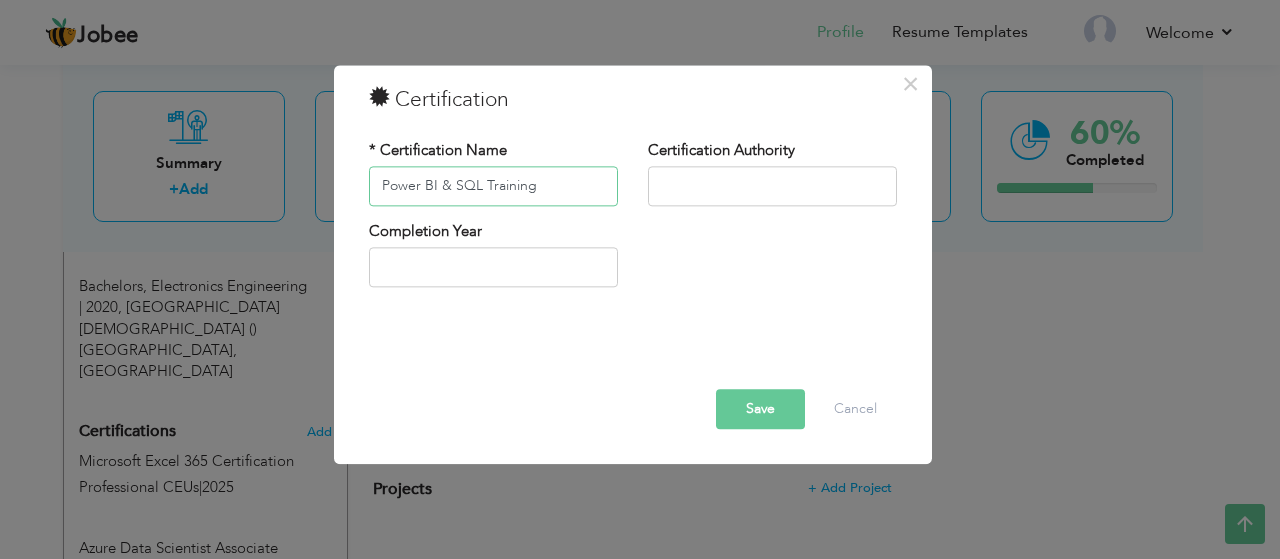 type on "Power BI & SQL Training" 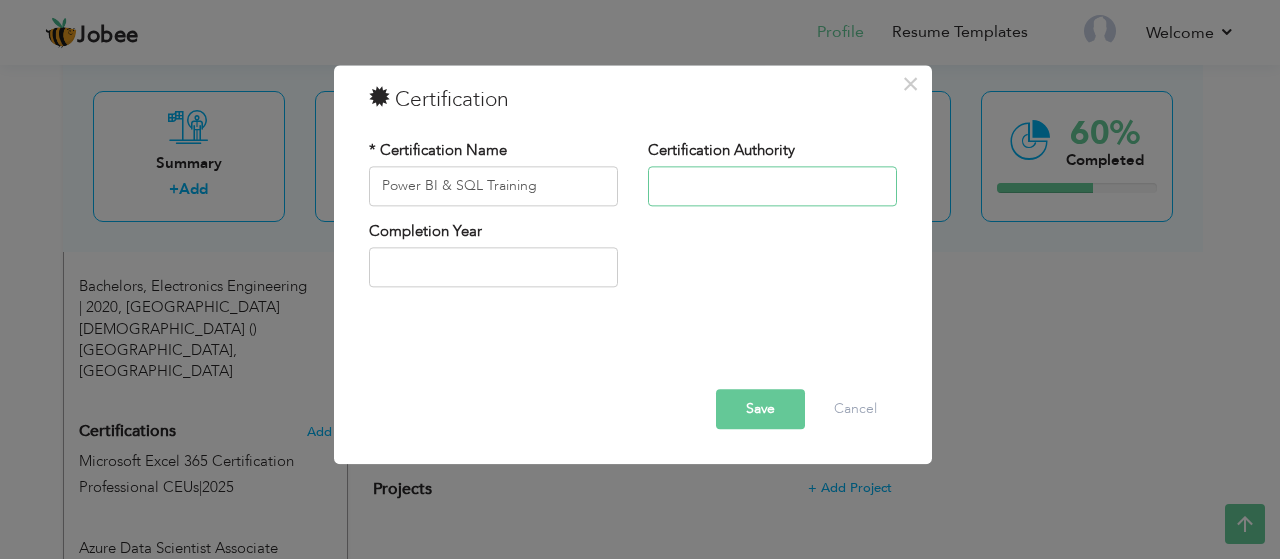 click at bounding box center (772, 186) 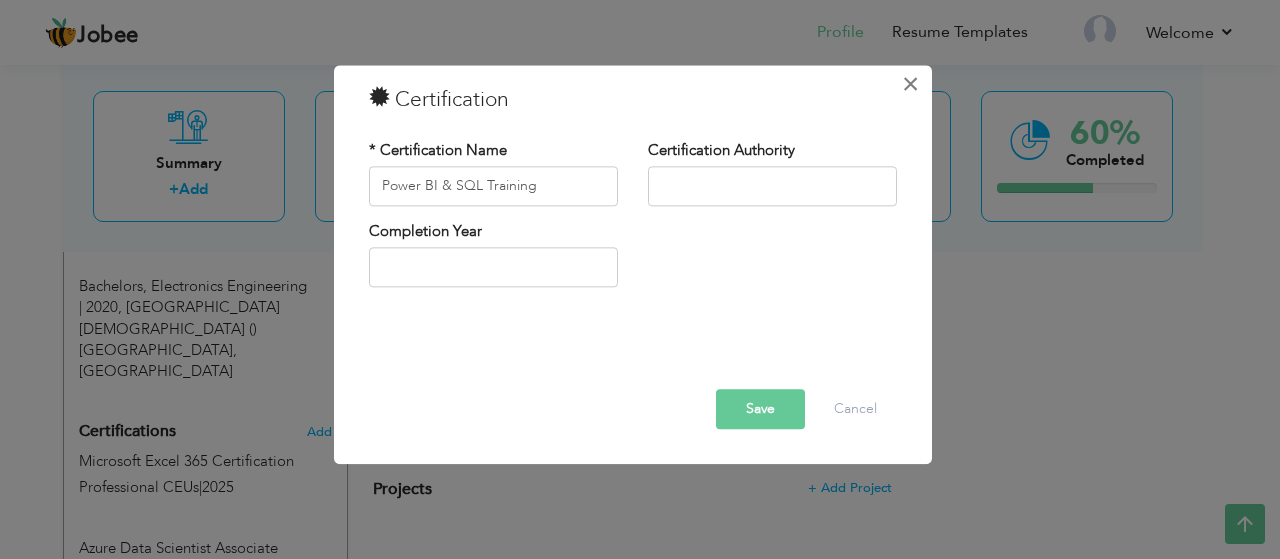 click on "×" at bounding box center (910, 84) 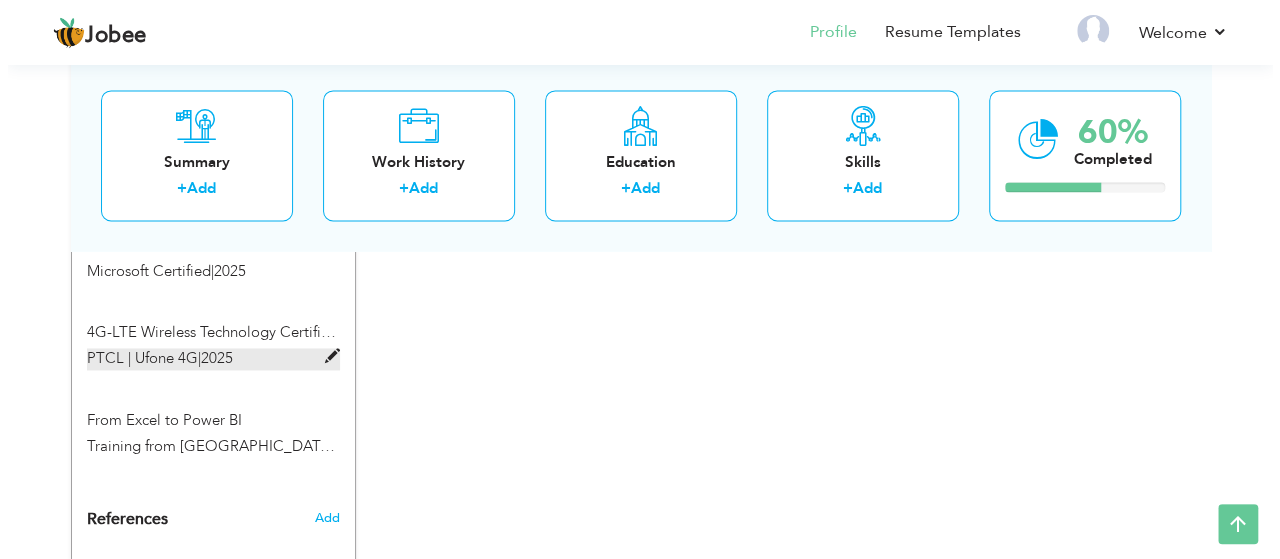 scroll, scrollTop: 1430, scrollLeft: 0, axis: vertical 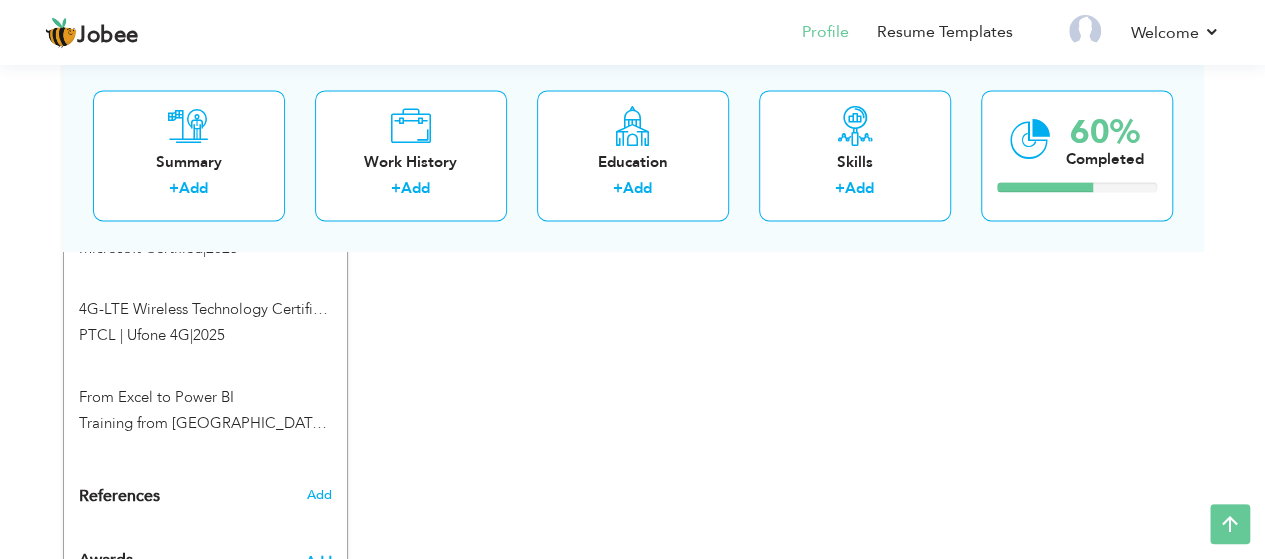 click on "Add" at bounding box center [318, 560] 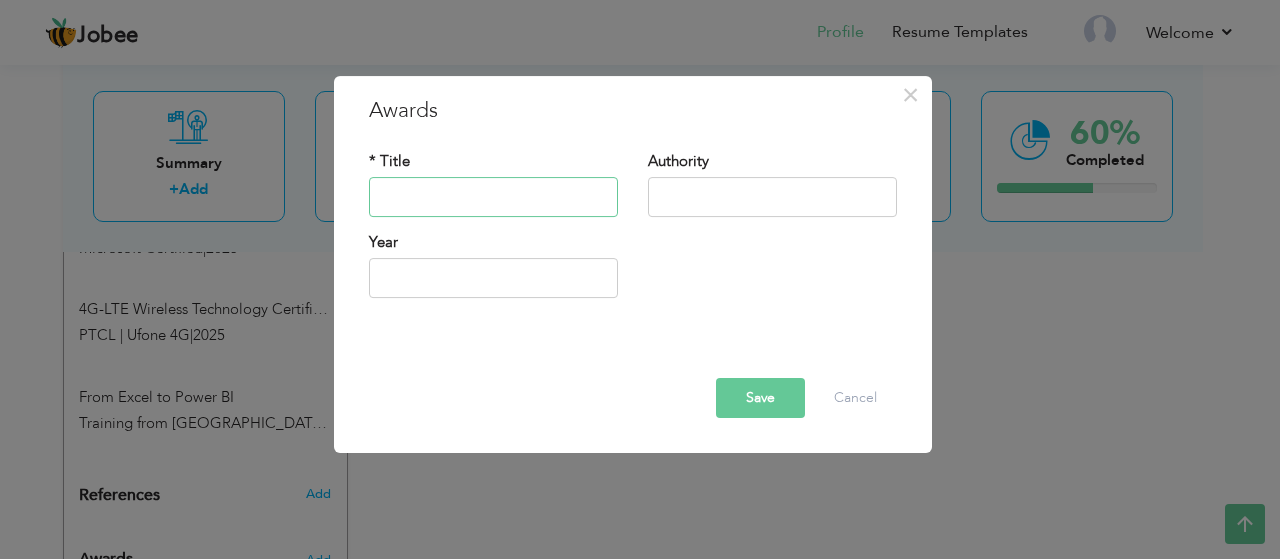 click at bounding box center [493, 197] 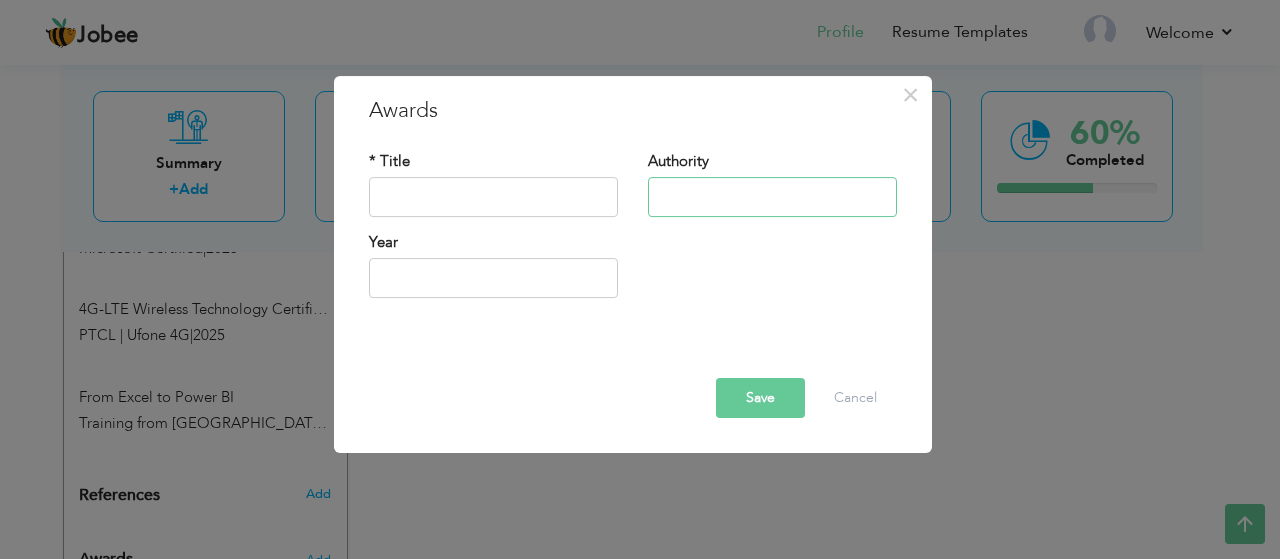 click at bounding box center (772, 197) 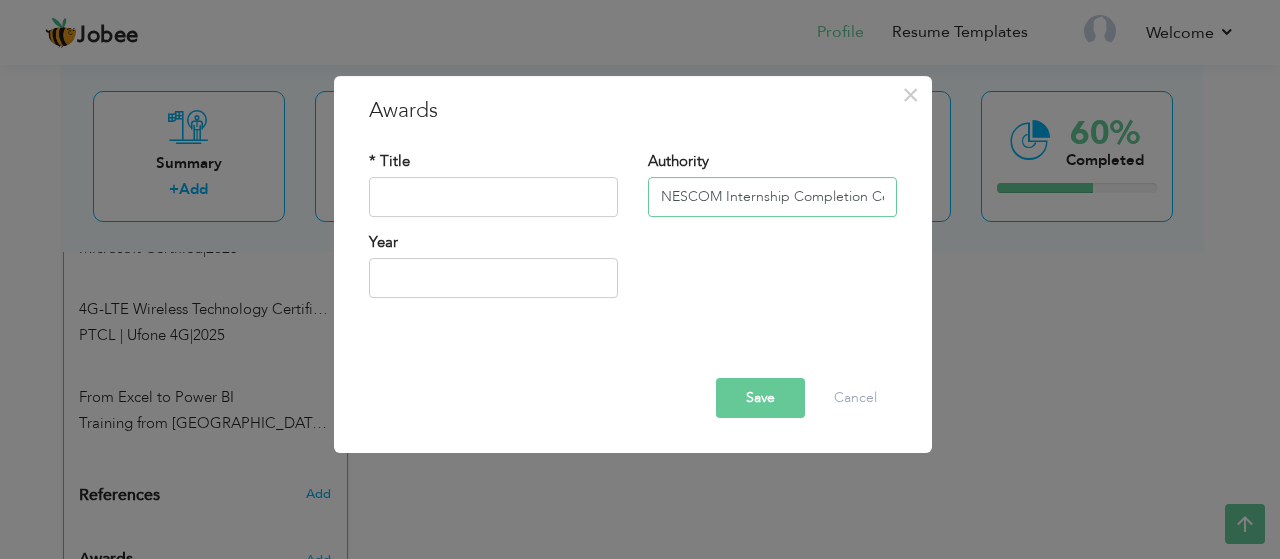 scroll, scrollTop: 0, scrollLeft: 48, axis: horizontal 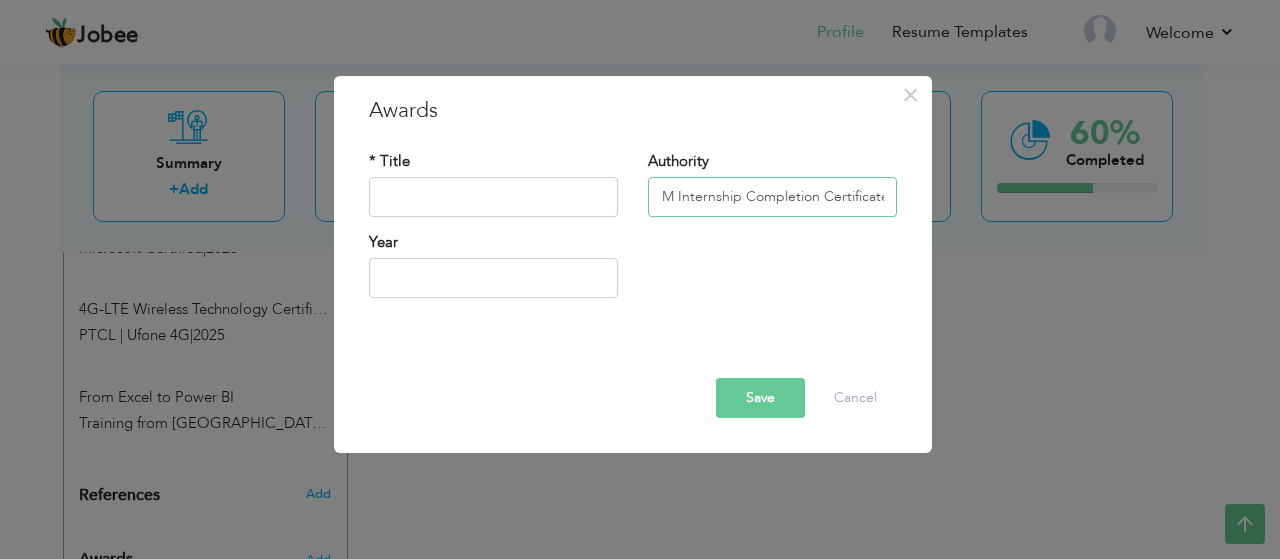 drag, startPoint x: 884, startPoint y: 193, endPoint x: 674, endPoint y: 199, distance: 210.0857 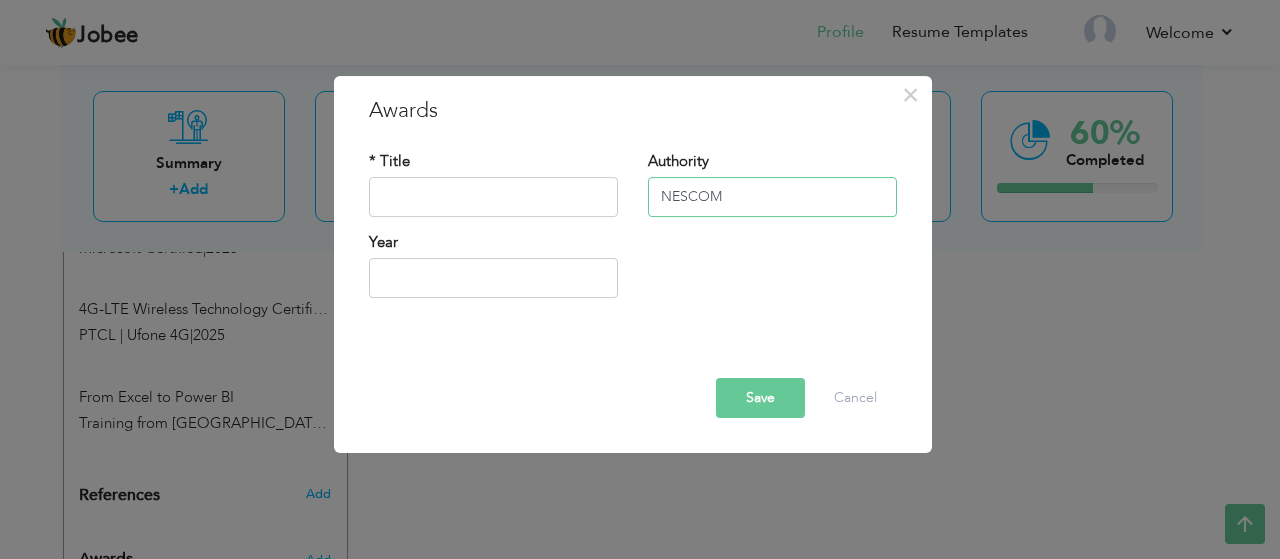 scroll, scrollTop: 0, scrollLeft: 0, axis: both 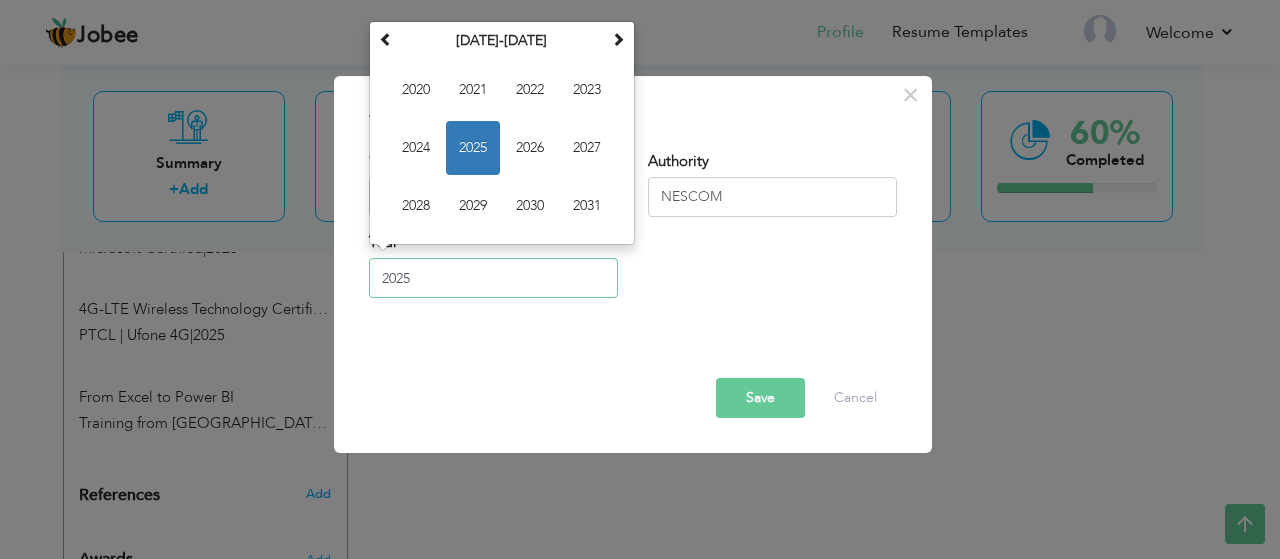 click on "2025" at bounding box center (493, 278) 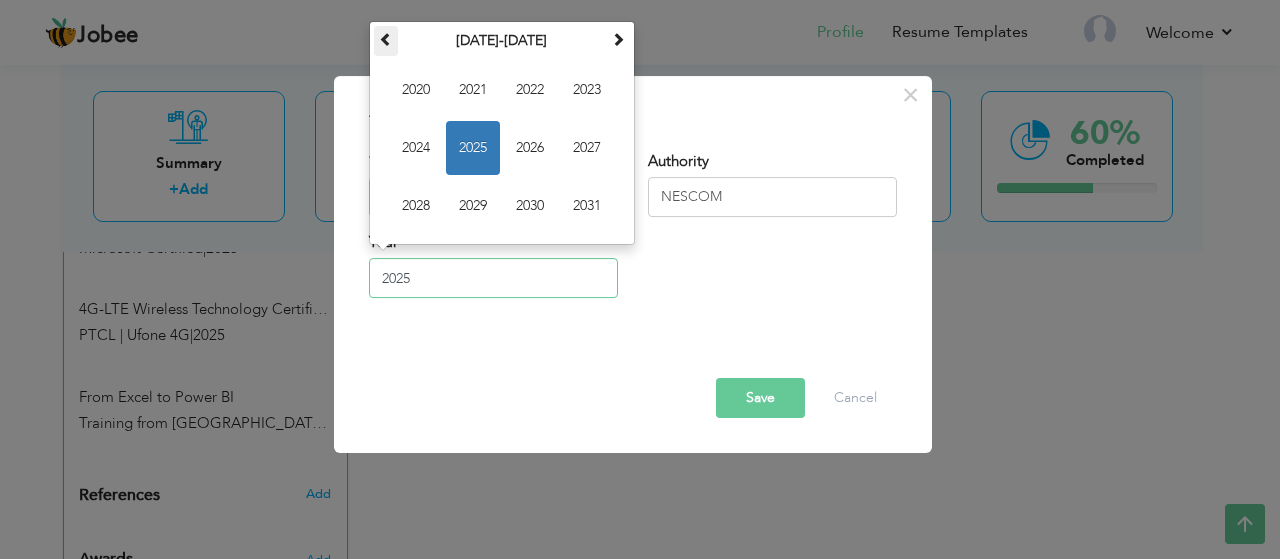 click at bounding box center [386, 39] 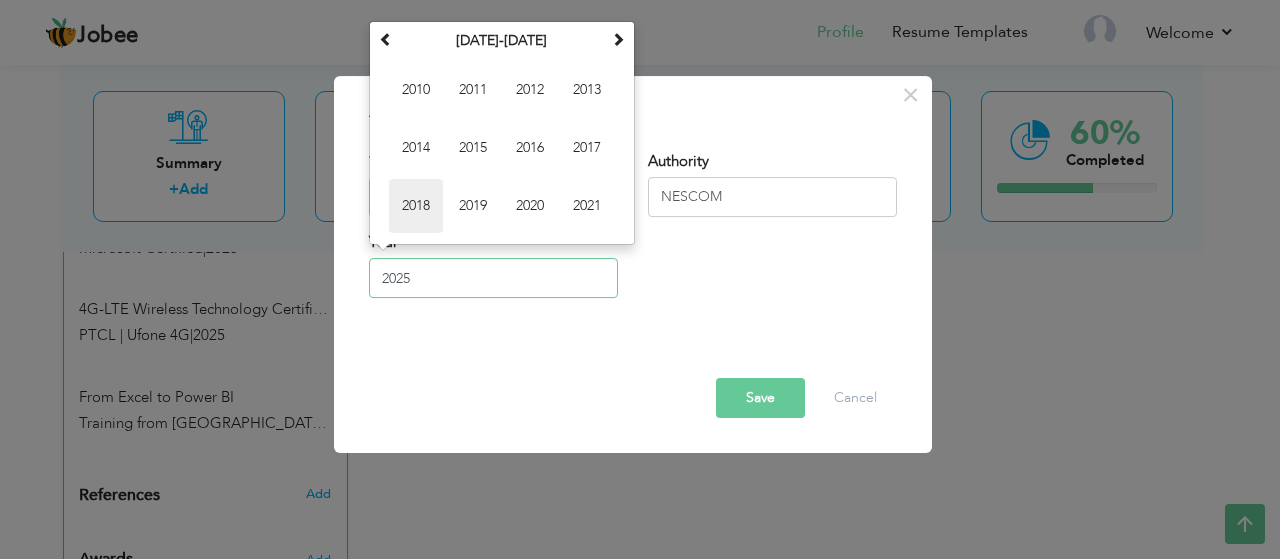 click on "2018" at bounding box center [416, 206] 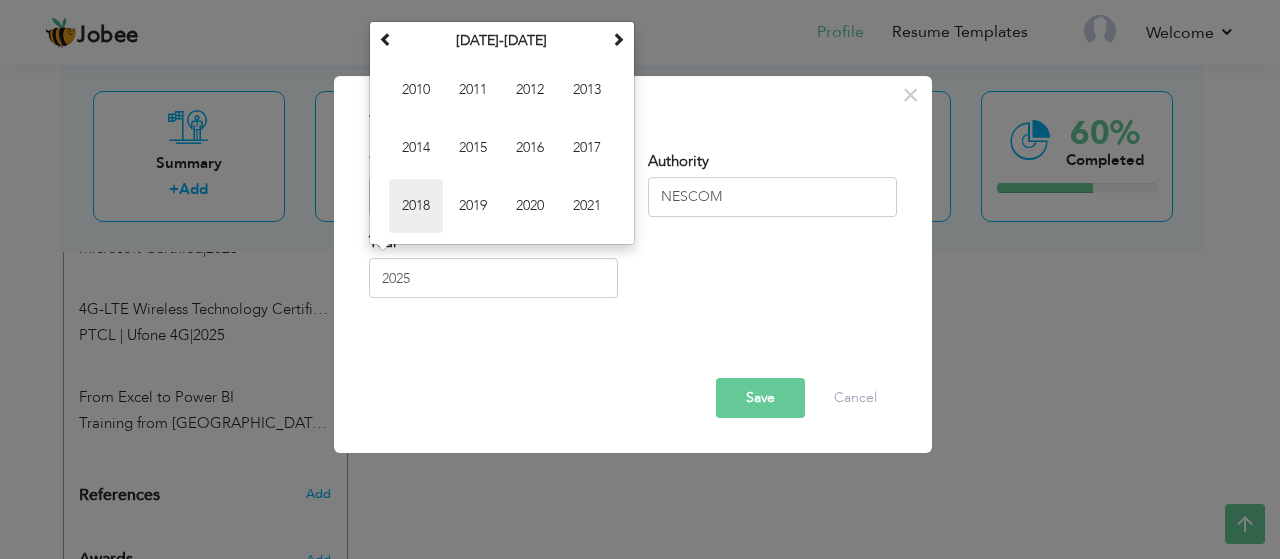 type on "2018" 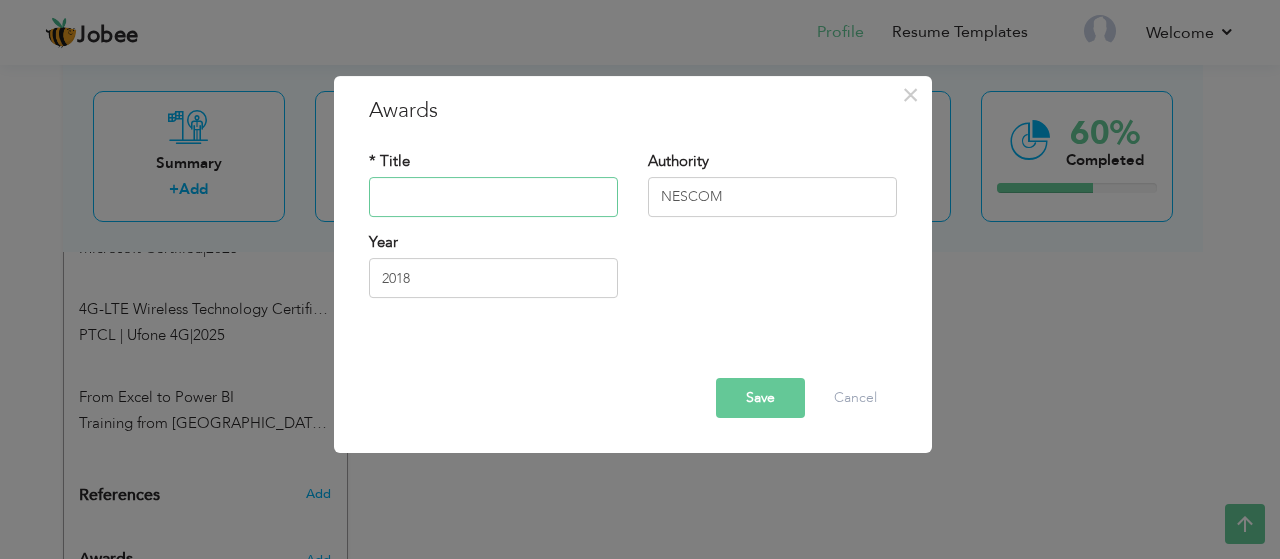 click at bounding box center [493, 197] 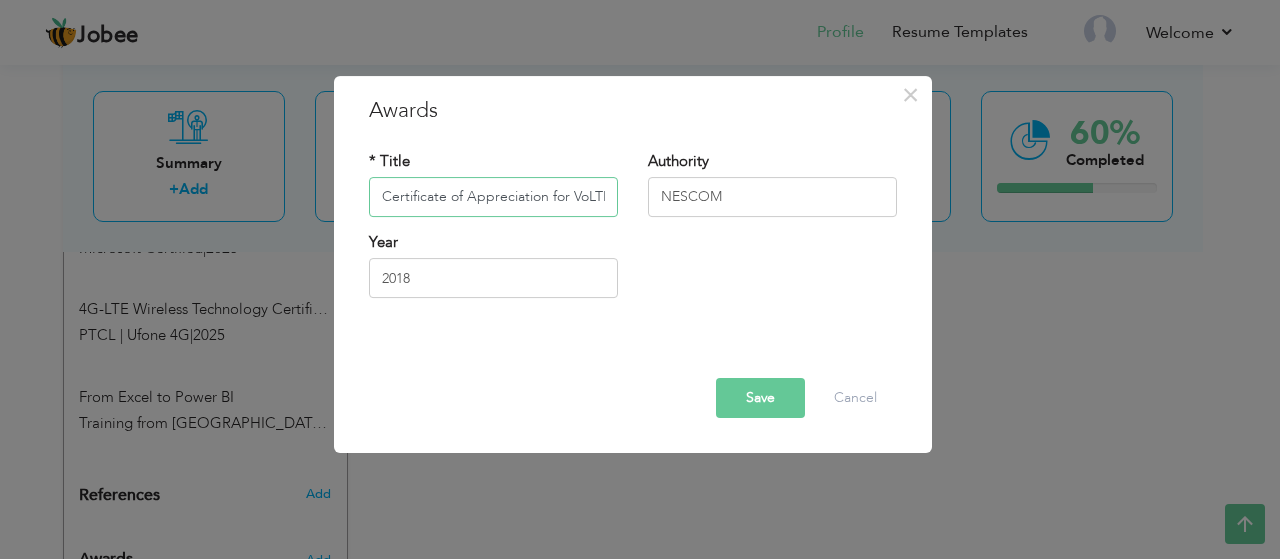 scroll, scrollTop: 0, scrollLeft: 98, axis: horizontal 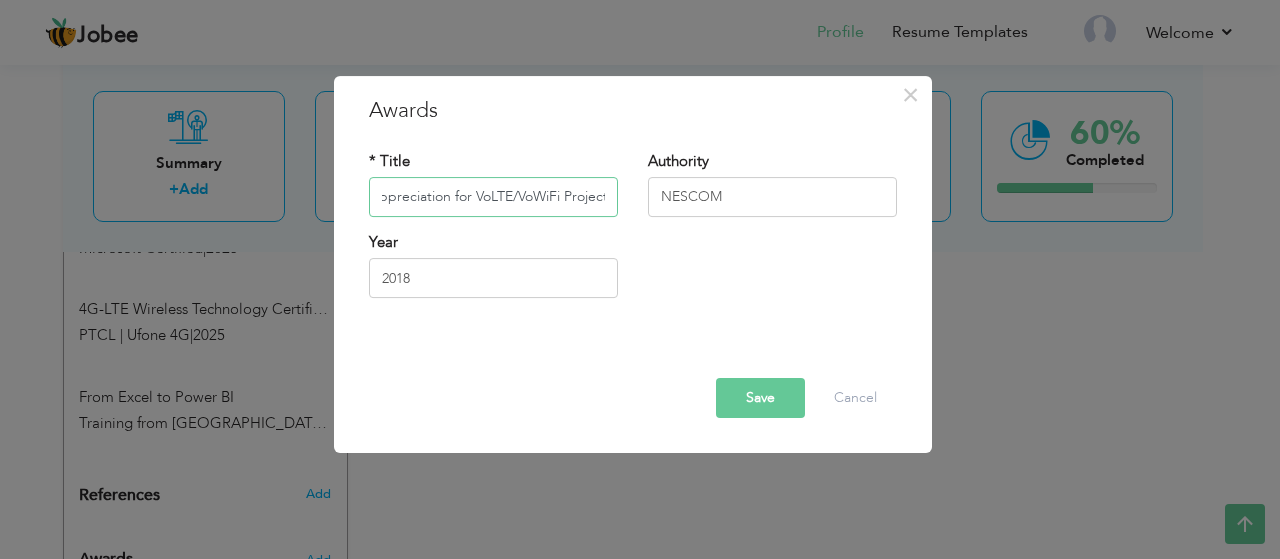 type on "Certificate of Appreciation for VoLTE/VoWiFi Project" 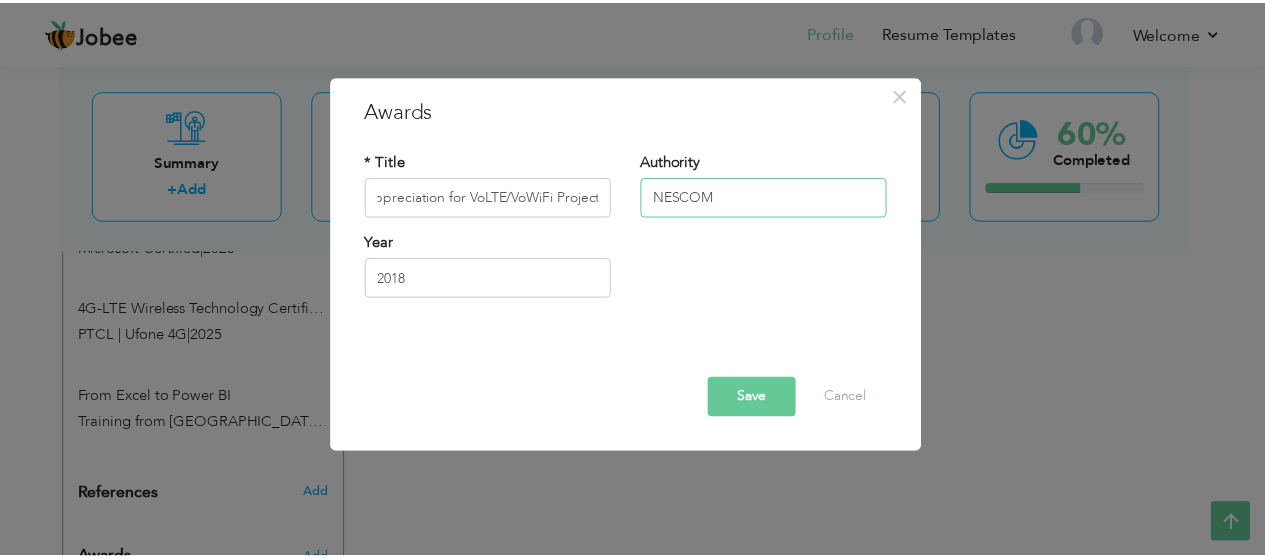 scroll, scrollTop: 0, scrollLeft: 0, axis: both 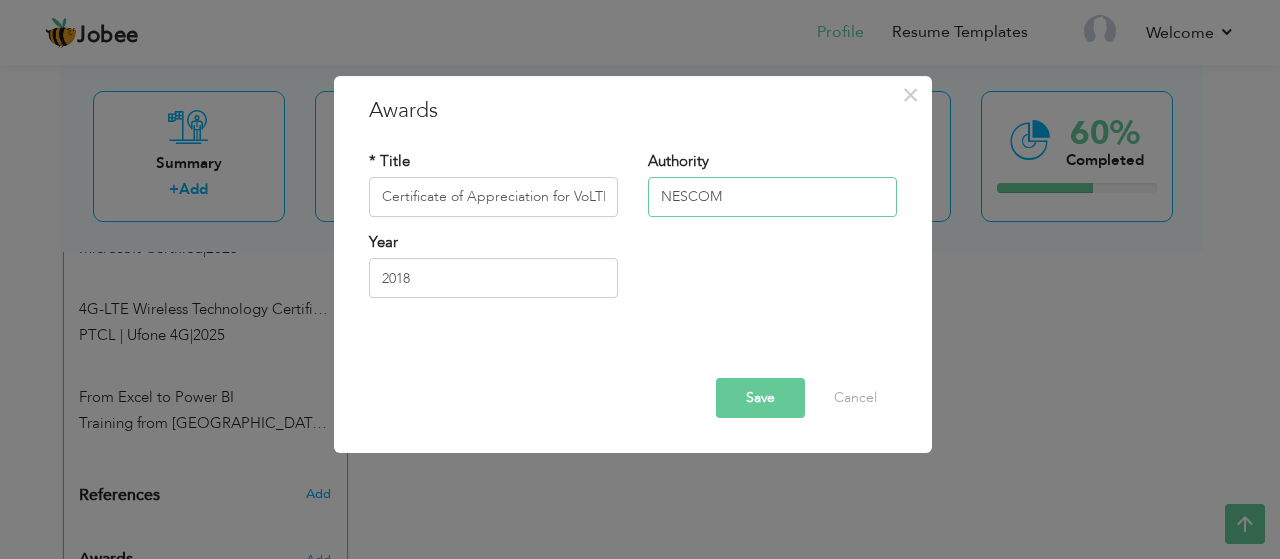 drag, startPoint x: 727, startPoint y: 196, endPoint x: 652, endPoint y: 195, distance: 75.00667 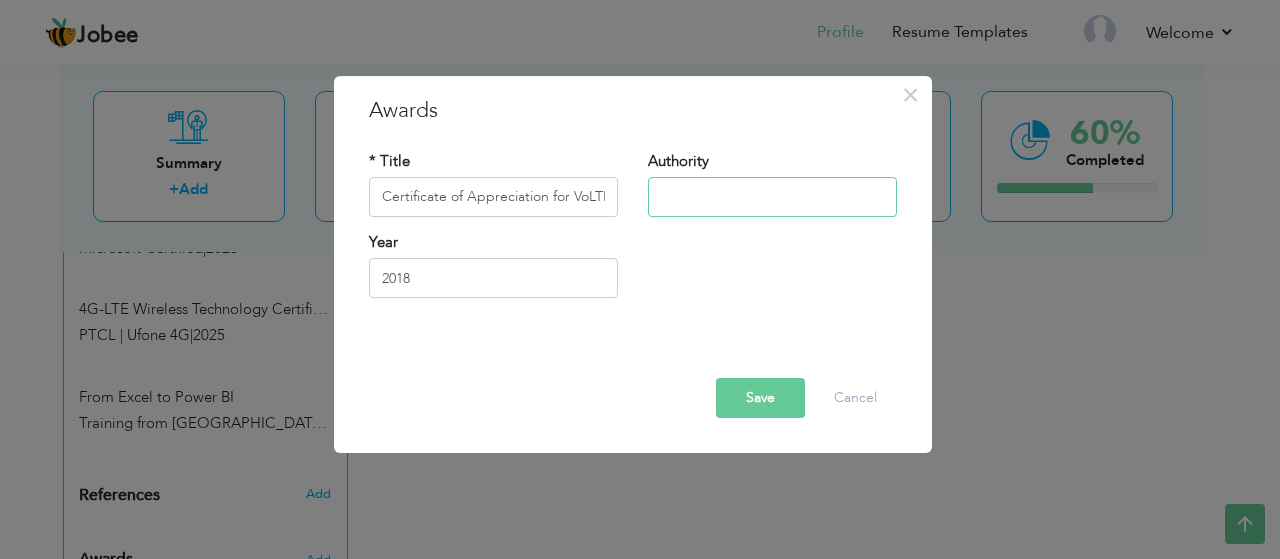 paste on "TCL | Ufone 4G" 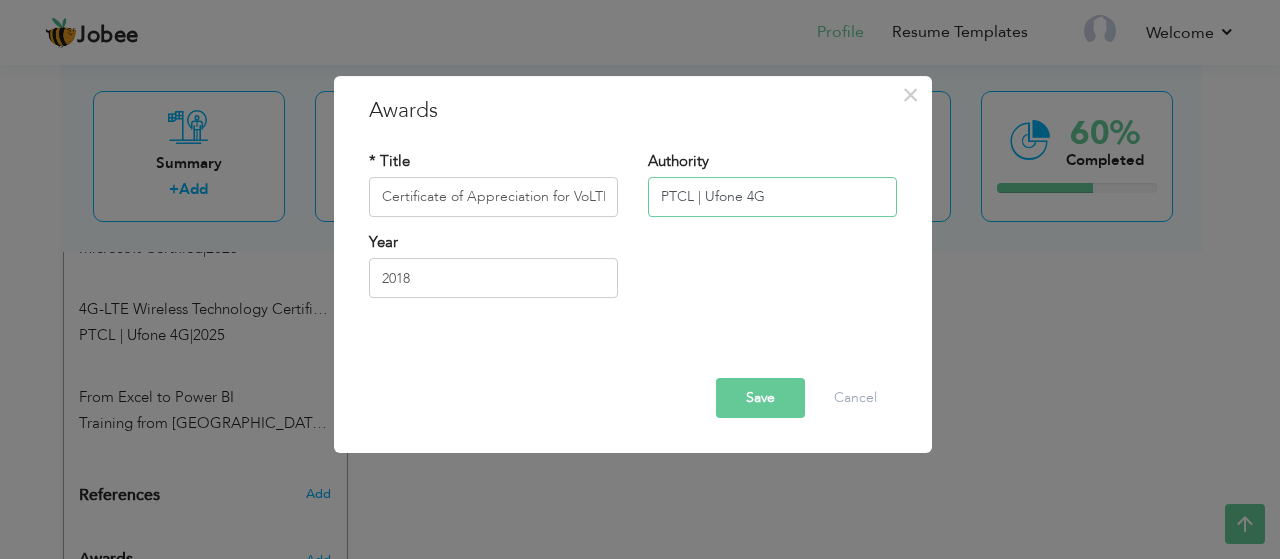 type on "PTCL | Ufone 4G" 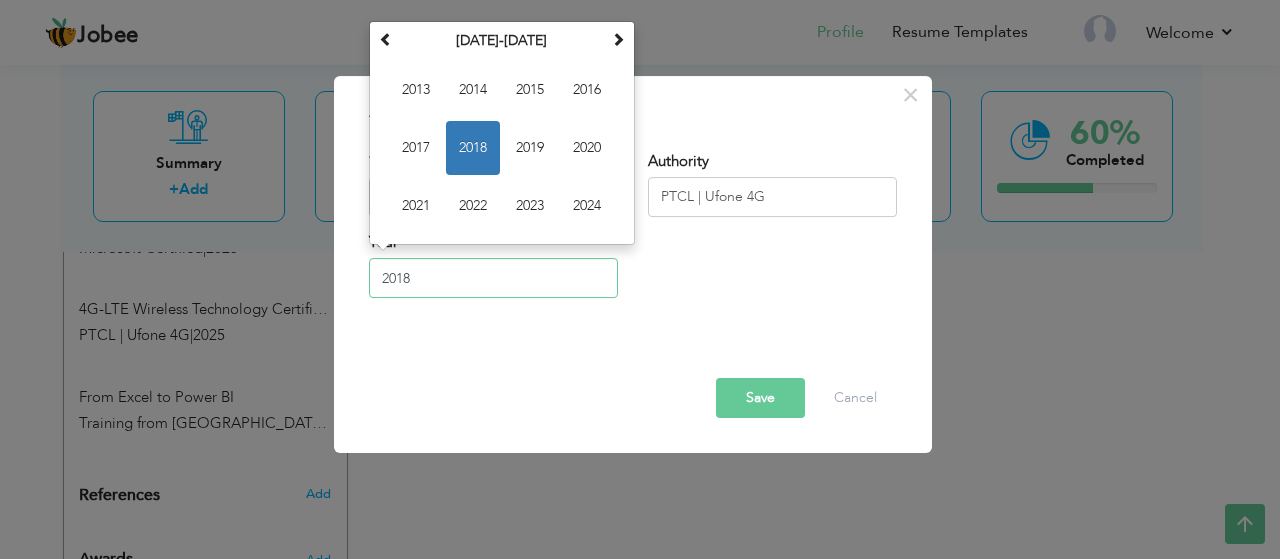 click on "2018" at bounding box center [493, 278] 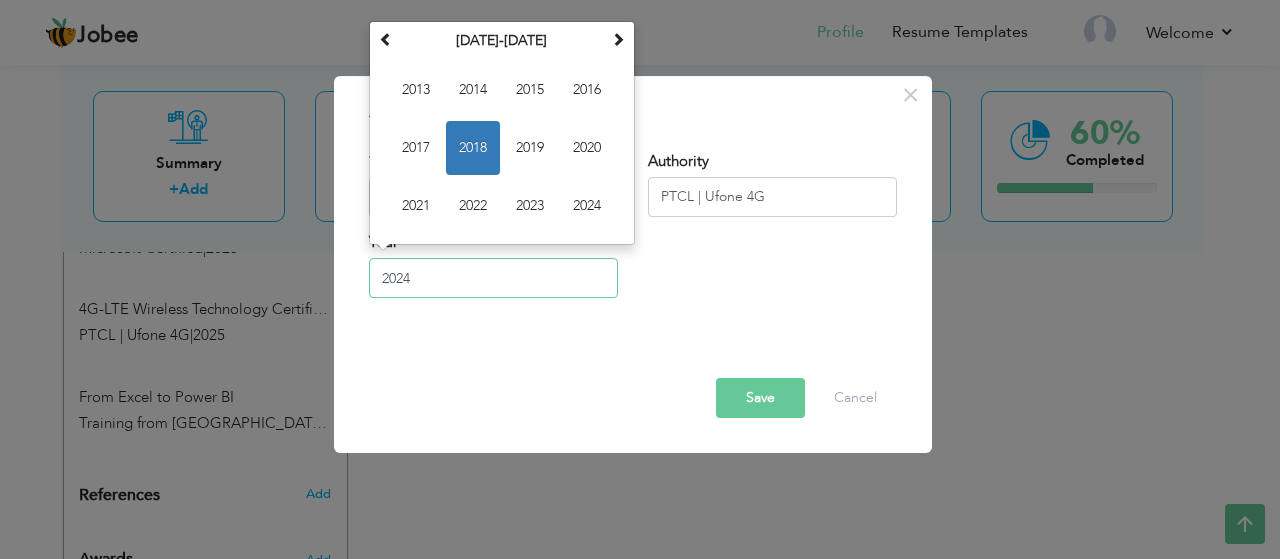 type on "2024" 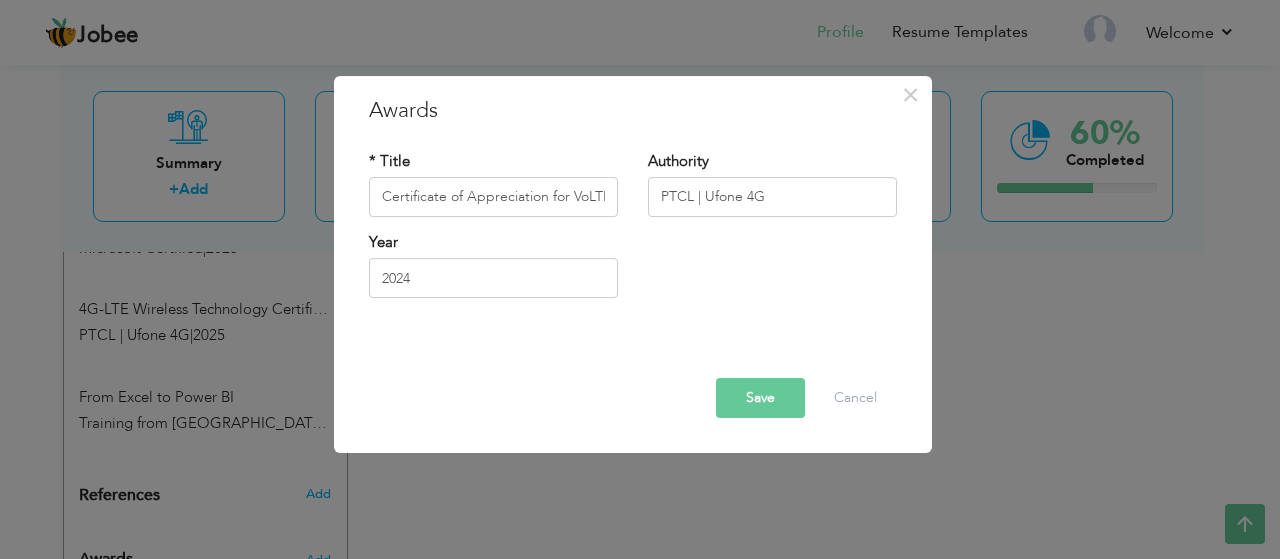 click on "Save" at bounding box center [760, 398] 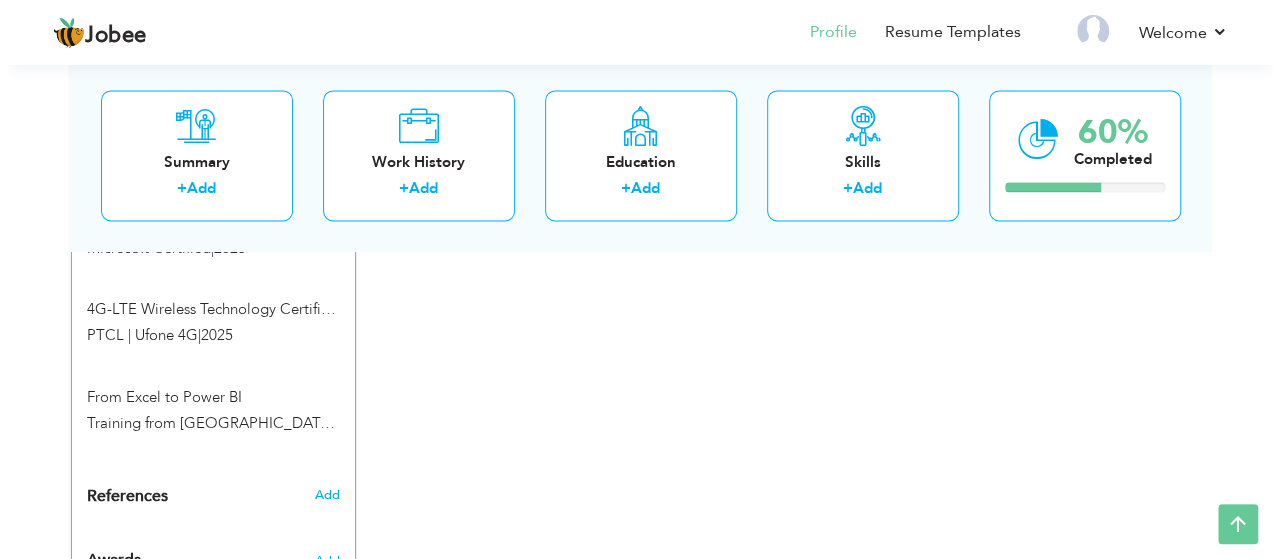 scroll, scrollTop: 1492, scrollLeft: 0, axis: vertical 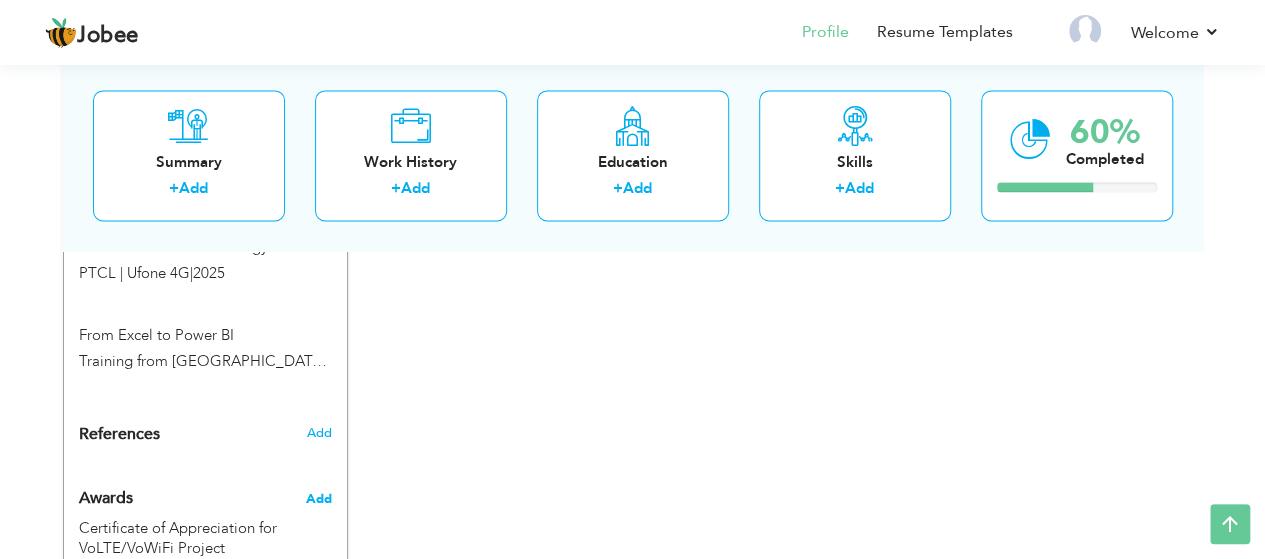 click on "Add" at bounding box center (318, 498) 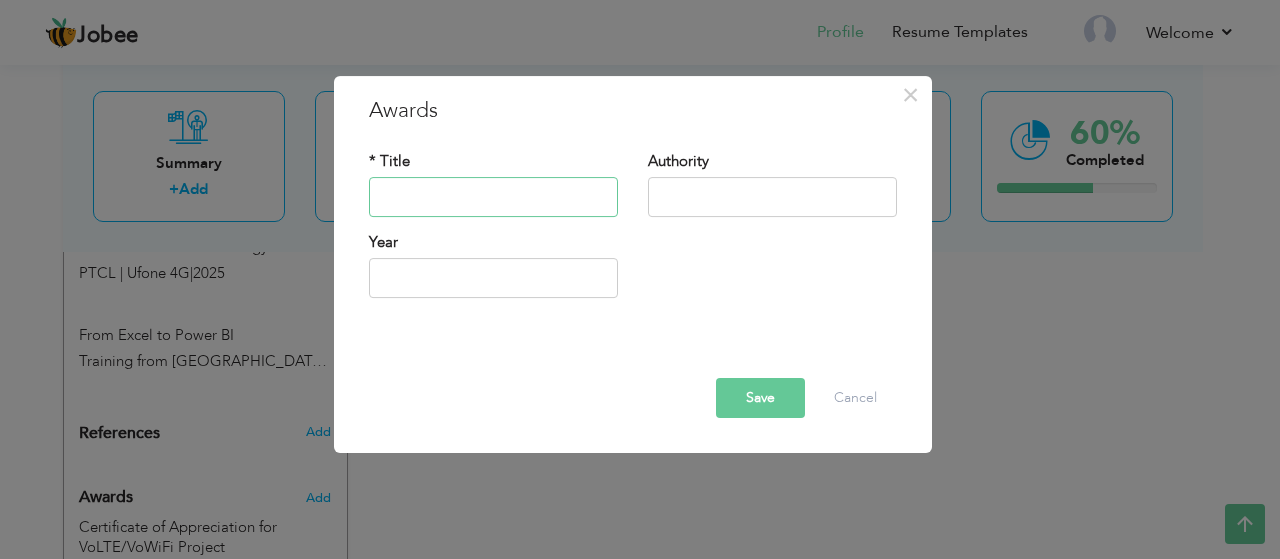 paste on "Certificate of Appreciation for" 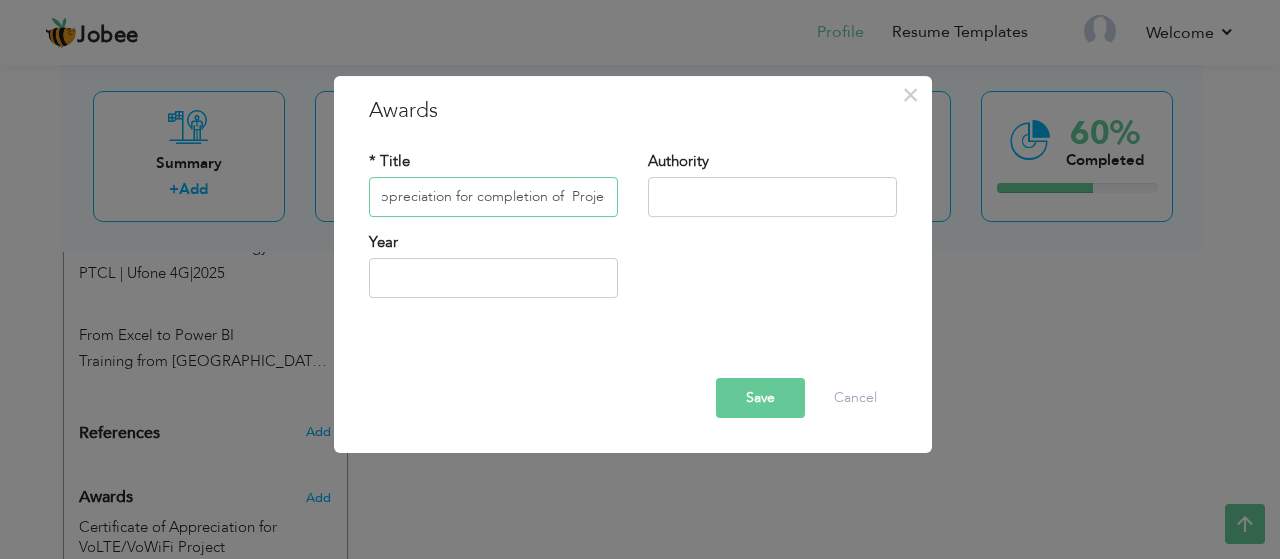 scroll, scrollTop: 0, scrollLeft: 102, axis: horizontal 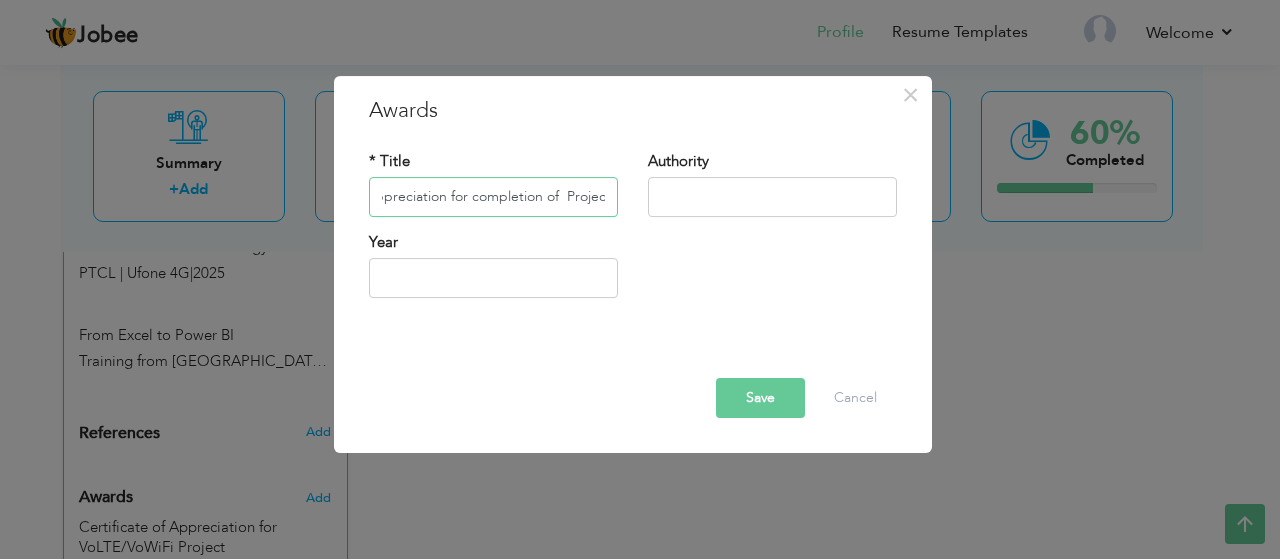 type on "Certificate of Appreciation for completion of  Project" 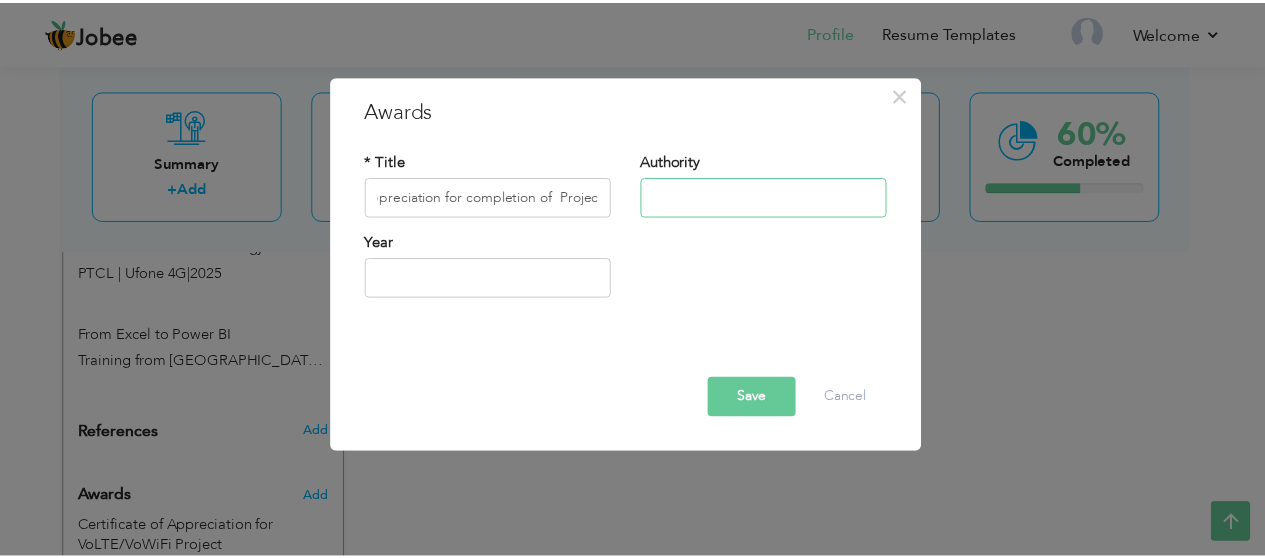 scroll, scrollTop: 0, scrollLeft: 0, axis: both 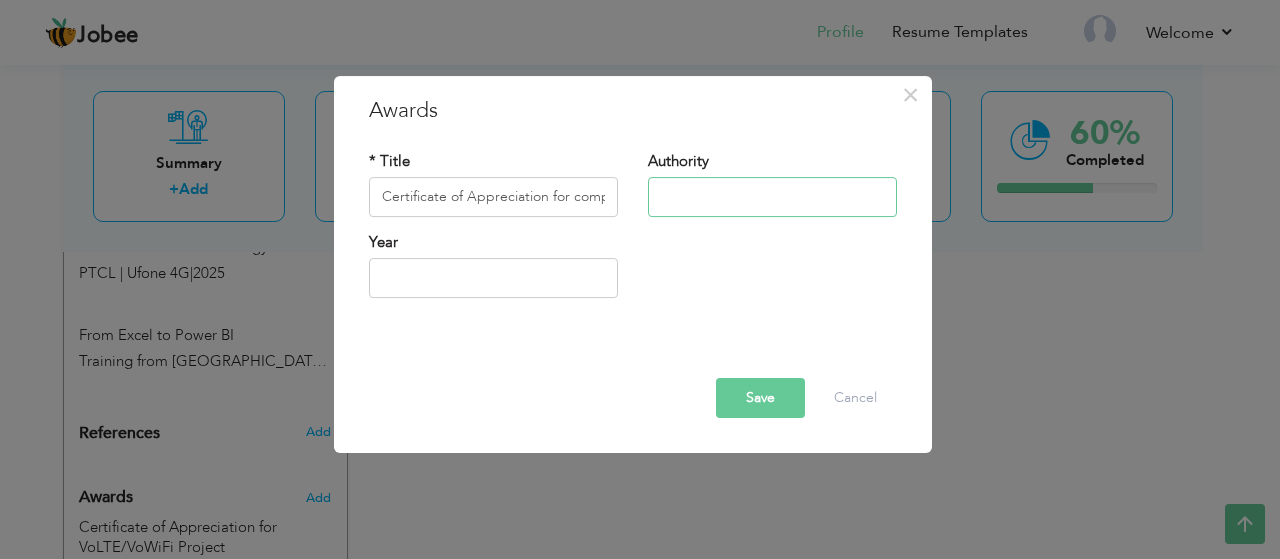 click at bounding box center (772, 197) 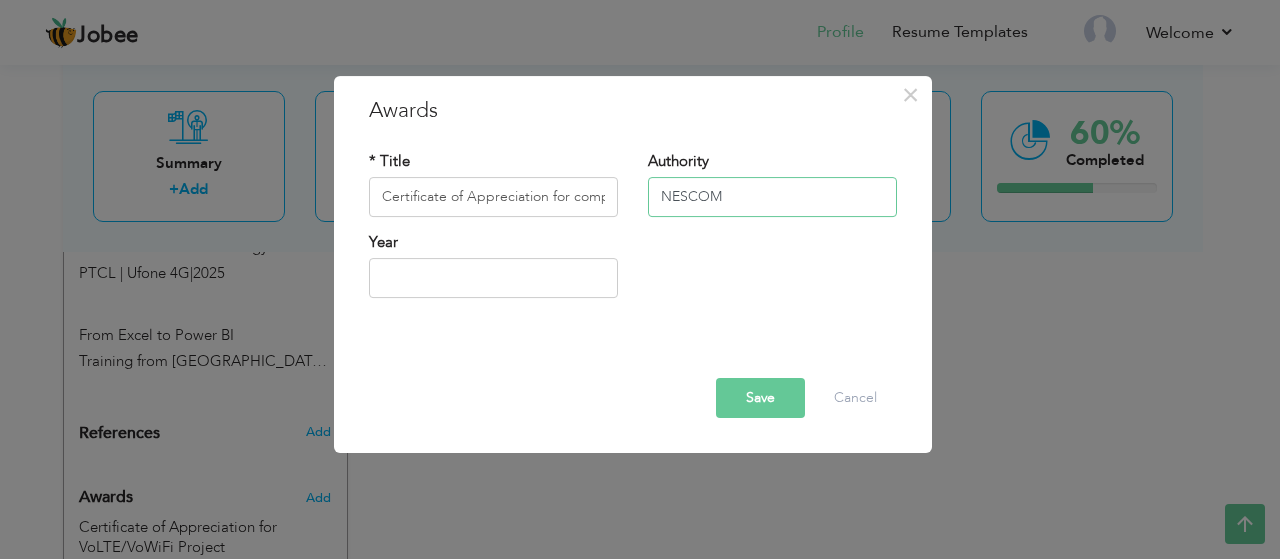 type on "NESCOM" 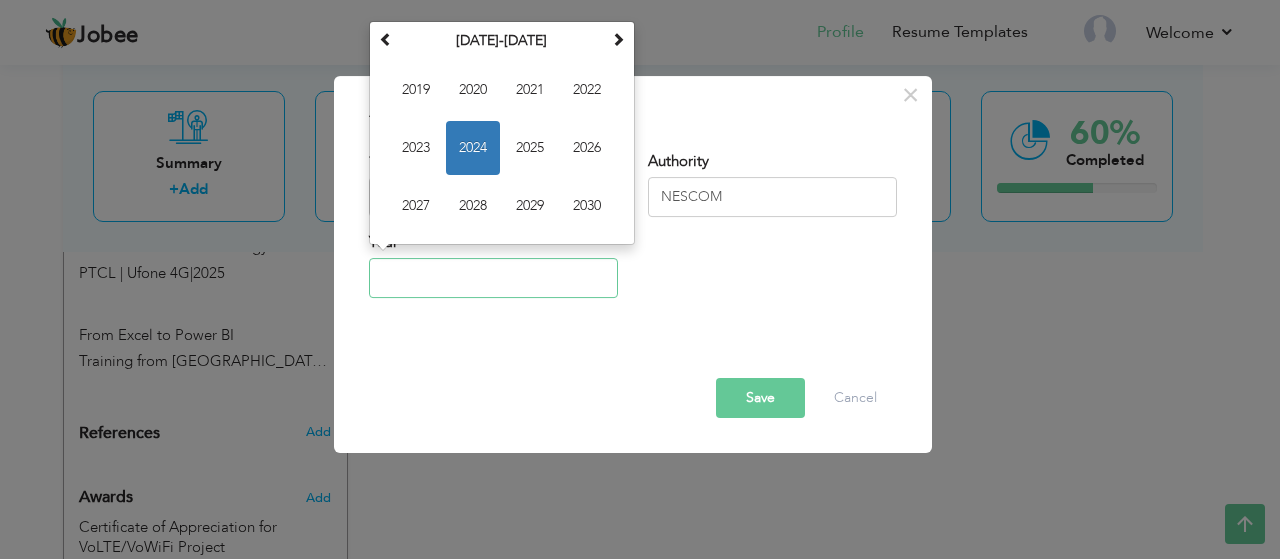 click at bounding box center (493, 278) 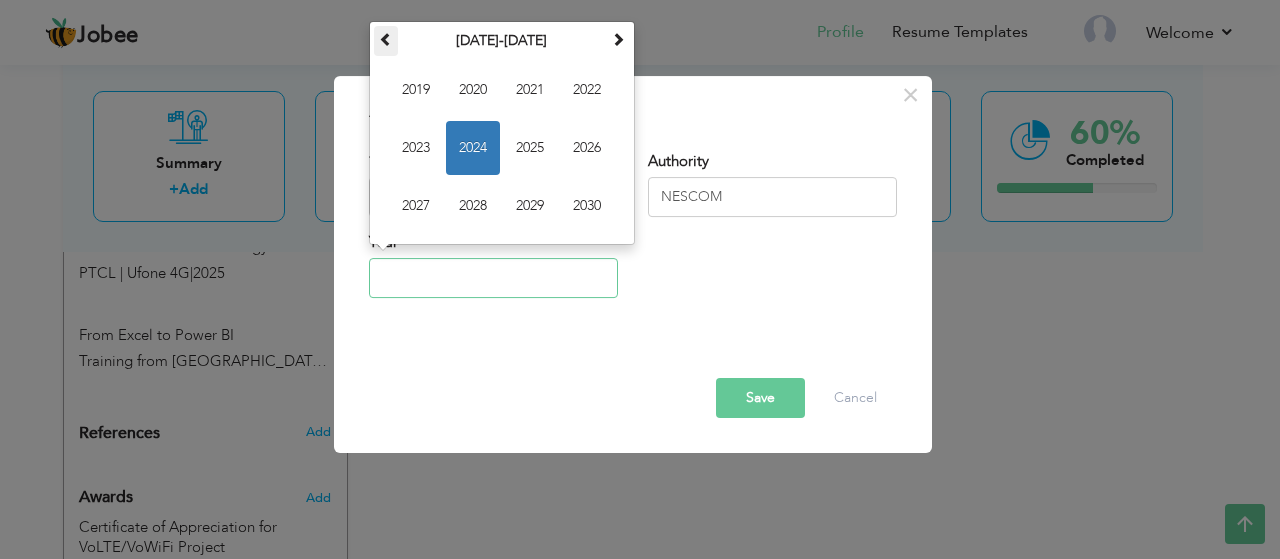click at bounding box center [386, 39] 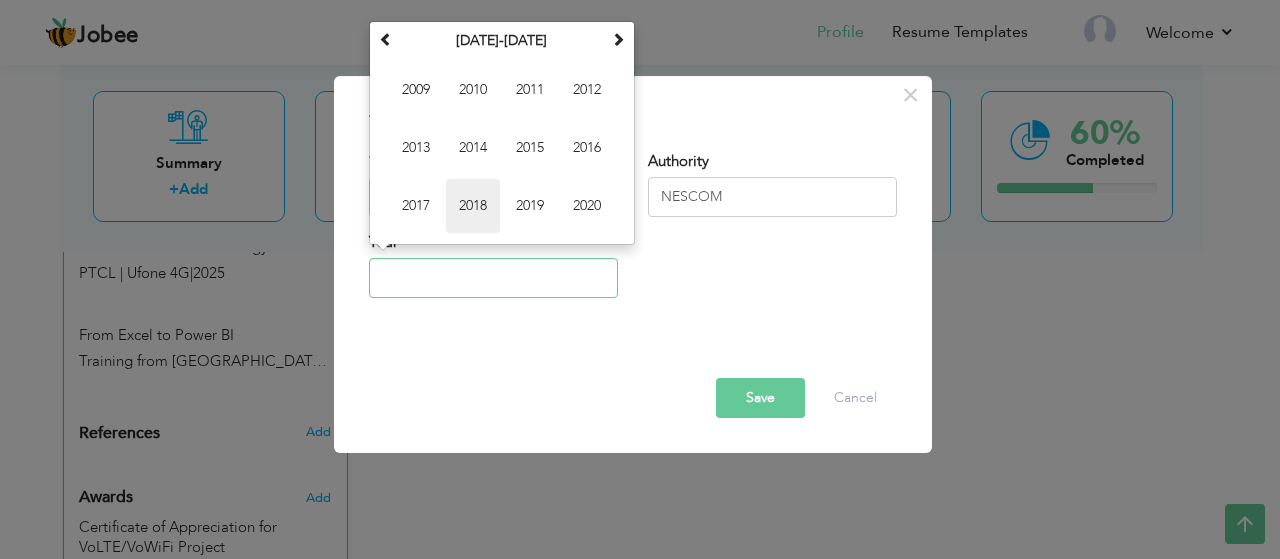 click on "2018" at bounding box center (473, 206) 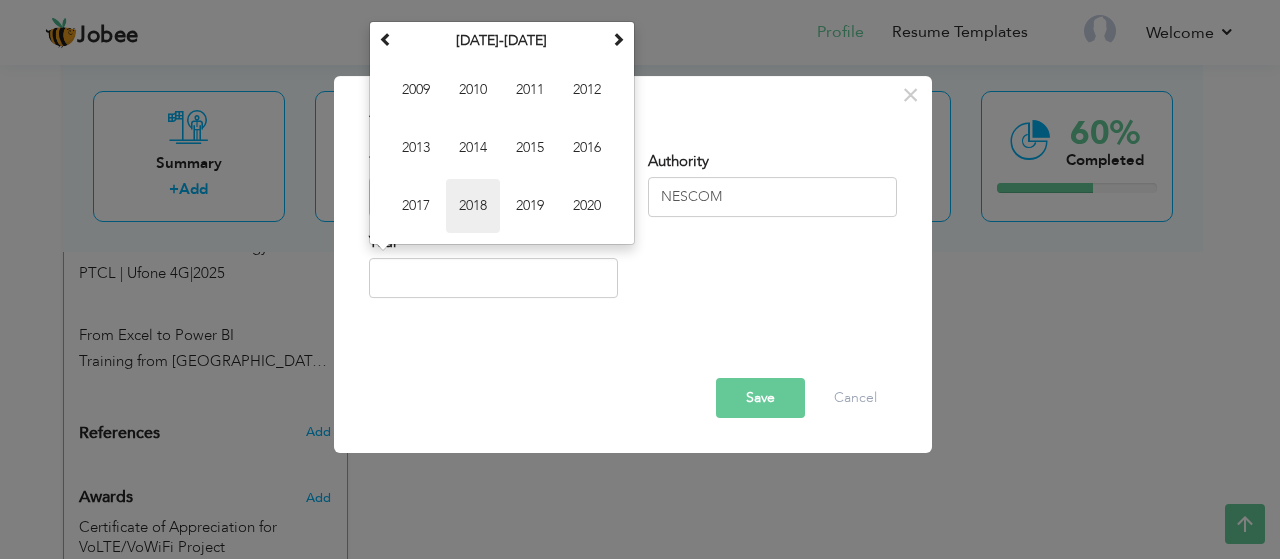 type on "2018" 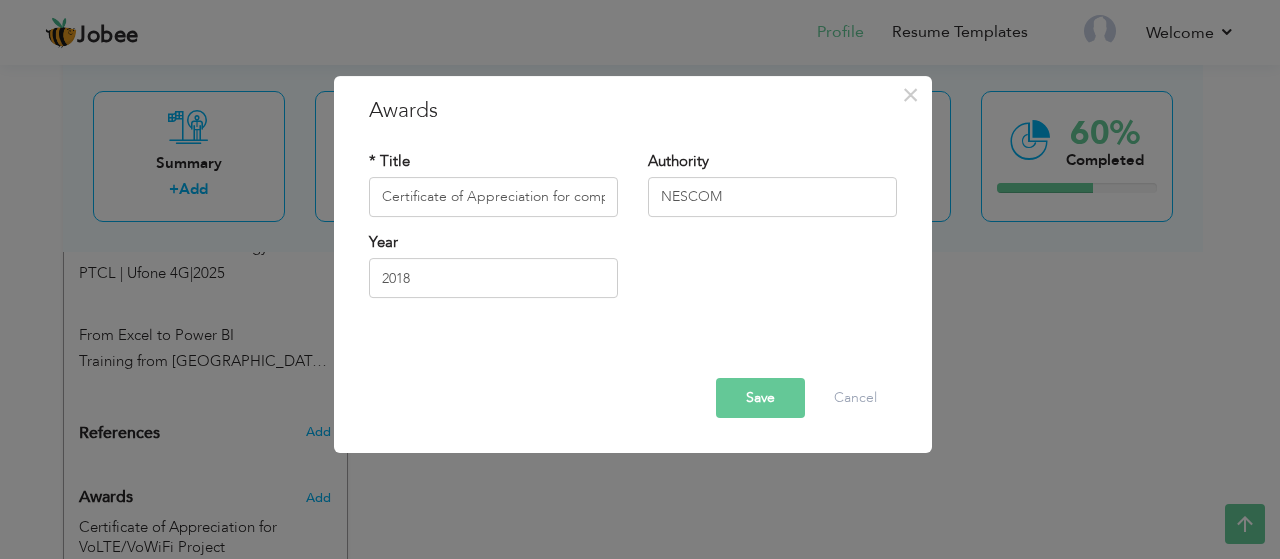 click on "Save" at bounding box center (760, 398) 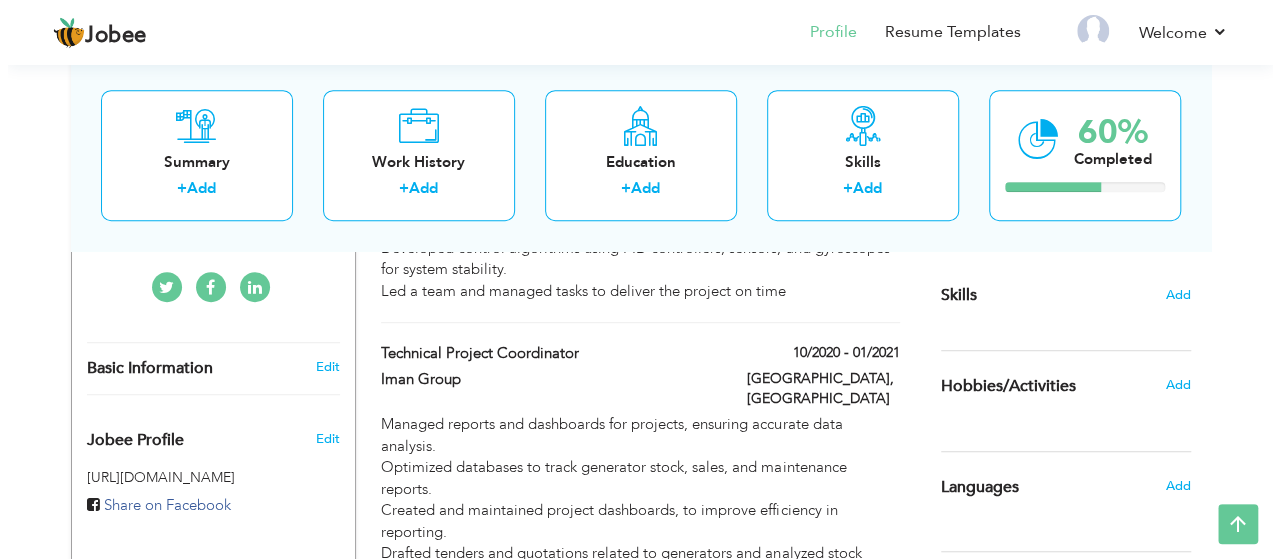 scroll, scrollTop: 488, scrollLeft: 0, axis: vertical 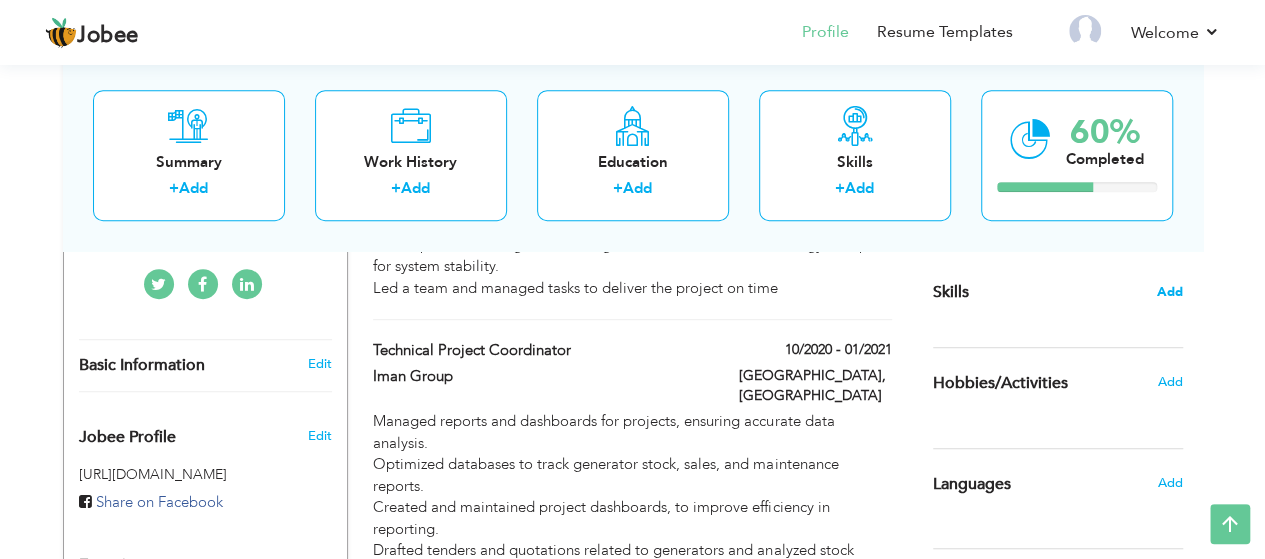 click on "Add" at bounding box center [1170, 292] 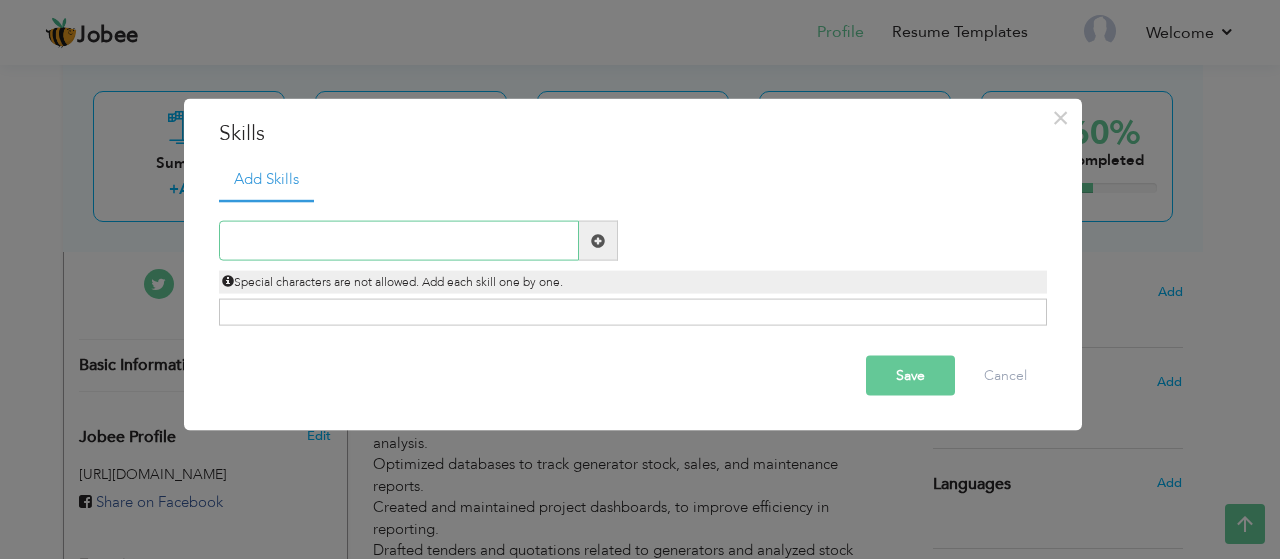 paste on "MATLAB" 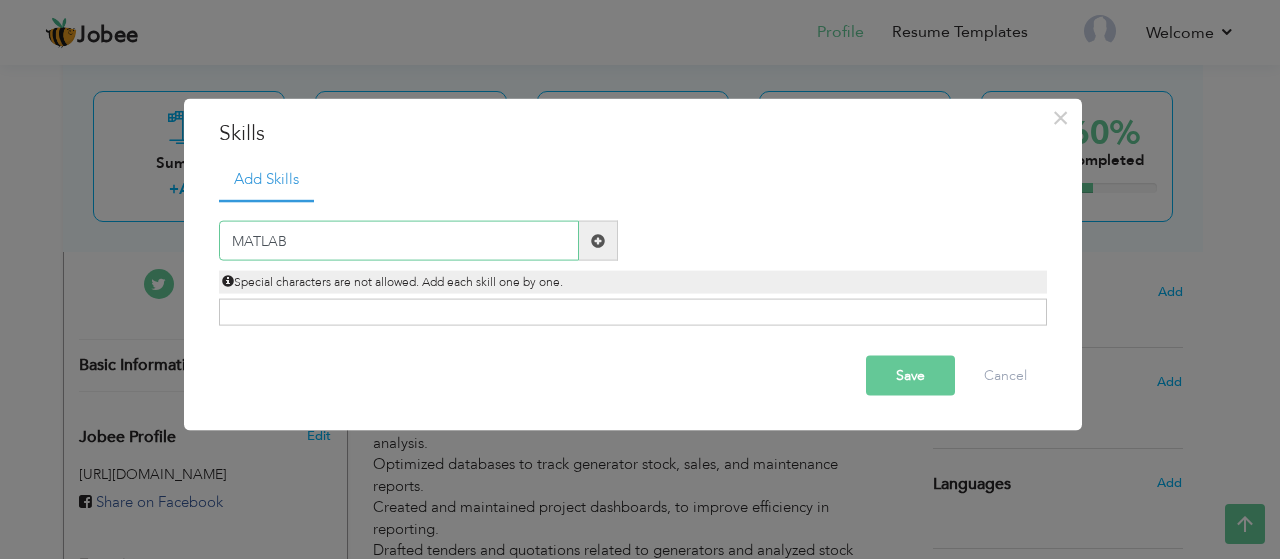 click on "MATLAB" at bounding box center [399, 241] 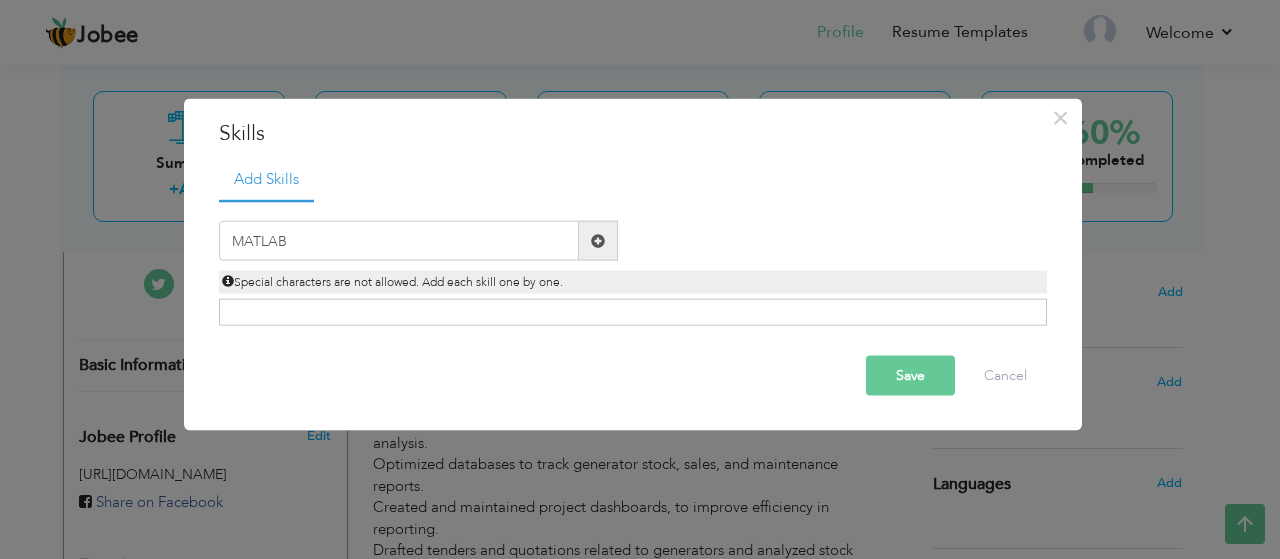 click at bounding box center (598, 240) 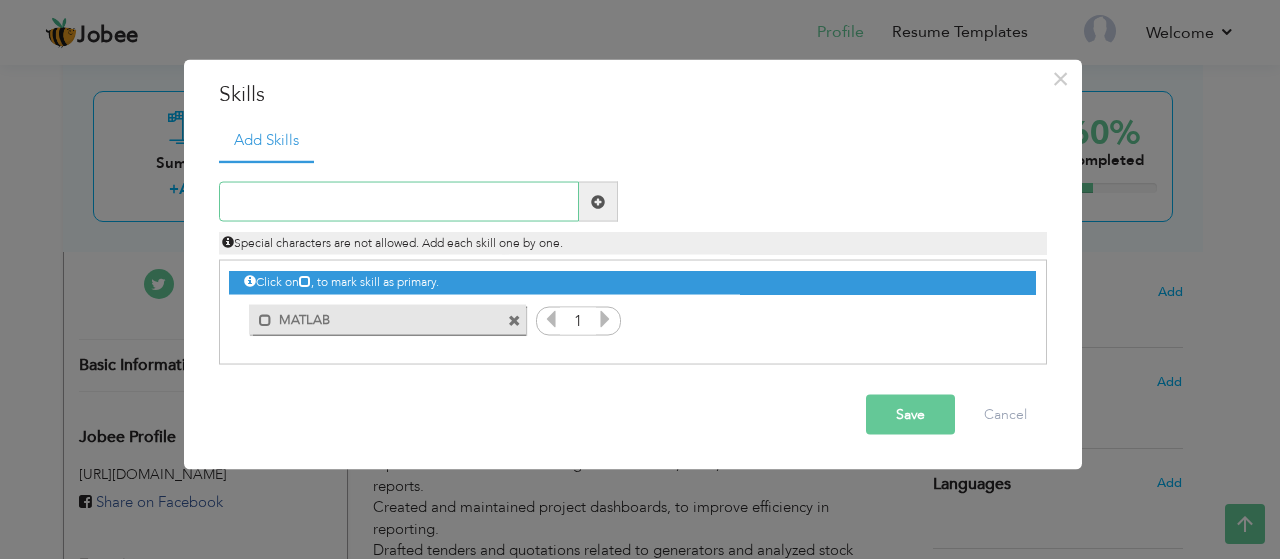 click at bounding box center (399, 202) 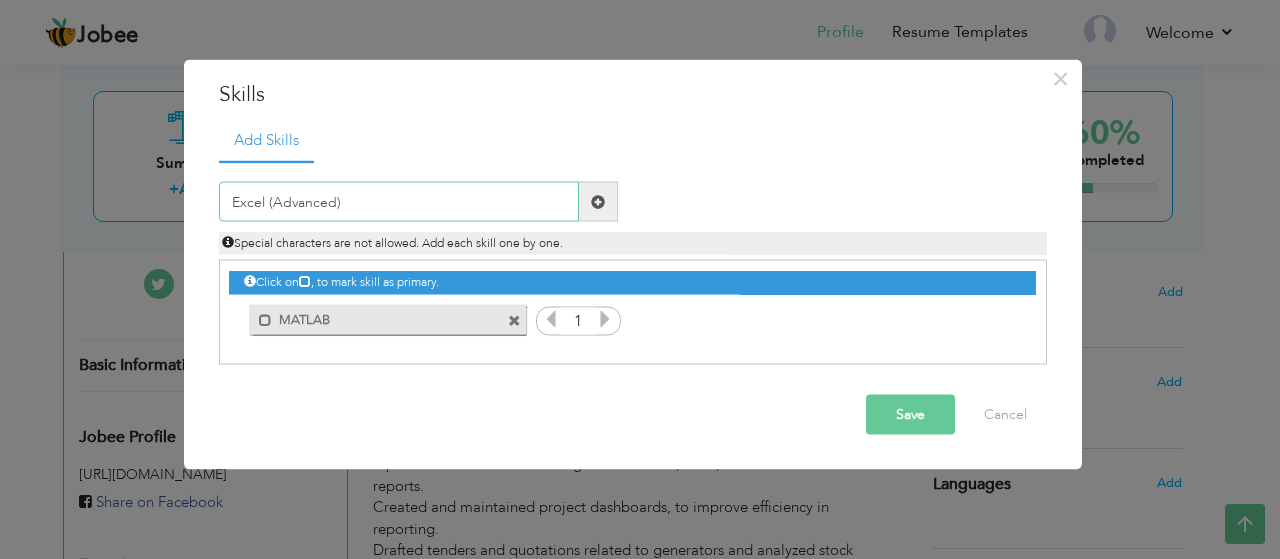 type on "Excel (Advanced)" 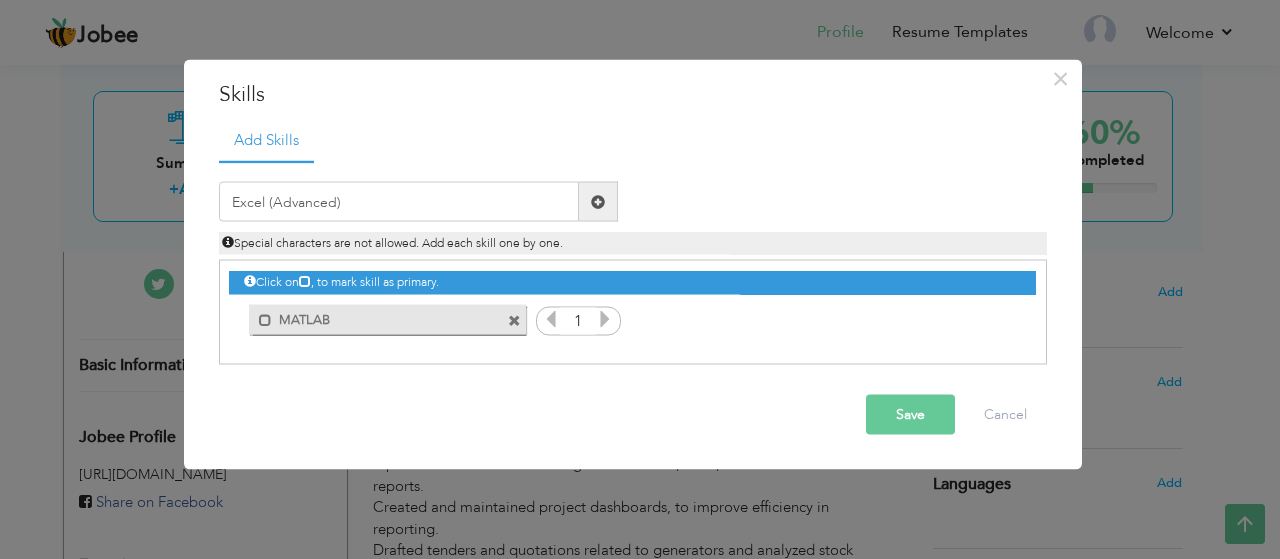 click at bounding box center [598, 201] 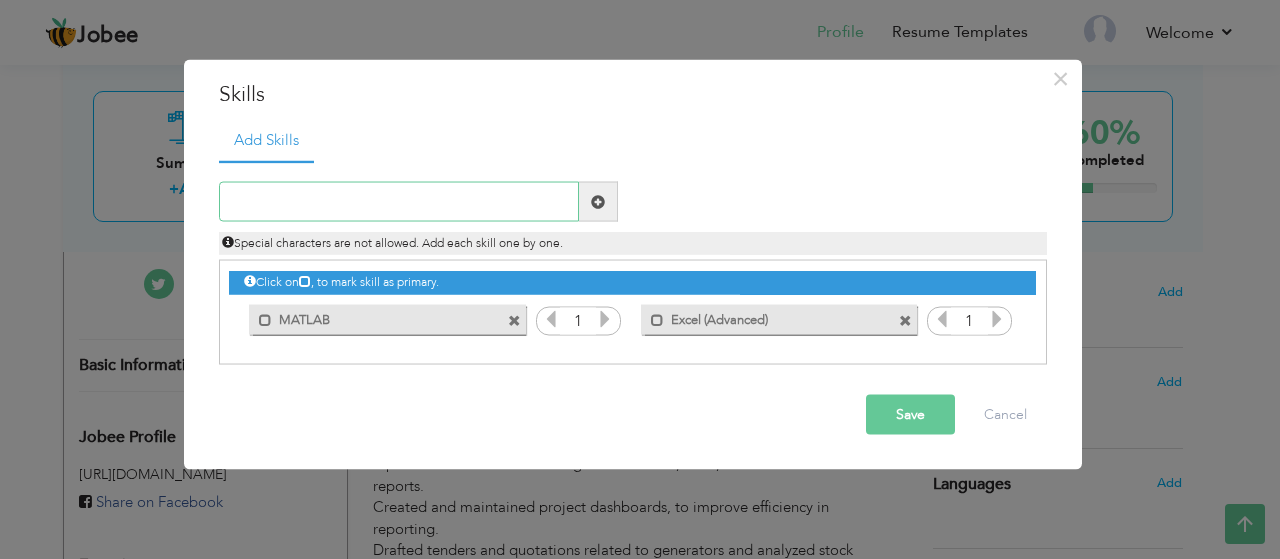 click at bounding box center (399, 202) 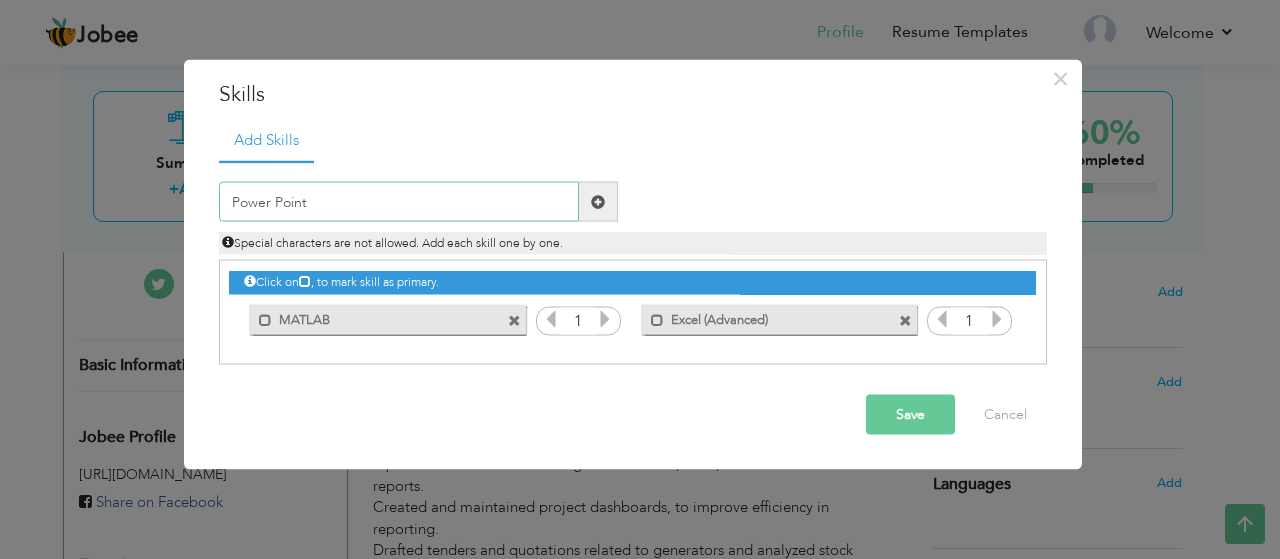 type on "Power Point" 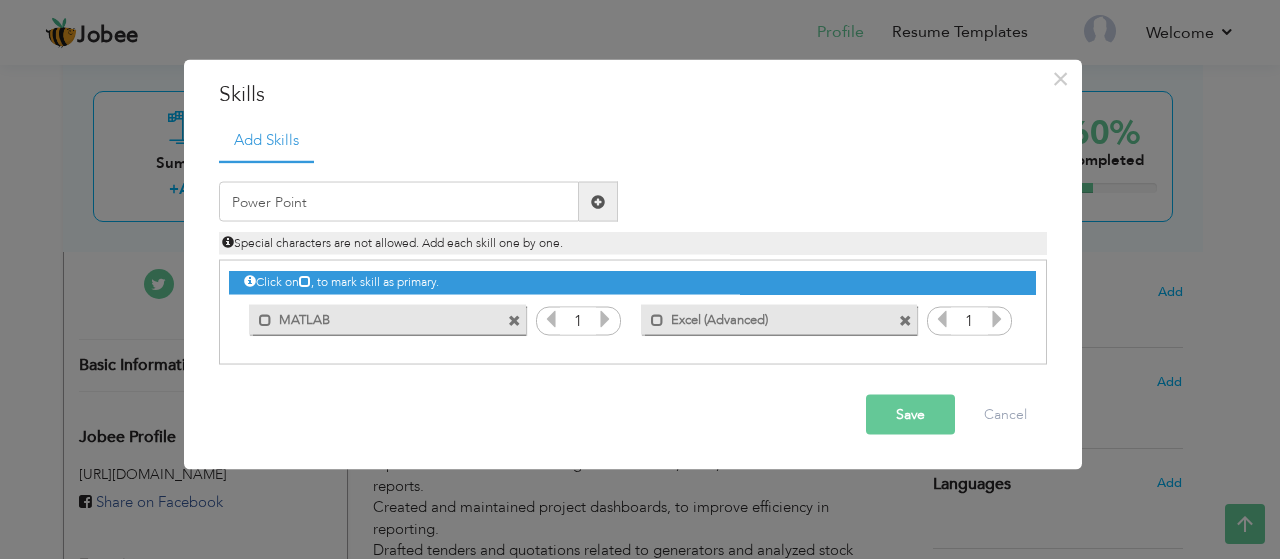 click at bounding box center (598, 201) 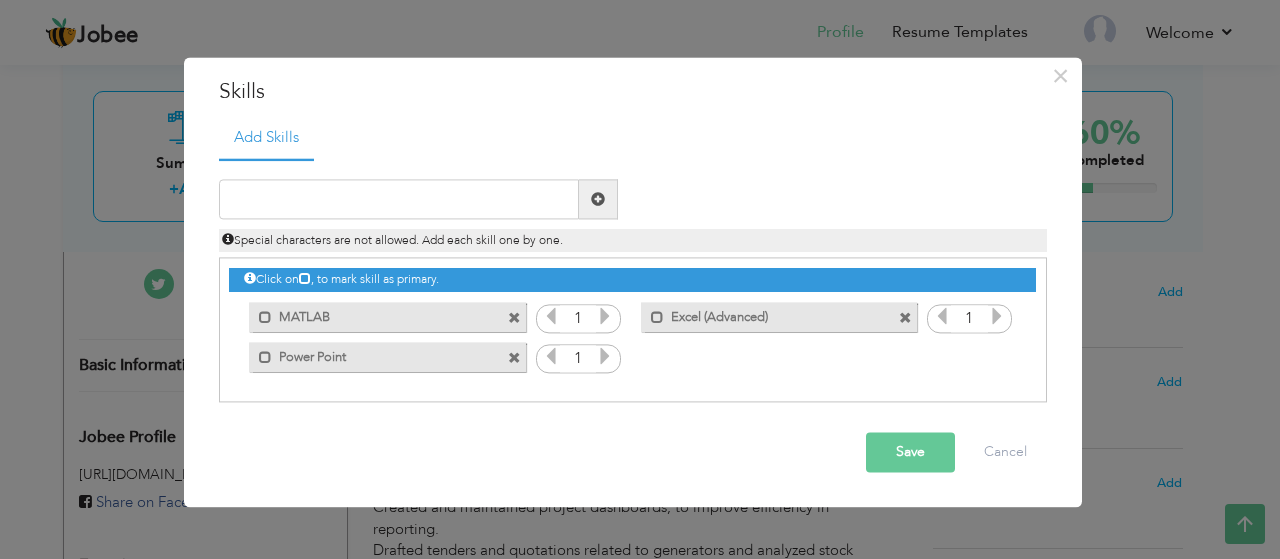 click at bounding box center (605, 317) 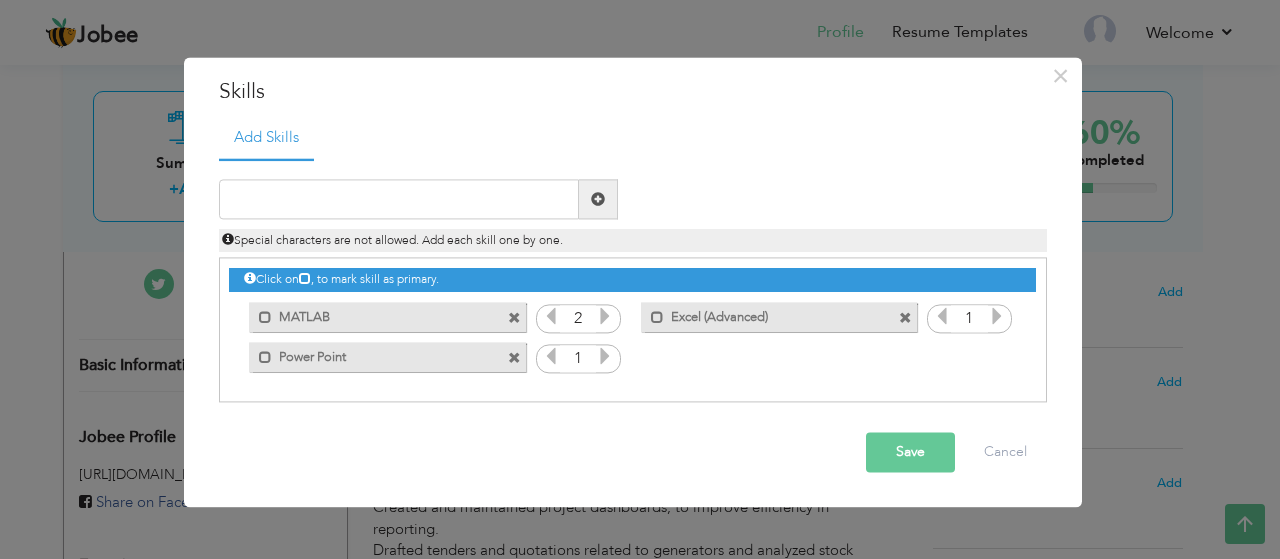 click at bounding box center (605, 317) 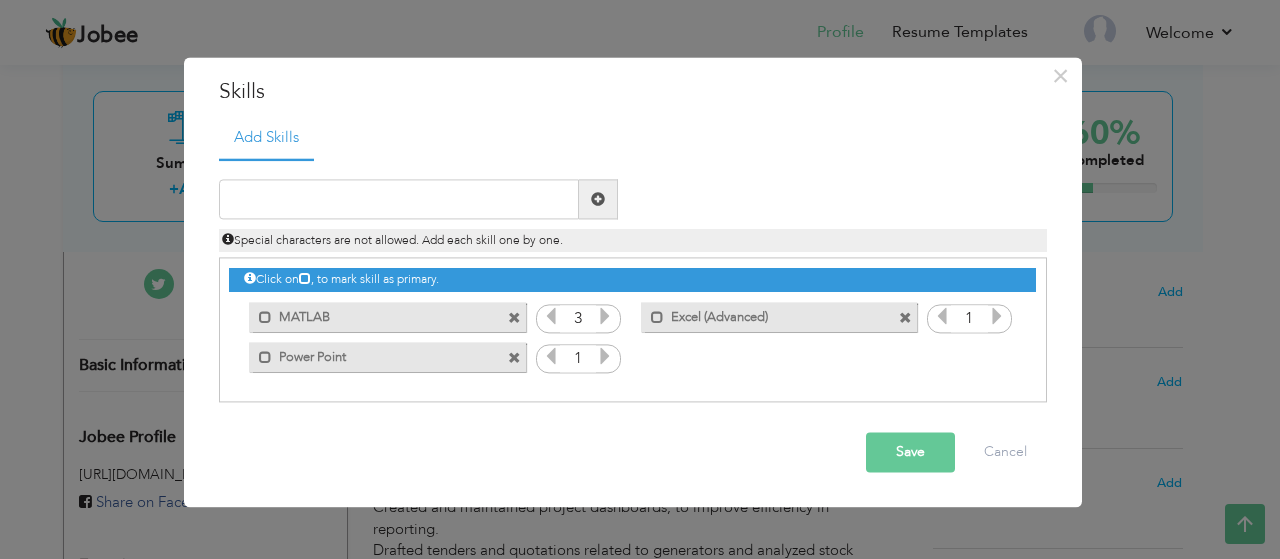 click at bounding box center [551, 317] 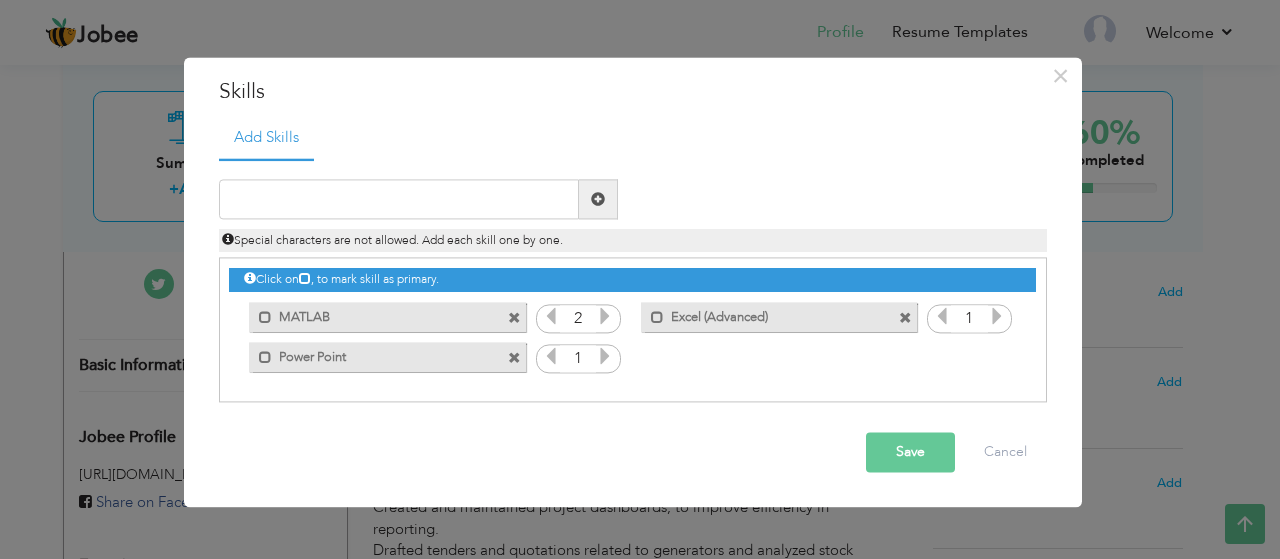 click at bounding box center (551, 317) 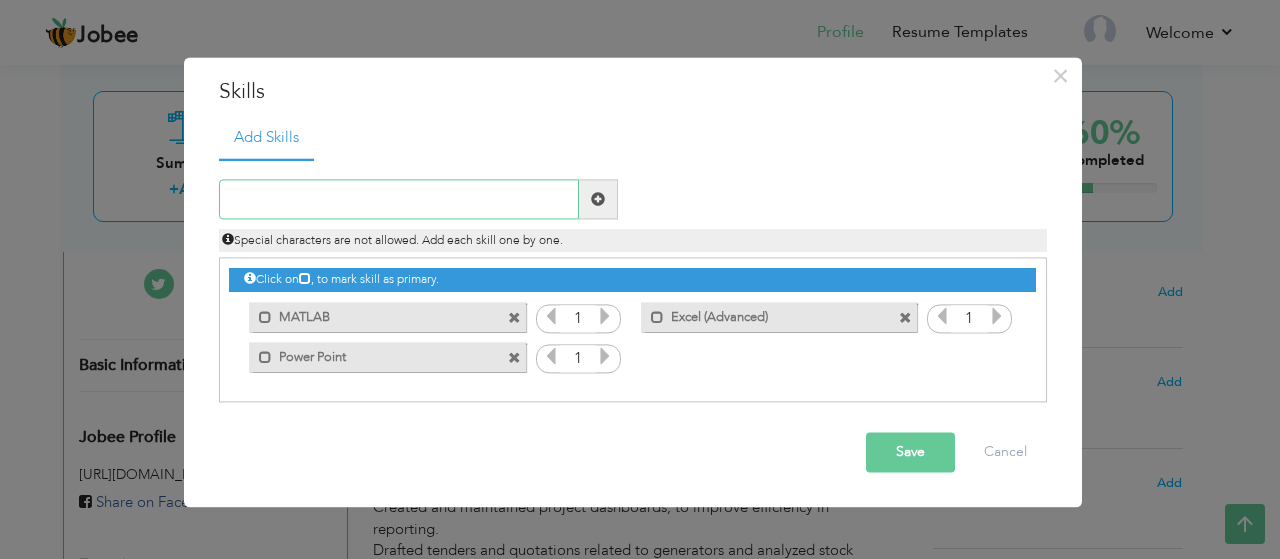 click at bounding box center [399, 200] 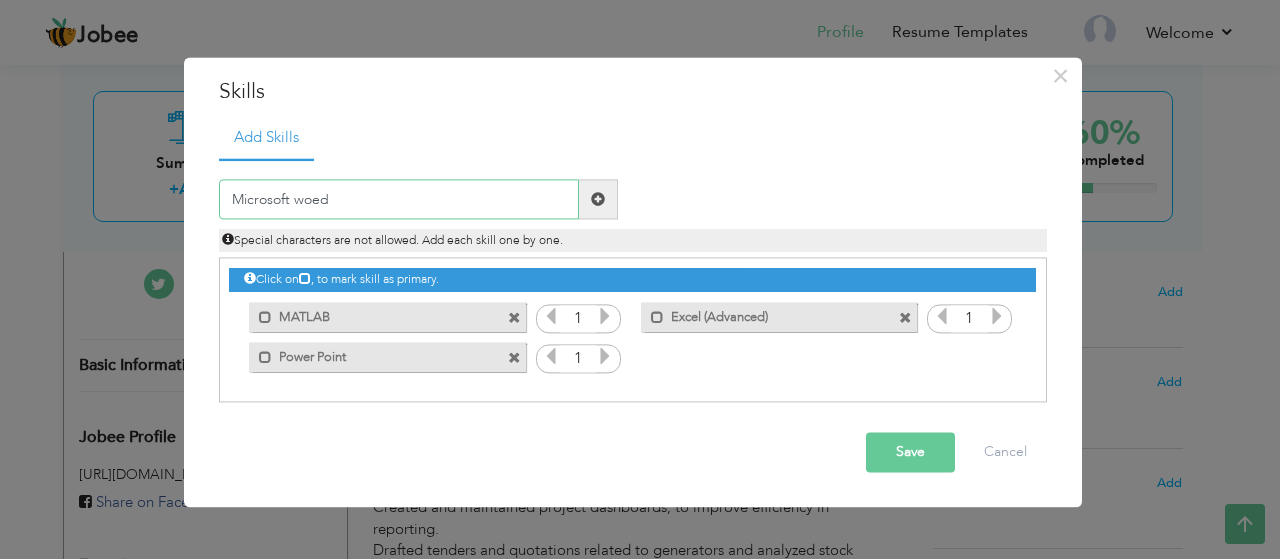 click on "Microsoft woed" at bounding box center (399, 200) 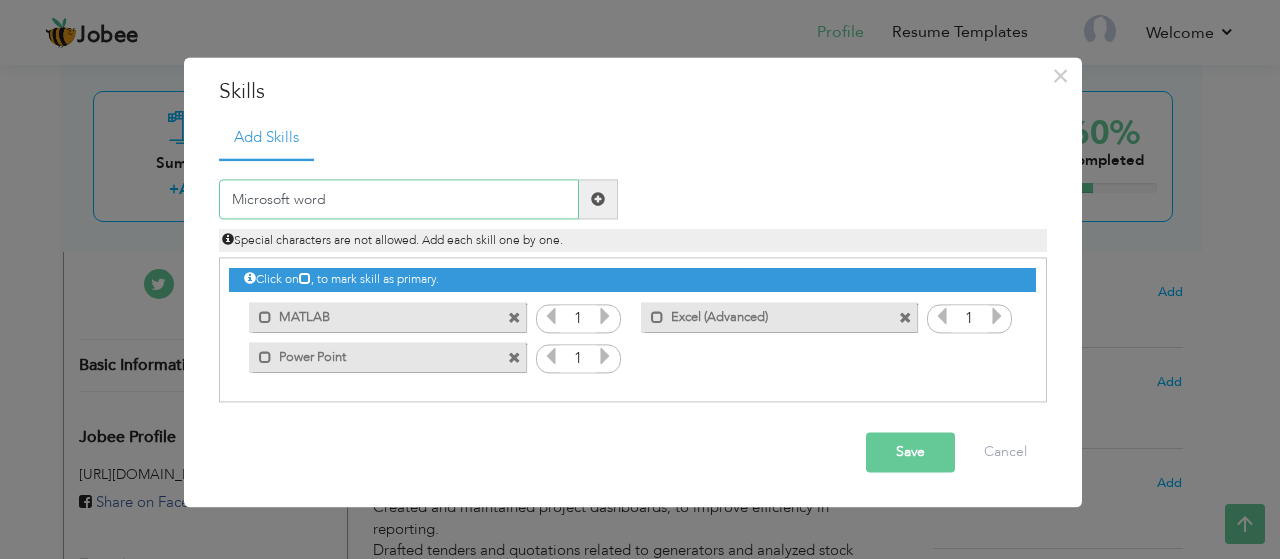 click on "Microsoft word" at bounding box center (399, 200) 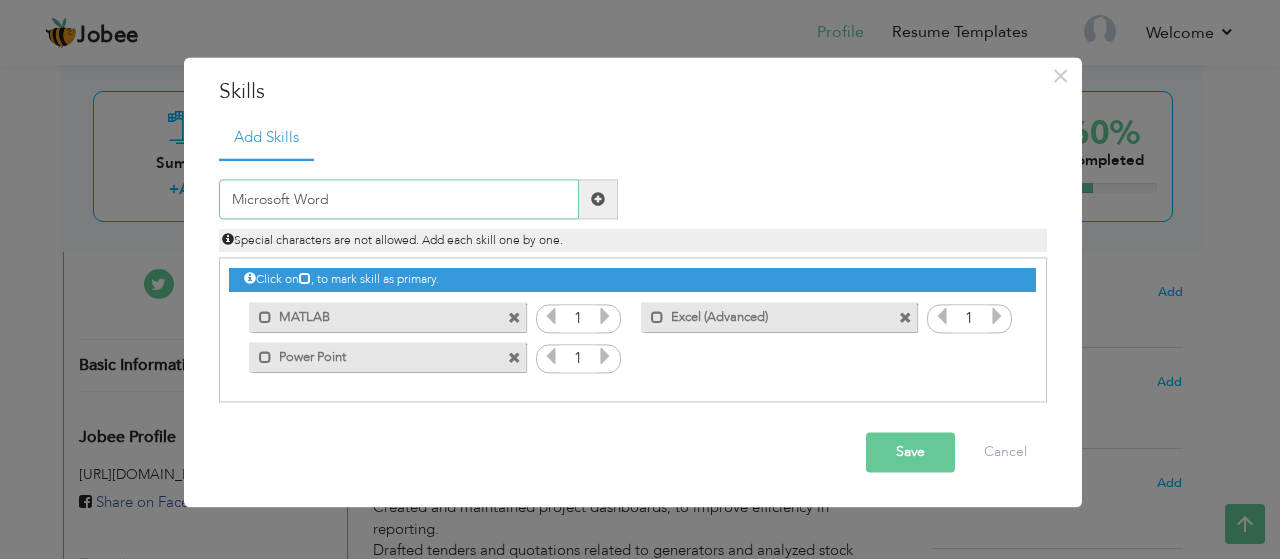 type on "Microsoft Word" 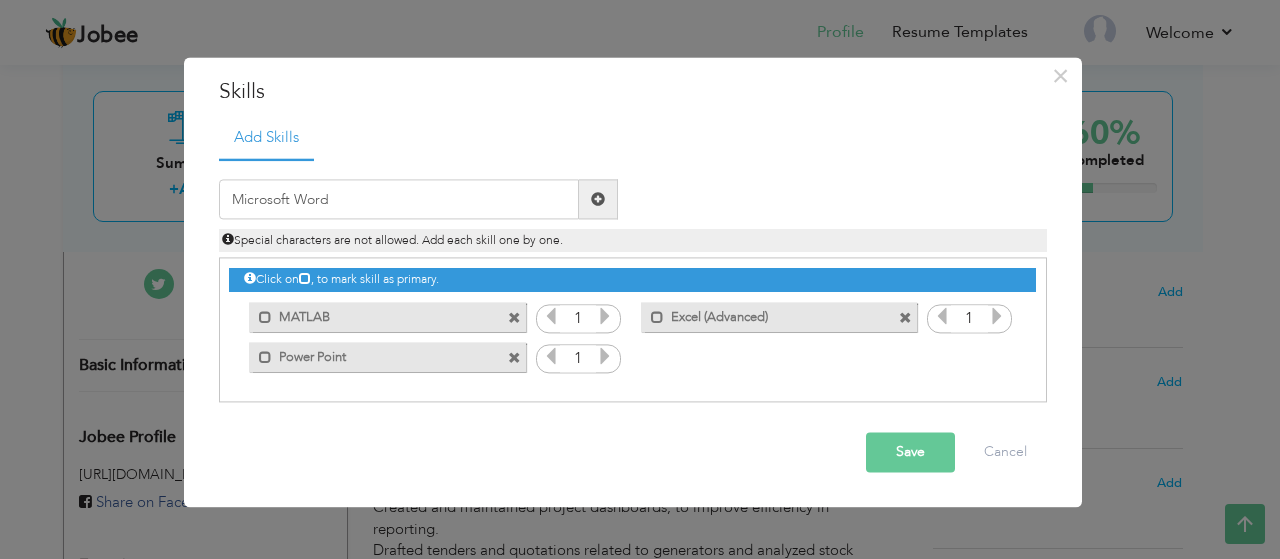 click at bounding box center [598, 199] 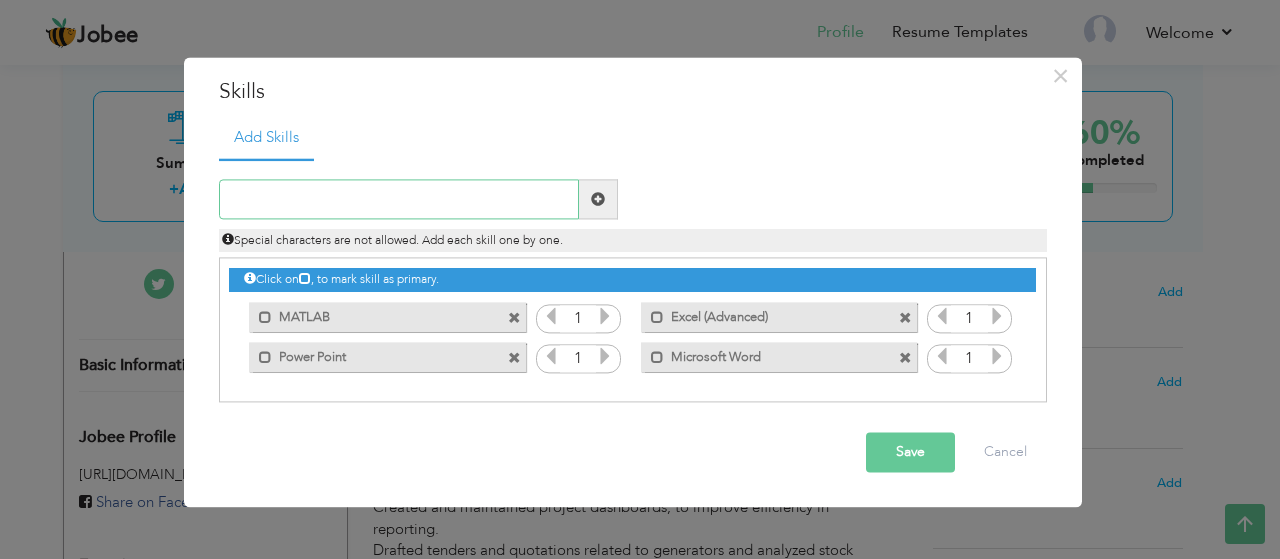 click at bounding box center [399, 200] 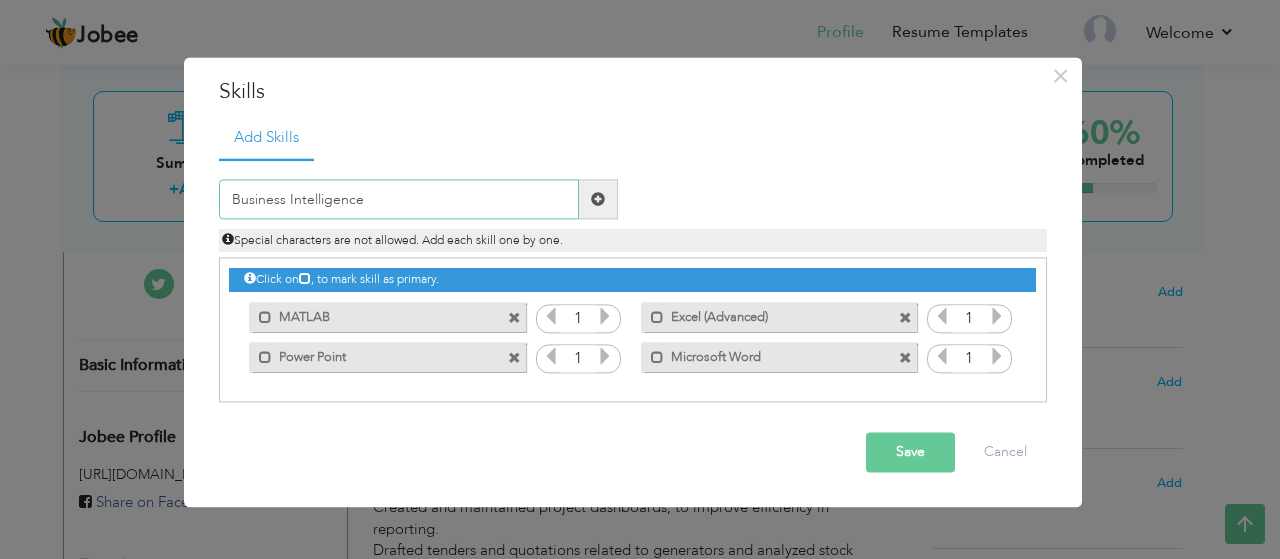 type on "Business Intelligence" 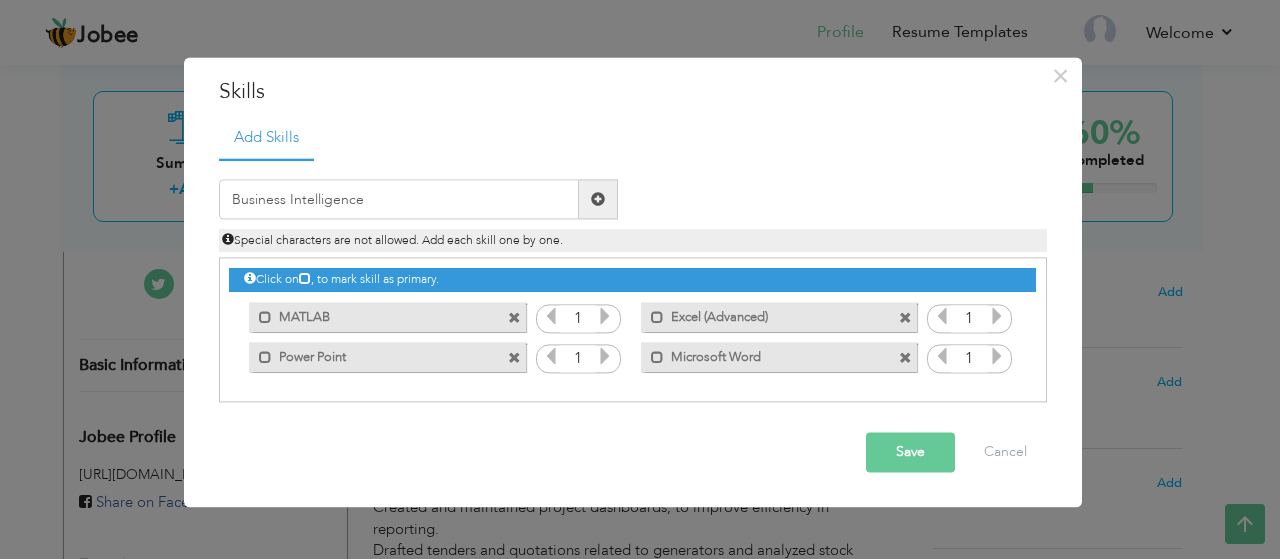 click at bounding box center [598, 200] 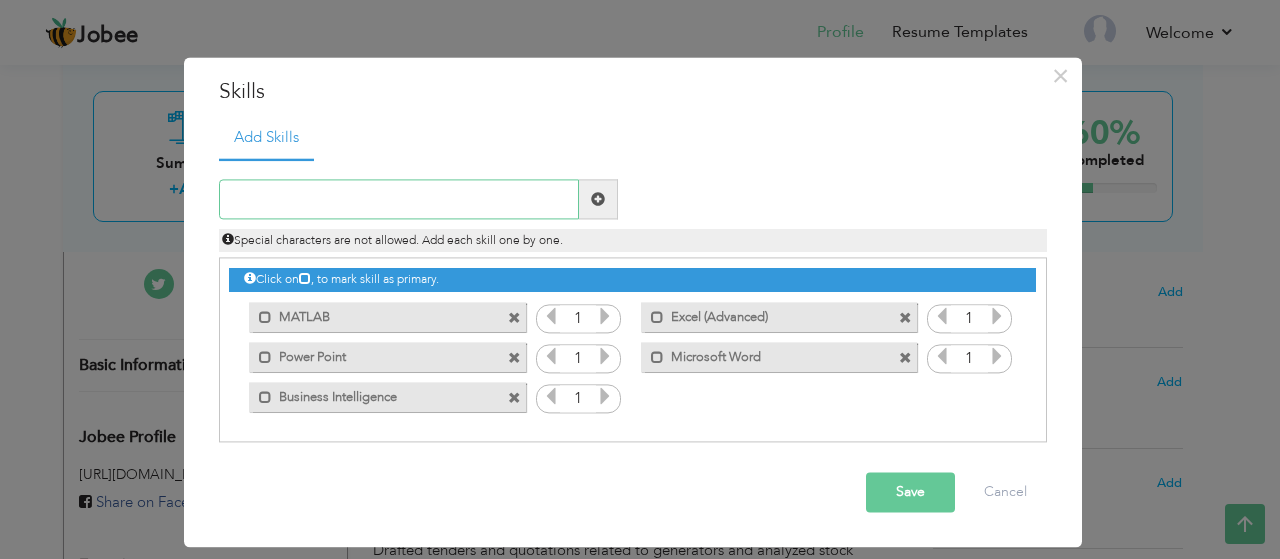 click at bounding box center [399, 200] 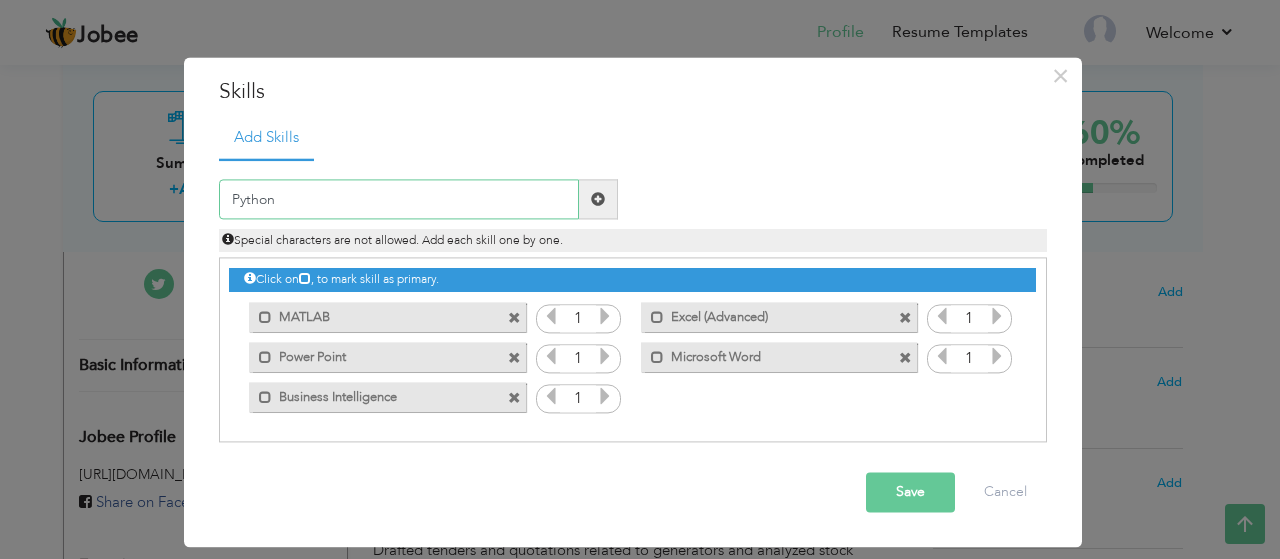 type on "Python" 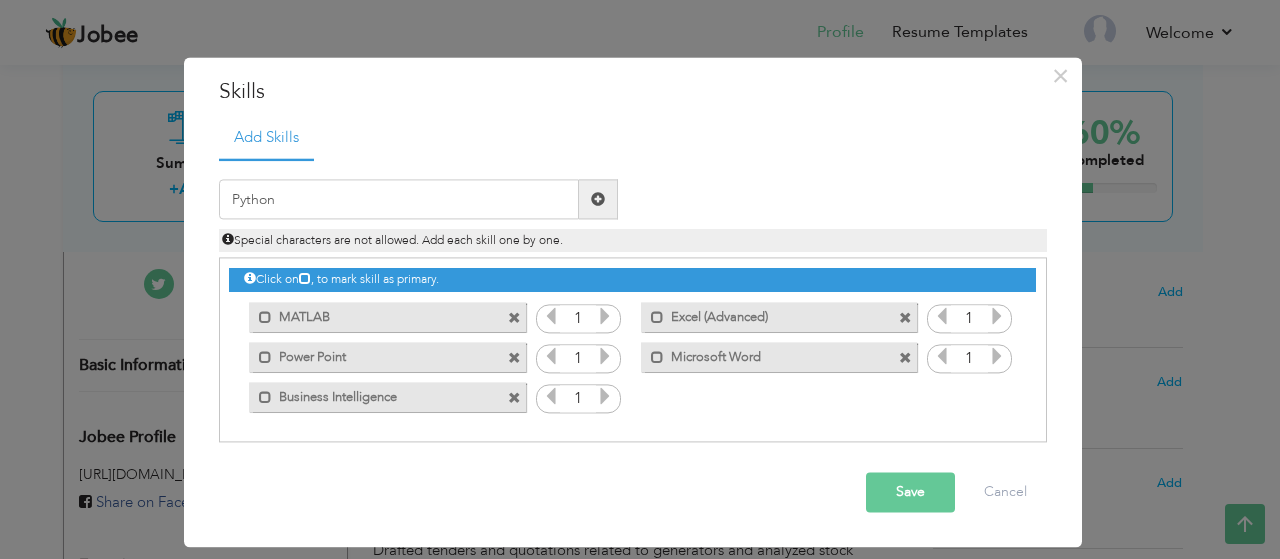 click at bounding box center (598, 199) 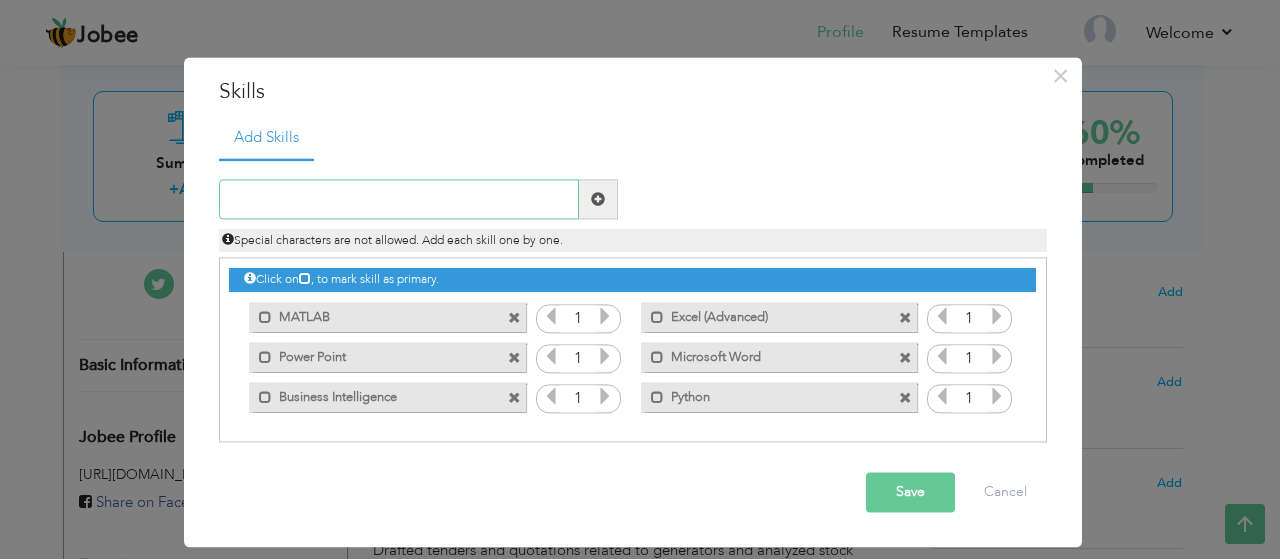 click at bounding box center (399, 200) 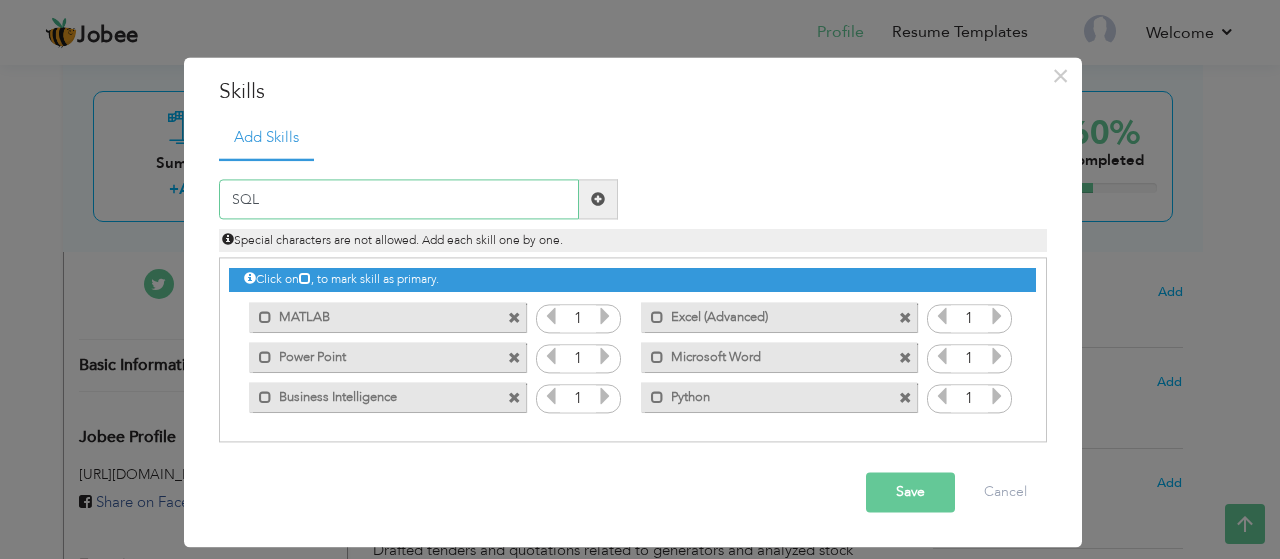 type on "SQL" 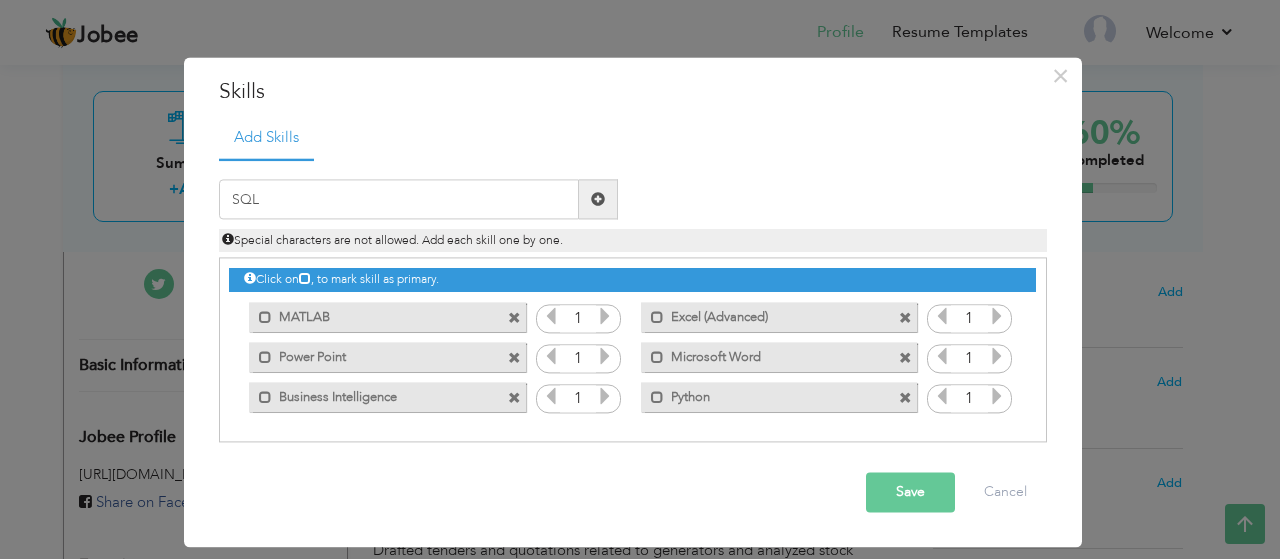 click at bounding box center (598, 199) 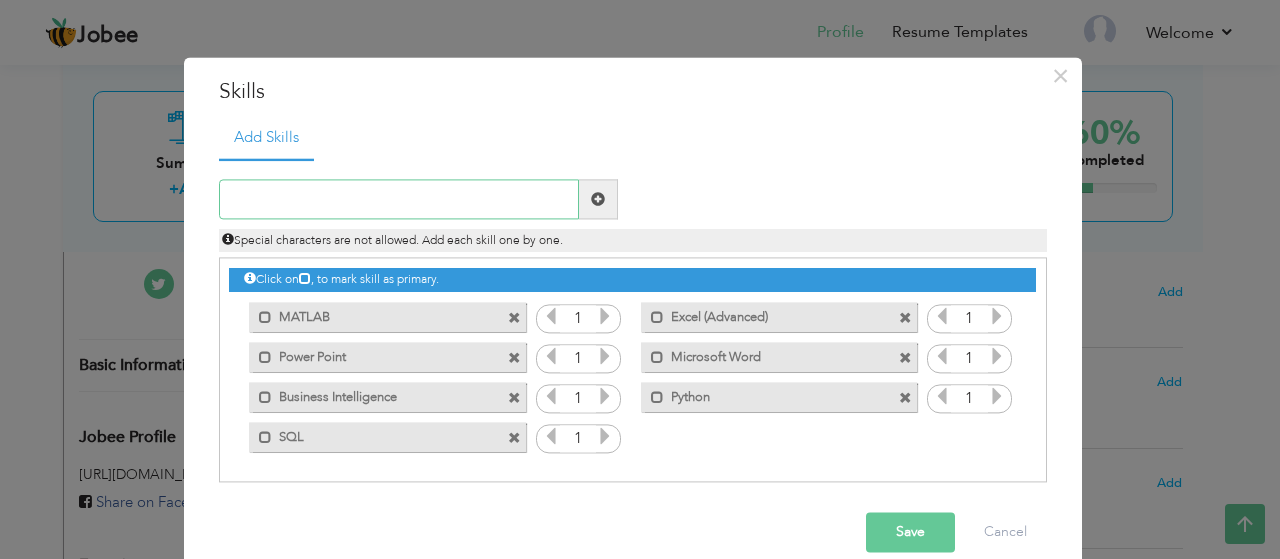 click at bounding box center [399, 200] 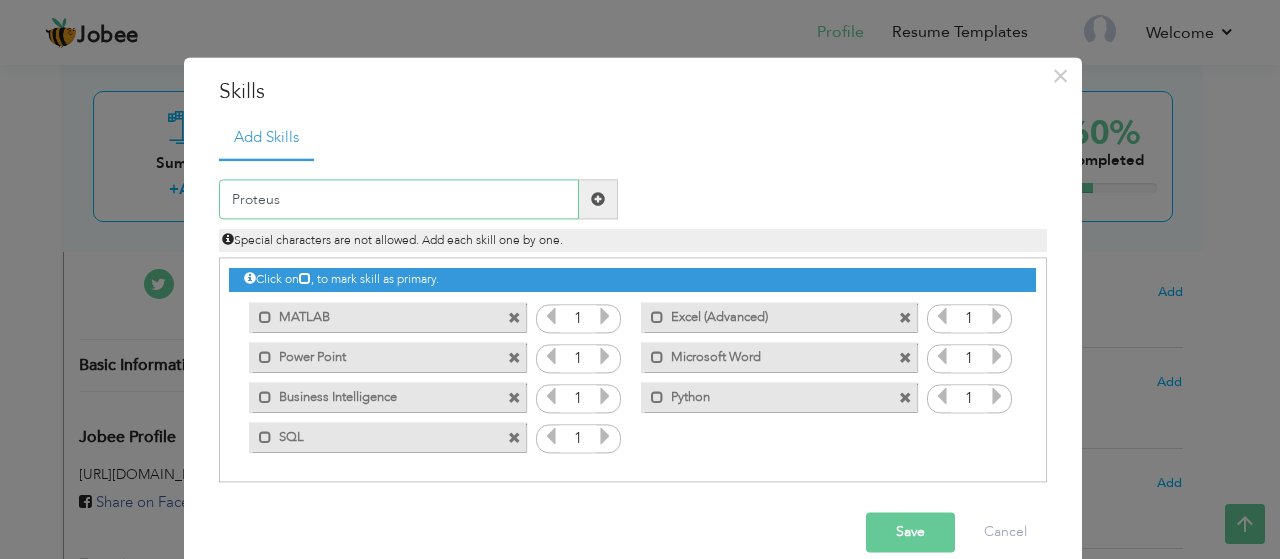 type on "Proteus" 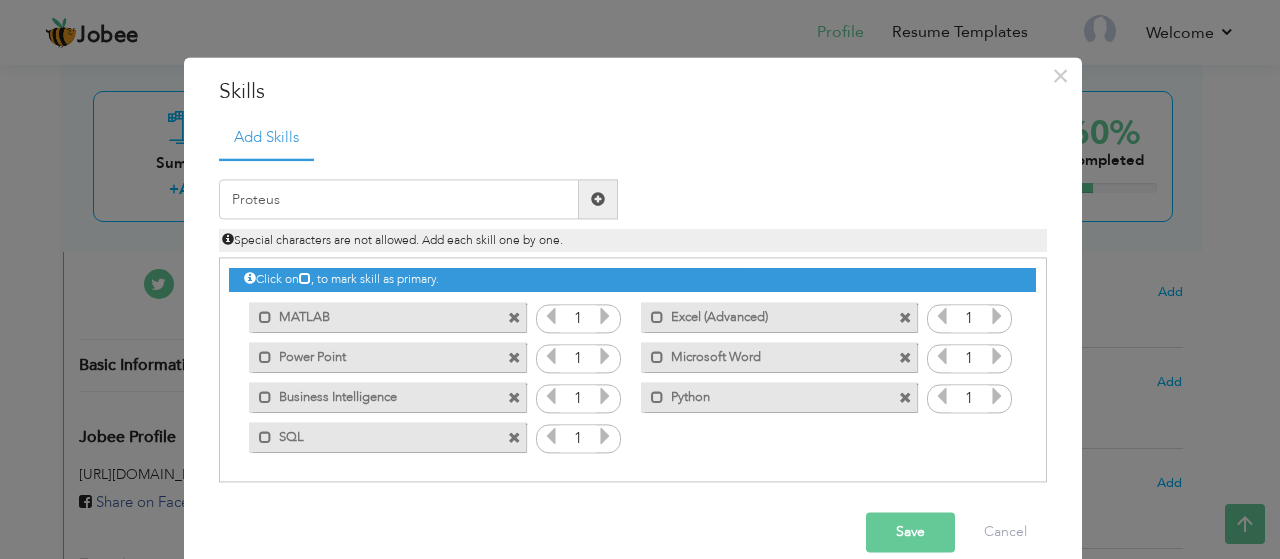 click at bounding box center [598, 199] 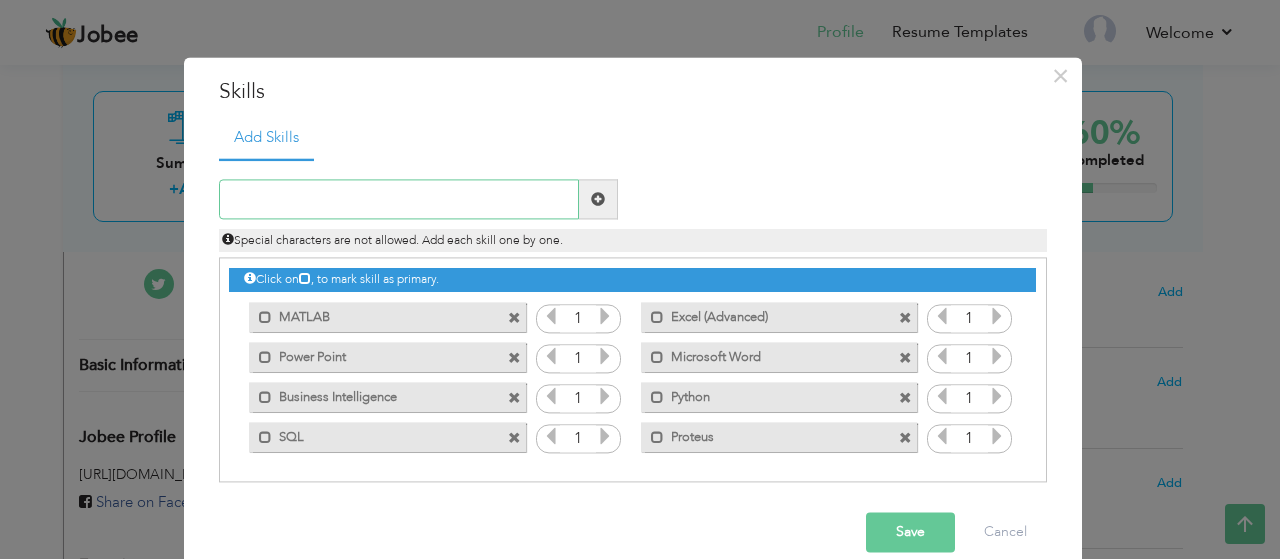 click at bounding box center [399, 200] 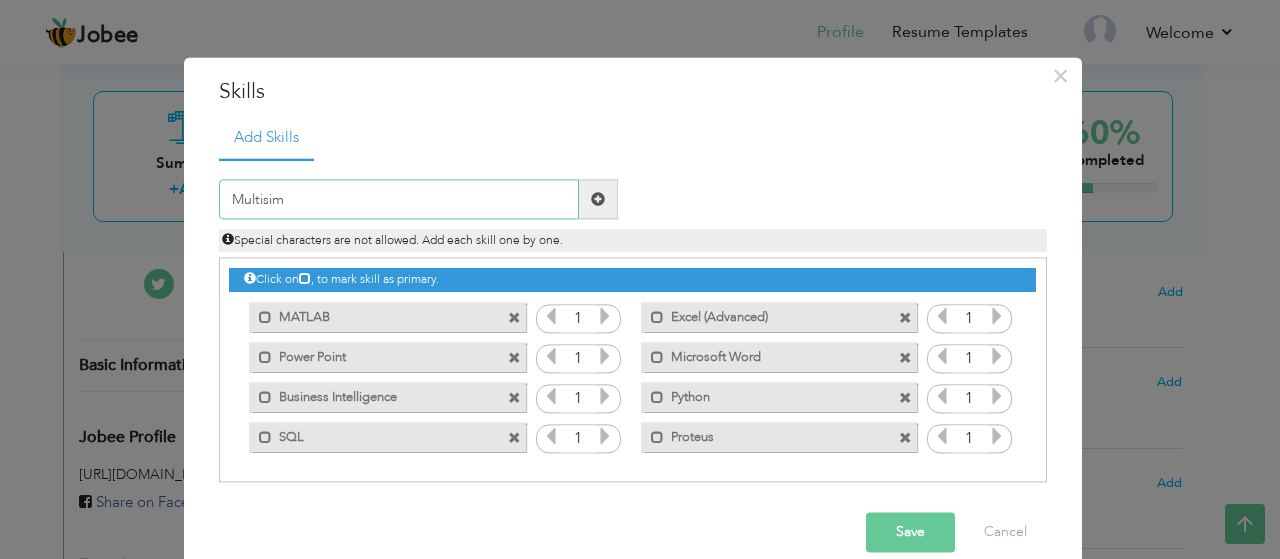 type on "Multisim" 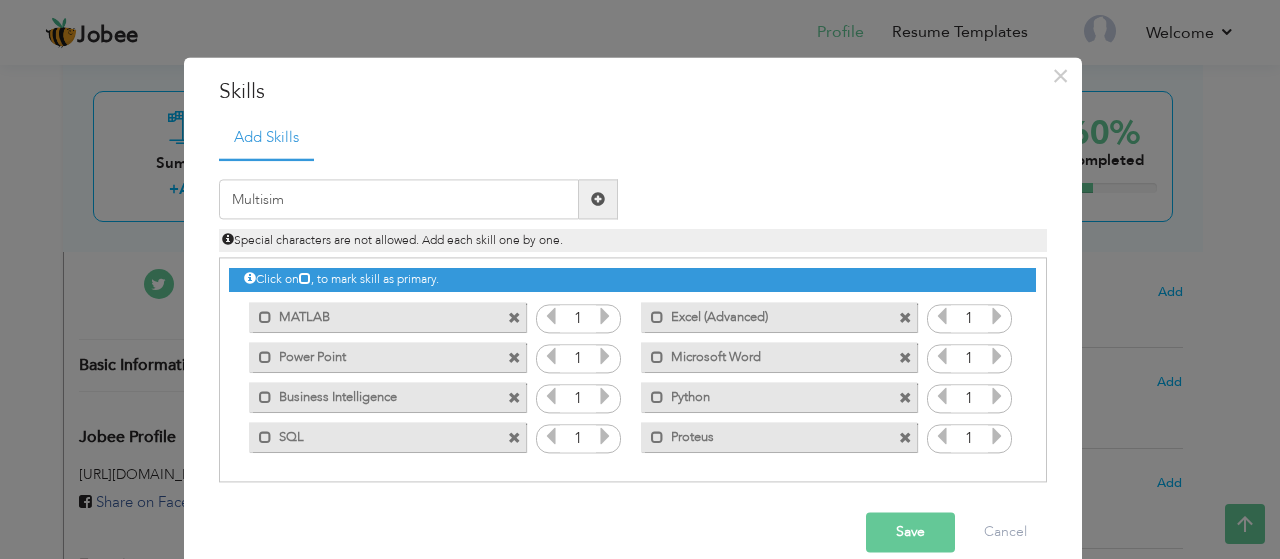 click at bounding box center [598, 199] 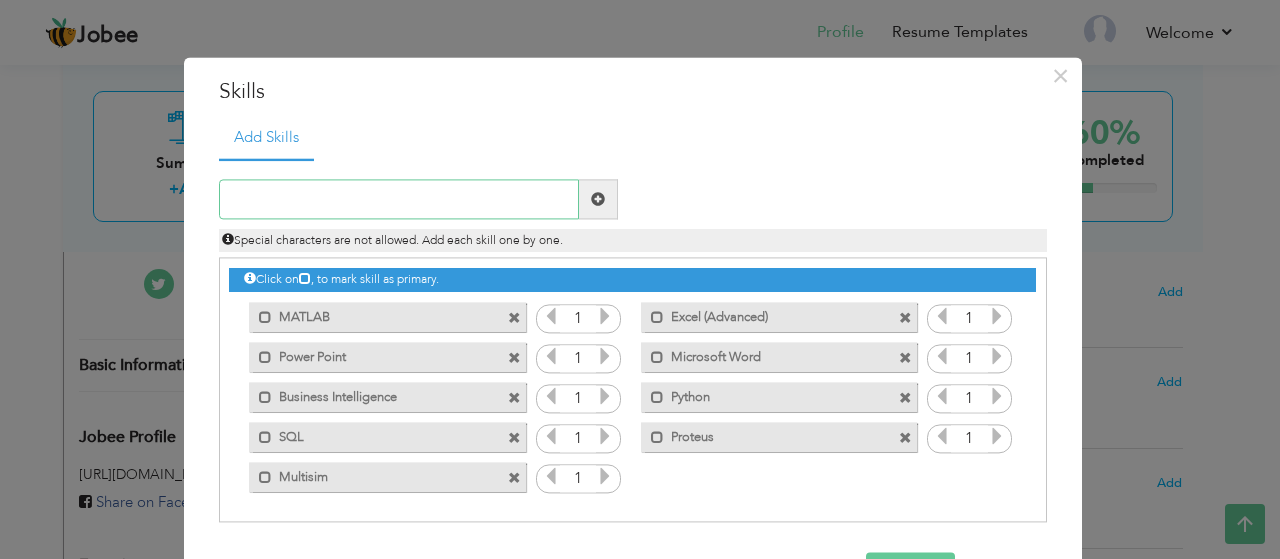click at bounding box center [399, 200] 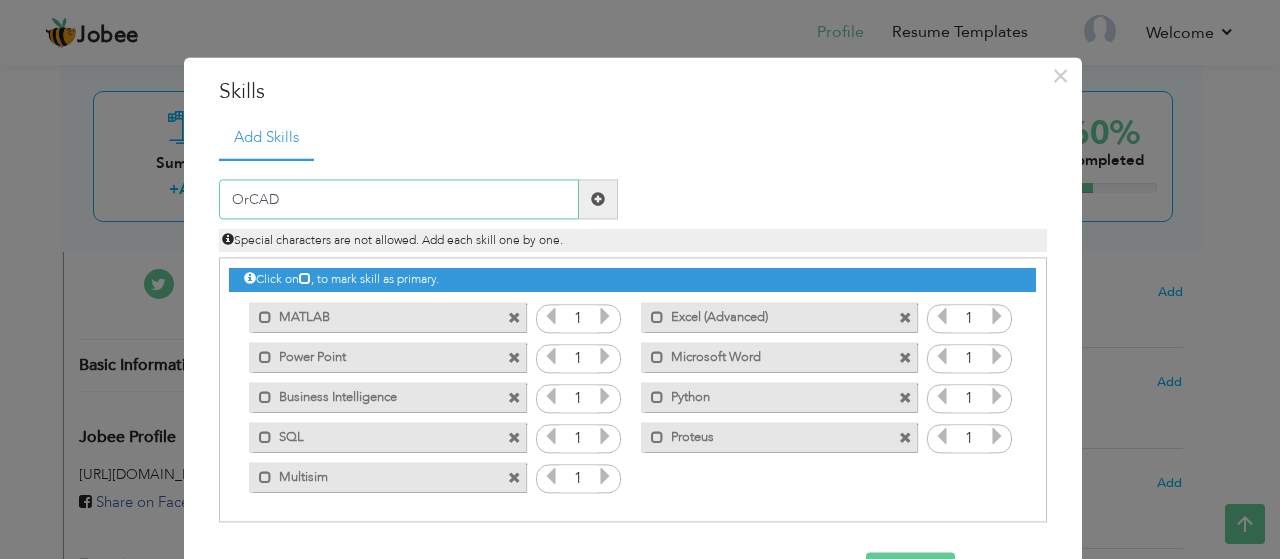 type on "OrCAD" 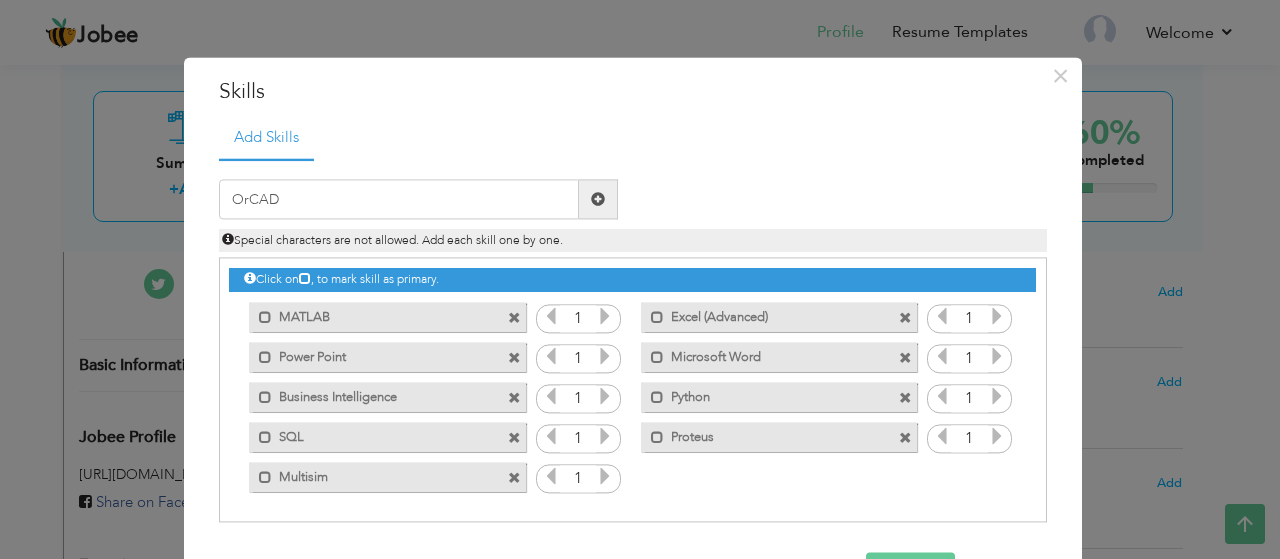 click at bounding box center [598, 199] 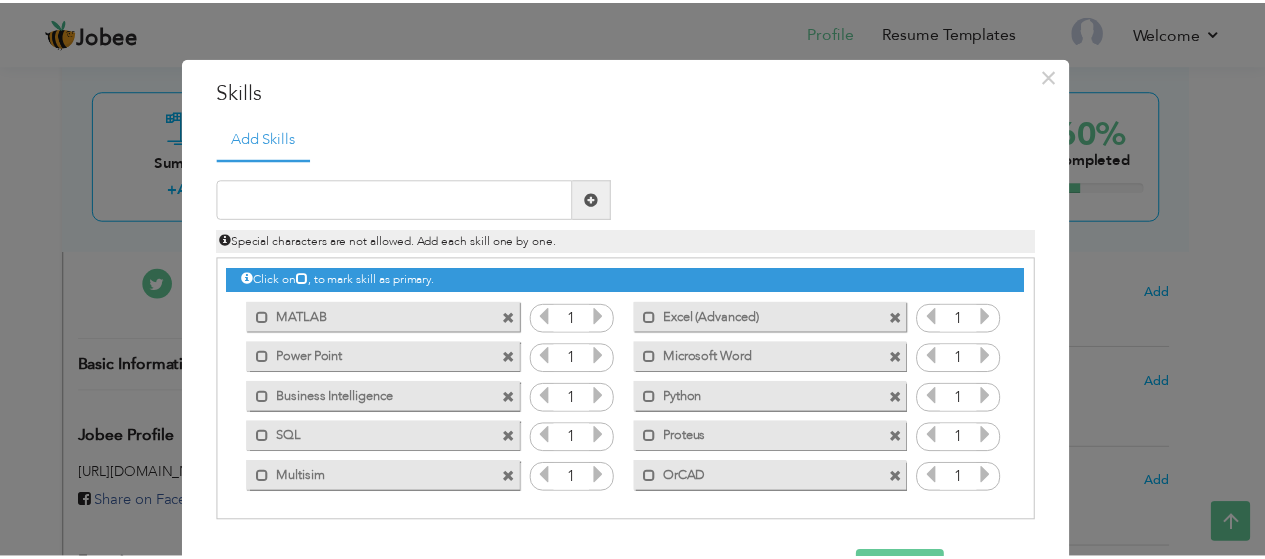 scroll, scrollTop: 67, scrollLeft: 0, axis: vertical 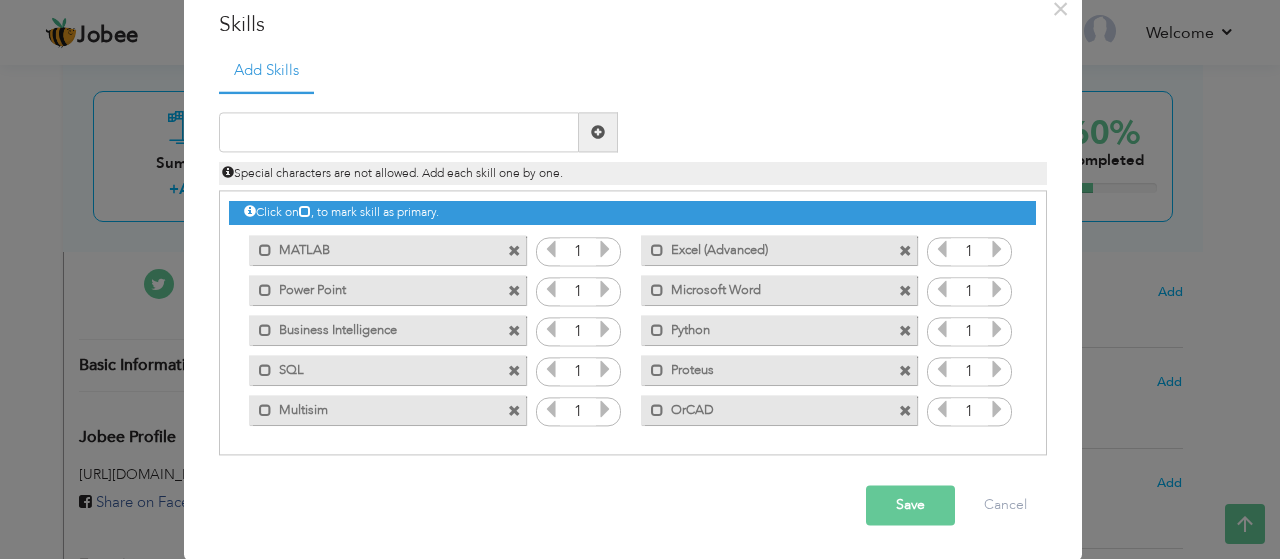 click on "Save" at bounding box center [910, 506] 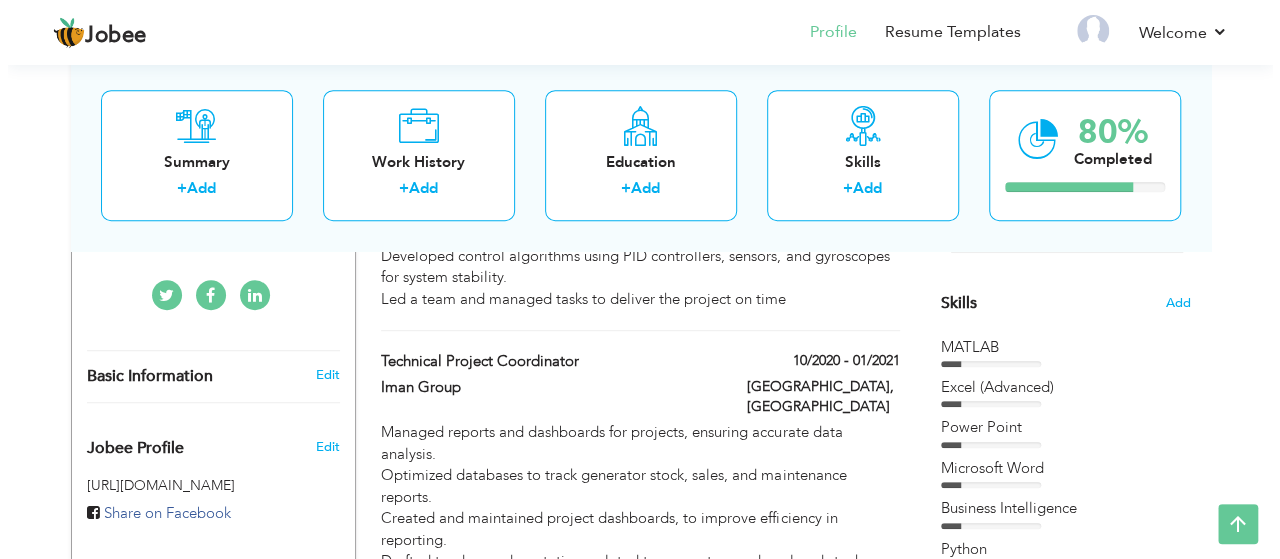 scroll, scrollTop: 473, scrollLeft: 0, axis: vertical 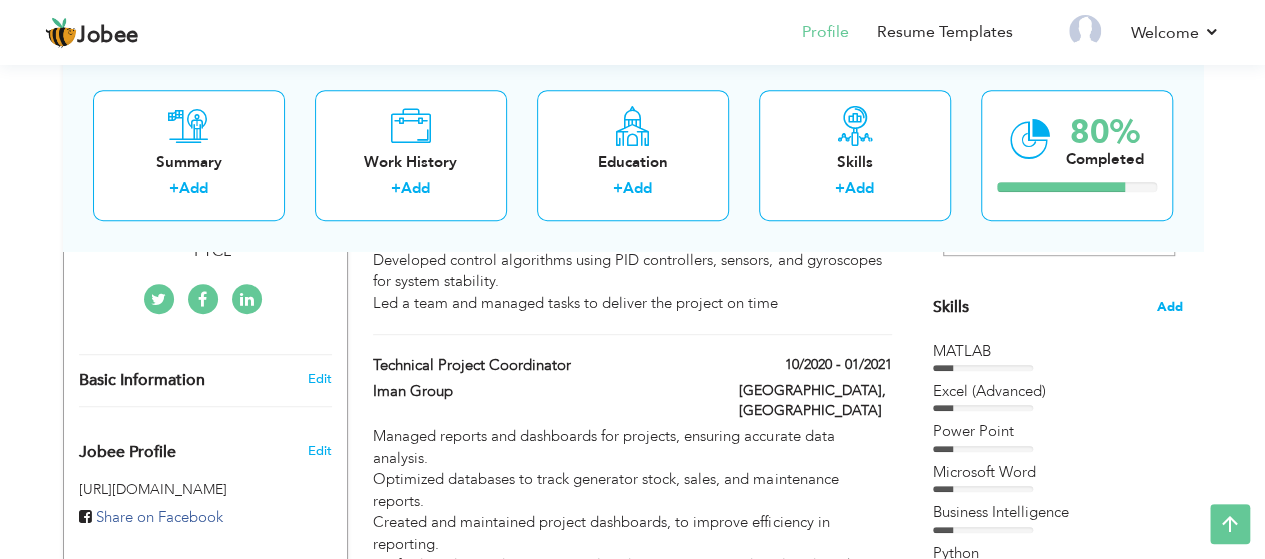 click on "Add" at bounding box center (1170, 307) 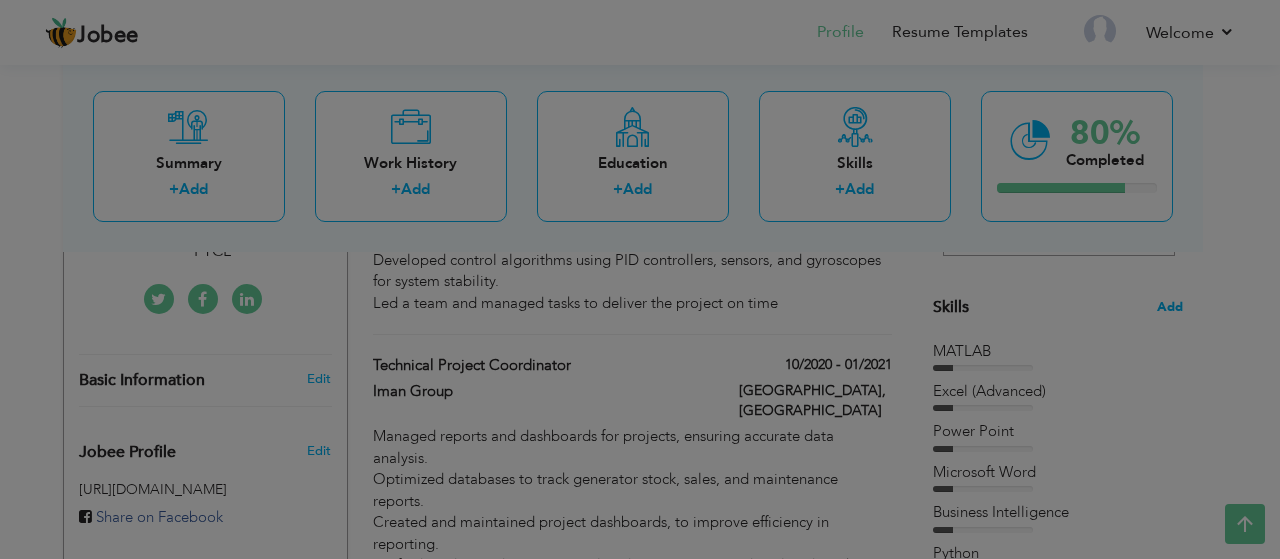 scroll, scrollTop: 0, scrollLeft: 0, axis: both 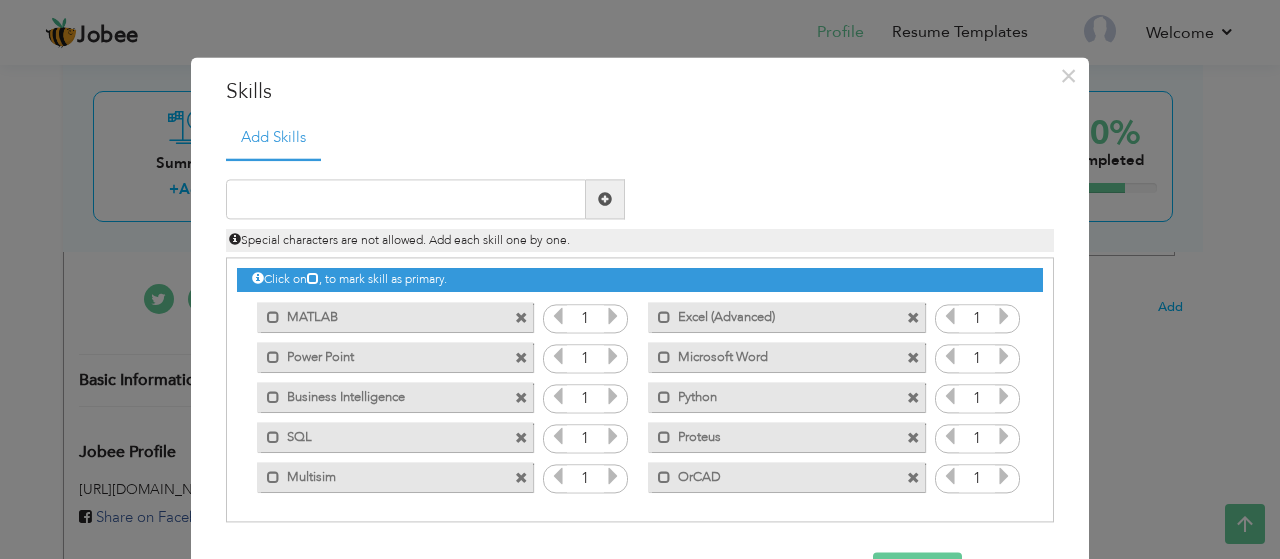 click at bounding box center [613, 317] 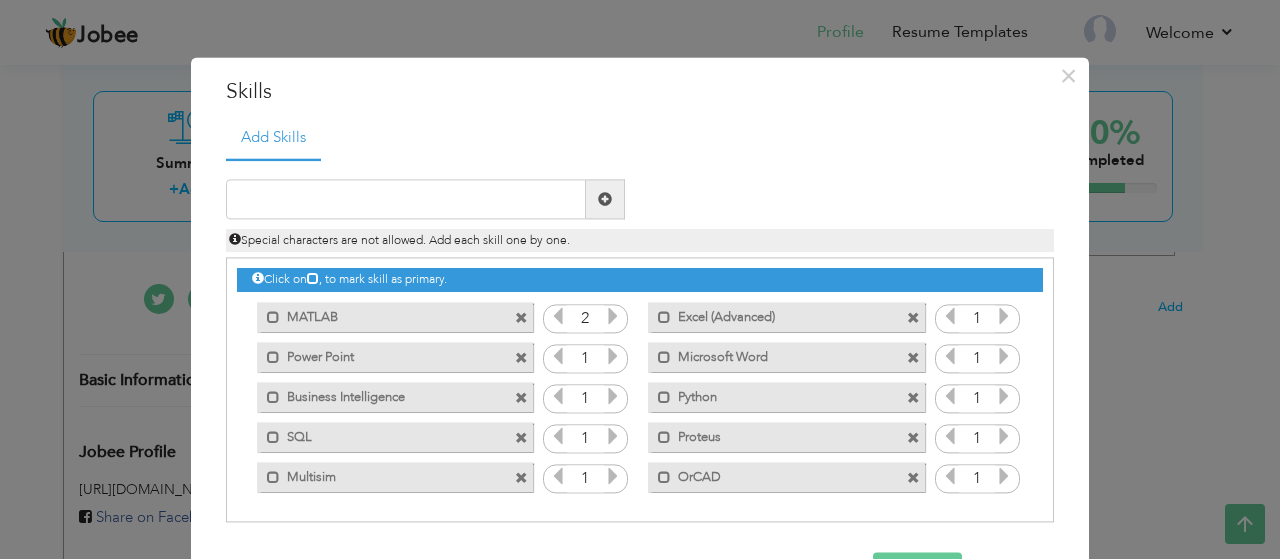 click at bounding box center (613, 317) 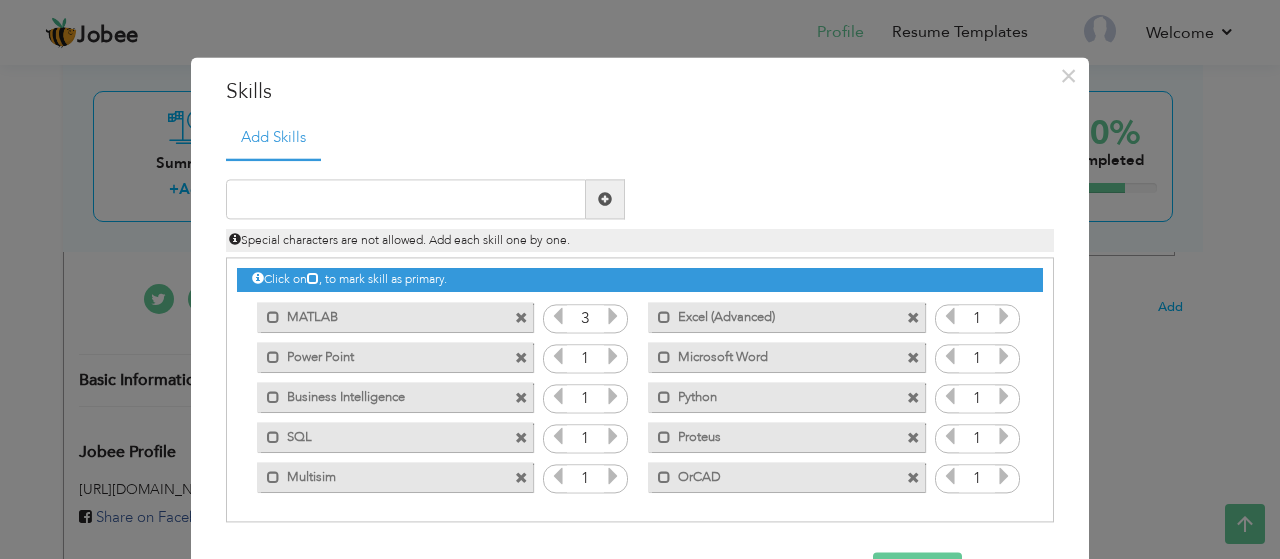 click at bounding box center (613, 317) 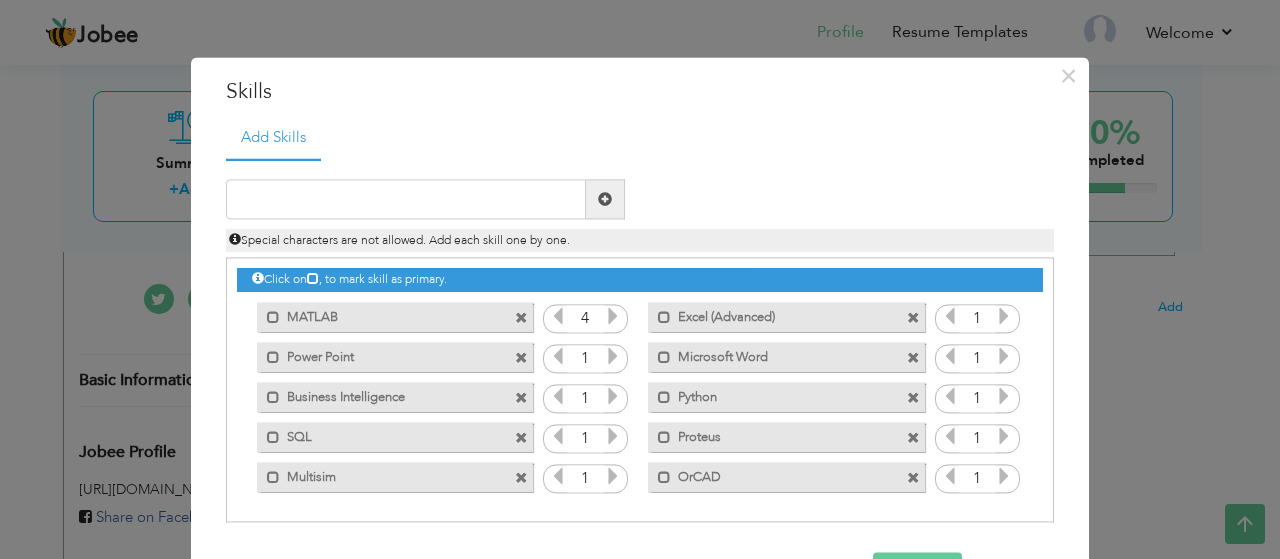 click at bounding box center (613, 317) 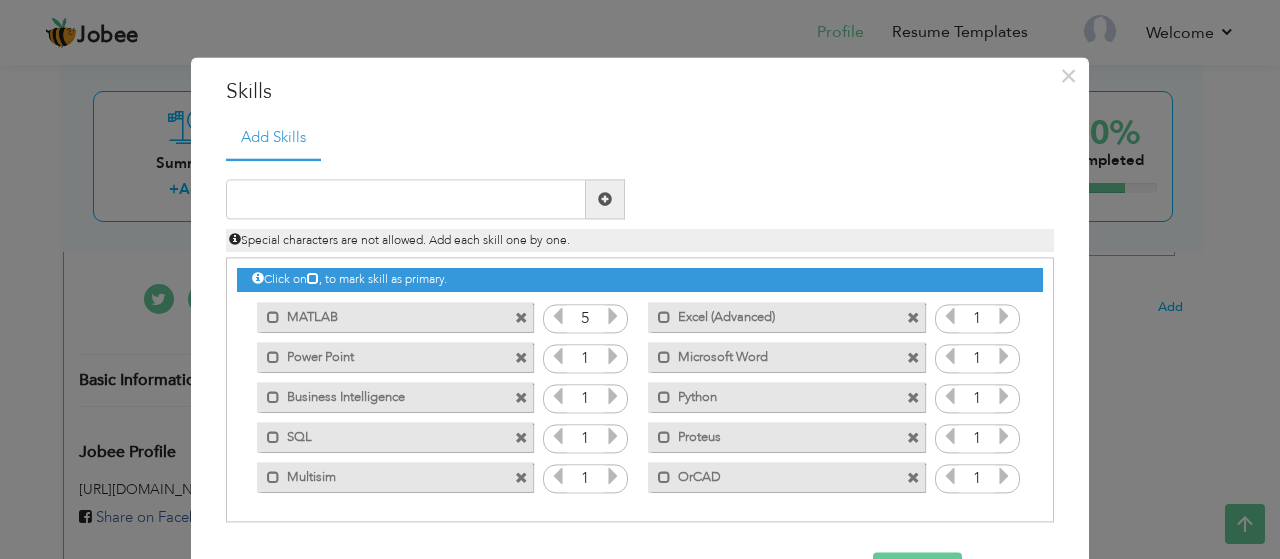 click at bounding box center [613, 317] 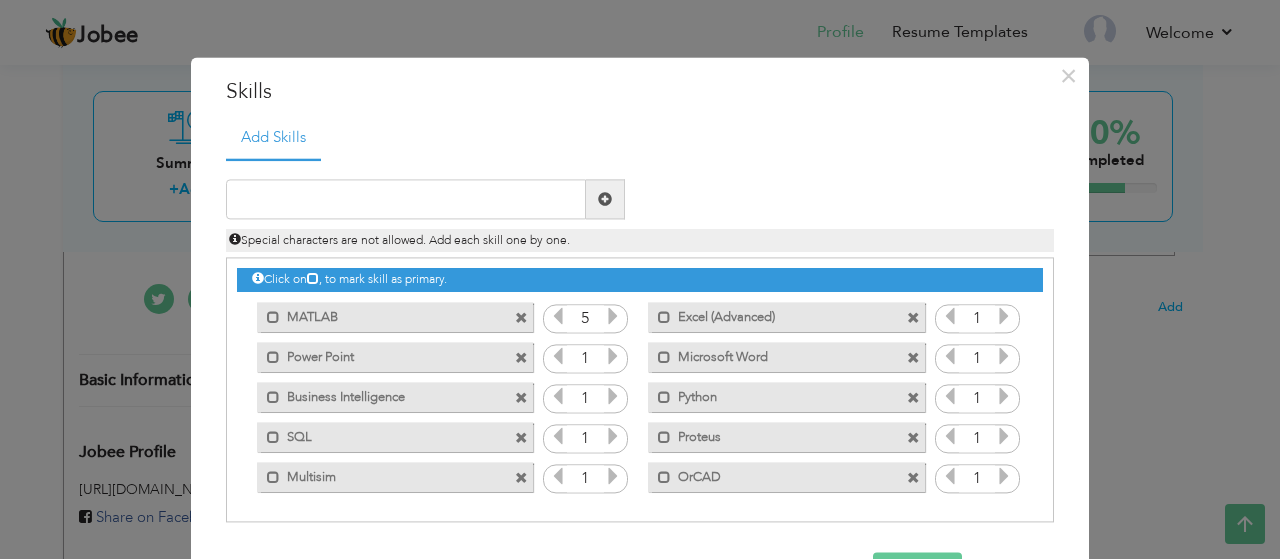 click at bounding box center [1004, 317] 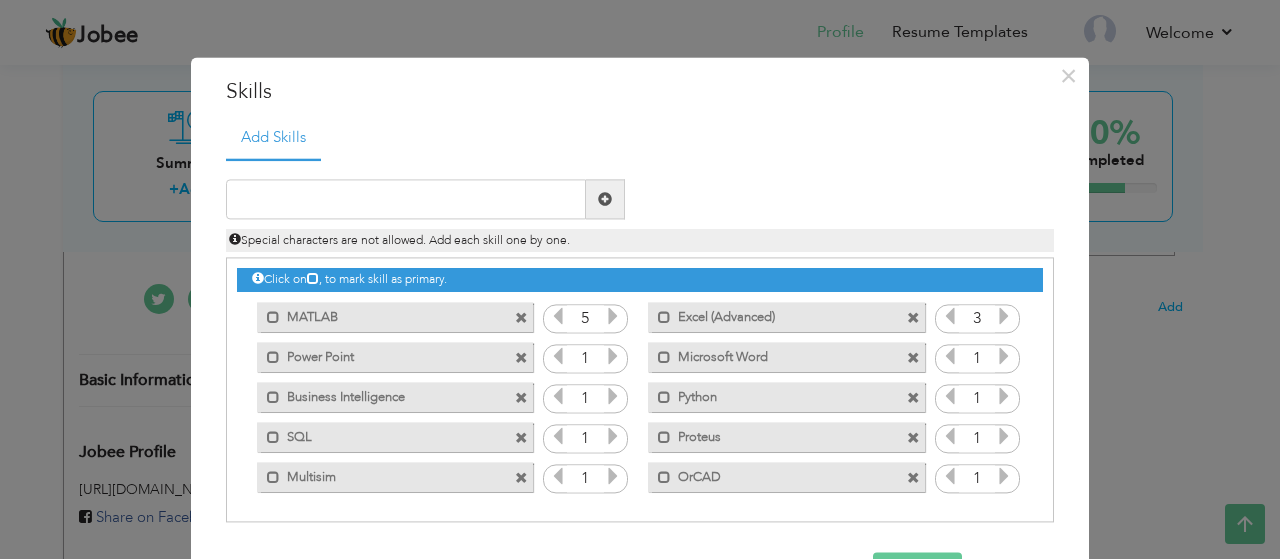 click at bounding box center [1004, 317] 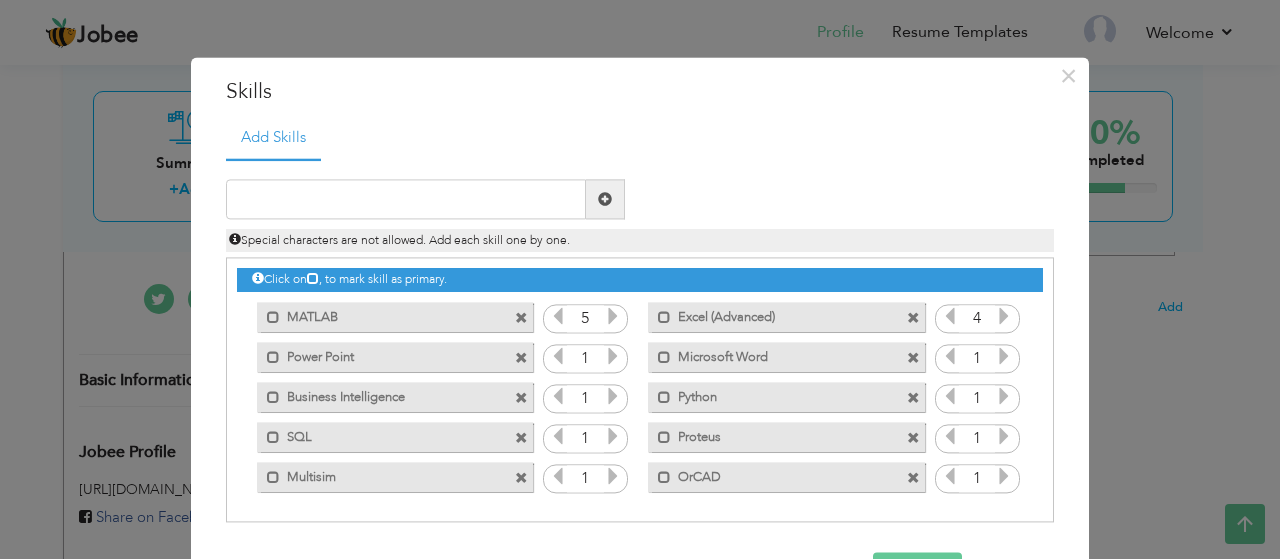 click at bounding box center (1004, 317) 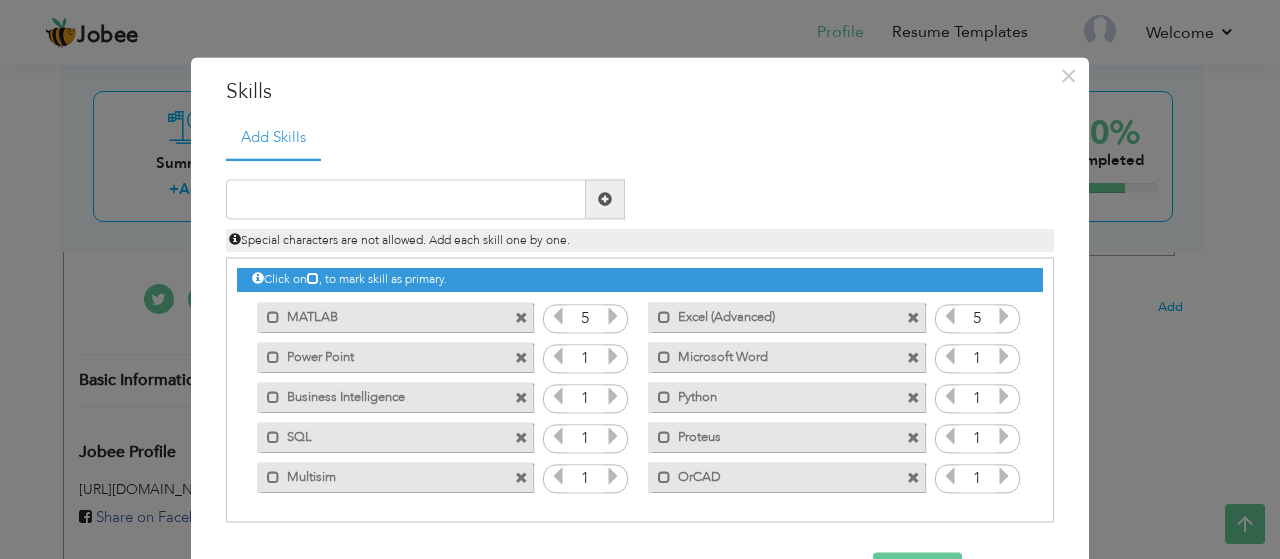 click at bounding box center [1004, 357] 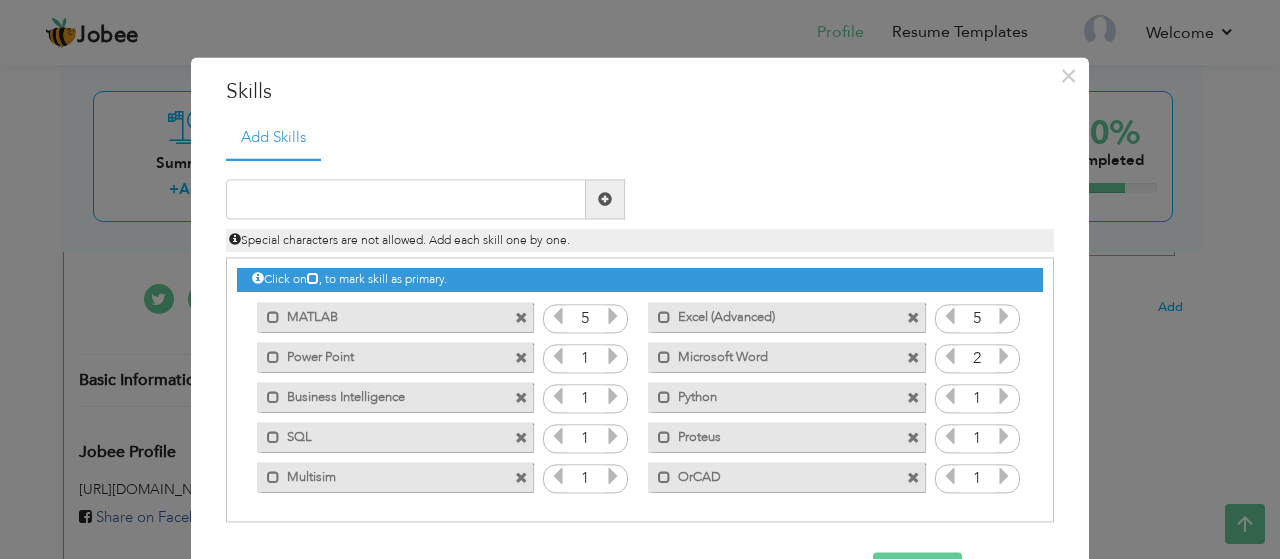 click at bounding box center [1004, 357] 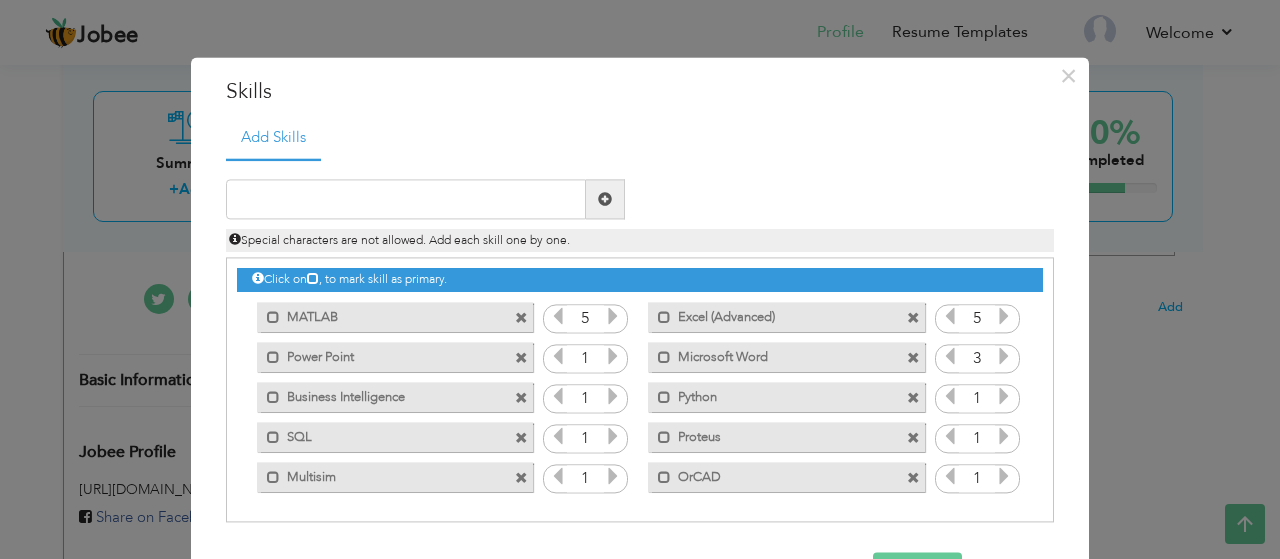 click at bounding box center [1004, 357] 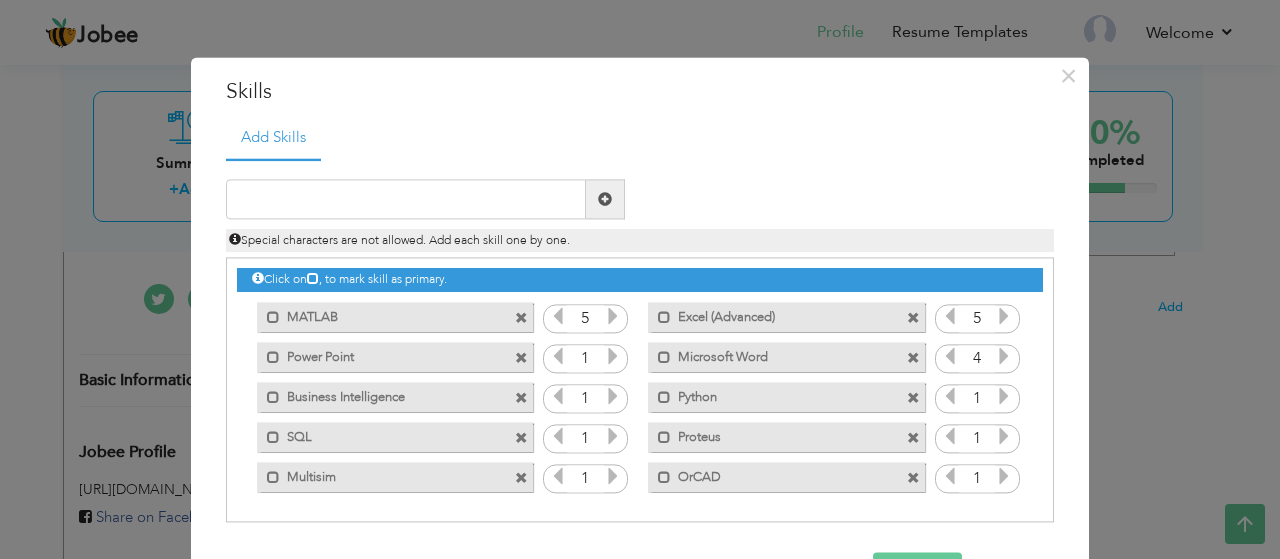 click at bounding box center (1004, 357) 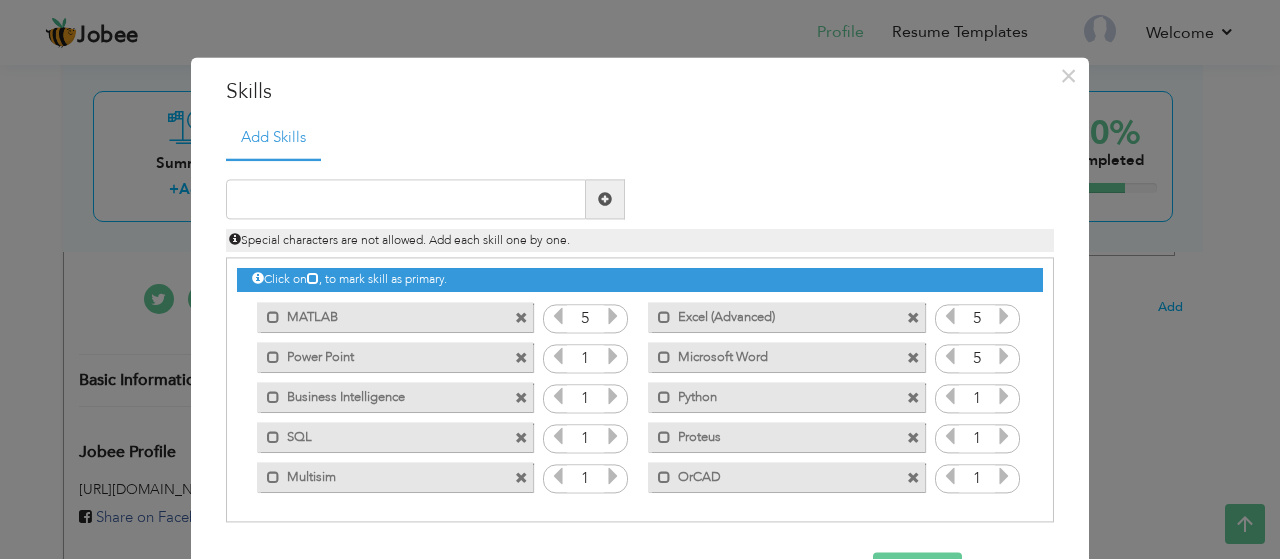 click at bounding box center (613, 357) 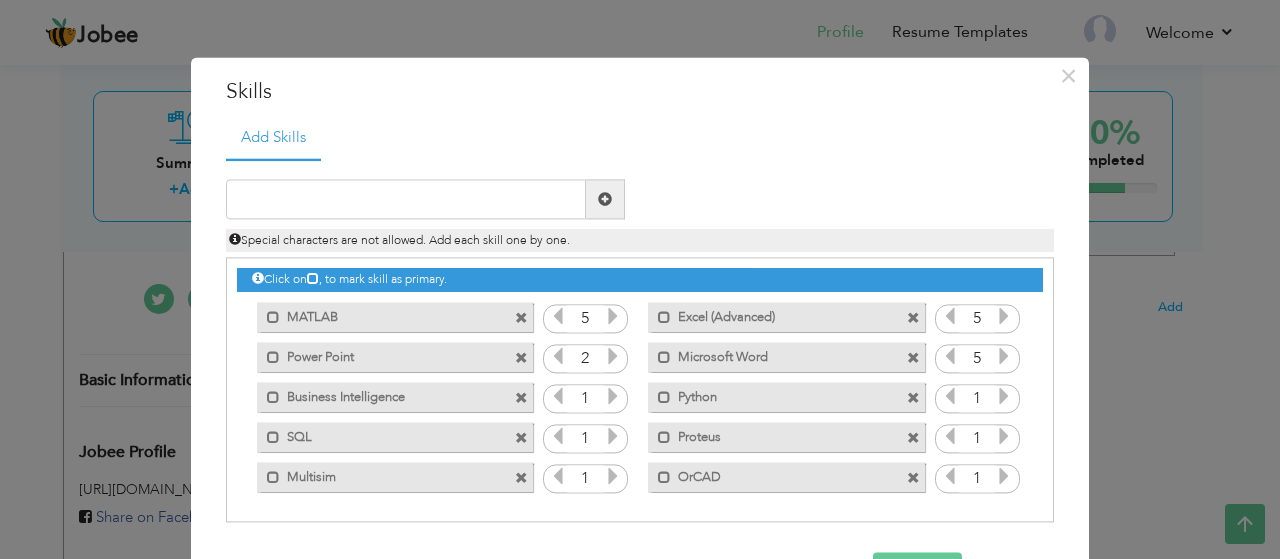 click at bounding box center [613, 357] 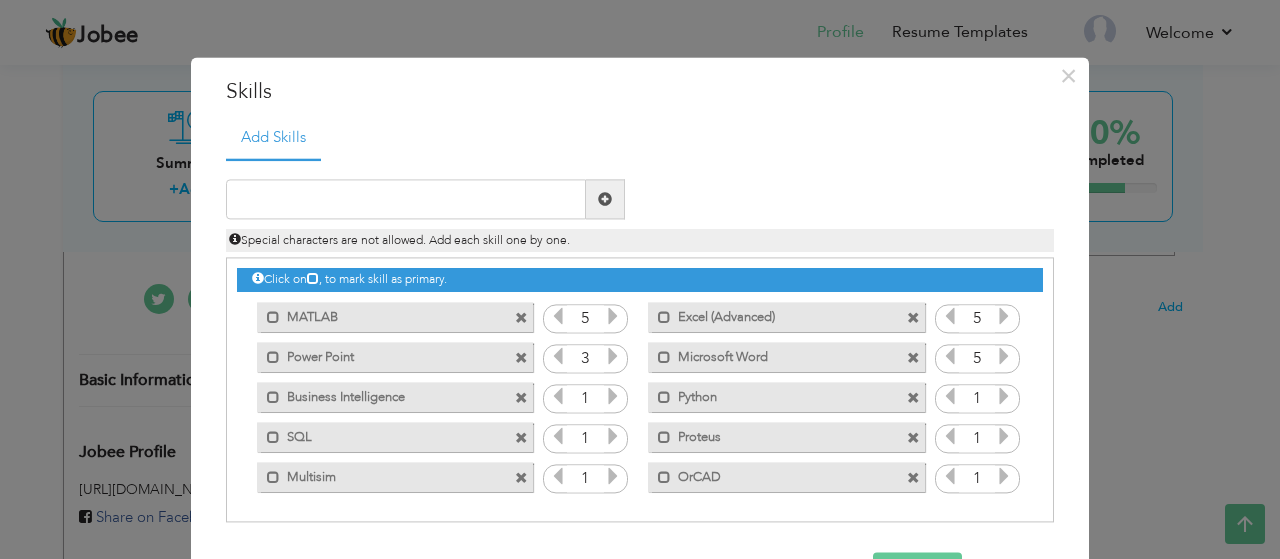 click at bounding box center [613, 357] 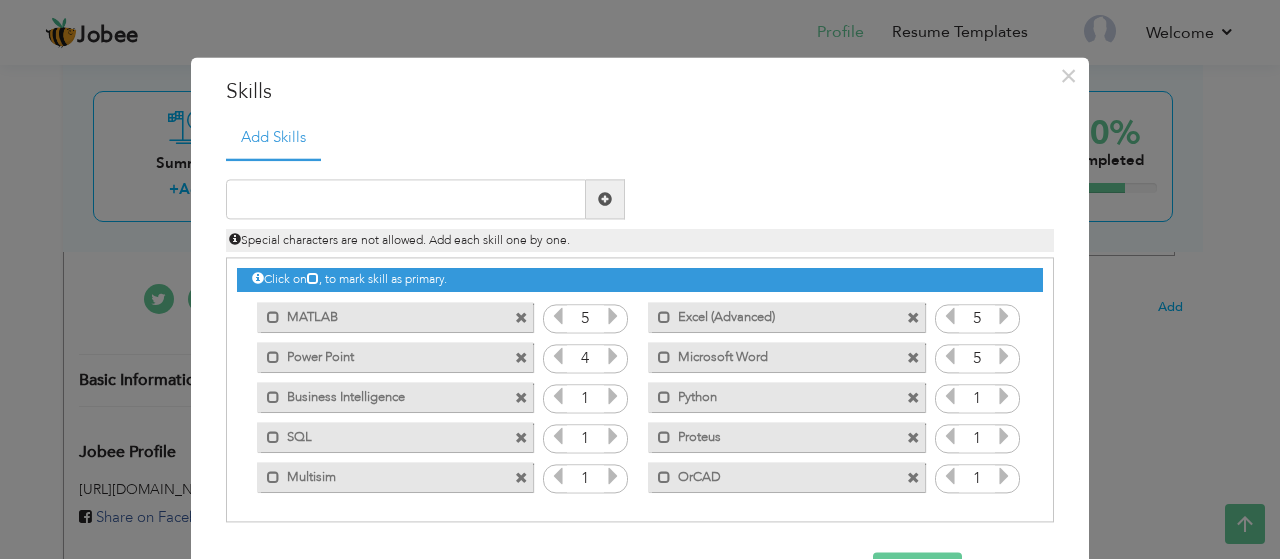 click at bounding box center [613, 357] 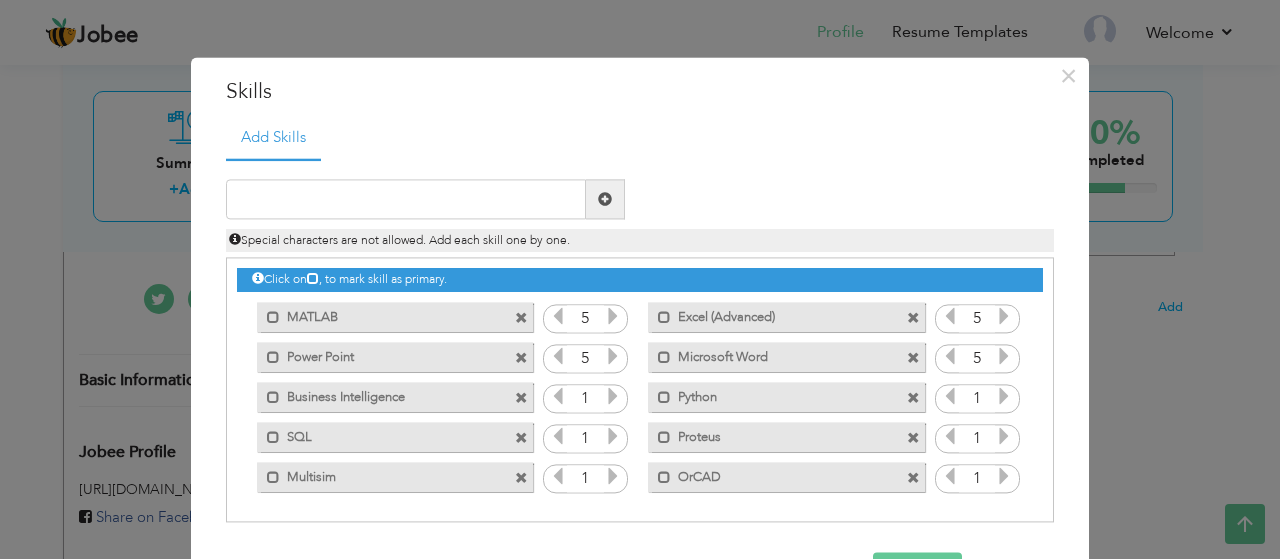 click at bounding box center [613, 397] 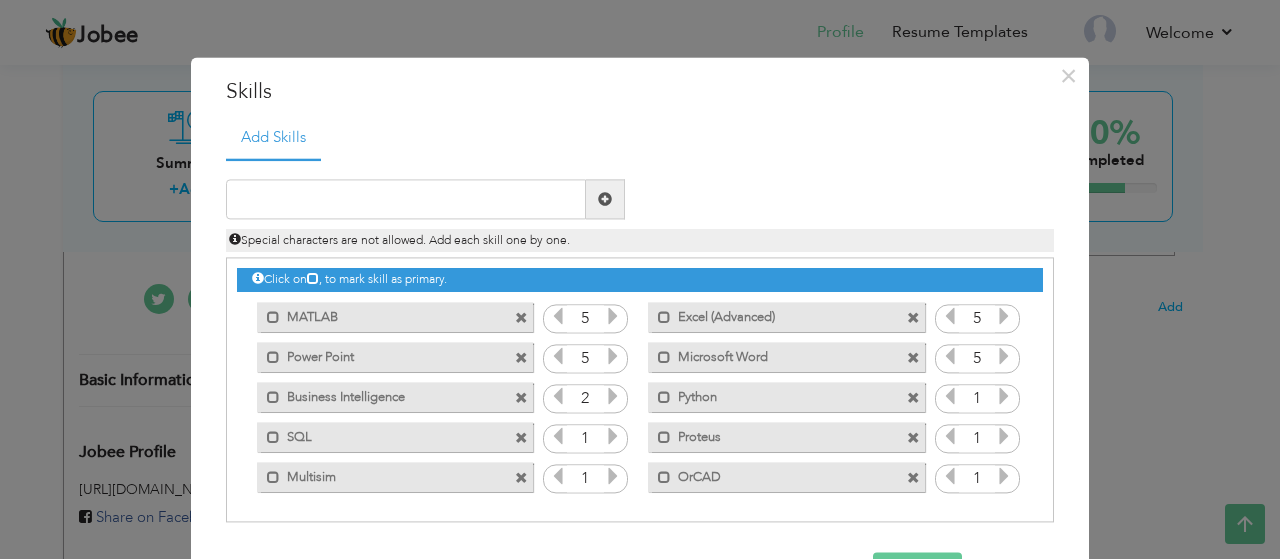 click at bounding box center [613, 397] 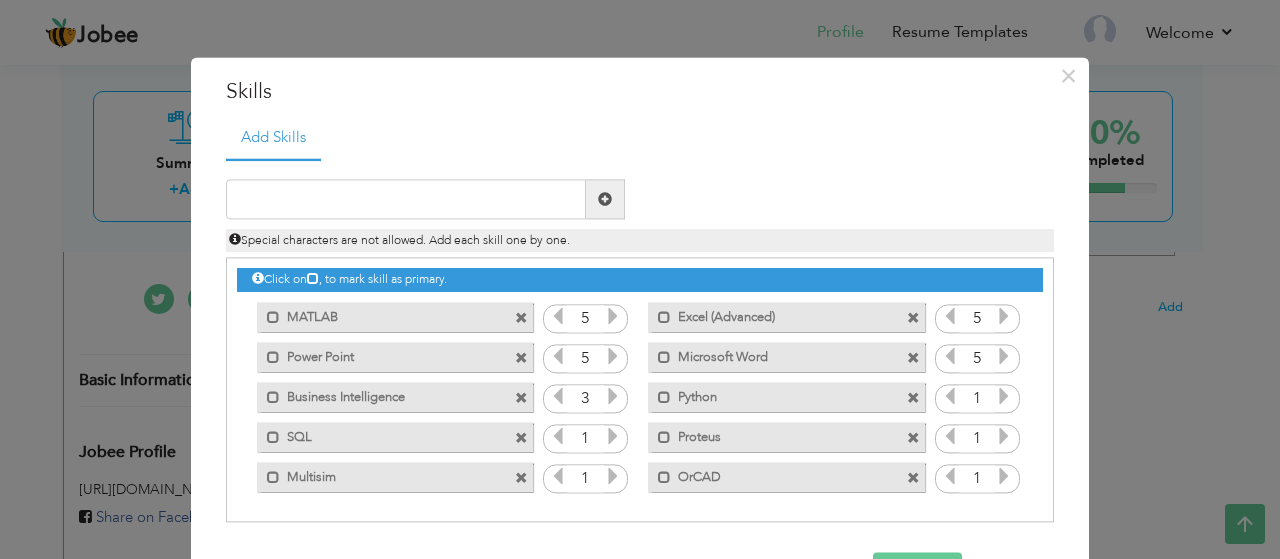 click at bounding box center [1004, 397] 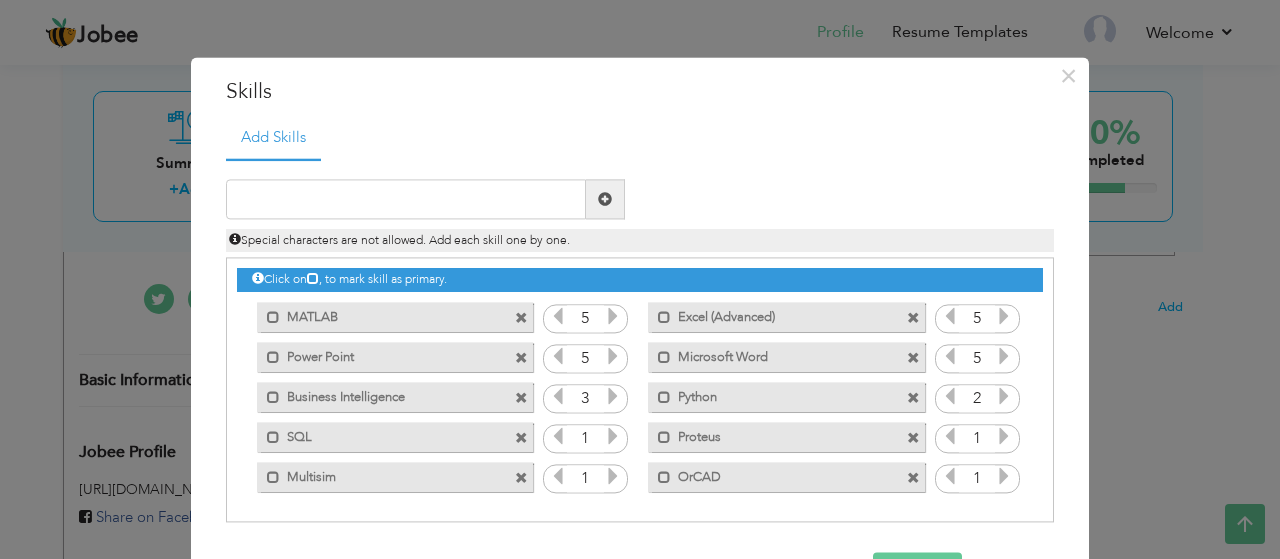 click at bounding box center (1004, 397) 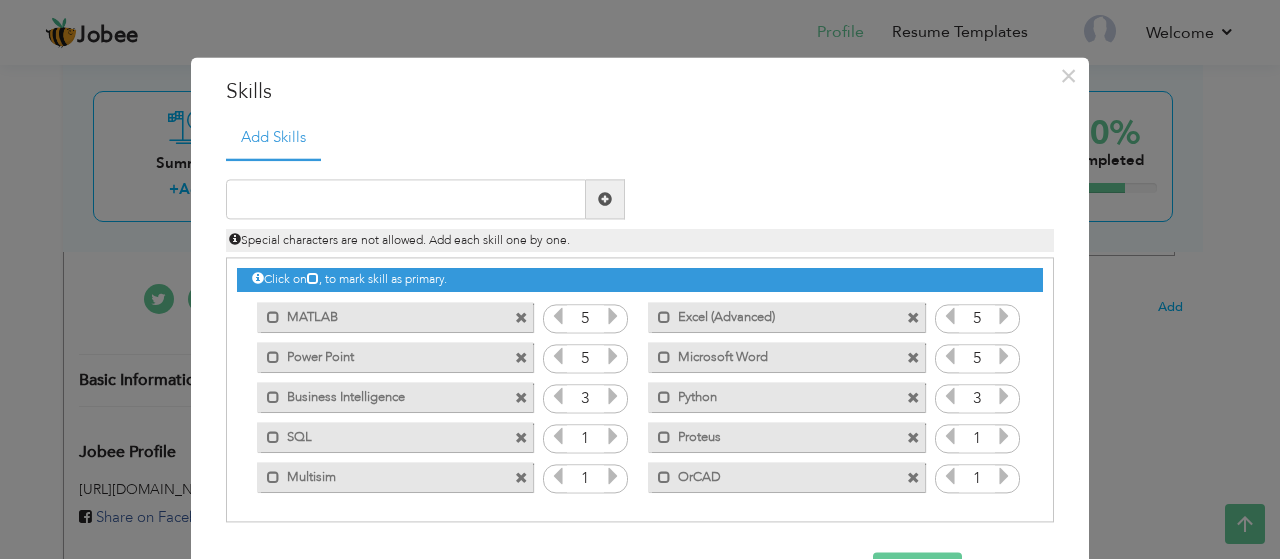click at bounding box center [1004, 437] 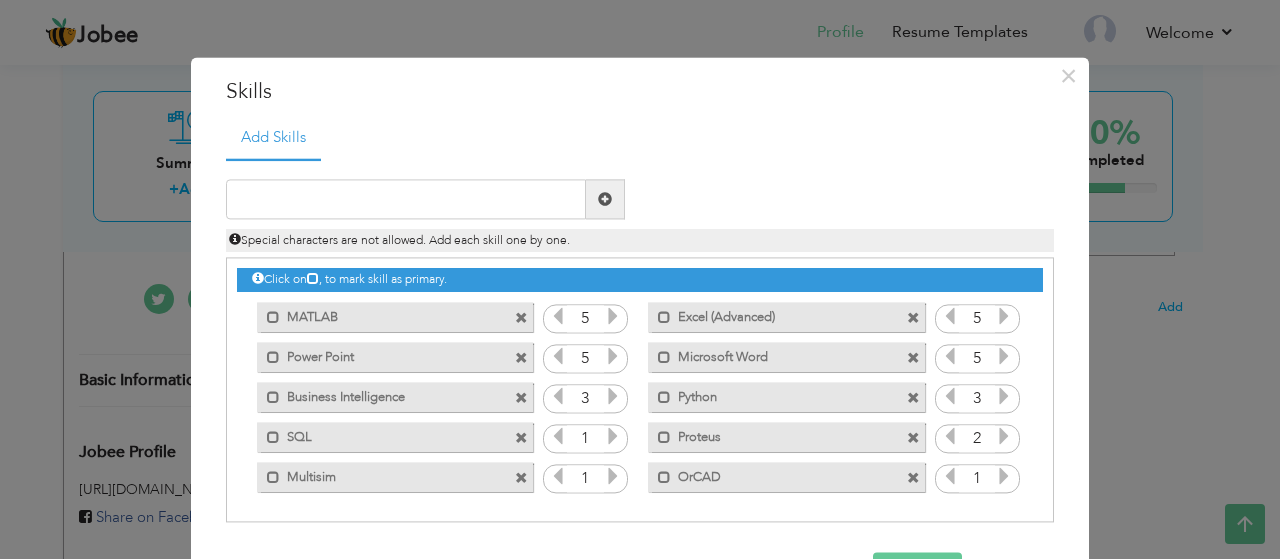click at bounding box center [1004, 437] 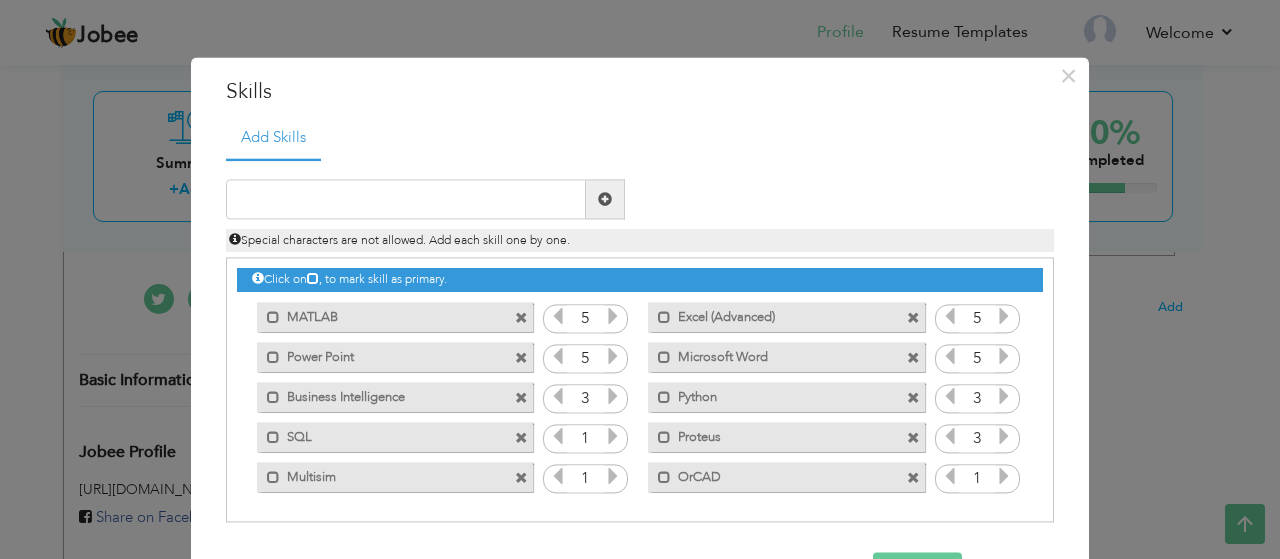 click at bounding box center (1004, 437) 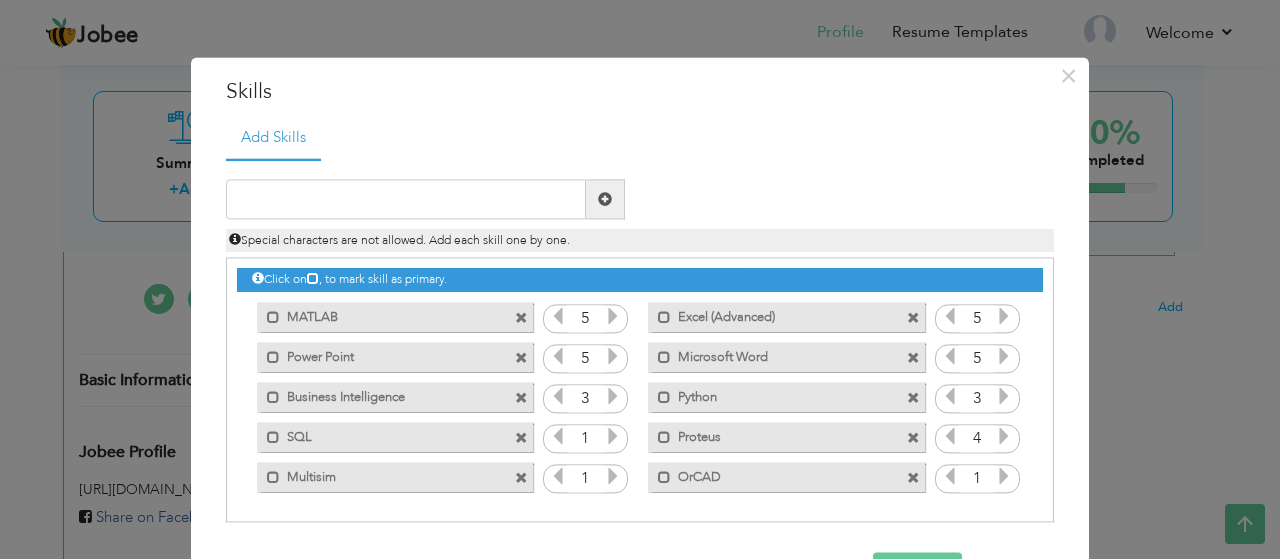 click at bounding box center (1004, 477) 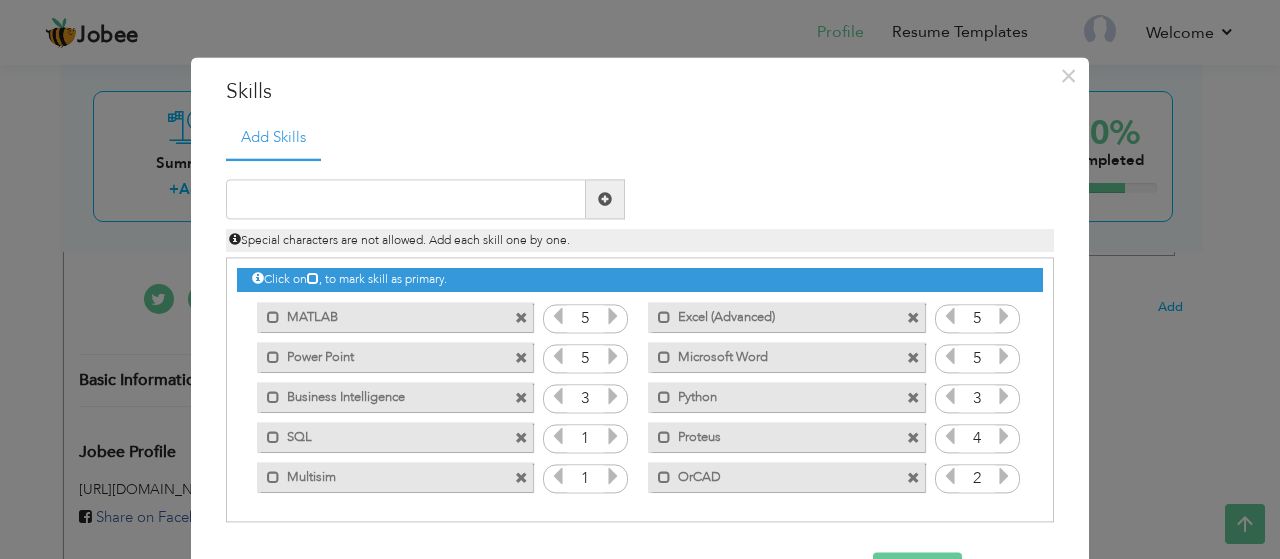 click at bounding box center [1004, 477] 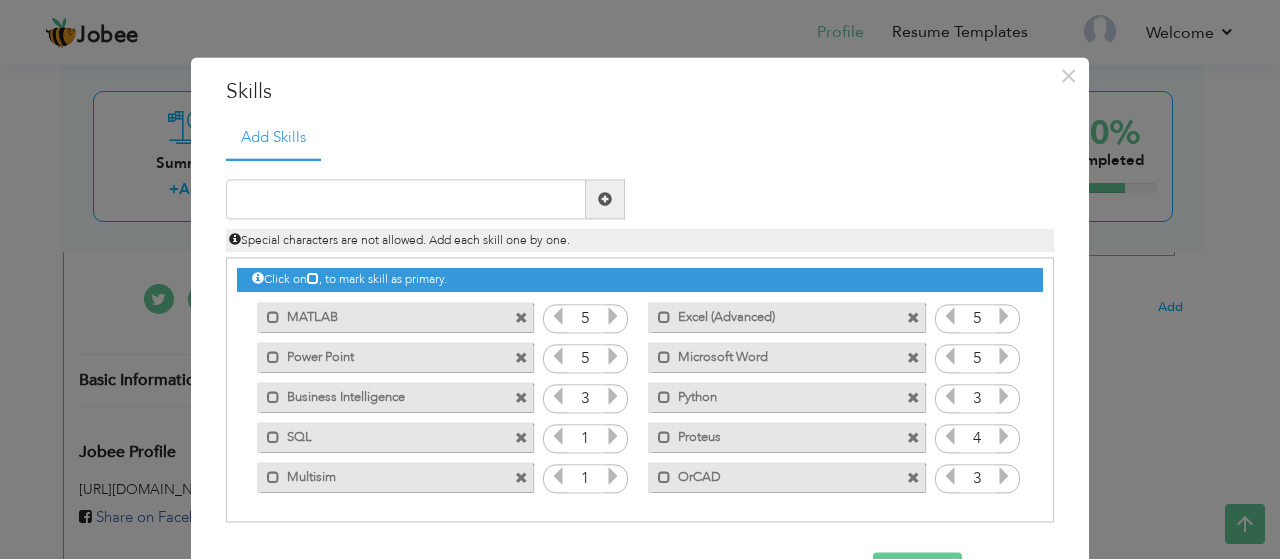 click at bounding box center (613, 437) 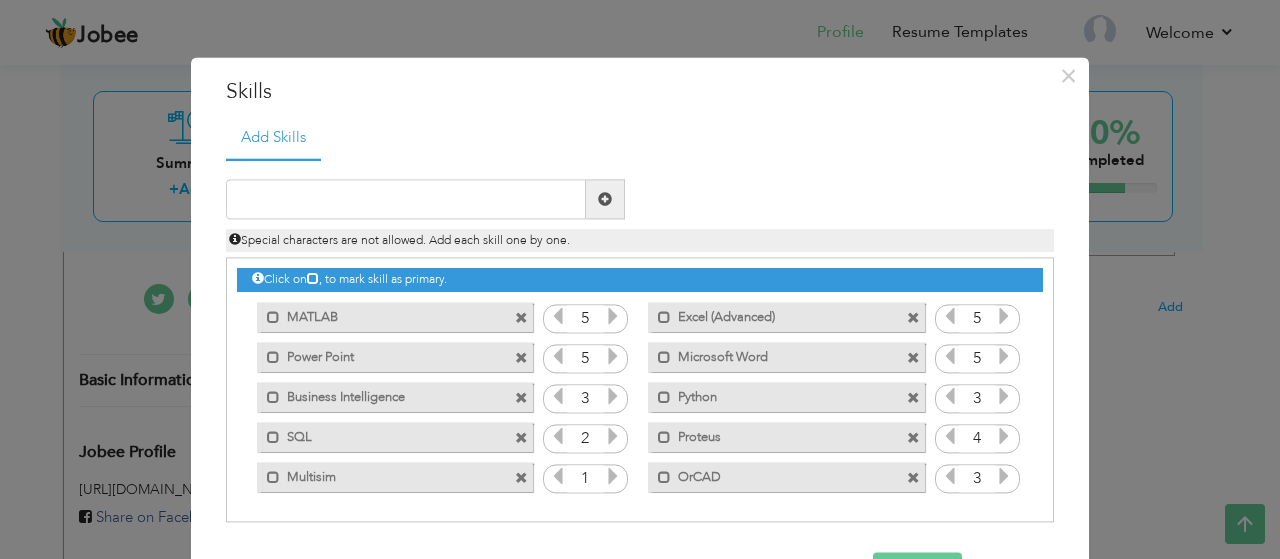 click at bounding box center (613, 437) 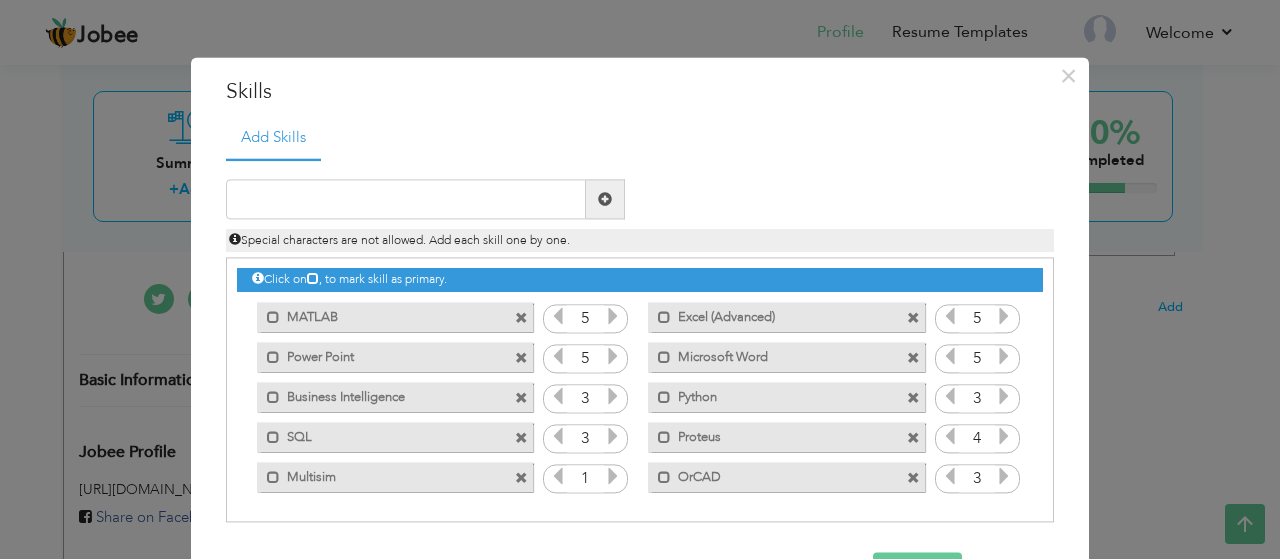 click at bounding box center (613, 477) 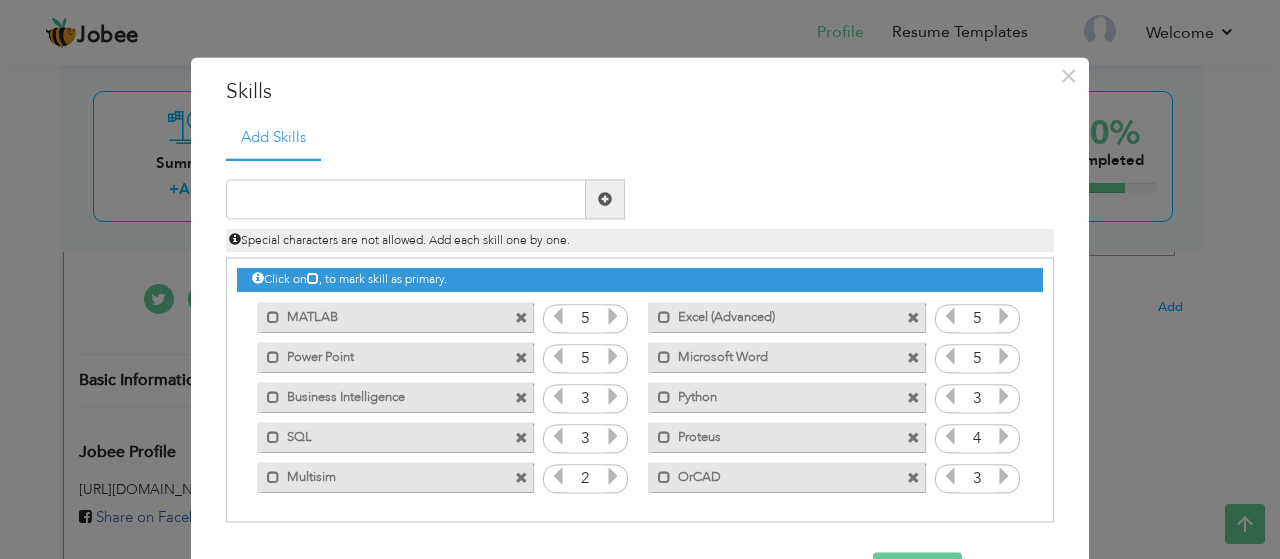click at bounding box center (613, 477) 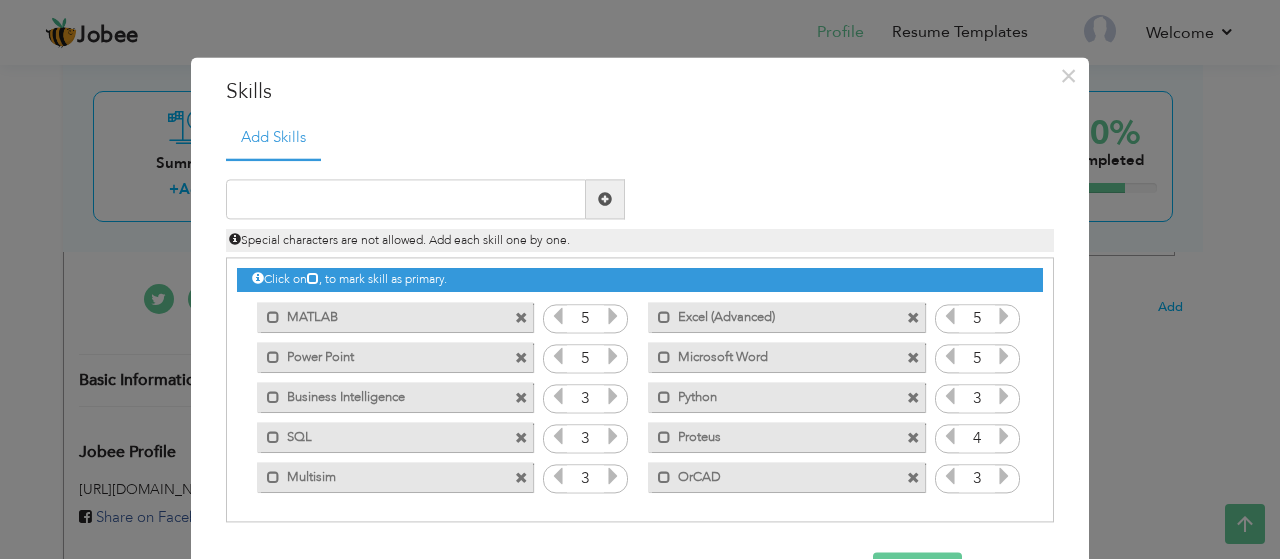 click at bounding box center [613, 477] 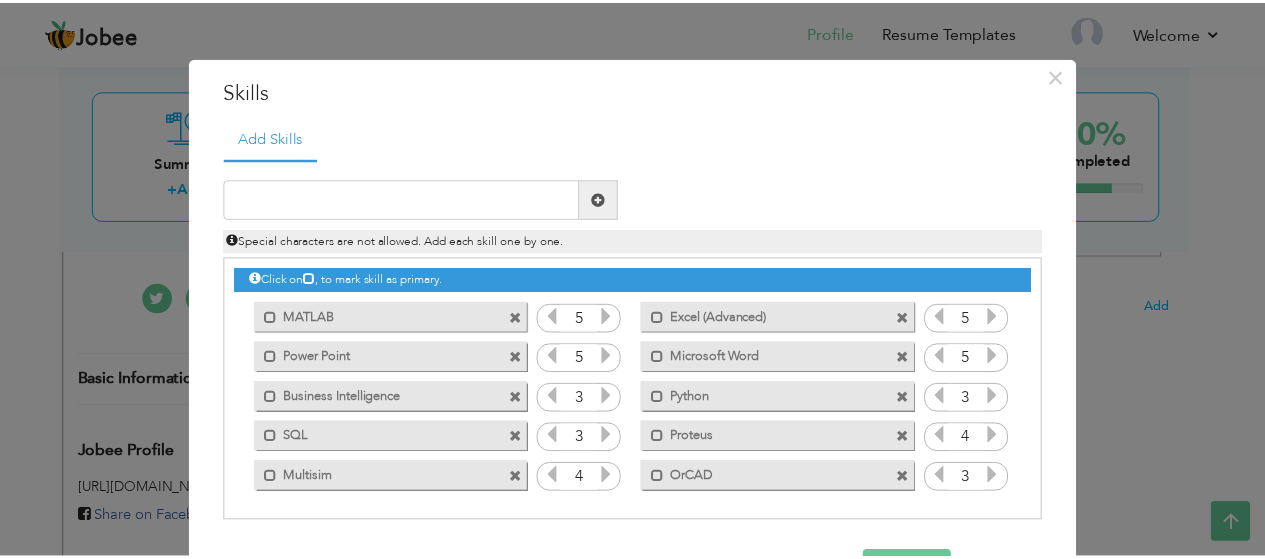 scroll, scrollTop: 67, scrollLeft: 0, axis: vertical 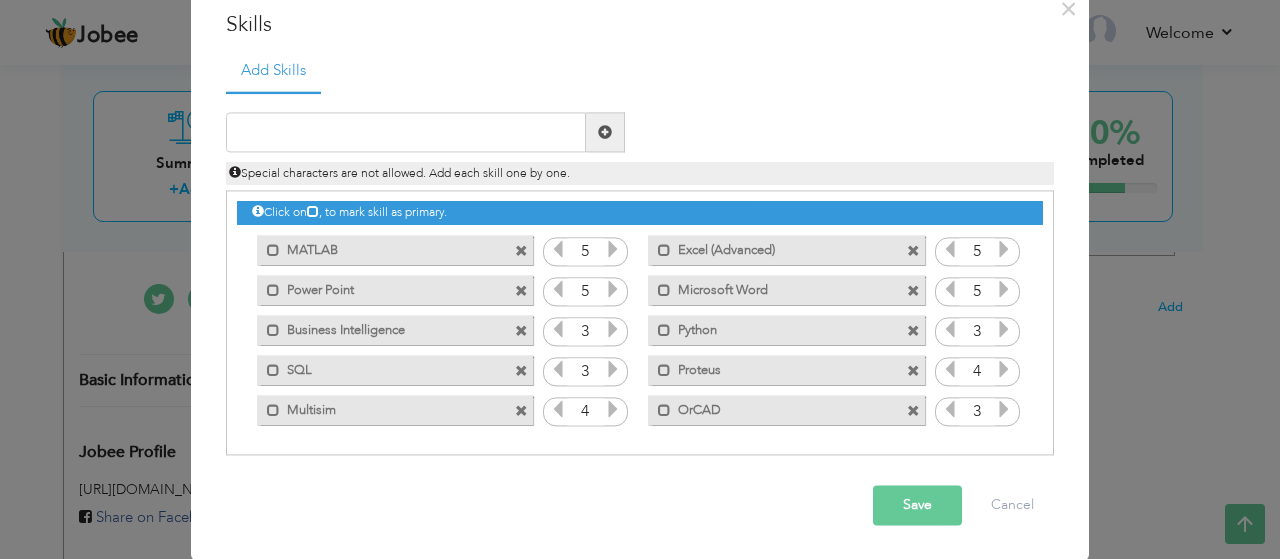 click on "Save" at bounding box center (917, 506) 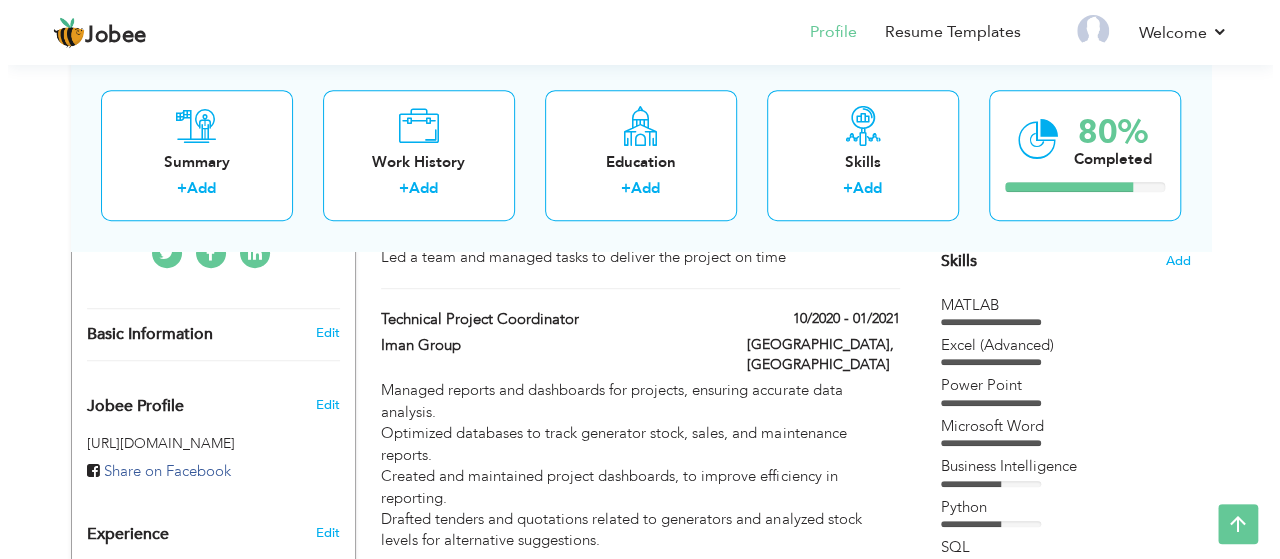 scroll, scrollTop: 517, scrollLeft: 0, axis: vertical 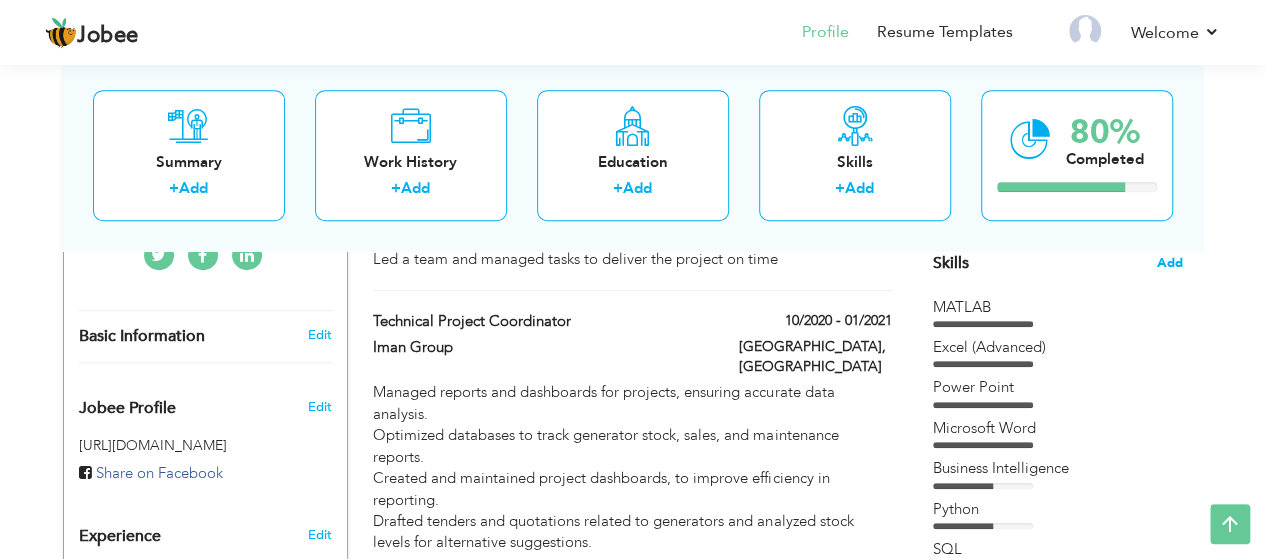click on "Add" at bounding box center (1170, 263) 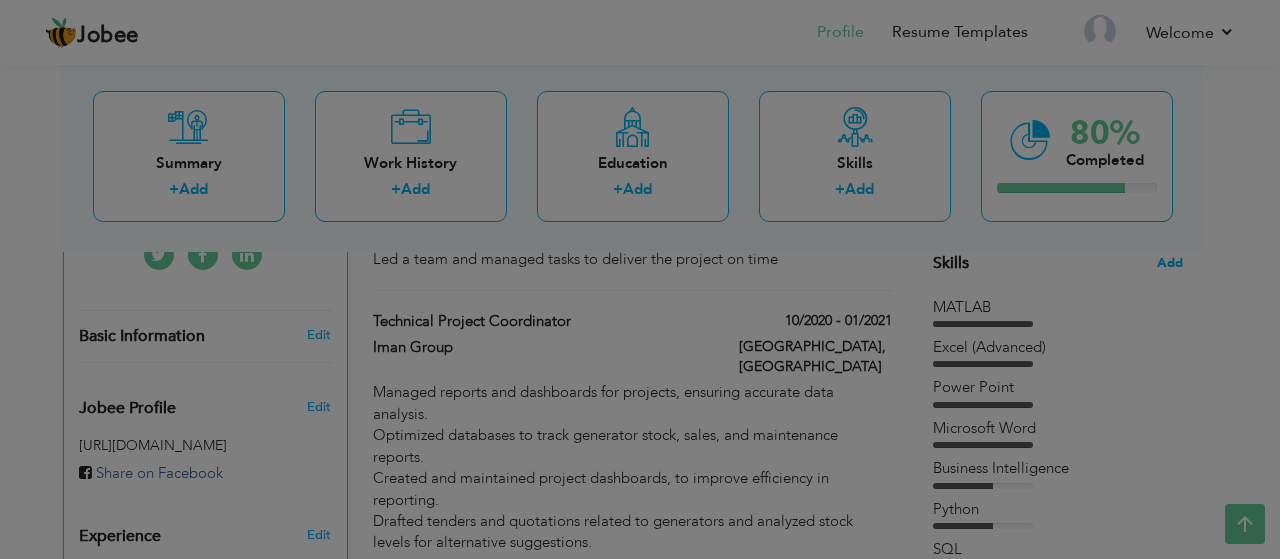 scroll, scrollTop: 0, scrollLeft: 0, axis: both 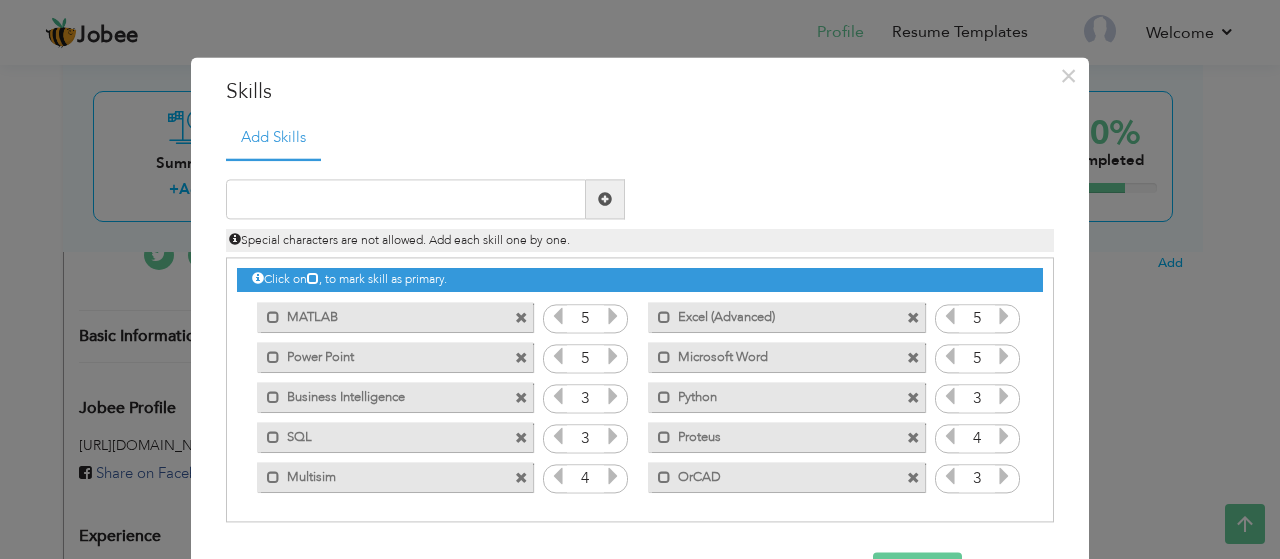 click at bounding box center [1004, 397] 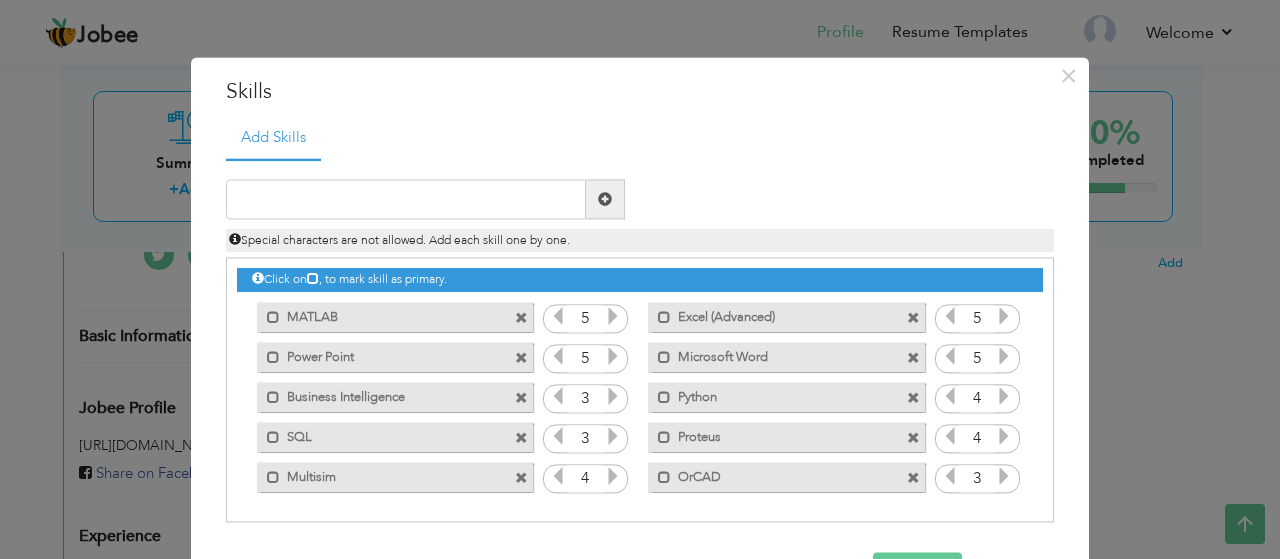 click at bounding box center [1004, 477] 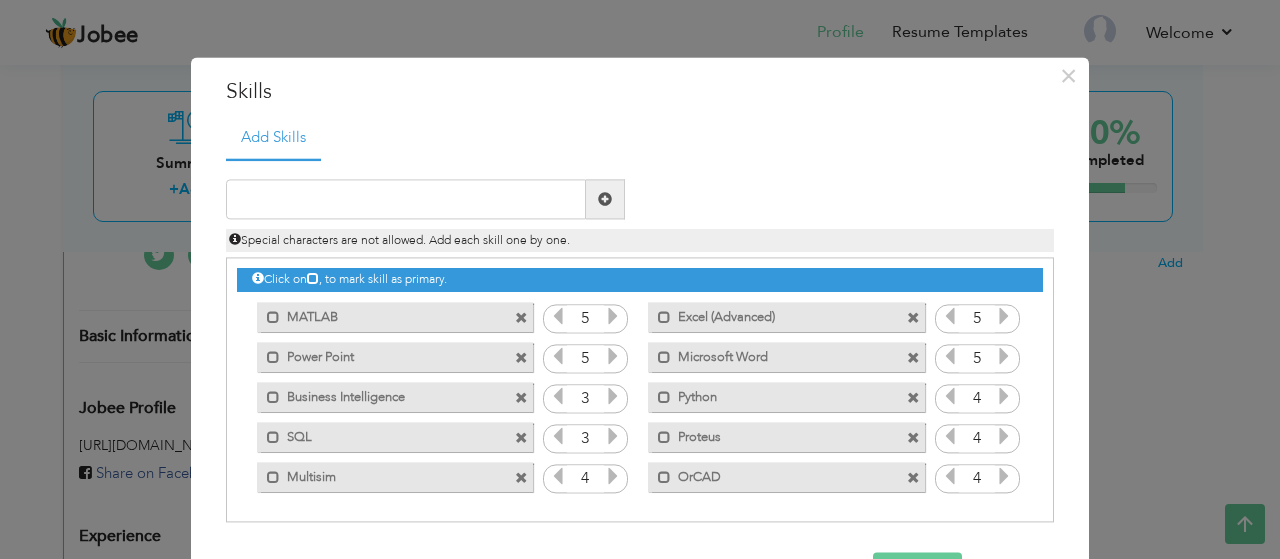 click at bounding box center [613, 477] 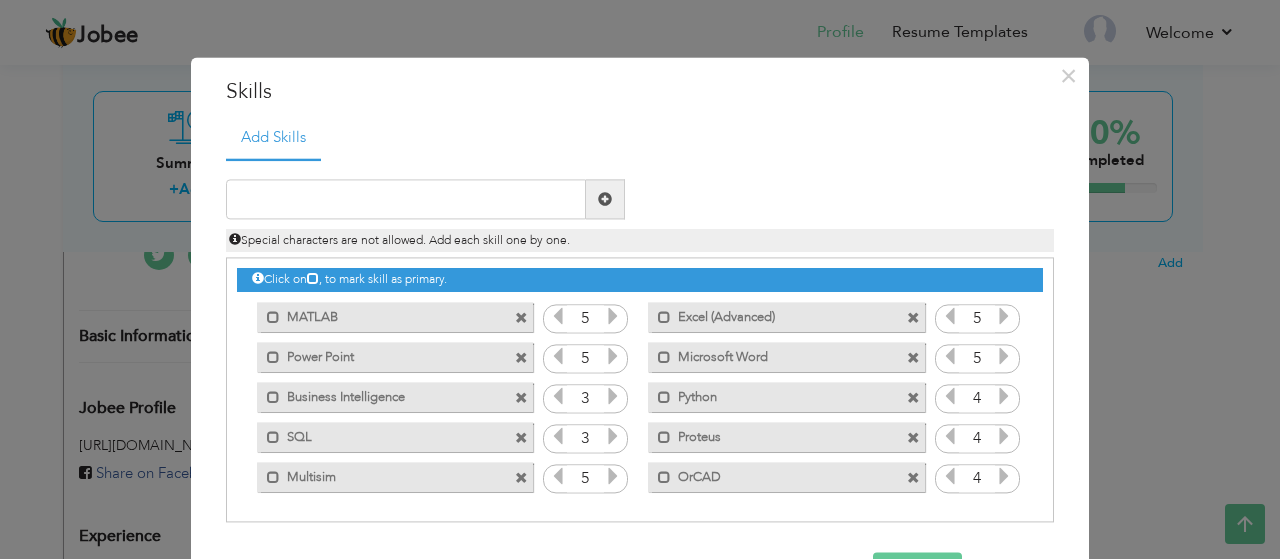 click at bounding box center (1004, 477) 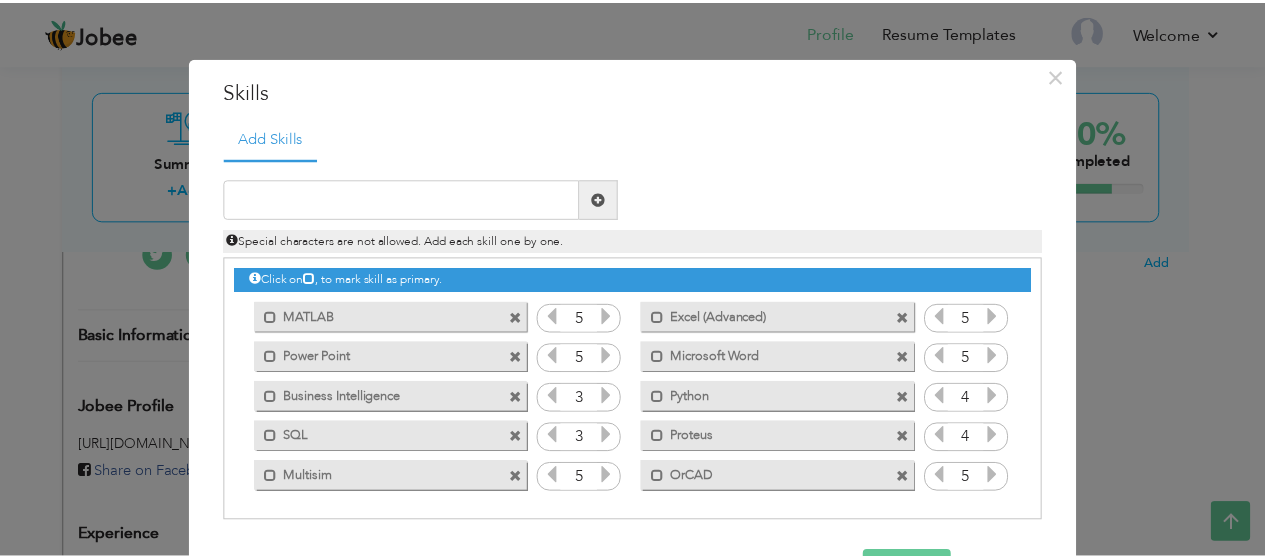 scroll, scrollTop: 67, scrollLeft: 0, axis: vertical 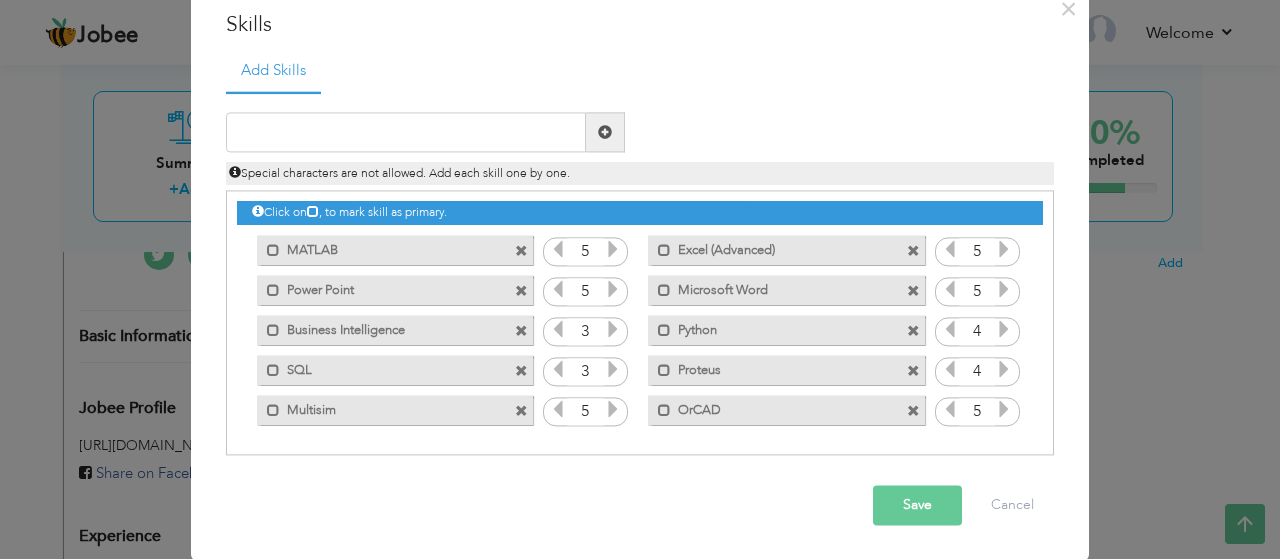 click on "Save" at bounding box center (917, 506) 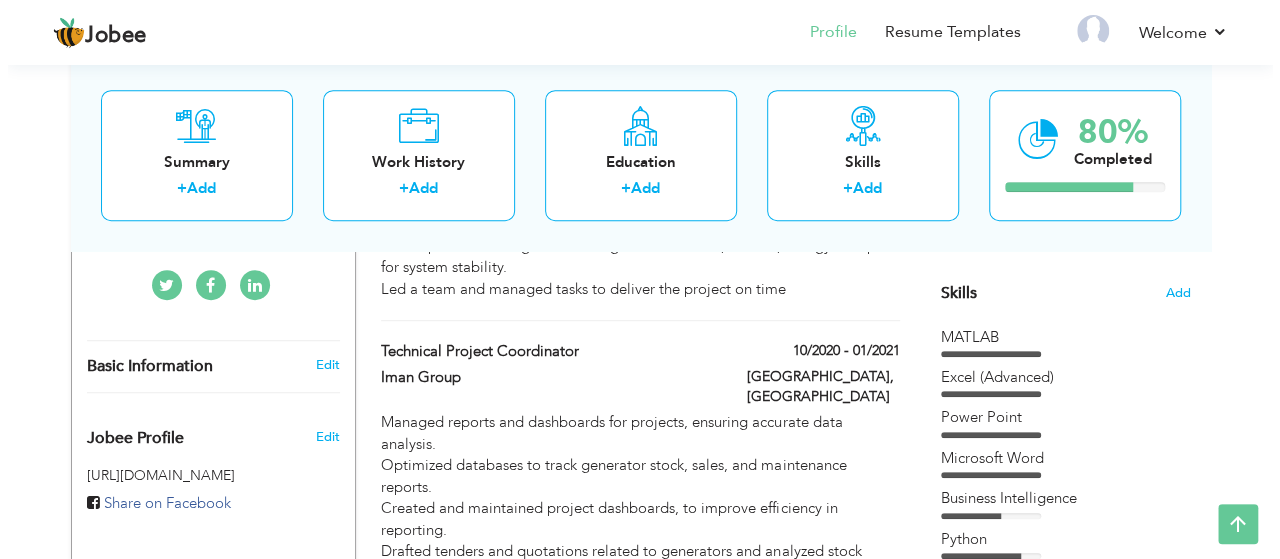 scroll, scrollTop: 486, scrollLeft: 0, axis: vertical 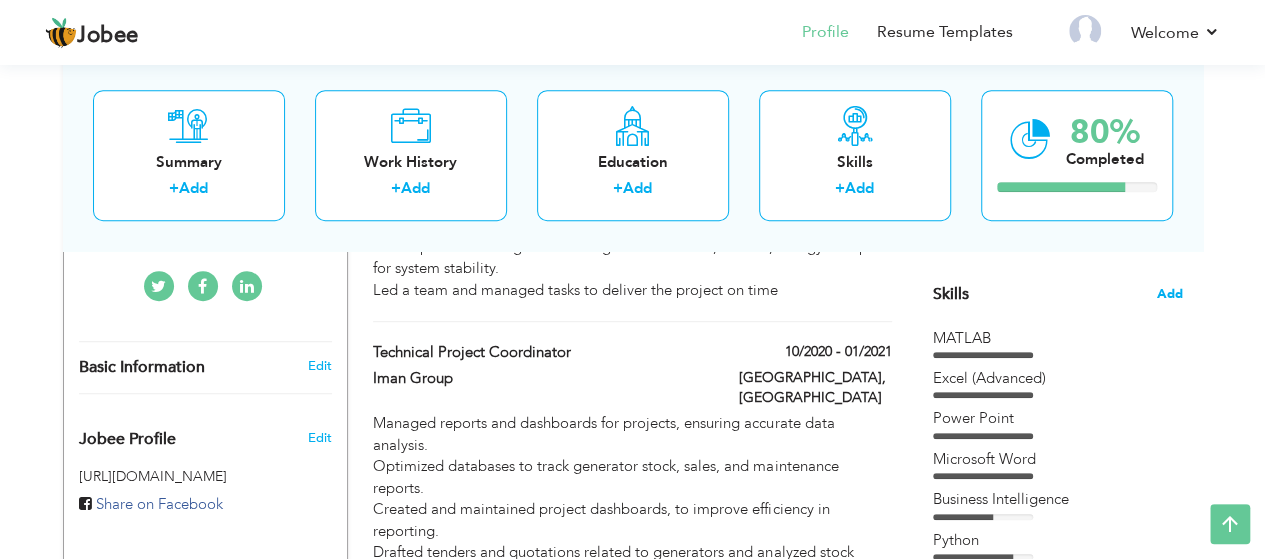 click on "Add" at bounding box center (1170, 294) 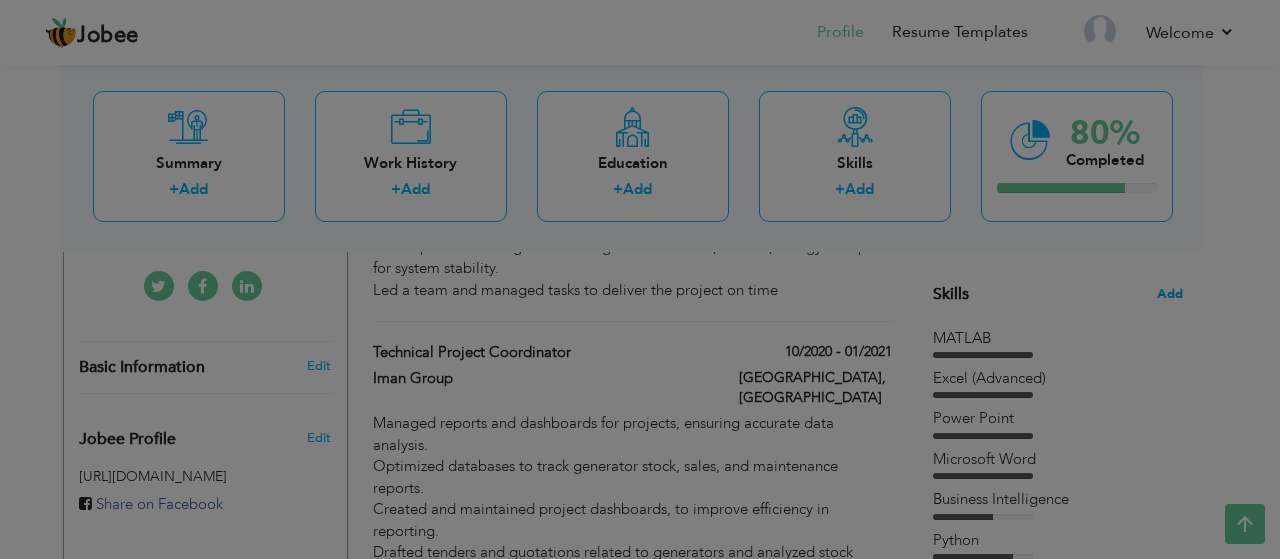 scroll, scrollTop: 0, scrollLeft: 0, axis: both 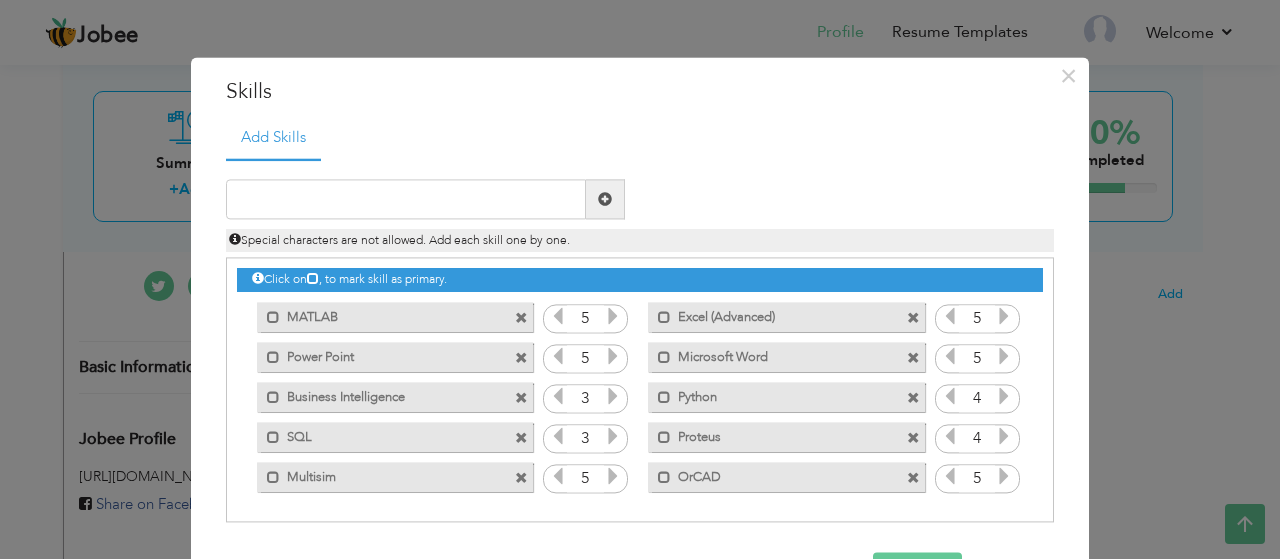 click at bounding box center [613, 437] 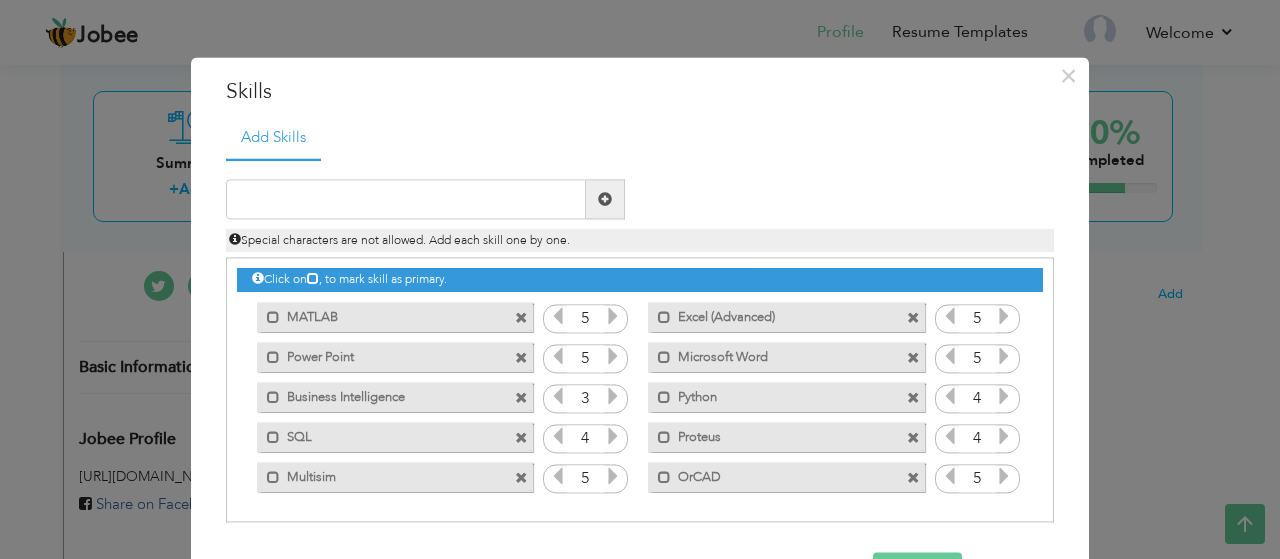 click at bounding box center (613, 397) 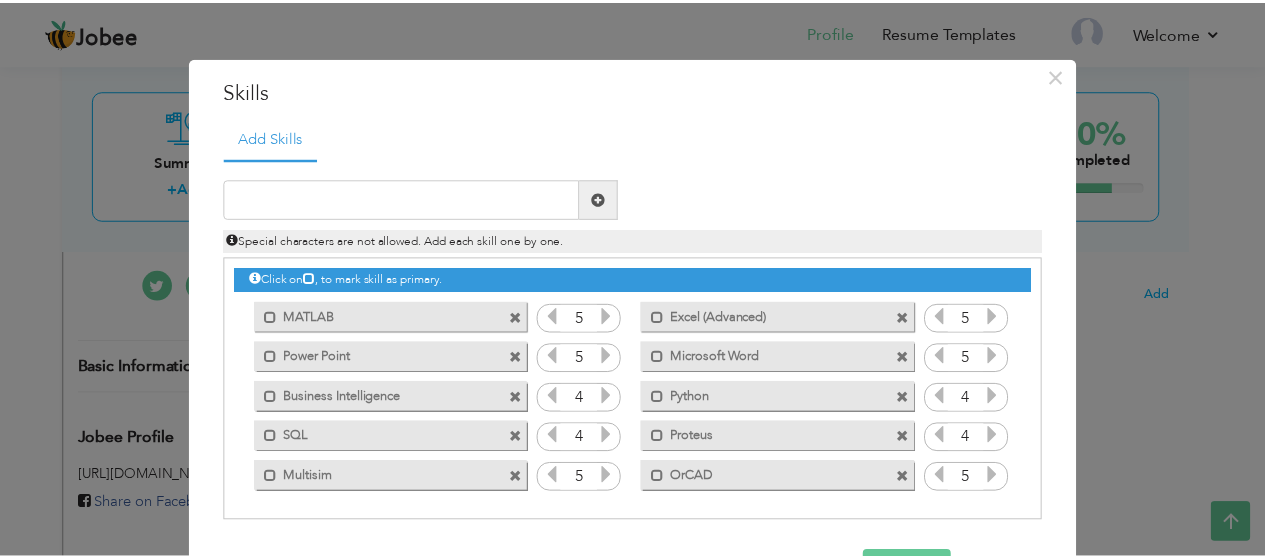 scroll, scrollTop: 67, scrollLeft: 0, axis: vertical 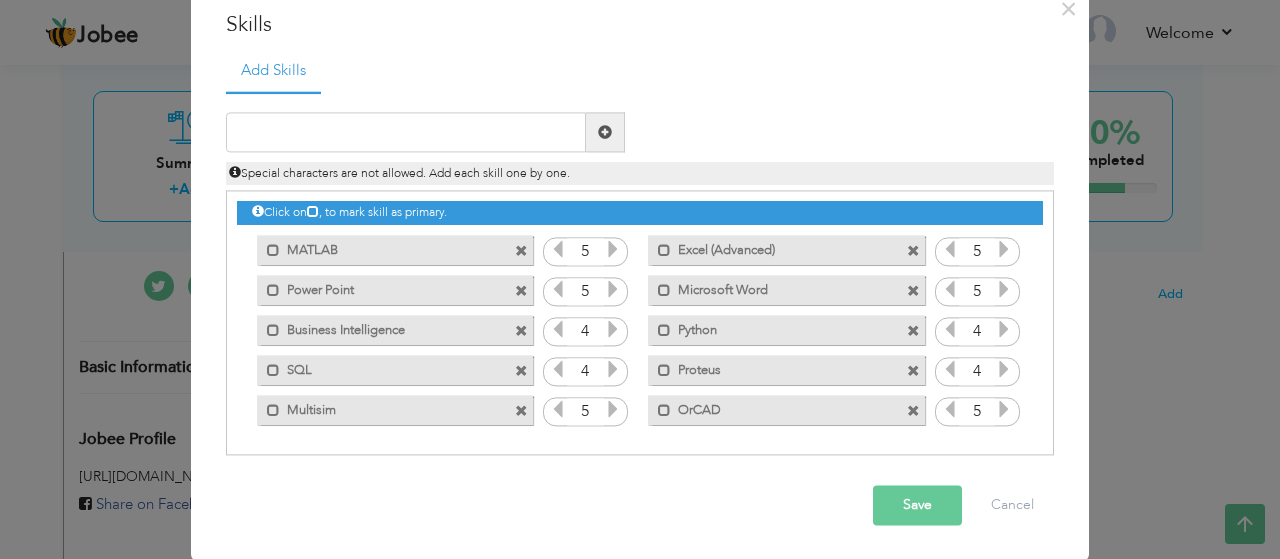 click on "Save" at bounding box center (917, 506) 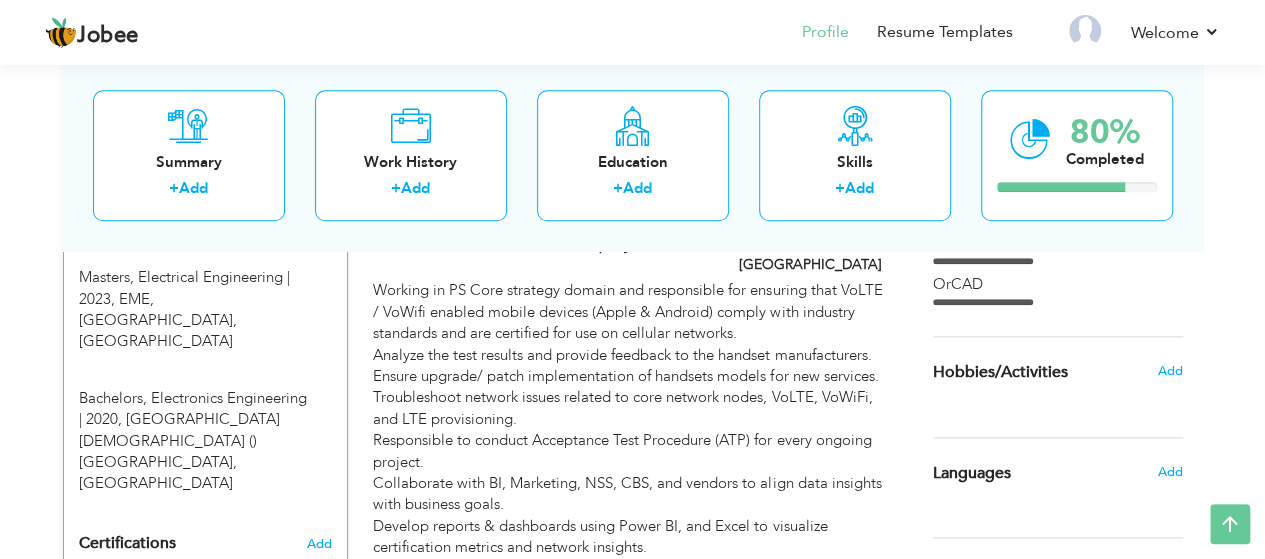 scroll, scrollTop: 904, scrollLeft: 0, axis: vertical 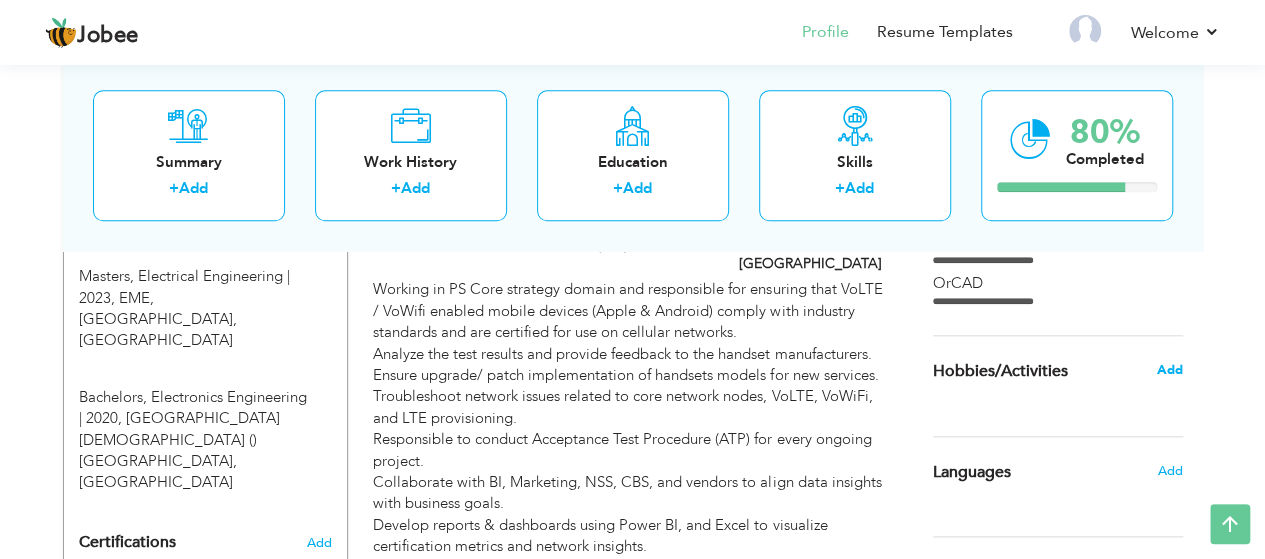 click on "Add" at bounding box center (1169, 370) 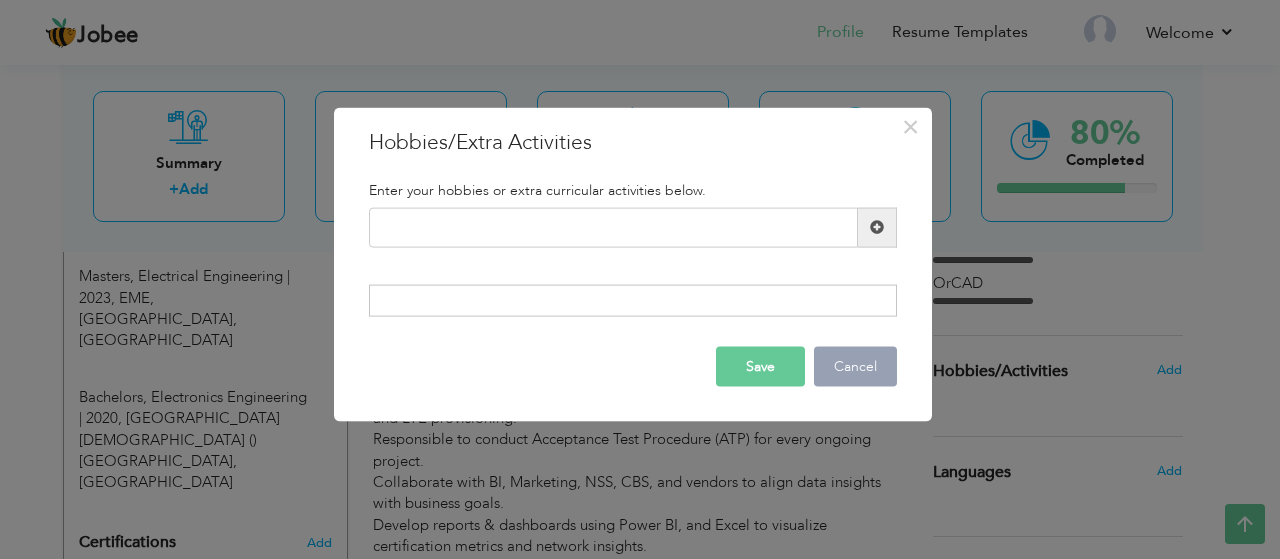 click on "Cancel" at bounding box center (855, 367) 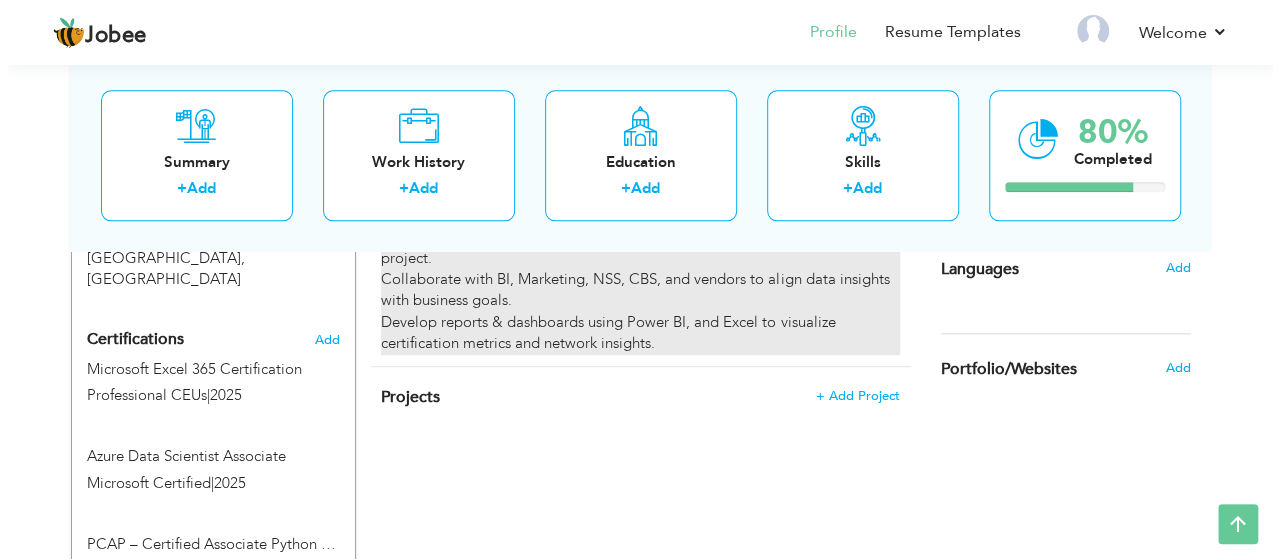 scroll, scrollTop: 1106, scrollLeft: 0, axis: vertical 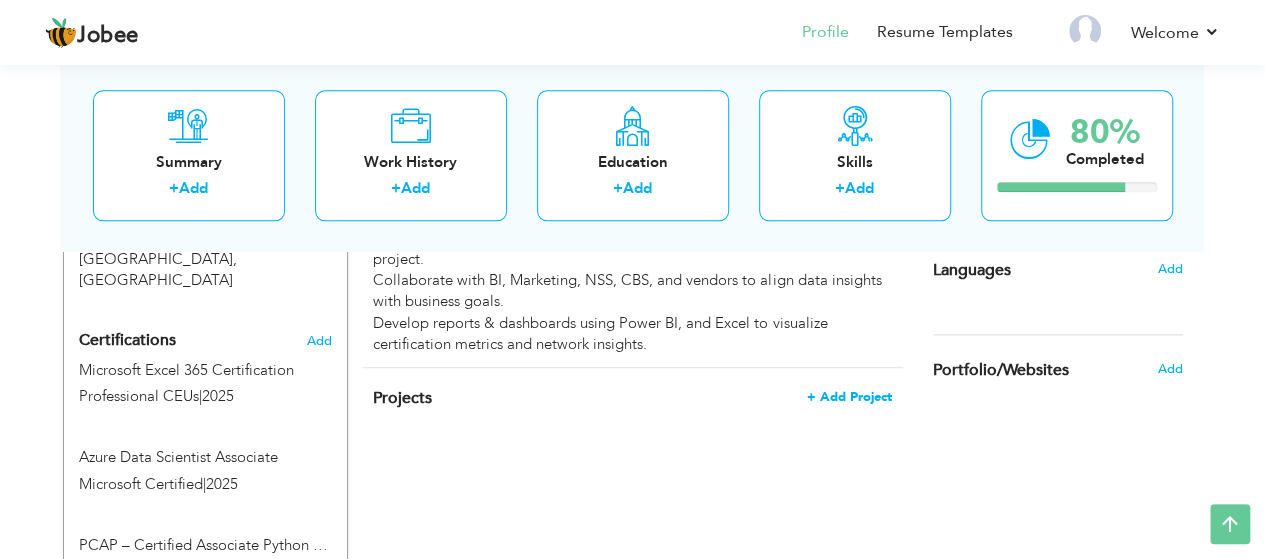 click on "+ Add Project" at bounding box center [849, 397] 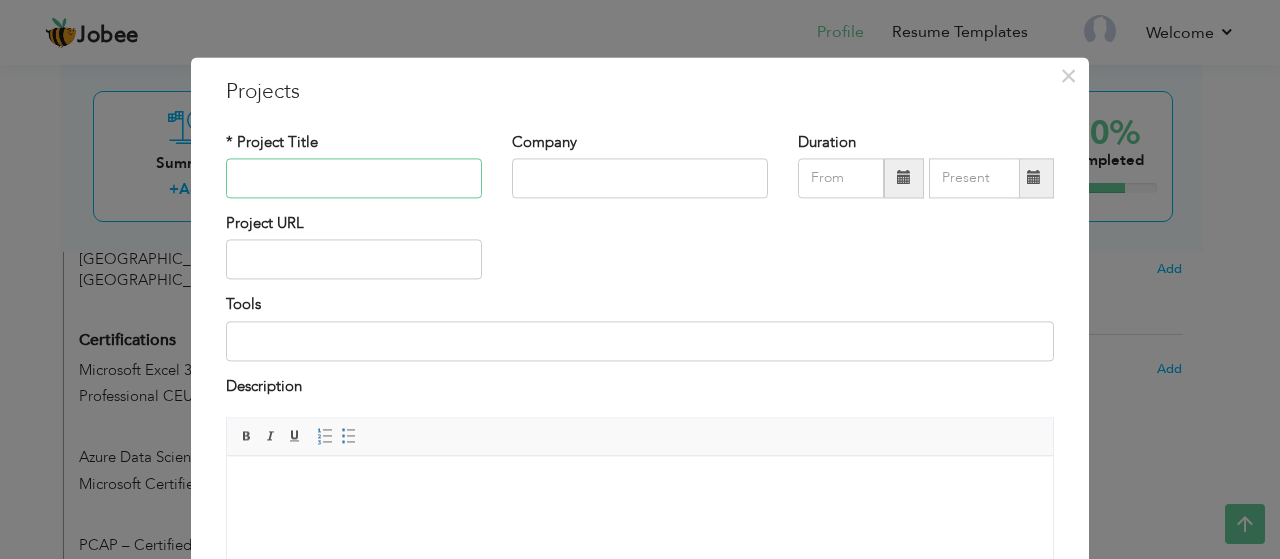 click at bounding box center (354, 178) 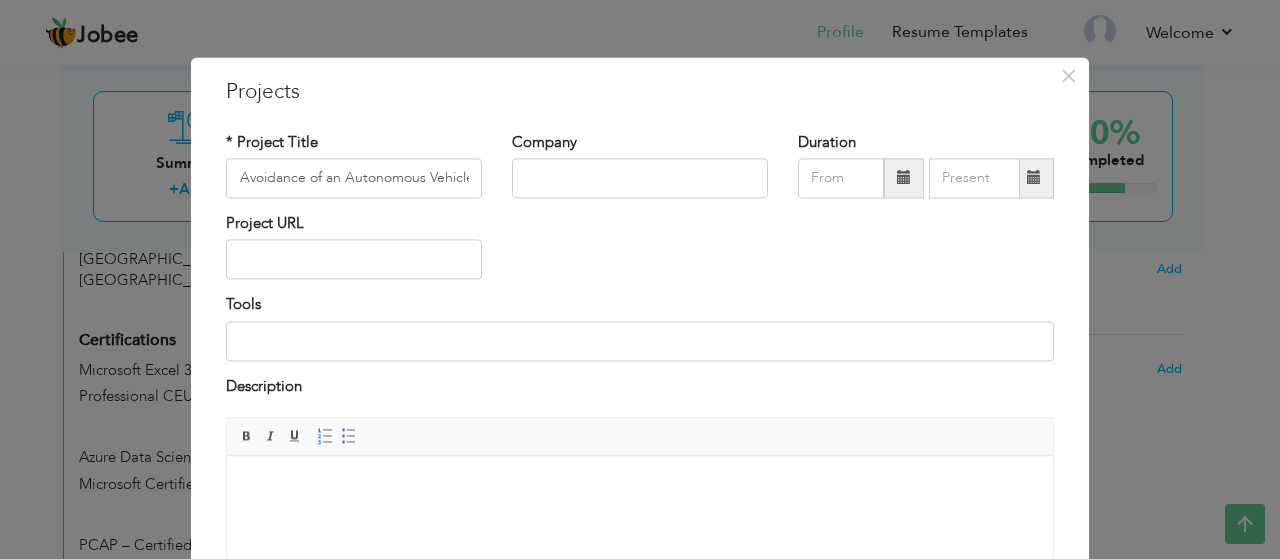 scroll, scrollTop: 0, scrollLeft: 0, axis: both 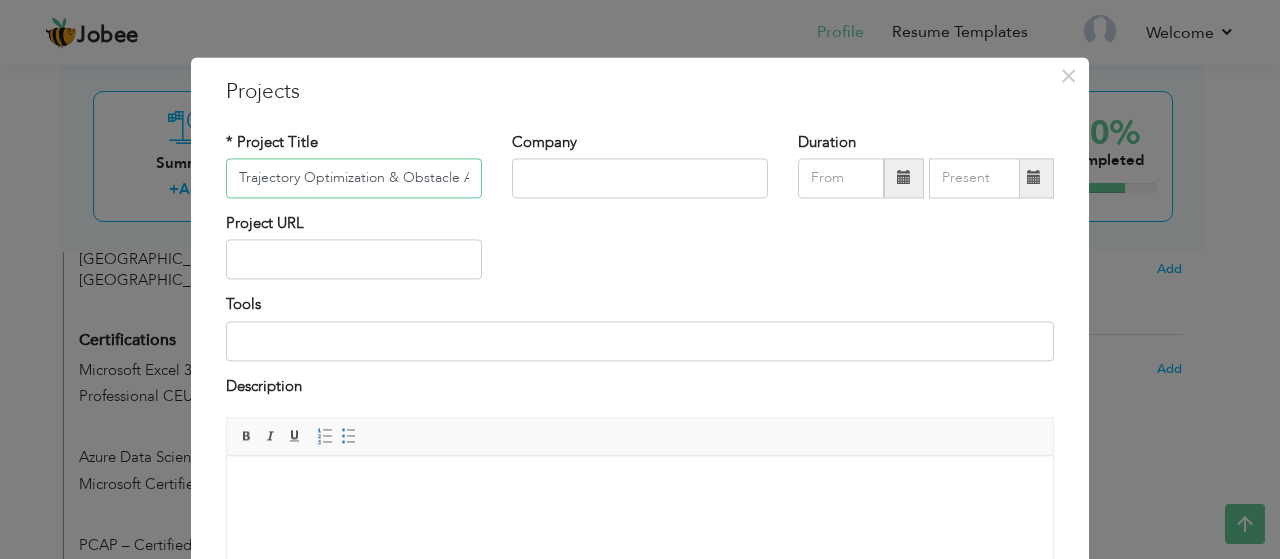 click on "Trajectory Optimization & Obstacle Avoidance of an Autonomous Vehicle" at bounding box center [354, 178] 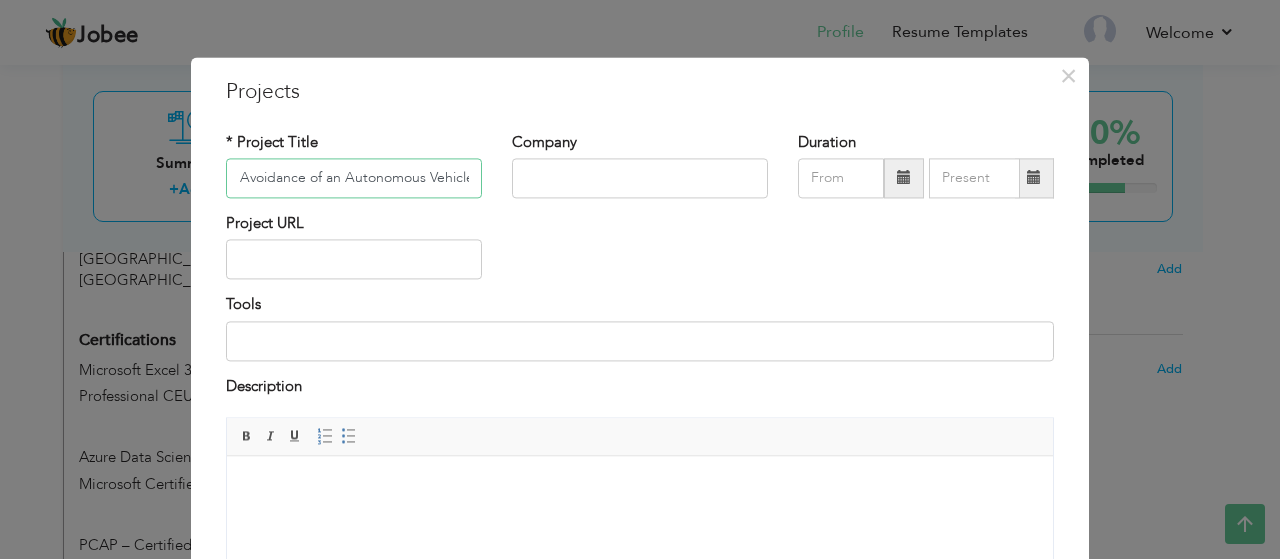 scroll, scrollTop: 0, scrollLeft: 227, axis: horizontal 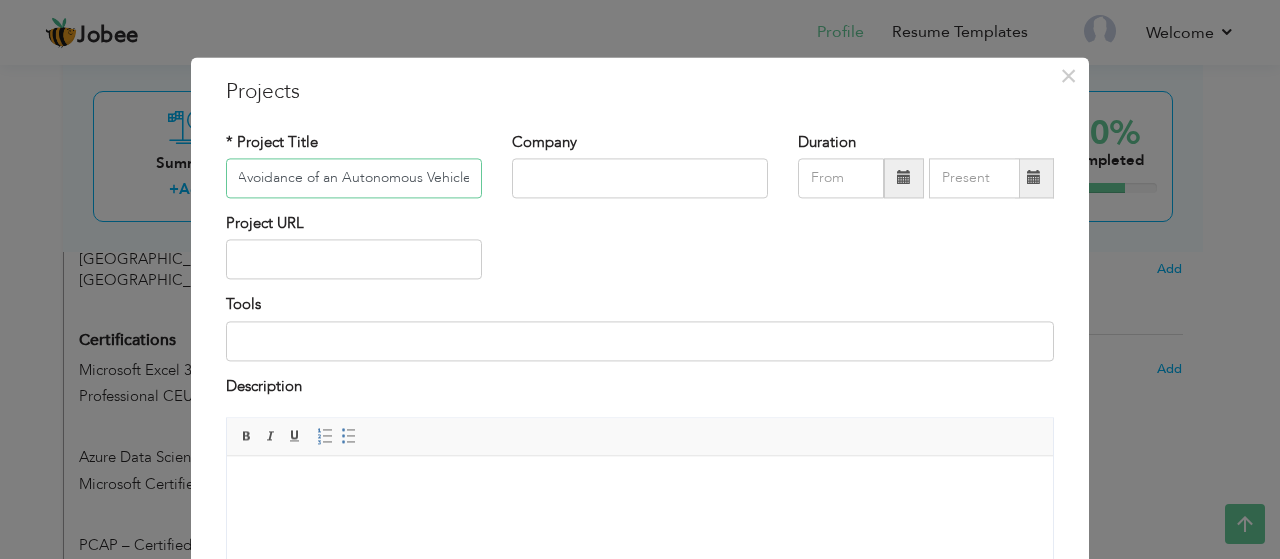 paste on "using Machine  Learning technique, Random Forest (RE-RRT)*" 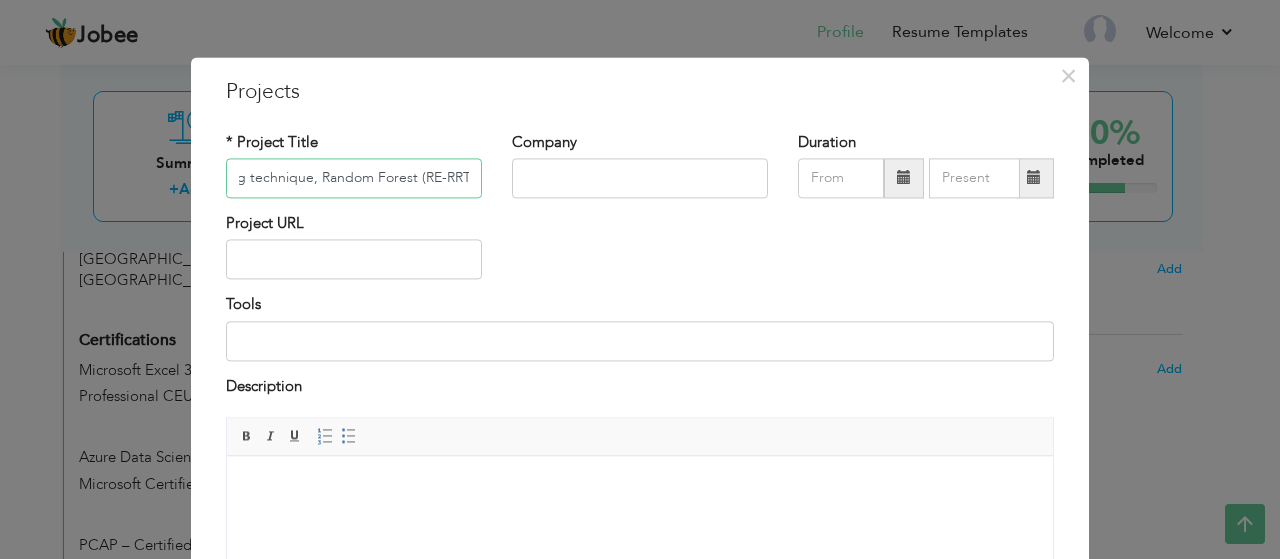 type on "Trajectory Optimization & Obstacle Avoidance of an Autonomous Vehicle using Machine  Learning technique, Random Forest (RE-RRT)*" 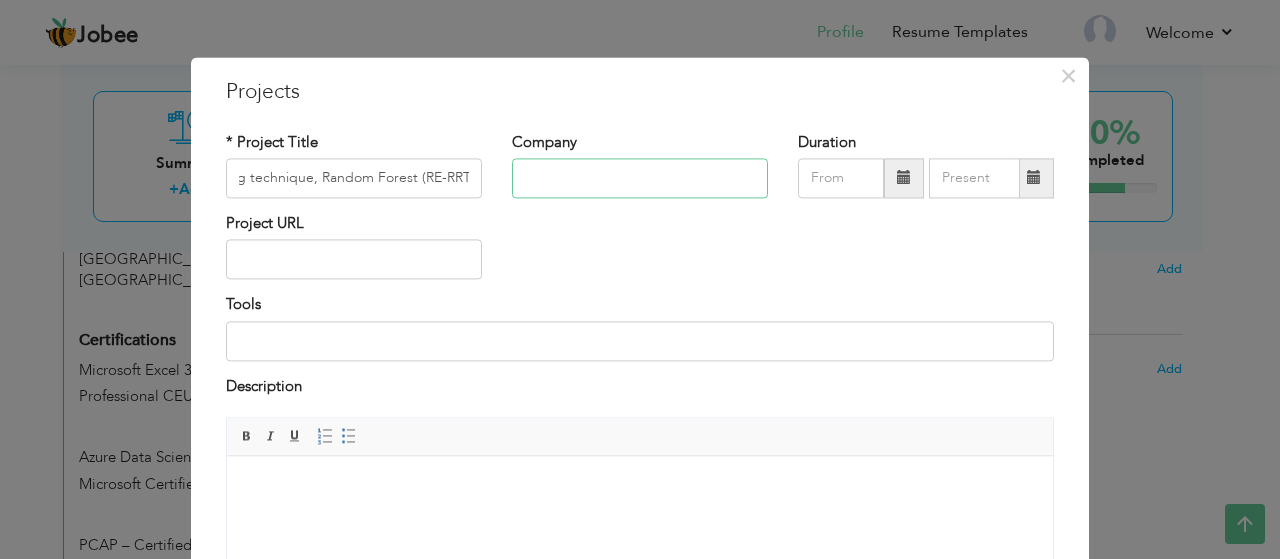 scroll, scrollTop: 0, scrollLeft: 0, axis: both 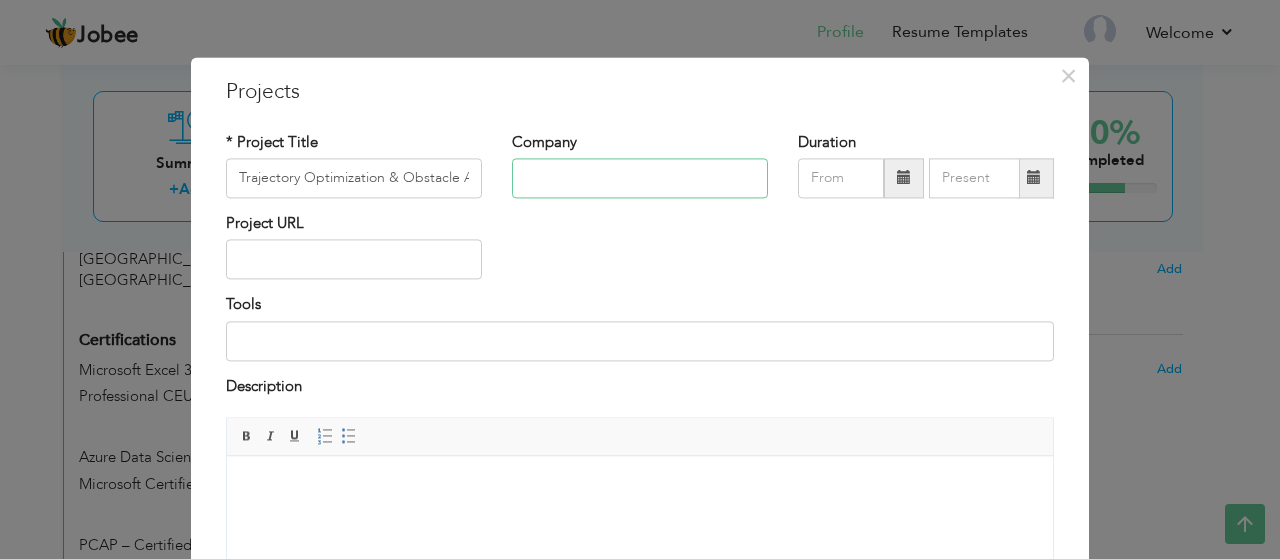 click at bounding box center [640, 178] 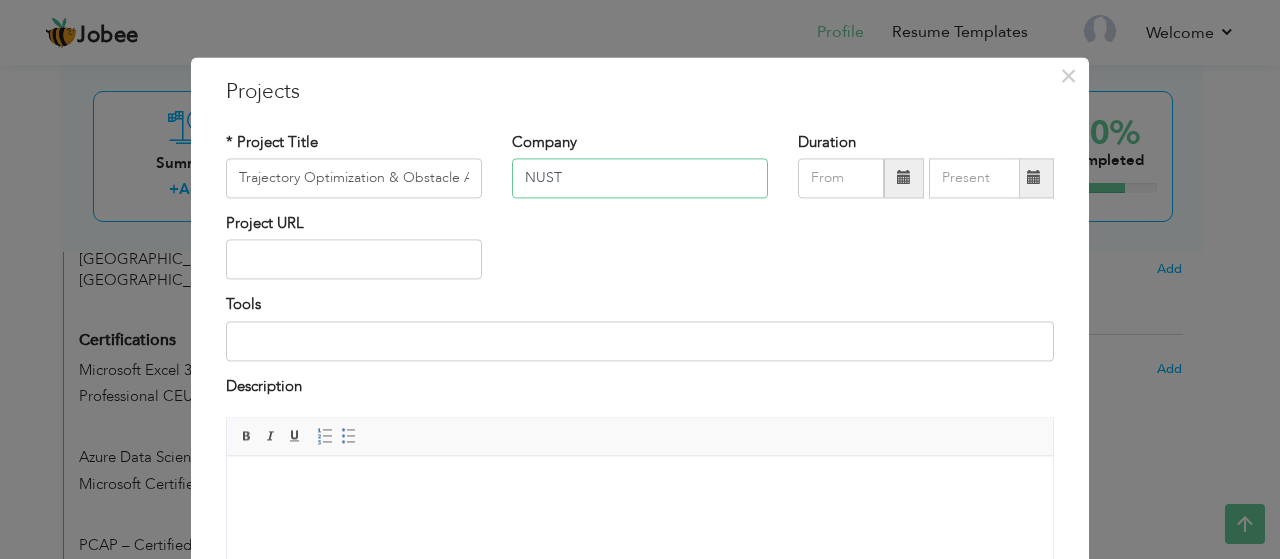 type on "NUST" 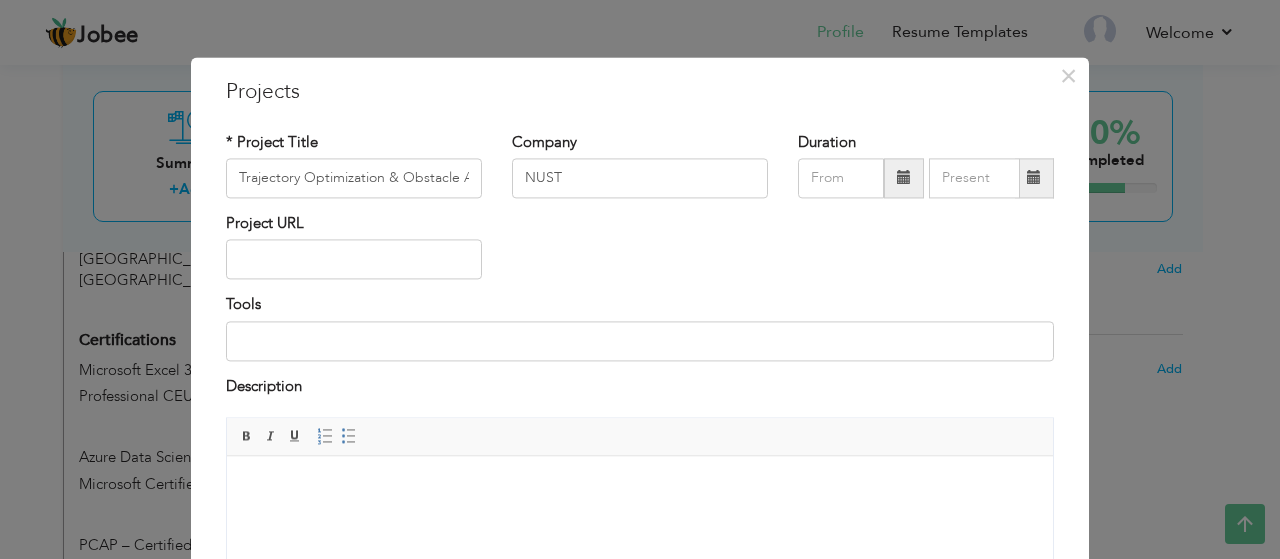 click at bounding box center [904, 178] 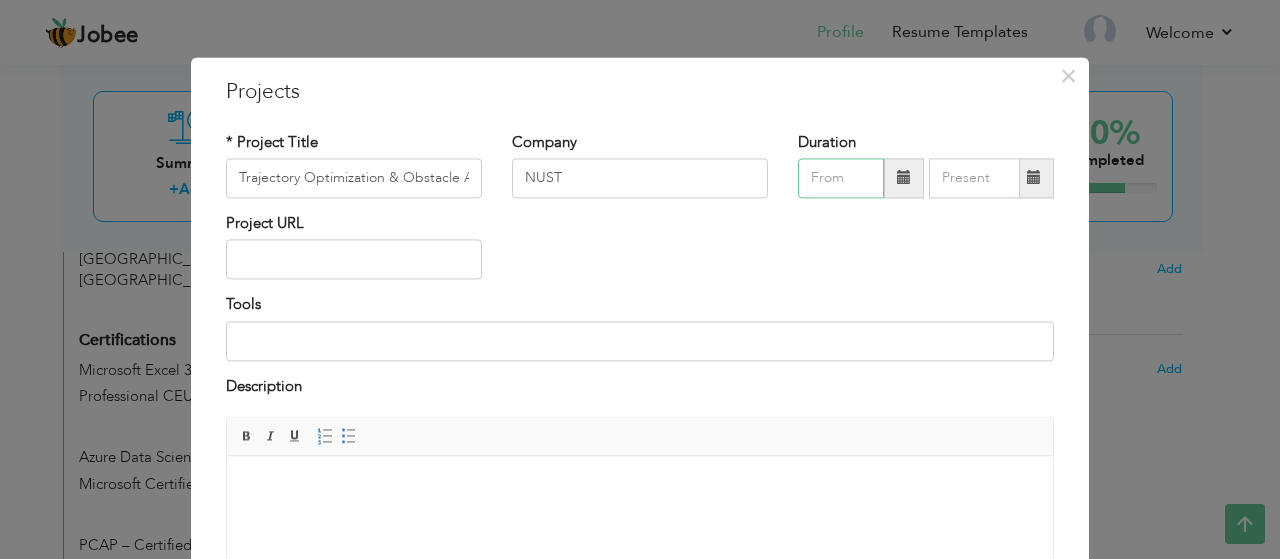 type on "07/2025" 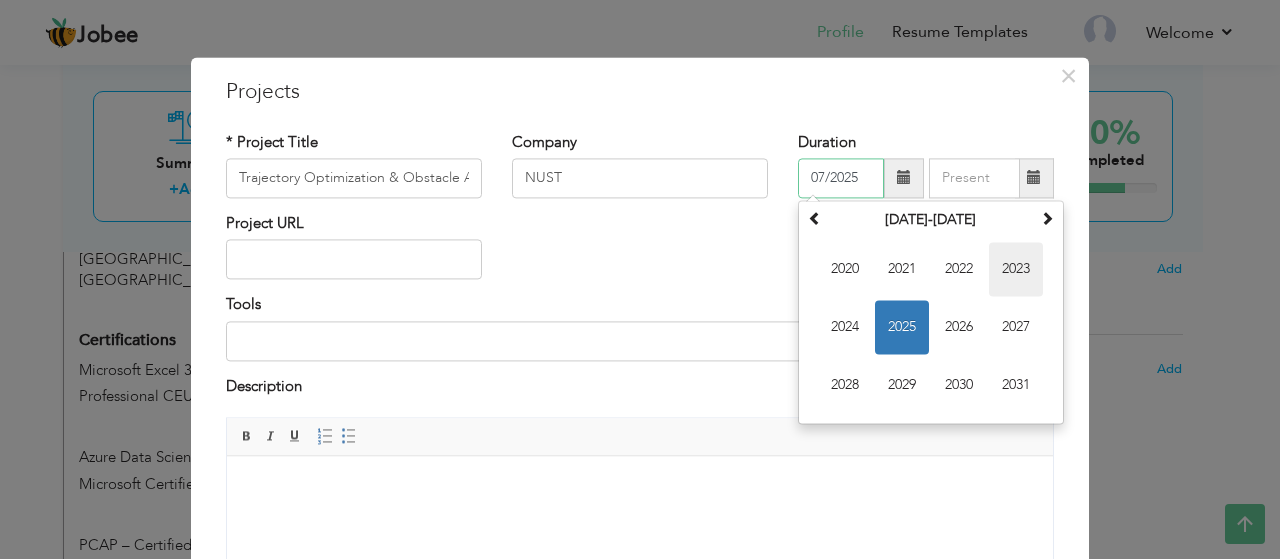 click on "2023" at bounding box center [1016, 269] 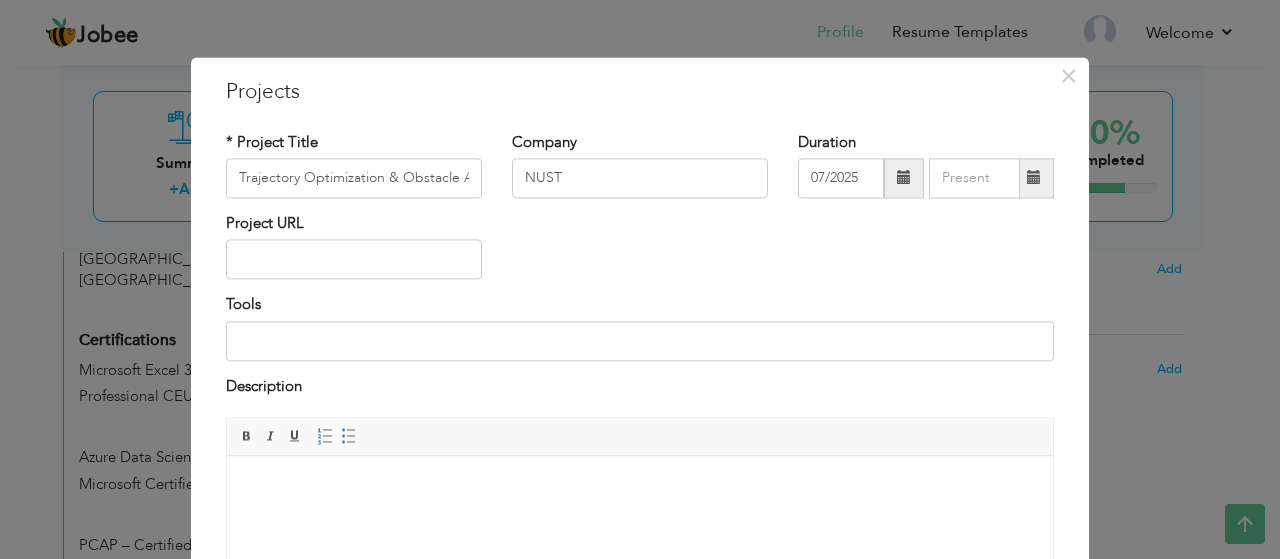 click at bounding box center (1034, 178) 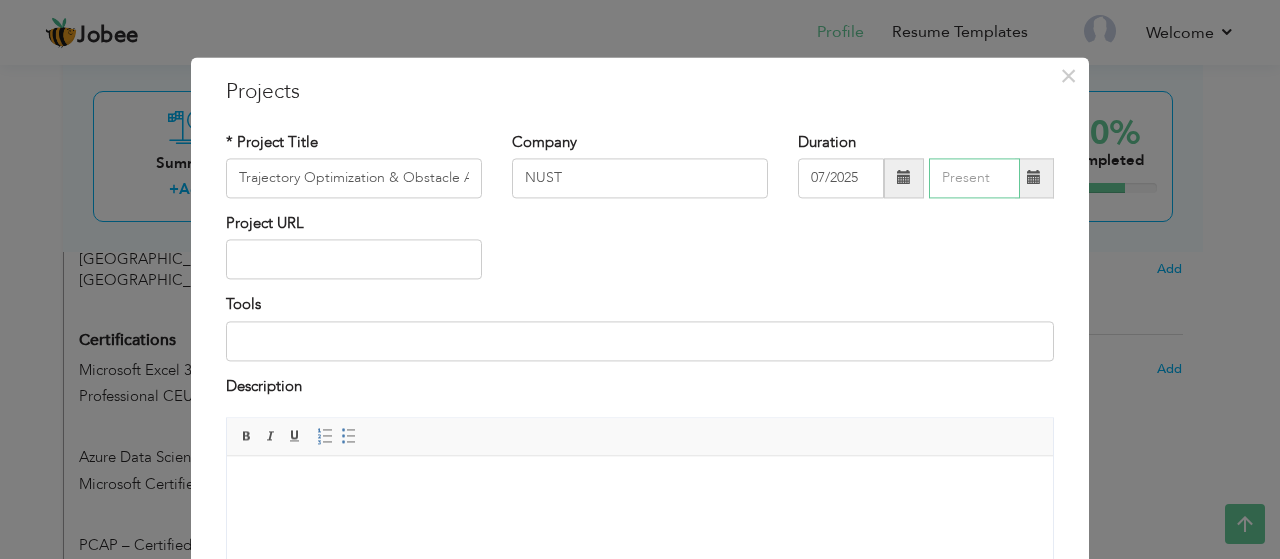 type on "07/2025" 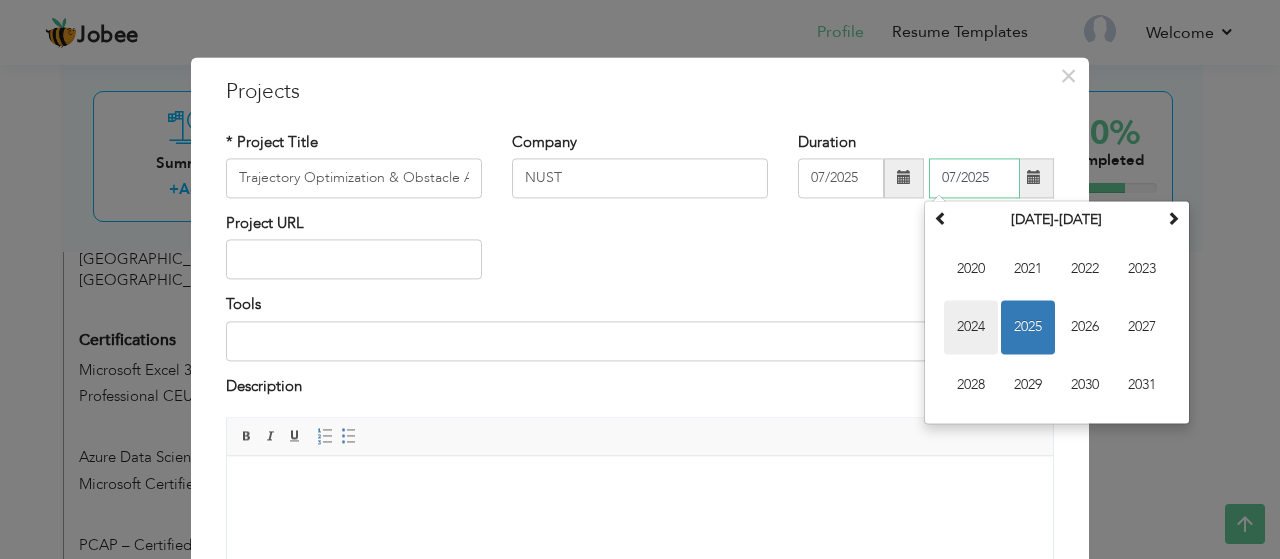 click on "2024" at bounding box center (971, 327) 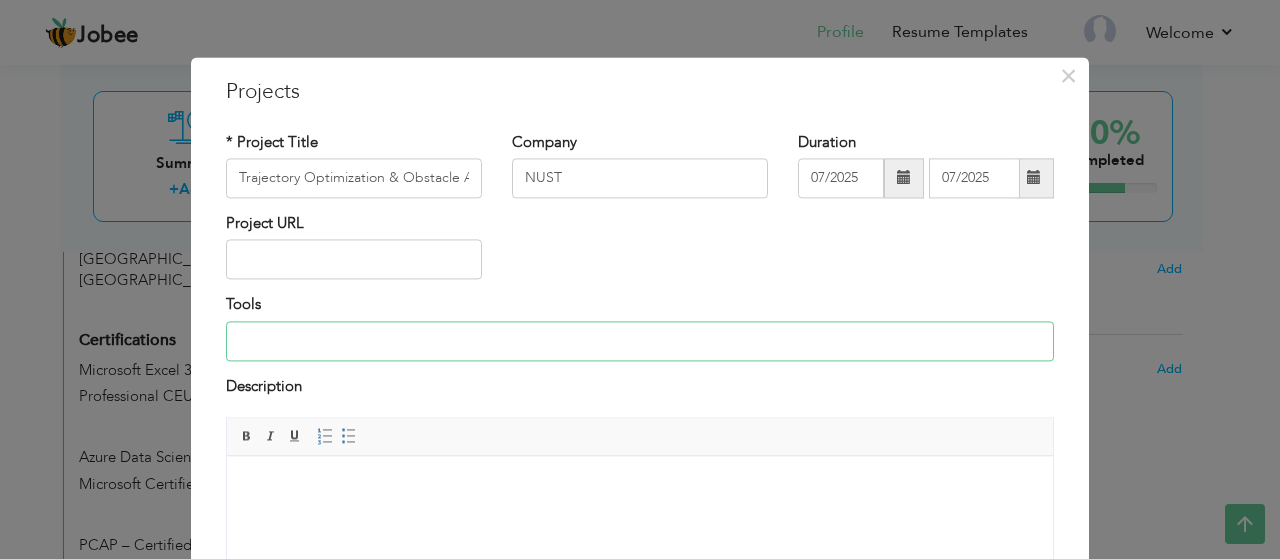 click at bounding box center [640, 341] 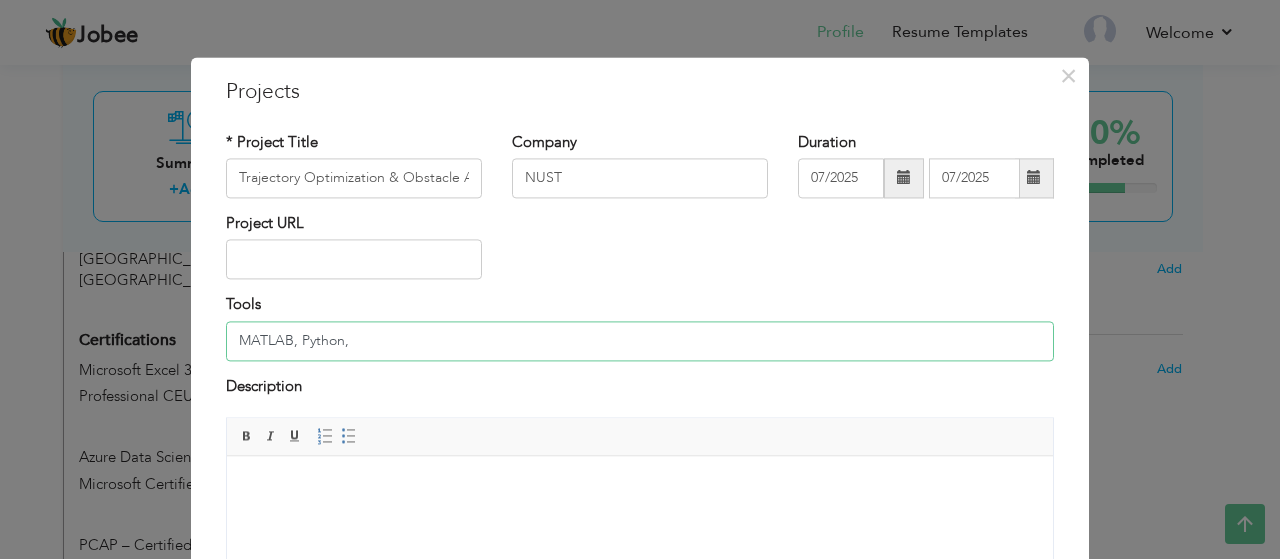 paste on "Automated Driving Toolbox, Statistics and Machine Learning Toolbox" 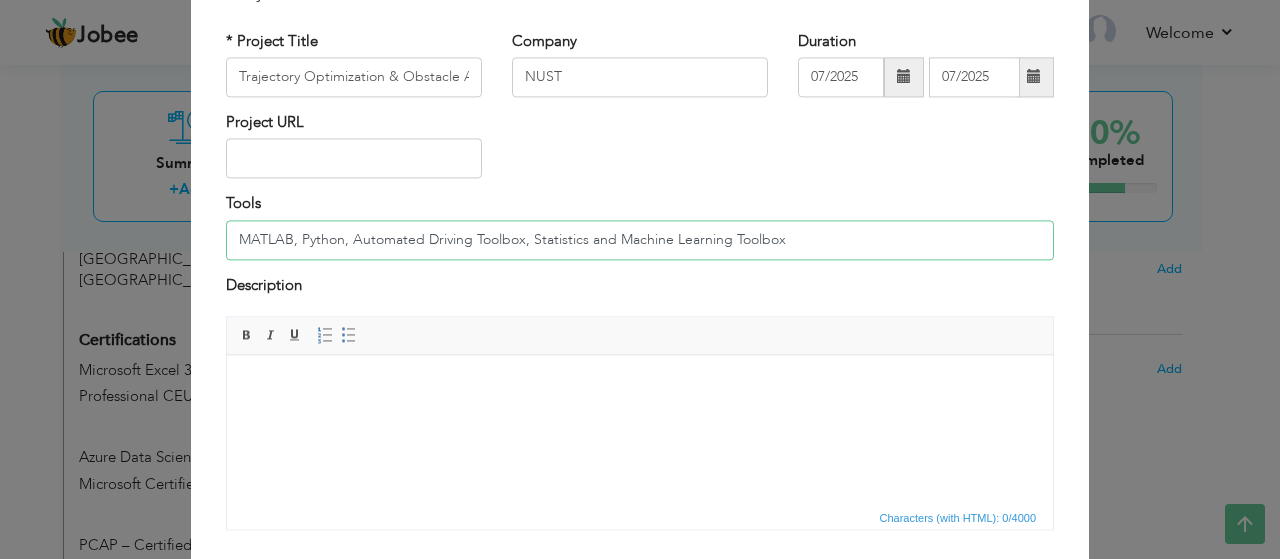 scroll, scrollTop: 102, scrollLeft: 0, axis: vertical 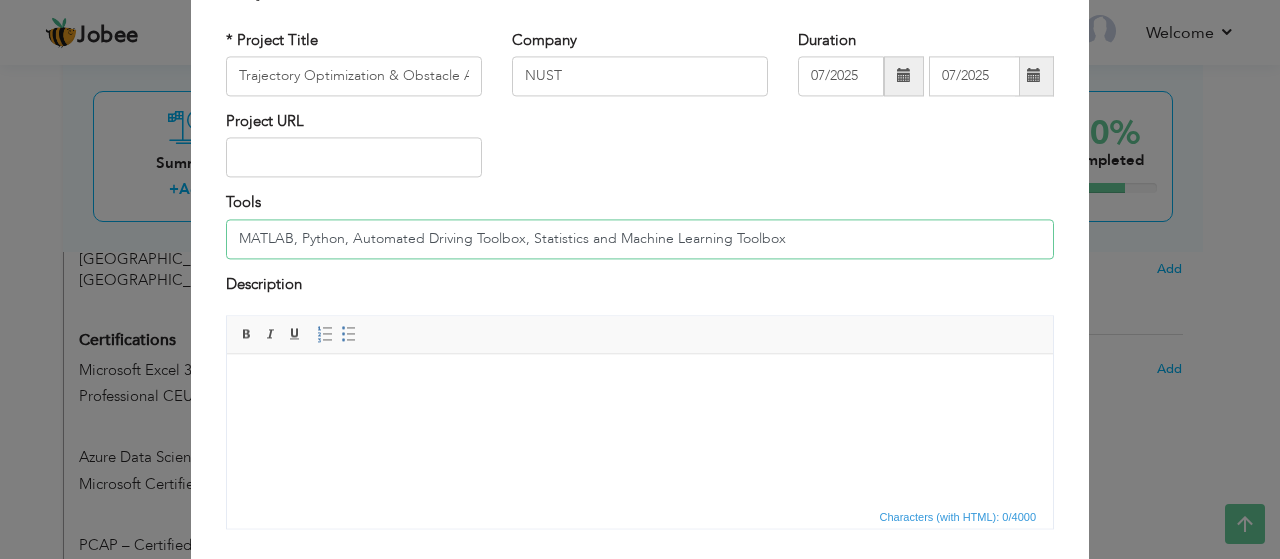 type on "MATLAB, Python, Automated Driving Toolbox, Statistics and Machine Learning Toolbox" 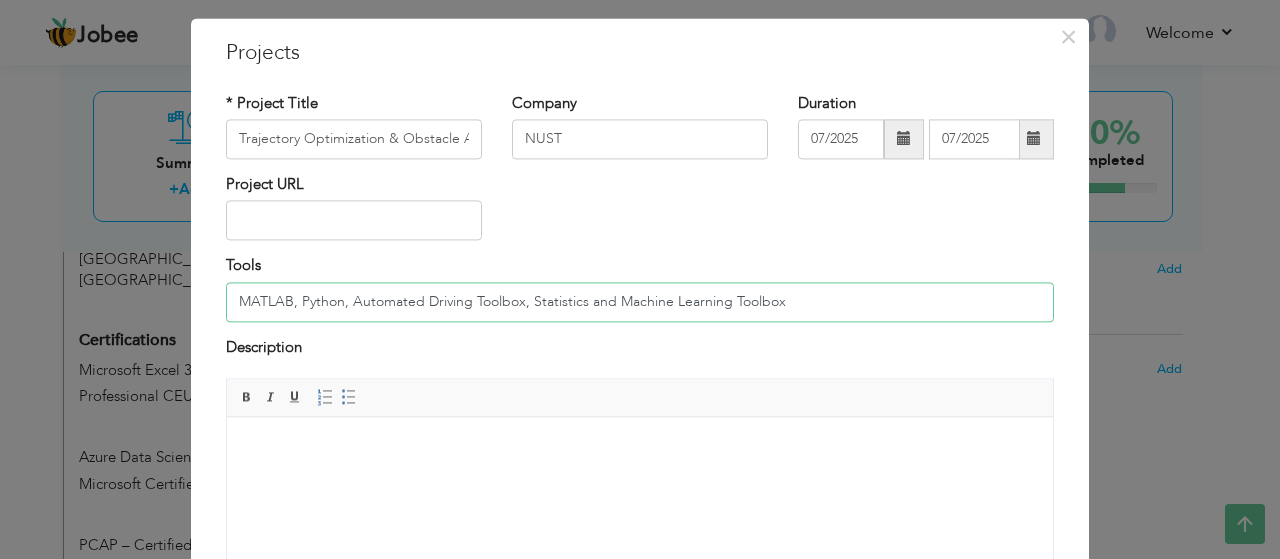 scroll, scrollTop: 38, scrollLeft: 0, axis: vertical 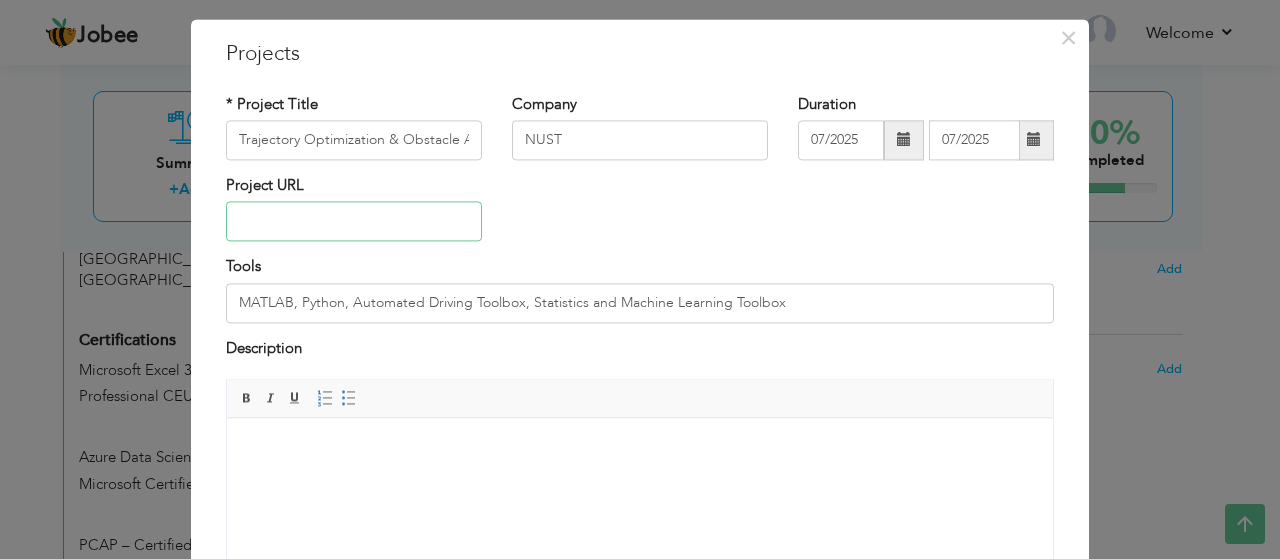 click at bounding box center [354, 222] 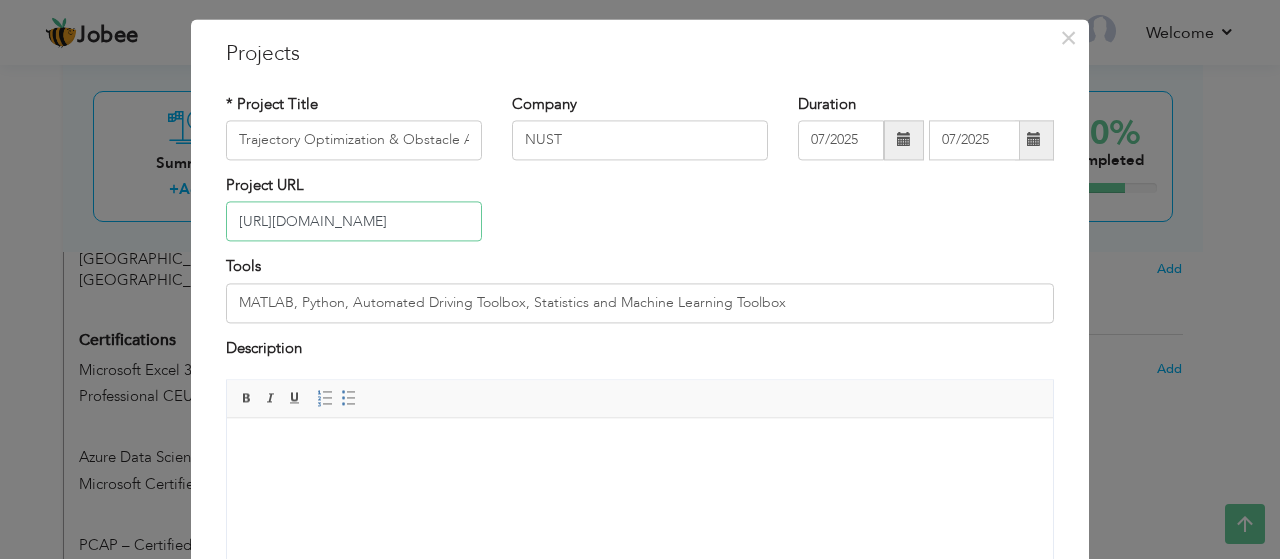 scroll, scrollTop: 0, scrollLeft: 173, axis: horizontal 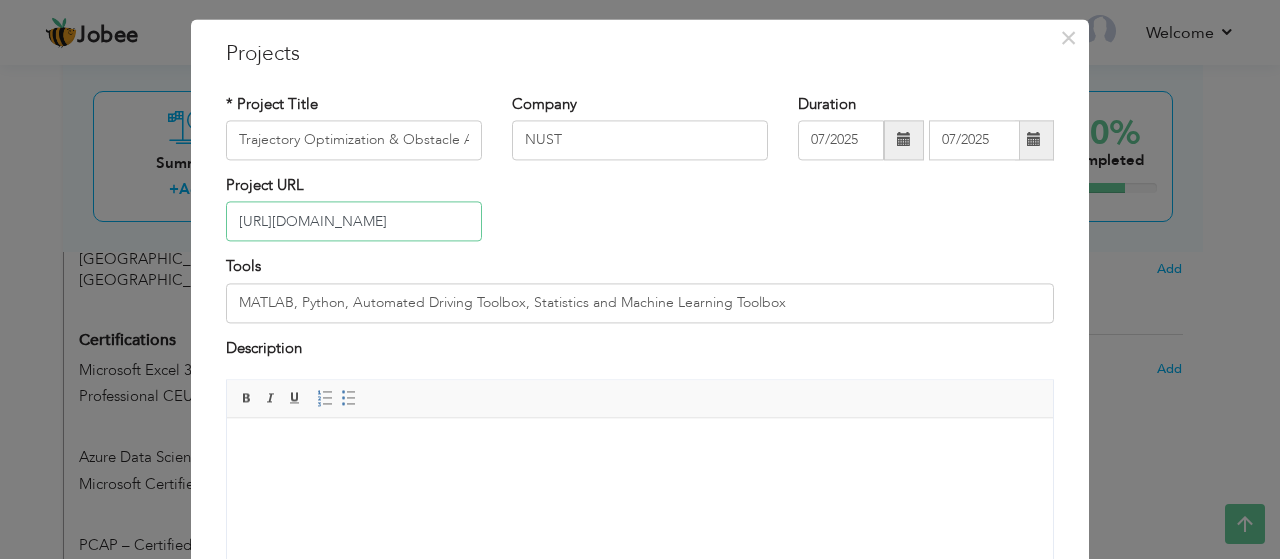 type on "[URL][DOMAIN_NAME]" 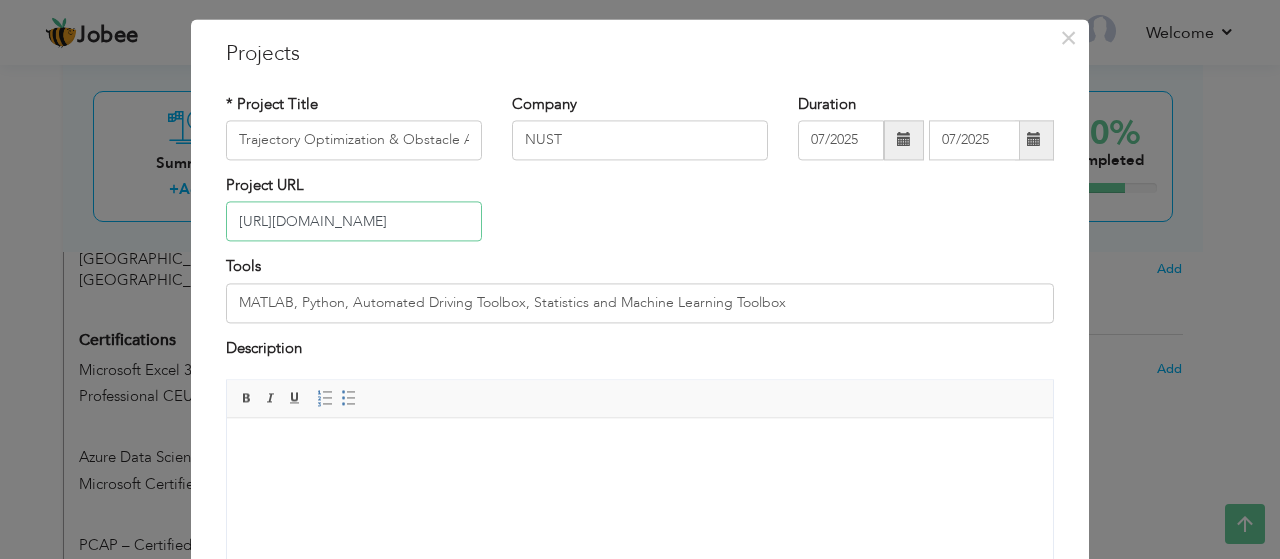 scroll, scrollTop: 0, scrollLeft: 0, axis: both 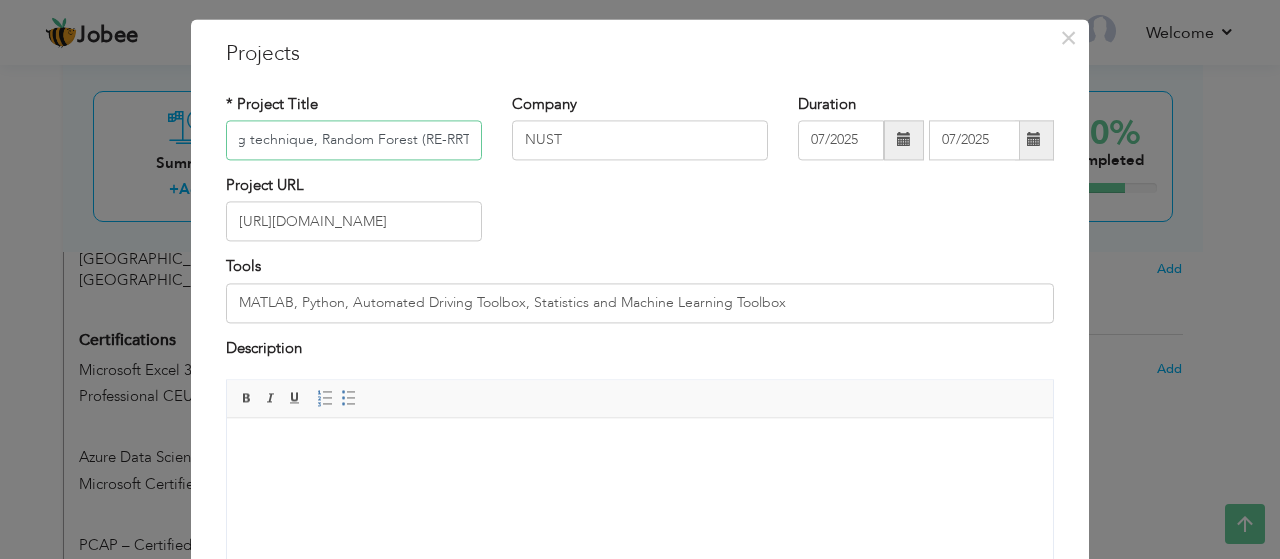 drag, startPoint x: 230, startPoint y: 139, endPoint x: 503, endPoint y: 133, distance: 273.06592 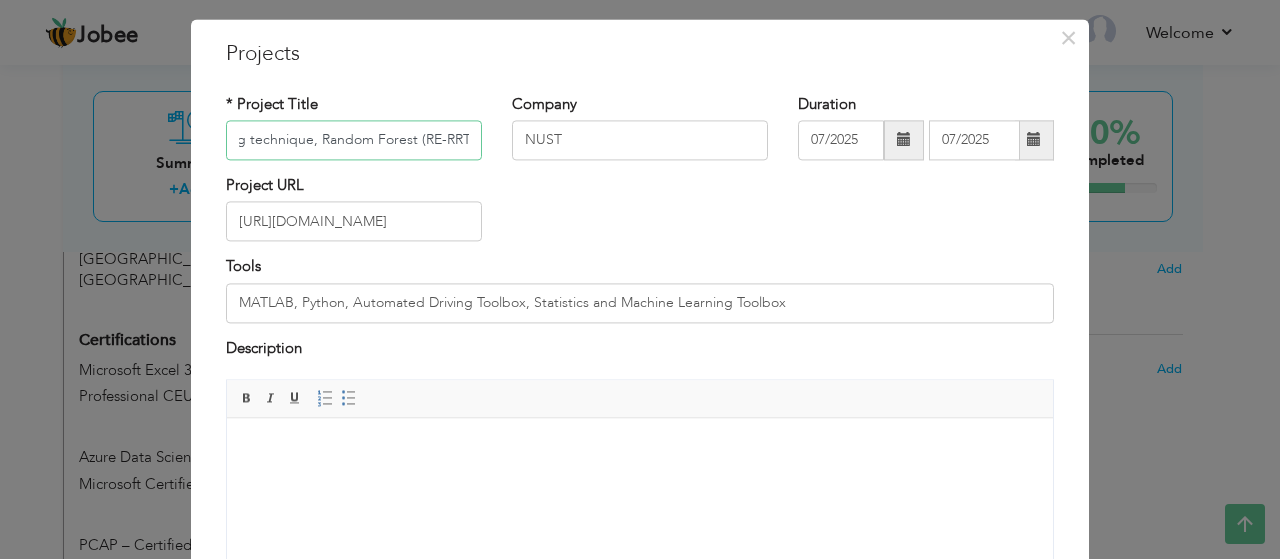 paste on "Efficient Path Planning and Collision Avoidance for Autonomous Robot Navigation" 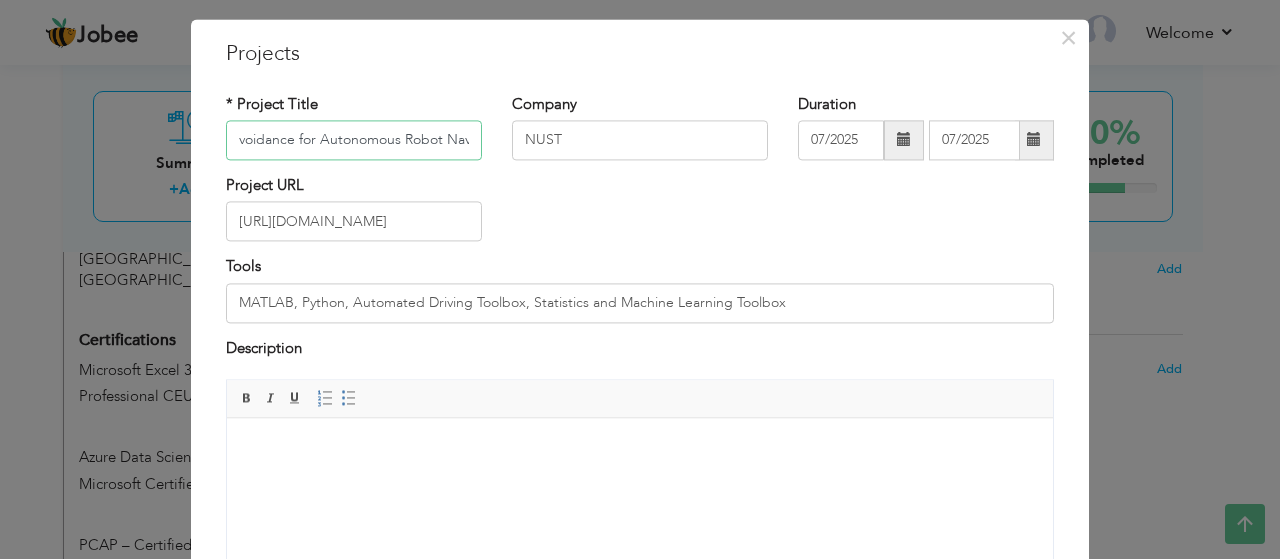 scroll, scrollTop: 0, scrollLeft: 280, axis: horizontal 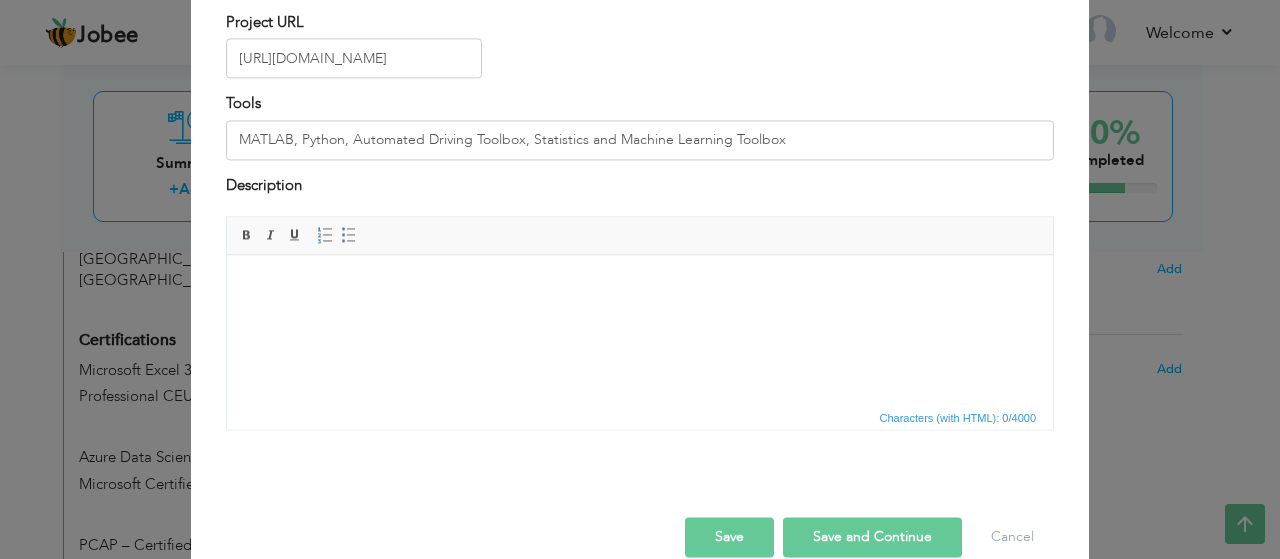 type on "Efficient Path Planning and Collision Avoidance for Autonomous Robot Navigation" 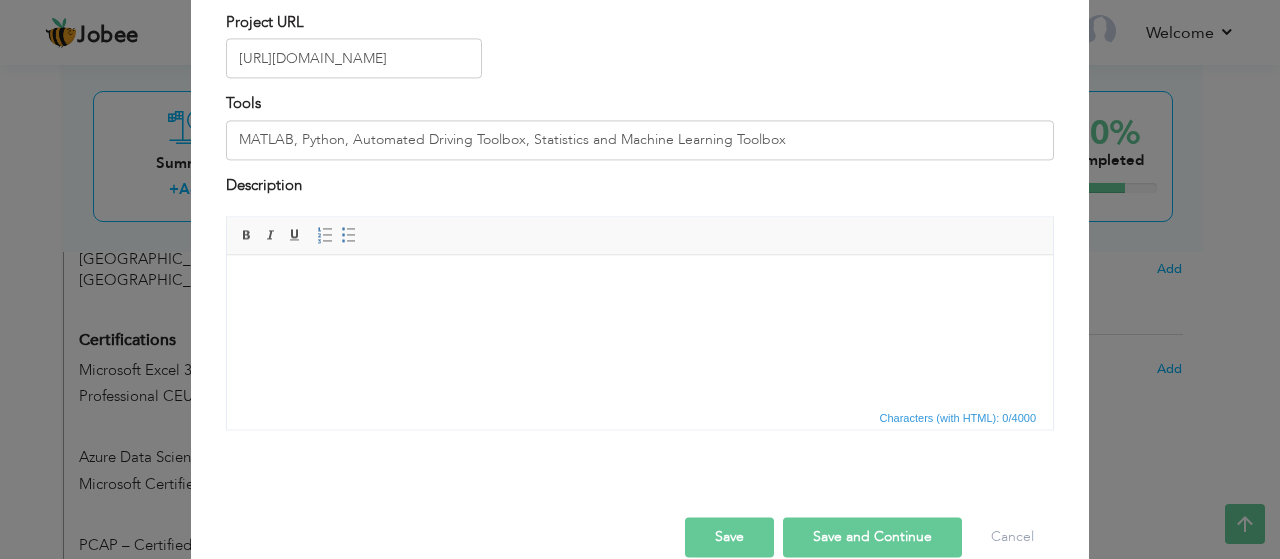 scroll, scrollTop: 0, scrollLeft: 0, axis: both 